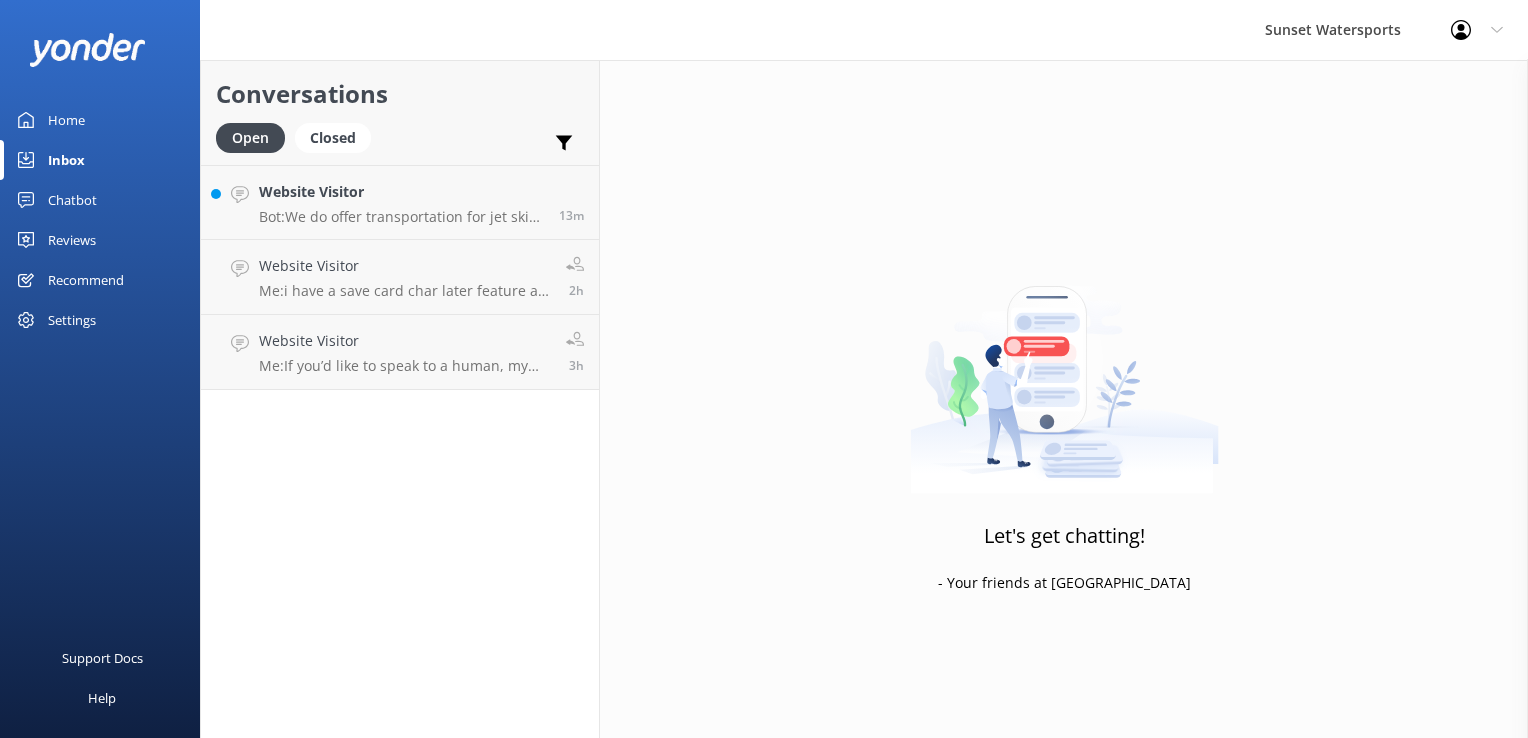 scroll, scrollTop: 0, scrollLeft: 0, axis: both 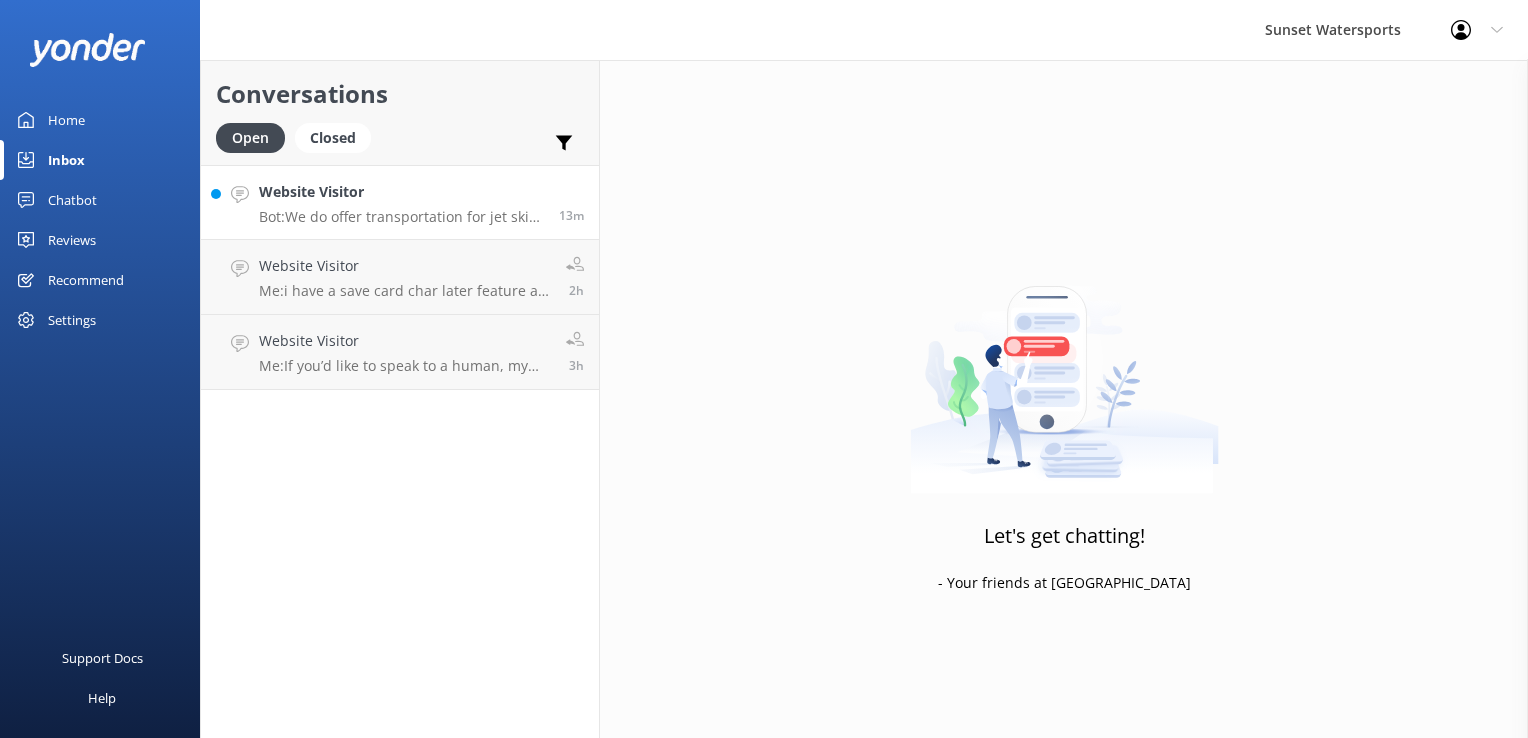 click on "Bot:  We do offer transportation for jet ski tours and golf cart rentals, but it is based on availability. Please call our office at [PHONE_NUMBER] to arrange transportation." at bounding box center [401, 217] 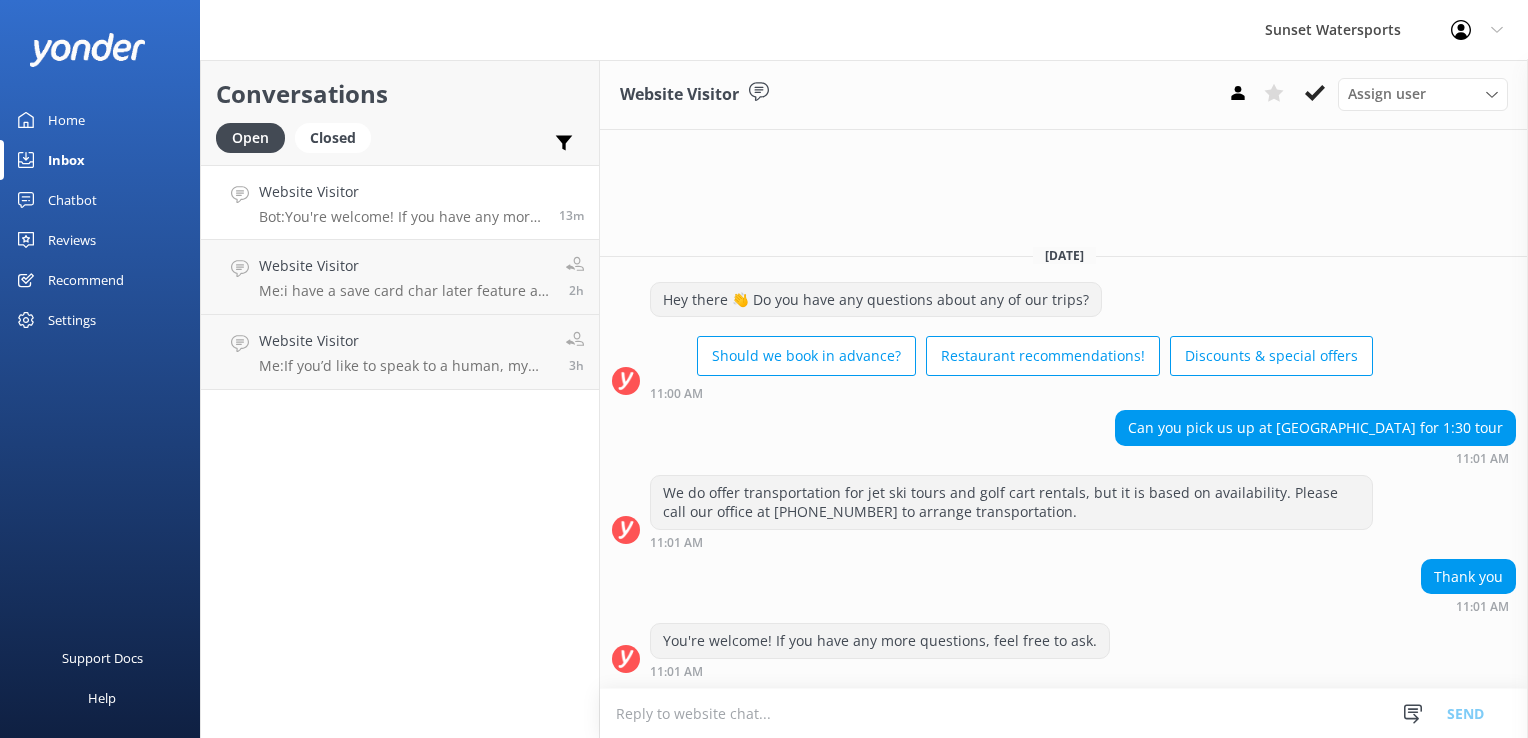 click on "Conversations Open Closed Important Assigned to me Unassigned Website Visitor Bot:  You're welcome! If you have any more questions, feel free to ask. 13m Website Visitor Me:  i have a save card char later feature as well to save the trip then pay seperate at check in? 2h Website Visitor Me:  If you’d like to speak to a human, my name is [PERSON_NAME] and my mobile office number is 3058499615 3h" at bounding box center [400, 399] 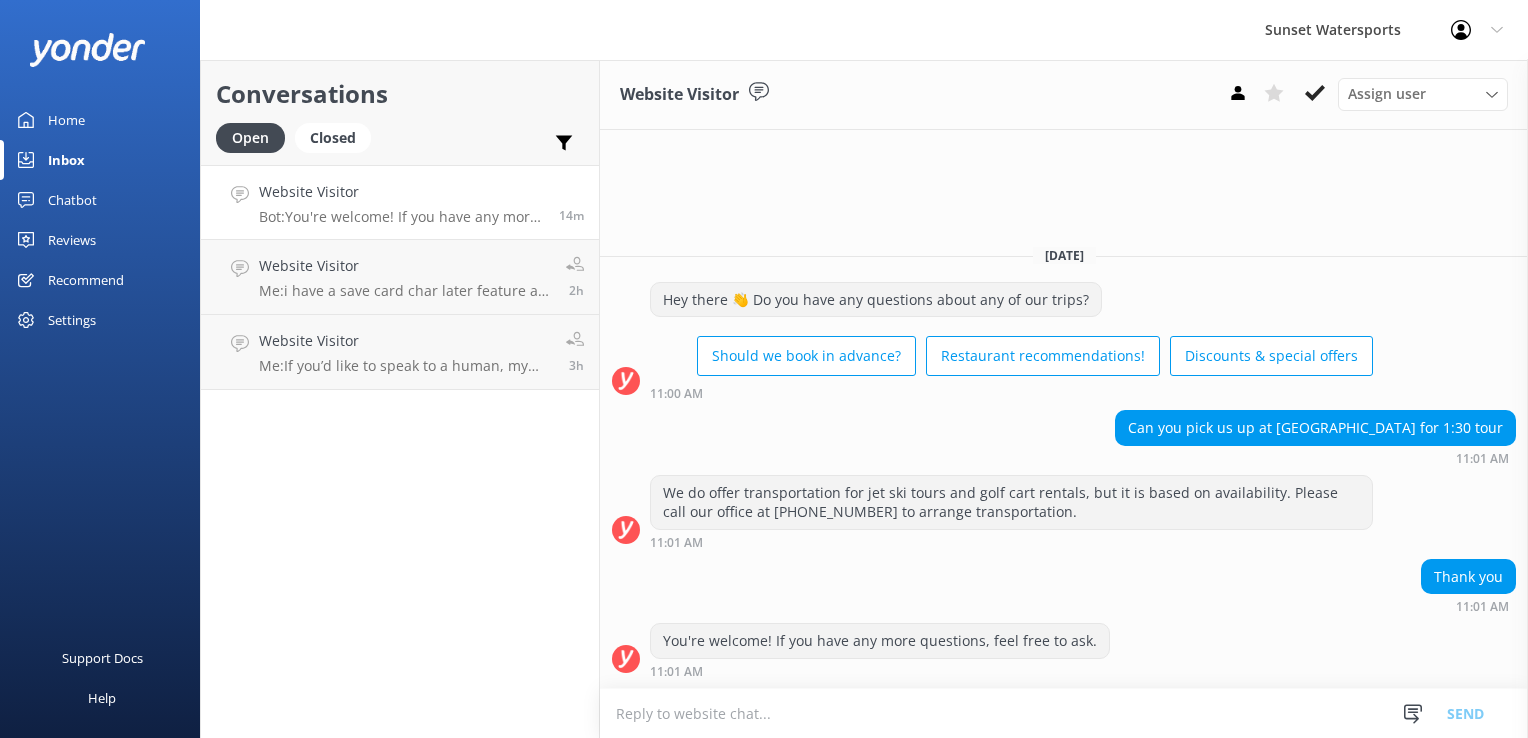 click on "Website Visitor Assign user [PERSON_NAME] at [GEOGRAPHIC_DATA][PERSON_NAME] with [PERSON_NAME] with [PERSON_NAME] with Sunset [PERSON_NAME] with [PERSON_NAME] [PERSON_NAME] at [GEOGRAPHIC_DATA][PERSON_NAME] at Sunset [PERSON_NAME] at Sunset [PERSON_NAME] at [GEOGRAPHIC_DATA] at [GEOGRAPHIC_DATA] at Sunset [PERSON_NAME] at [GEOGRAPHIC_DATA][PERSON_NAME] at Sunset [PERSON_NAME] at [GEOGRAPHIC_DATA] at [GEOGRAPHIC_DATA] at [GEOGRAPHIC_DATA] at [GEOGRAPHIC_DATA][PERSON_NAME] at [GEOGRAPHIC_DATA][PERSON_NAME] with Sunset [PERSON_NAME] at Sunset" at bounding box center (1064, 95) 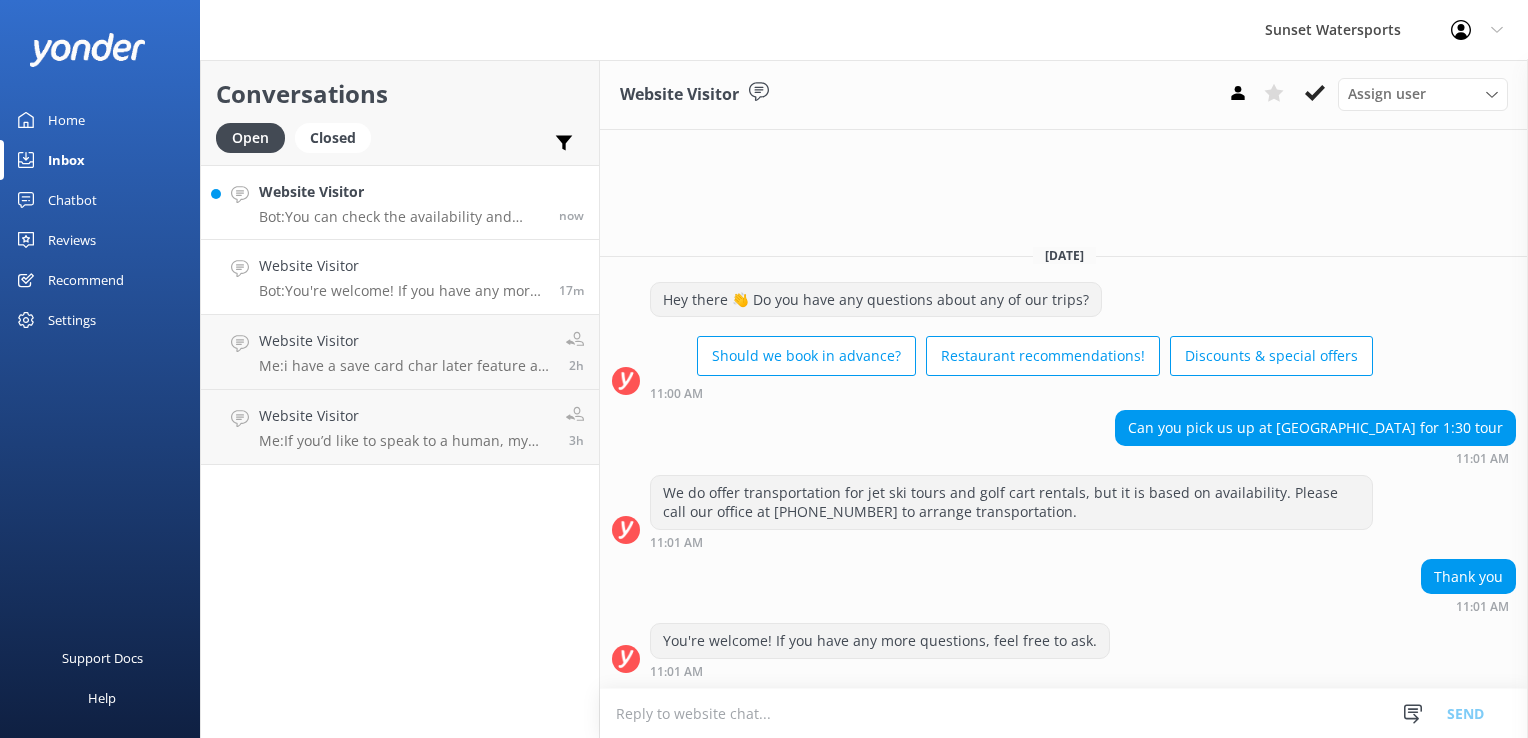 click on "Website Visitor Bot:  You can check the availability and book a pontoon boat rental online at [URL][DOMAIN_NAME]. now" at bounding box center (400, 202) 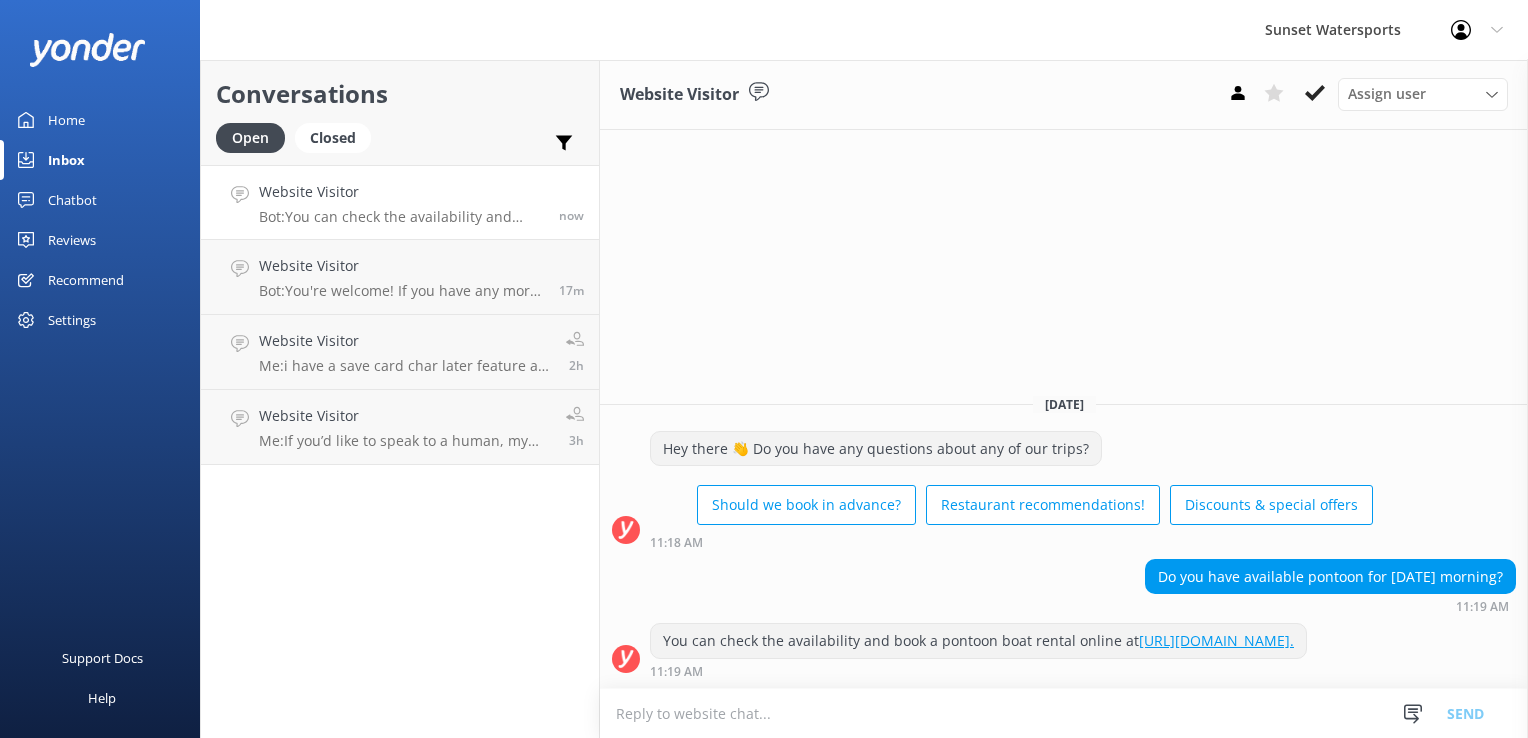 click at bounding box center (1064, 713) 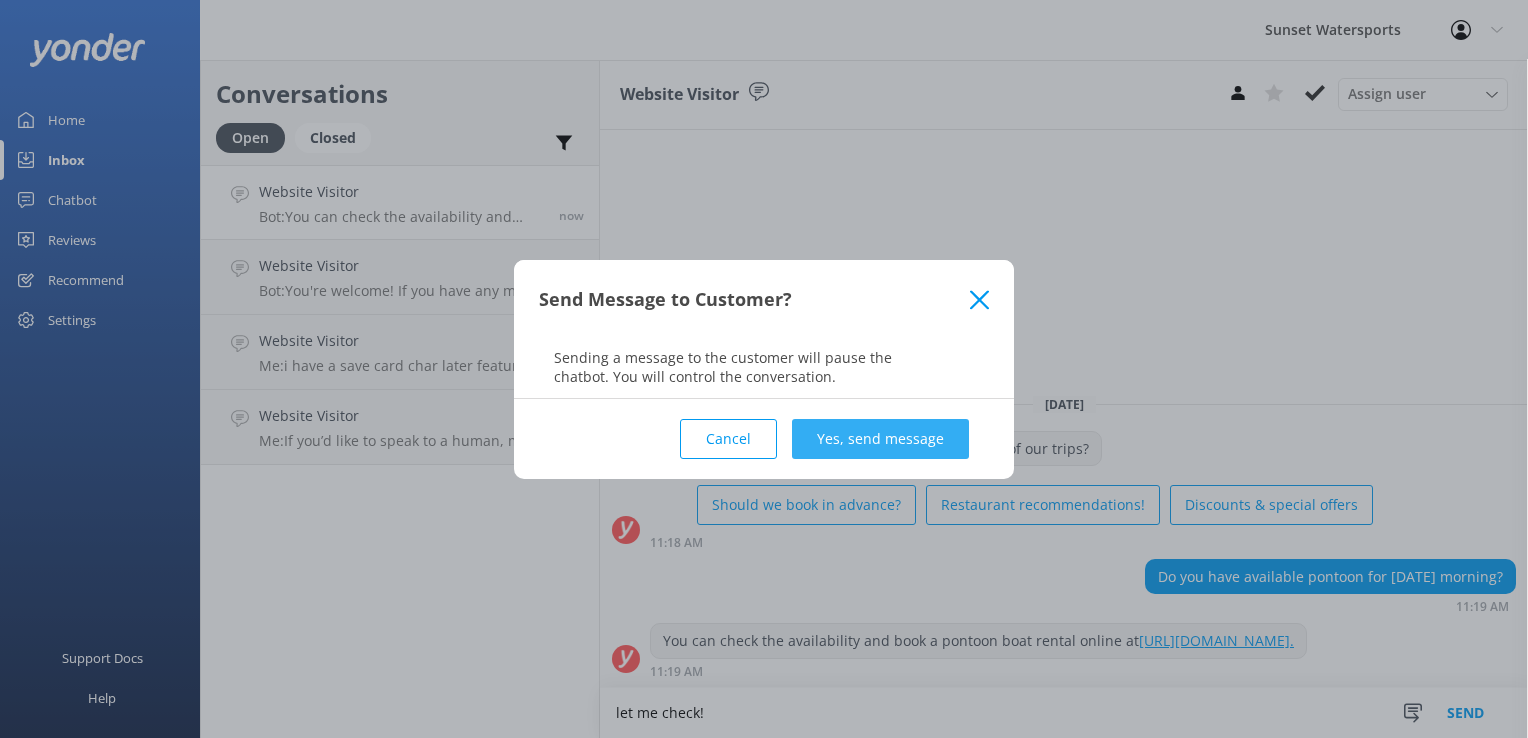 type on "let me check!" 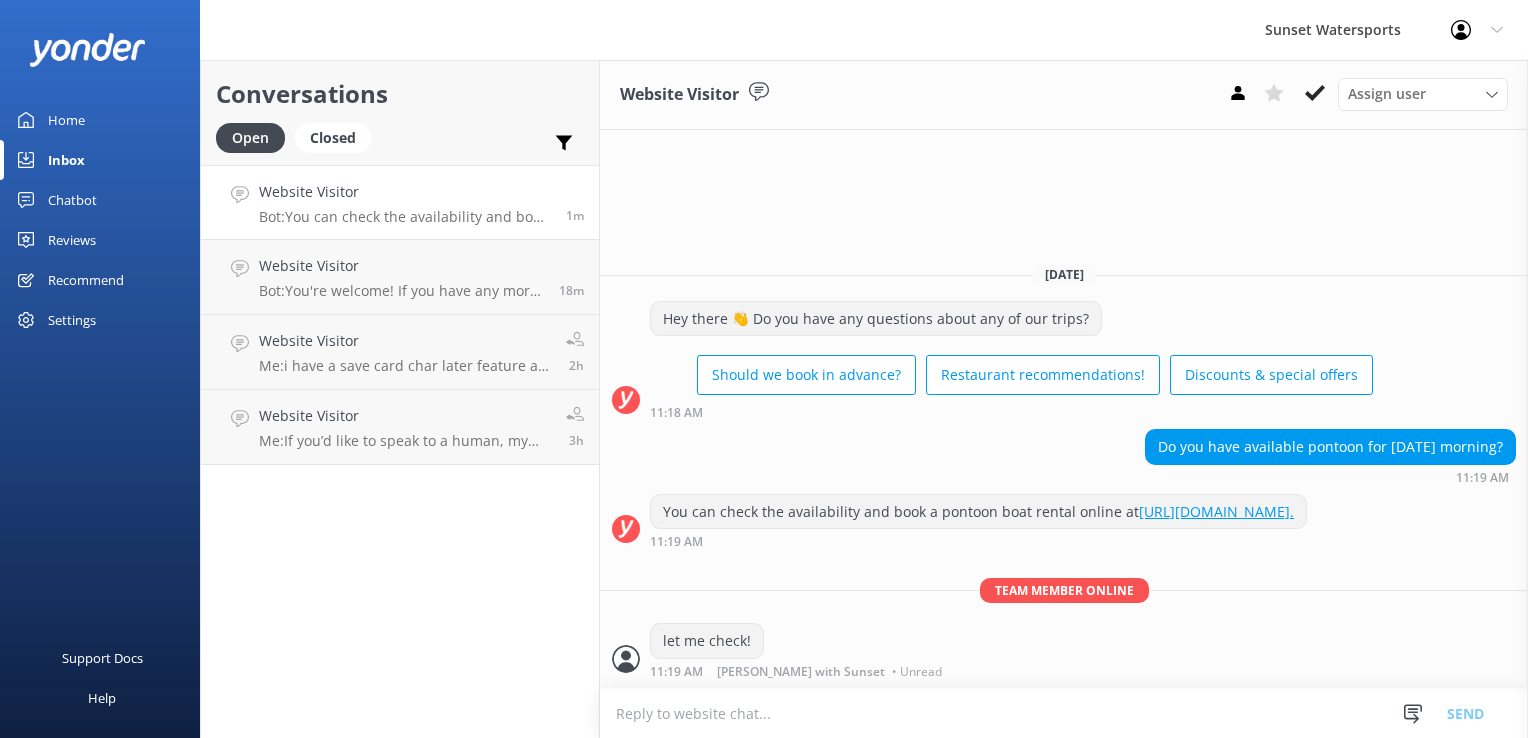 click at bounding box center (1064, 713) 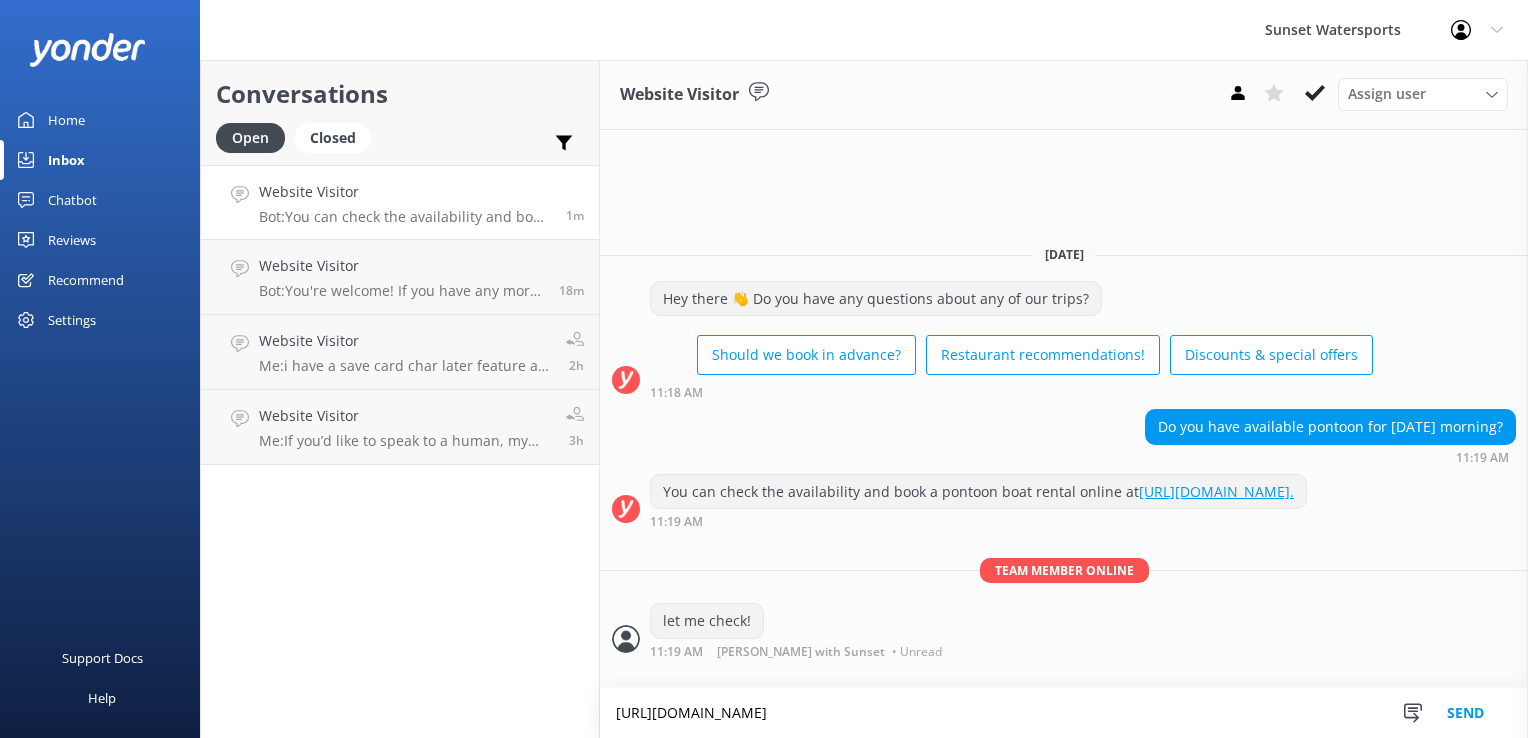type on "[URL][DOMAIN_NAME]" 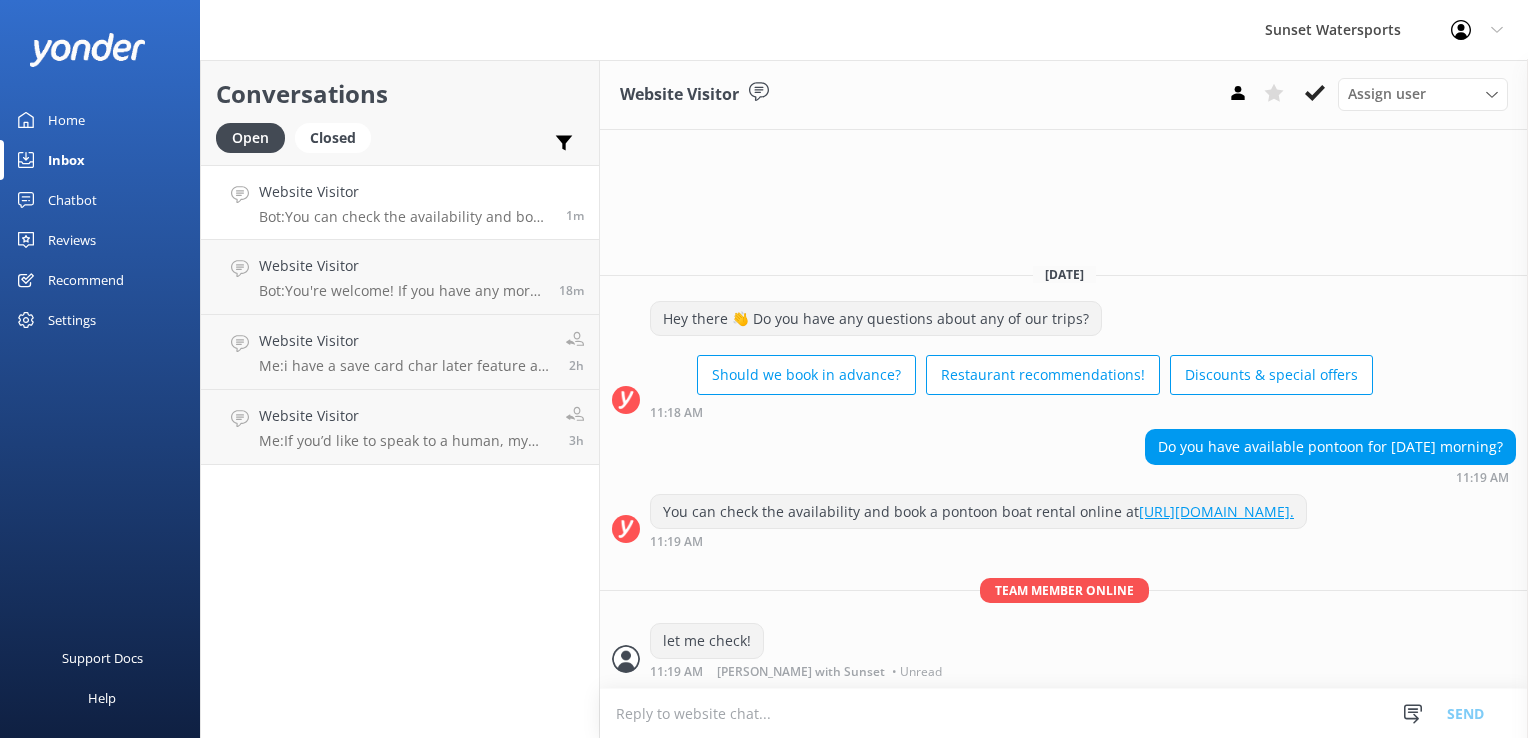 click at bounding box center (1064, 713) 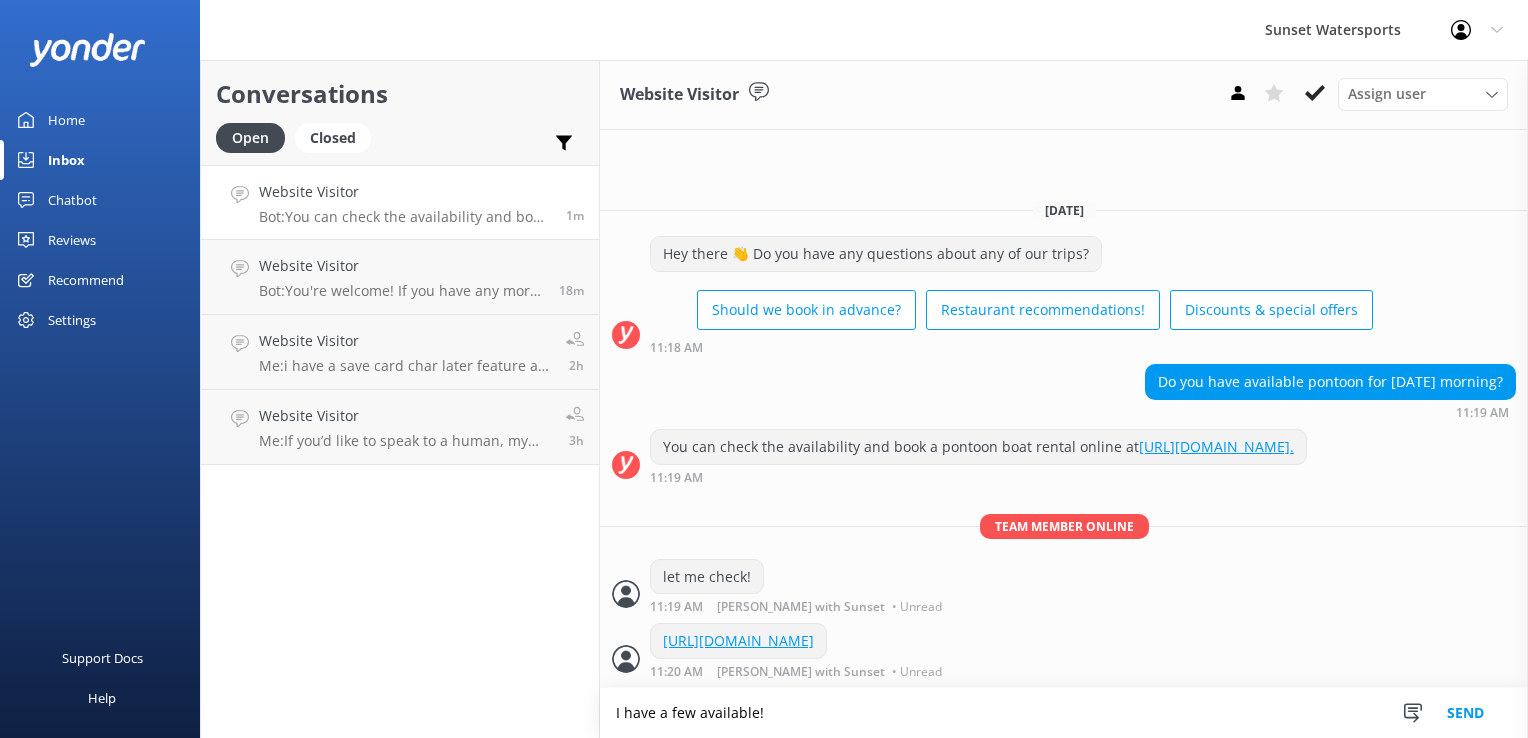 type on "I have a few available!" 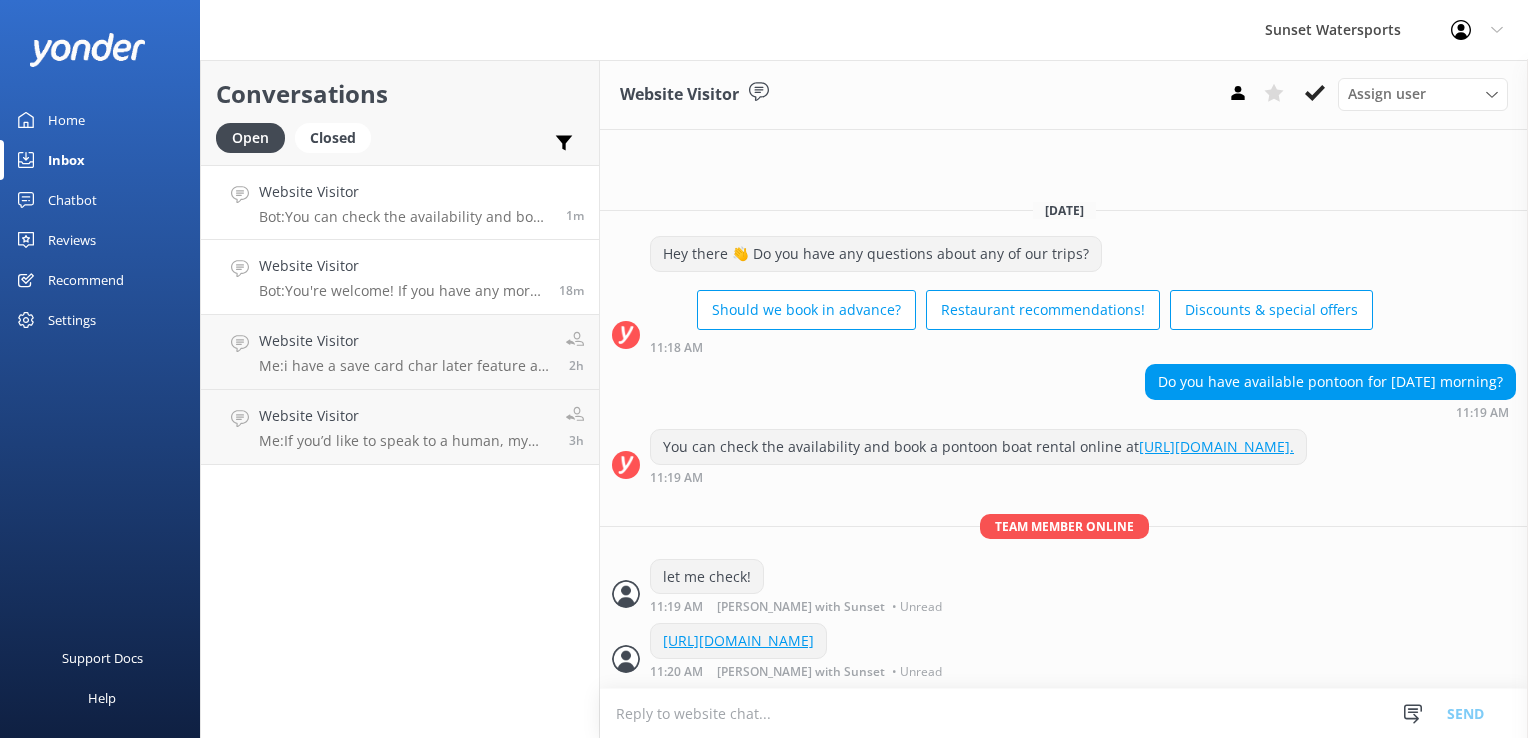 click on "Bot:  You're welcome! If you have any more questions, feel free to ask." at bounding box center [401, 291] 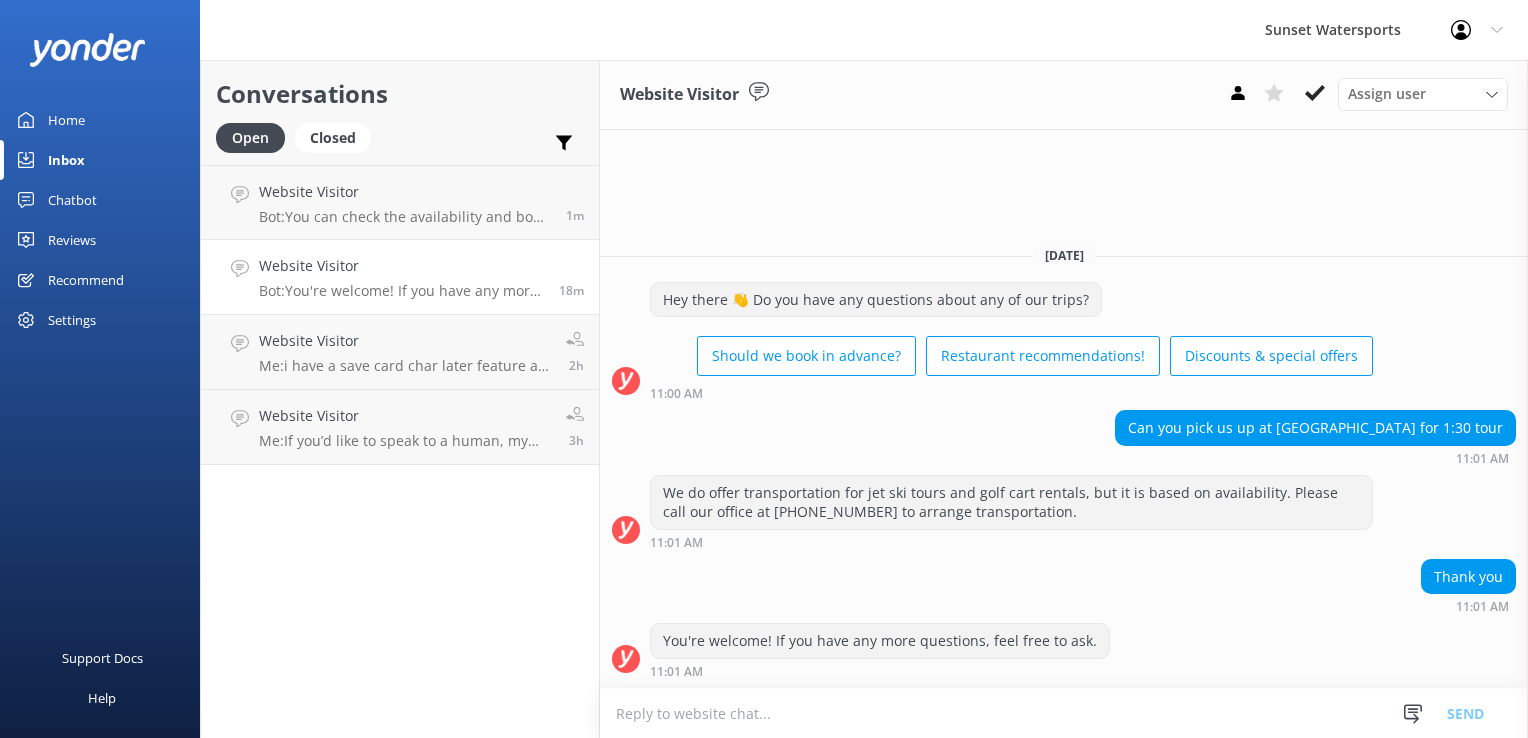 click at bounding box center [1064, 713] 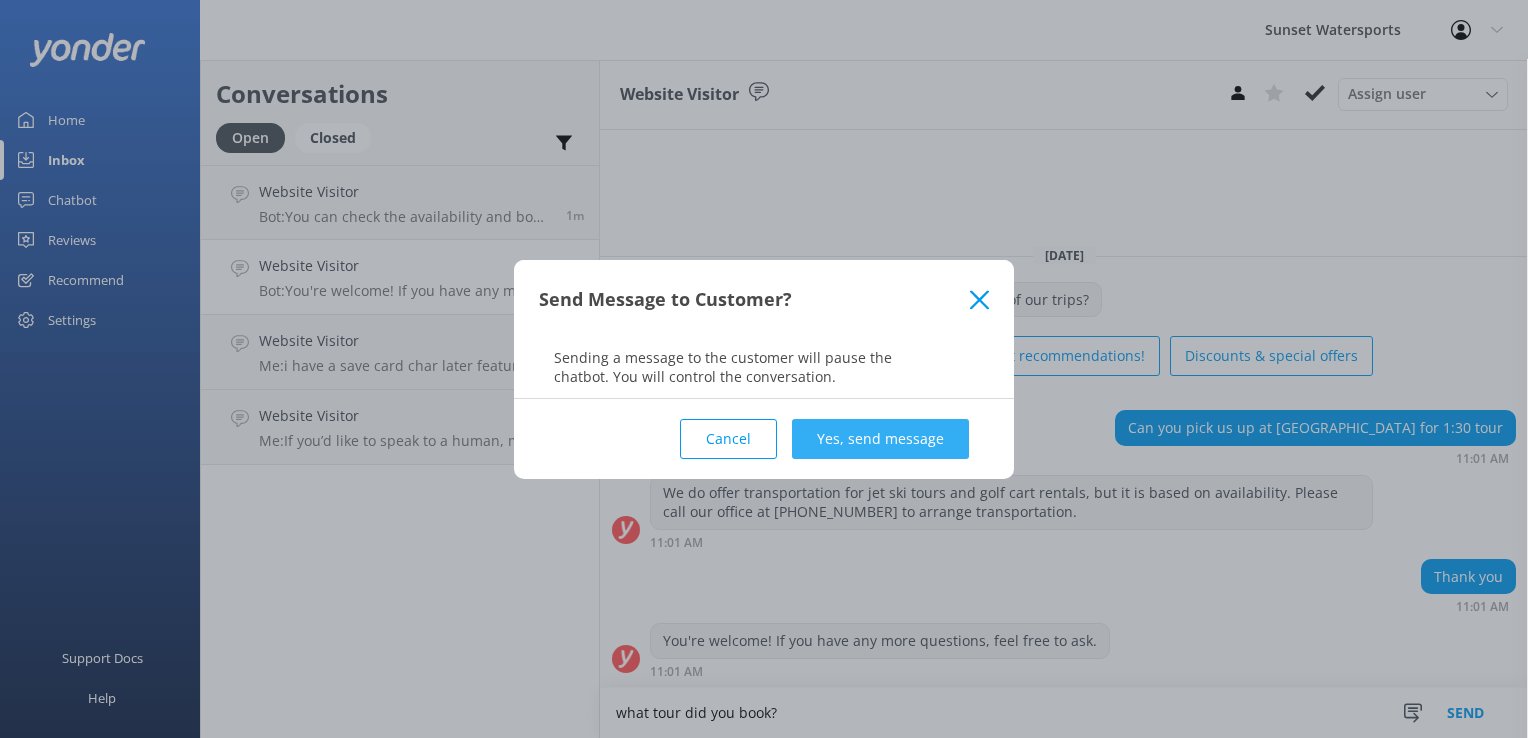 type on "what tour did you book?" 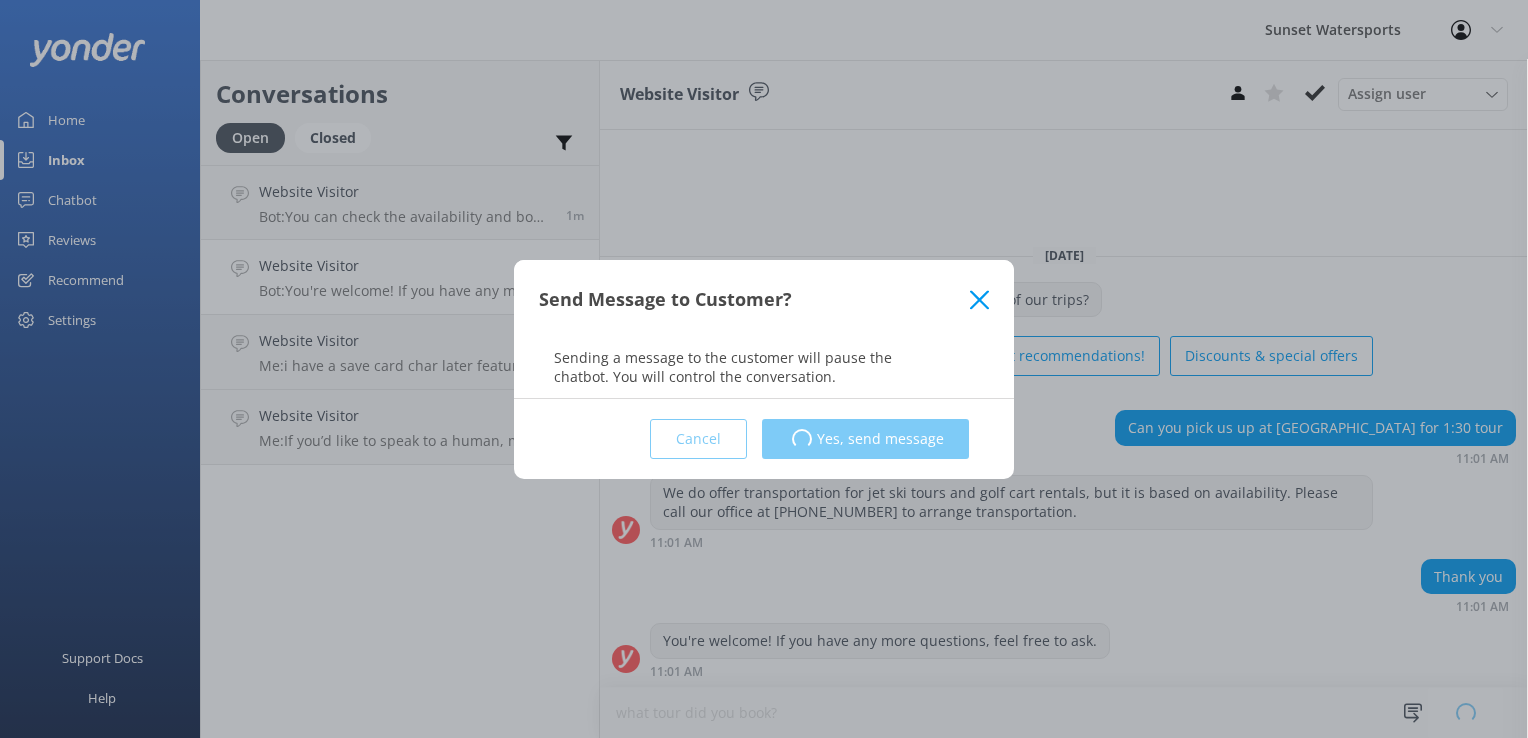 type 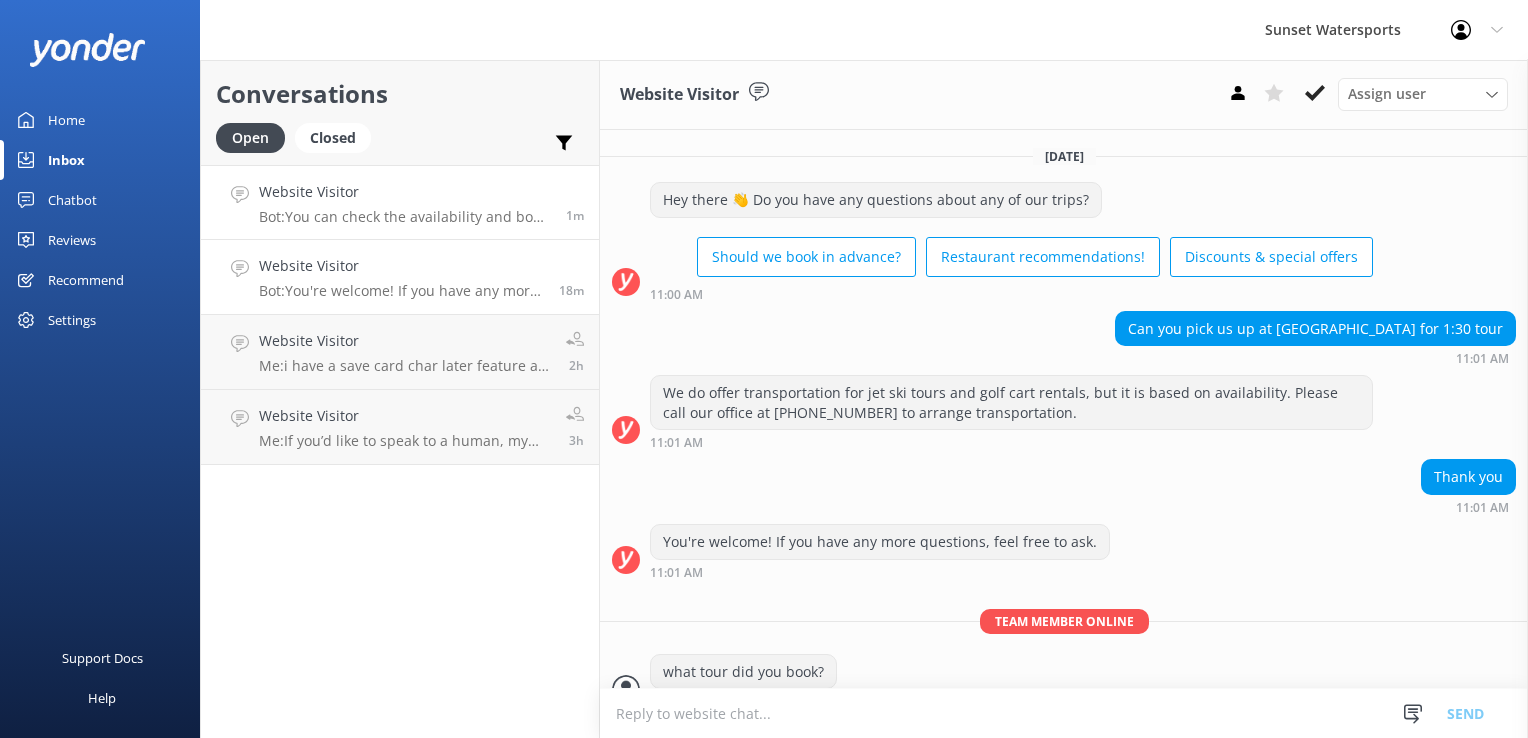 scroll, scrollTop: 27, scrollLeft: 0, axis: vertical 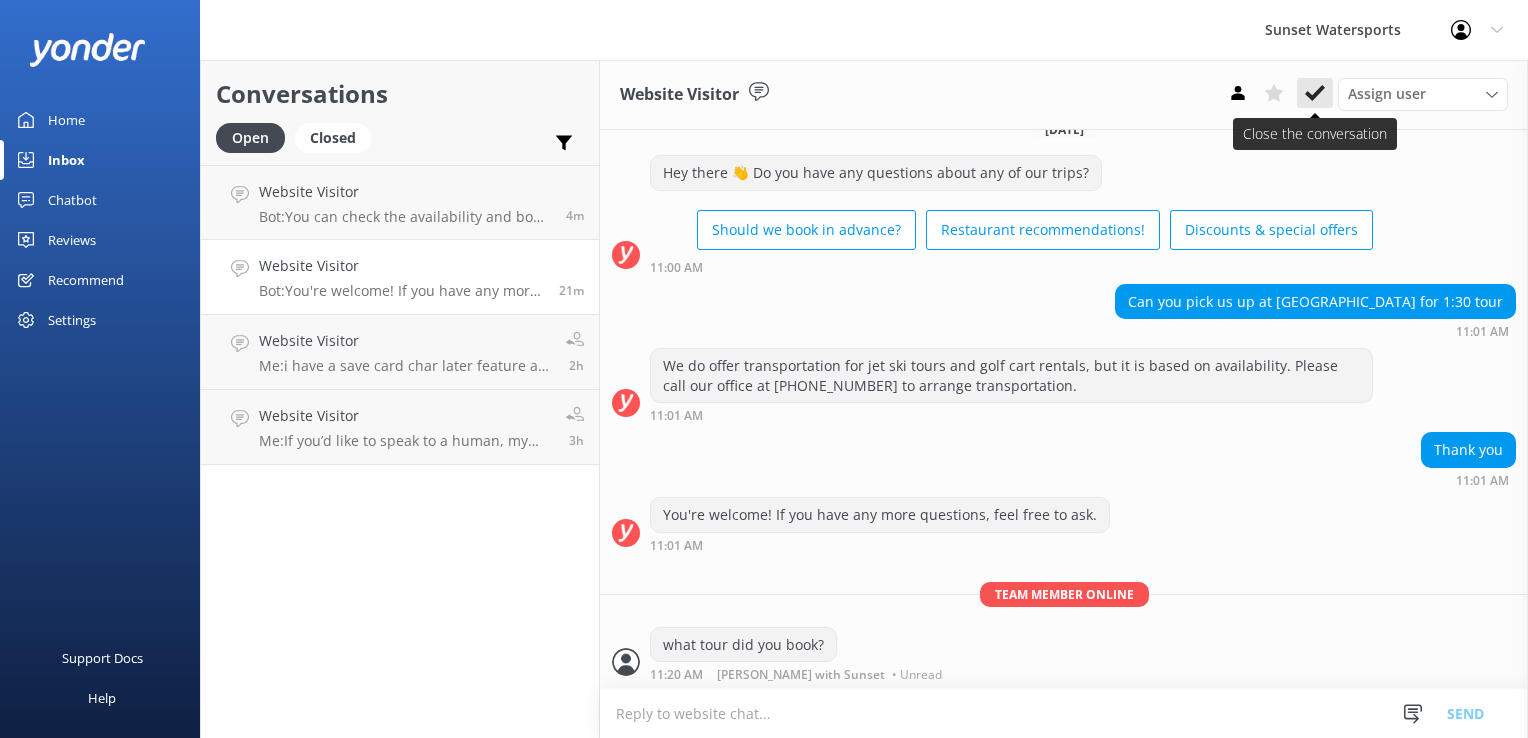 click 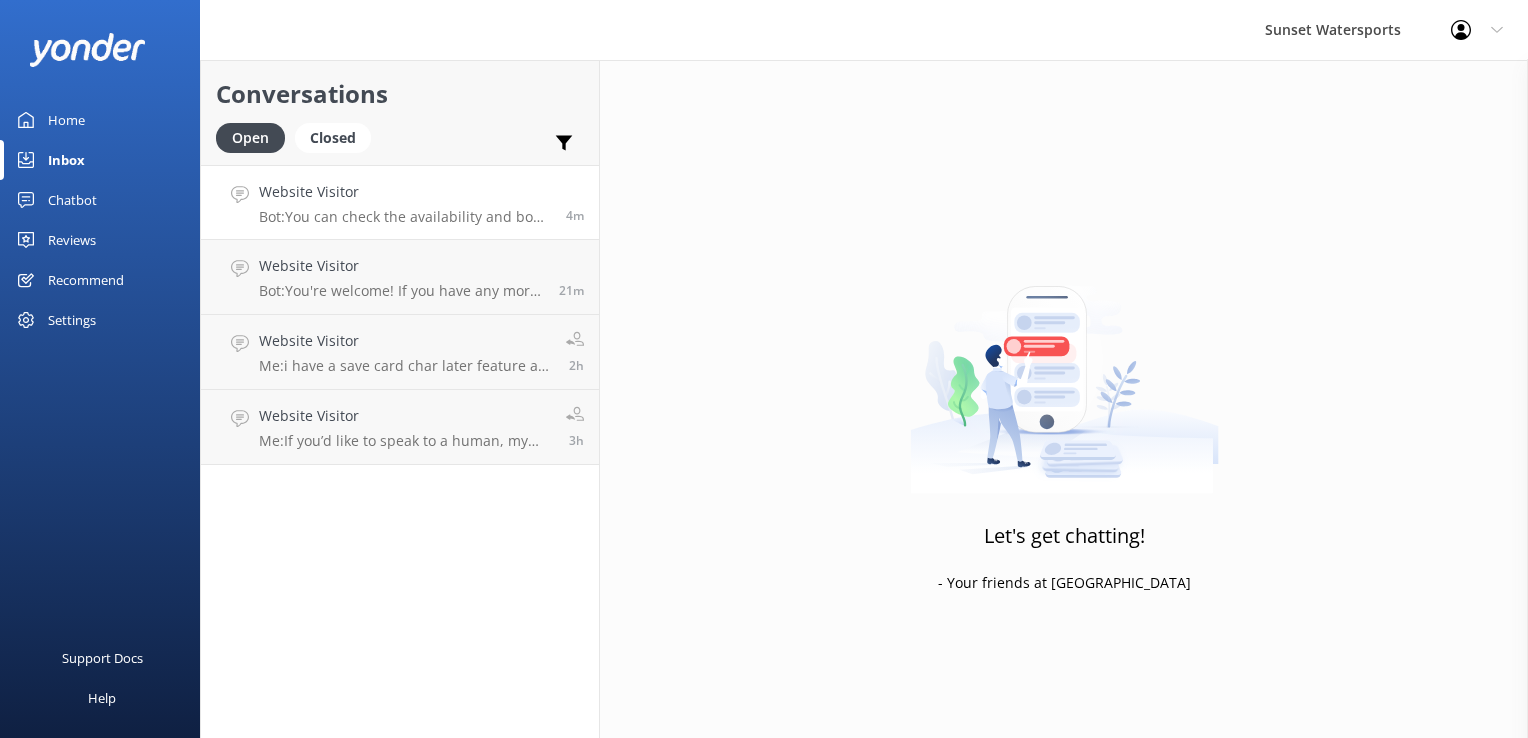 click on "Website Visitor" at bounding box center [405, 192] 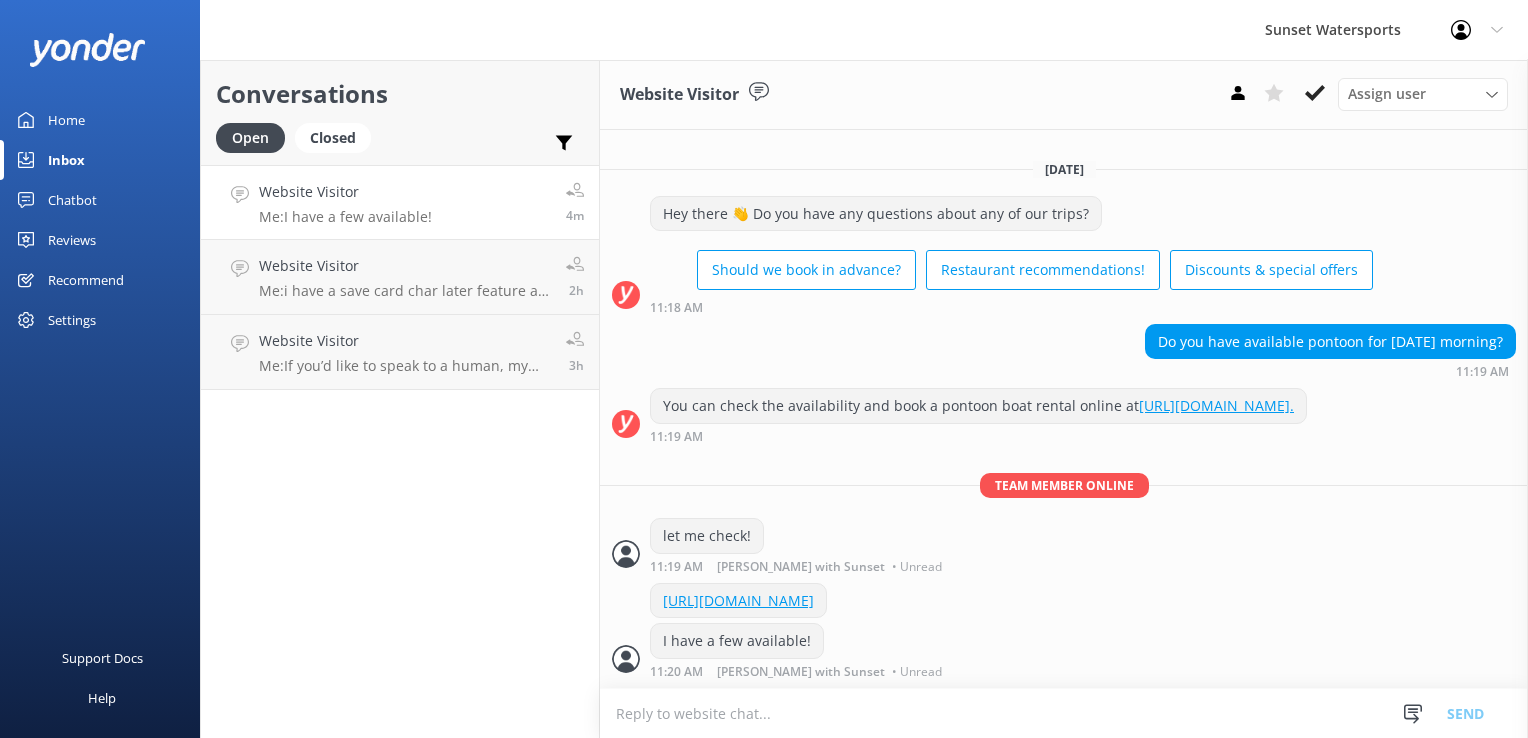 scroll, scrollTop: 22, scrollLeft: 0, axis: vertical 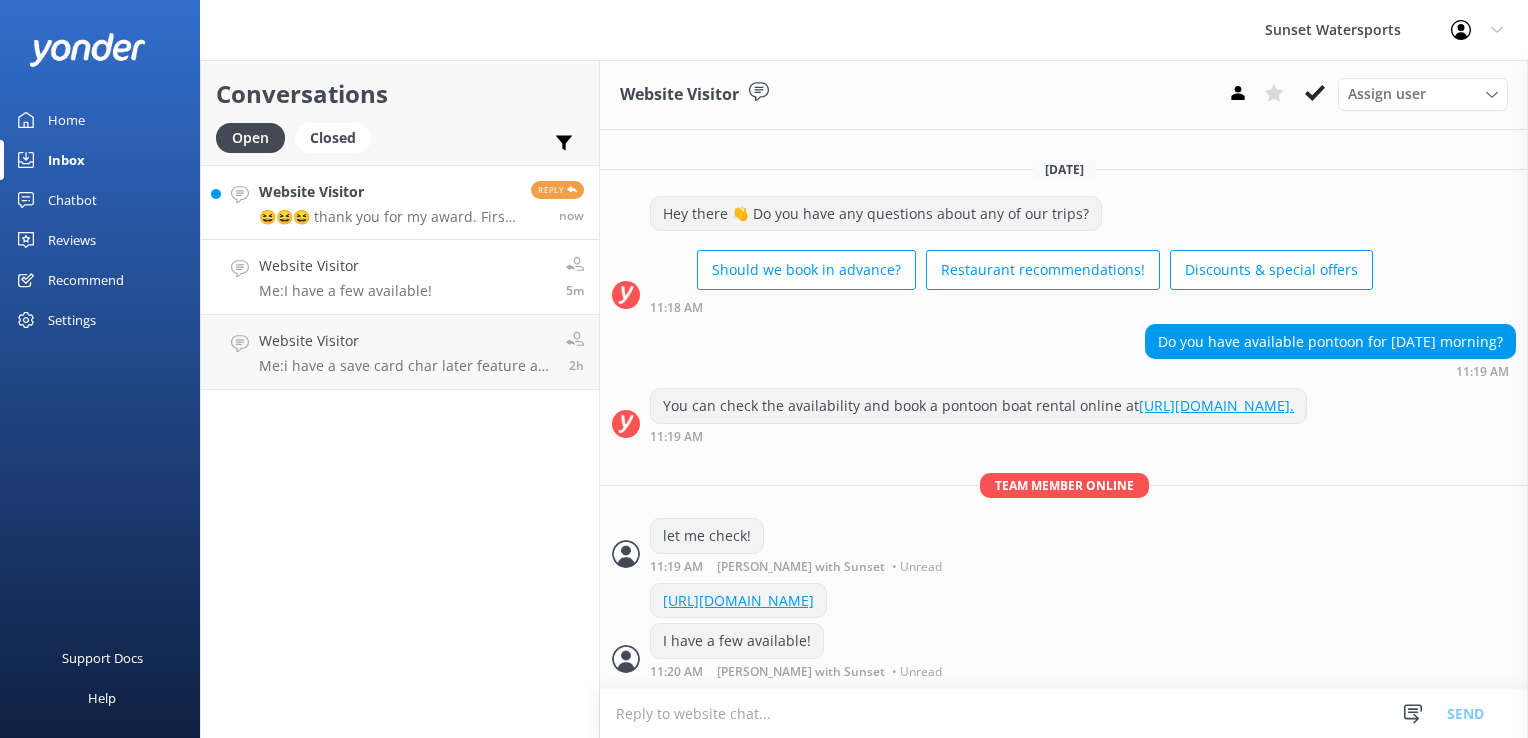 click on "Website Visitor" at bounding box center (387, 192) 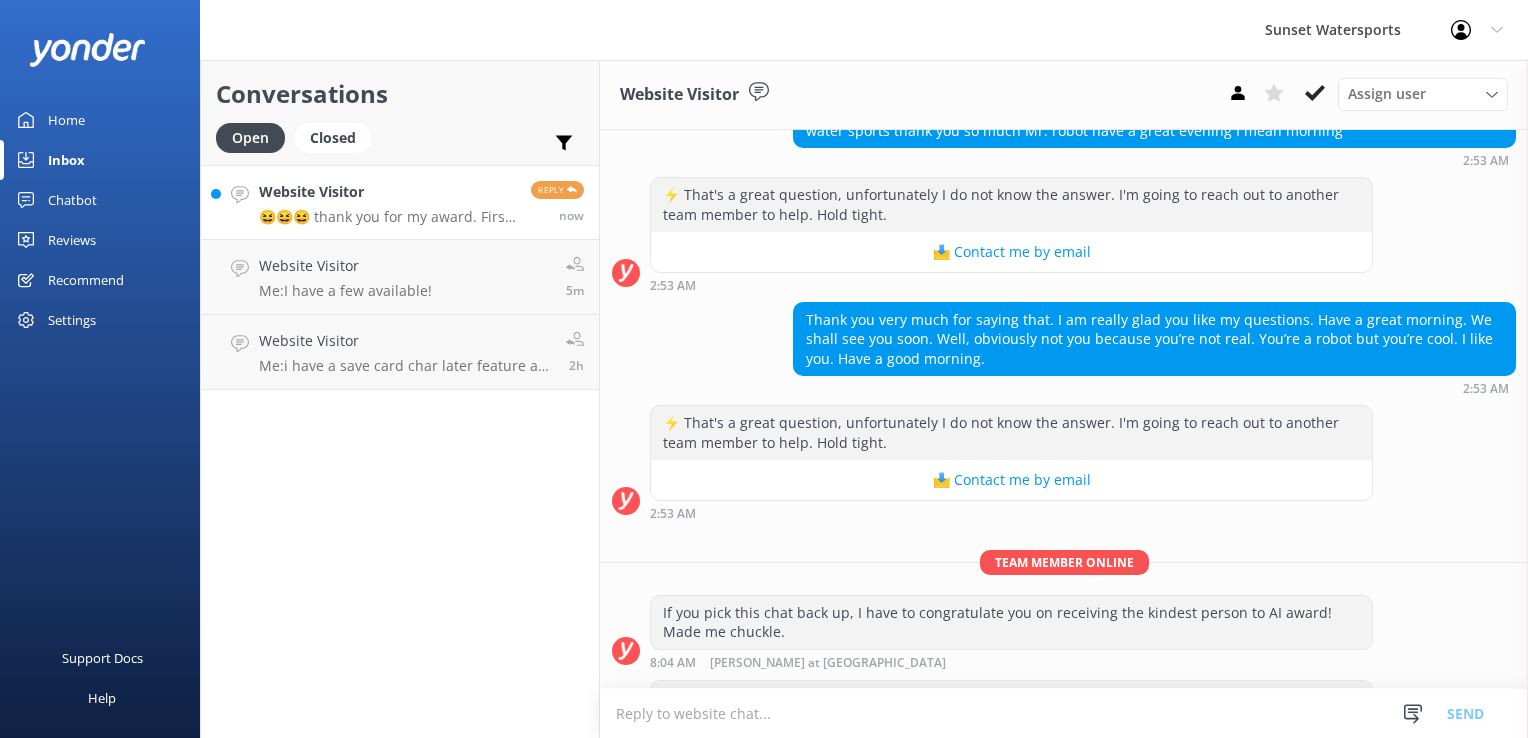 scroll, scrollTop: 3009, scrollLeft: 0, axis: vertical 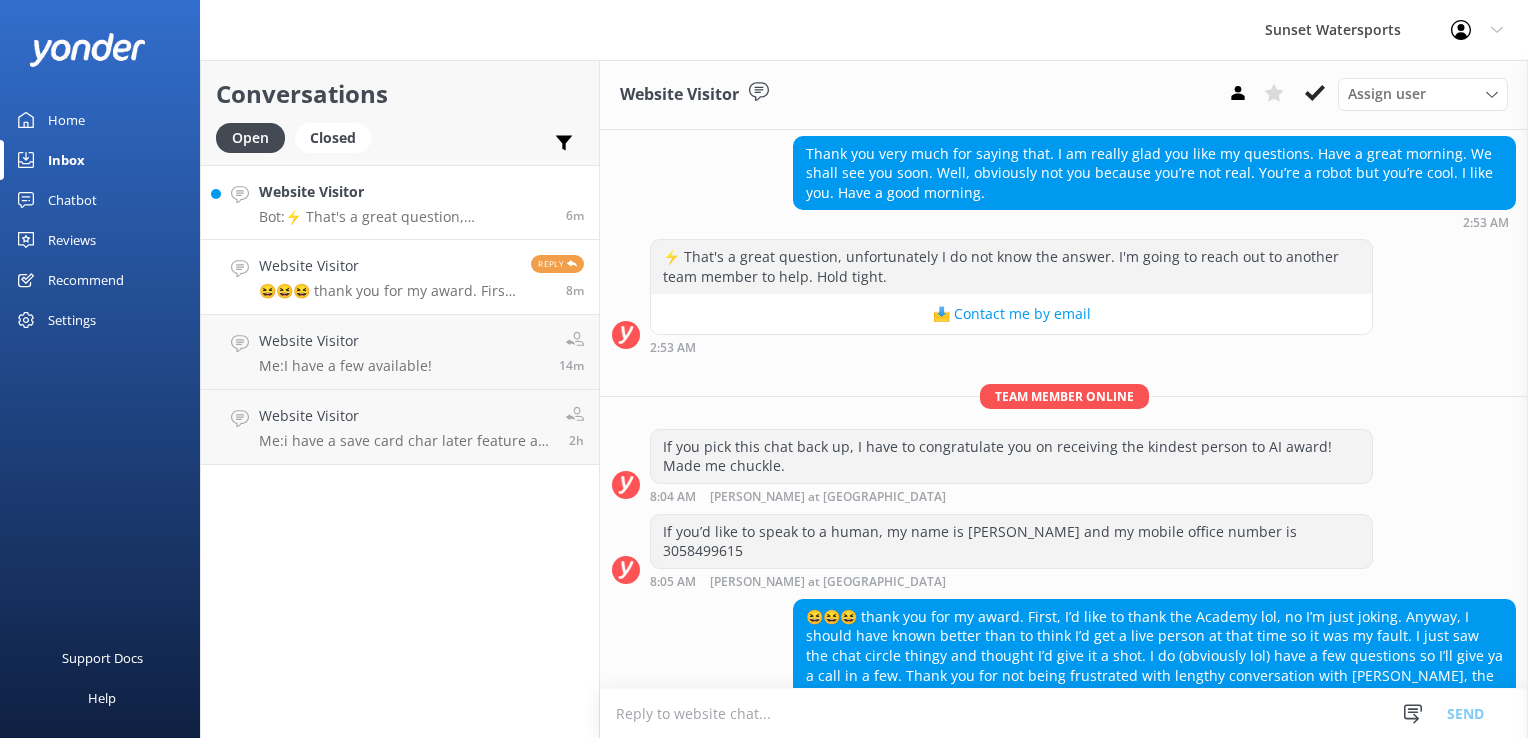 click on "Bot:  ⚡ That's a great question, unfortunately I do not know the answer. I'm going to reach out to another team member to help. Hold tight." at bounding box center [405, 217] 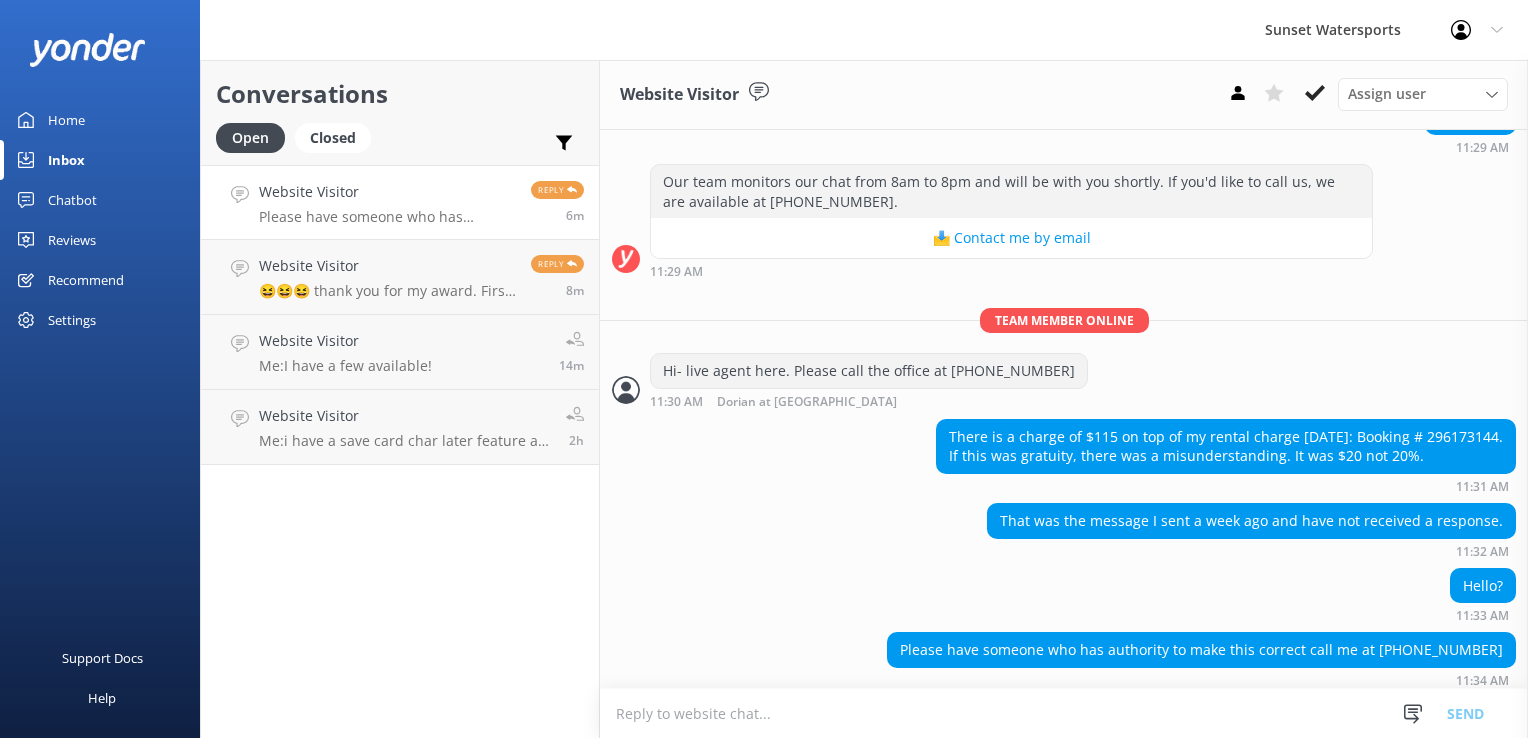 scroll, scrollTop: 404, scrollLeft: 0, axis: vertical 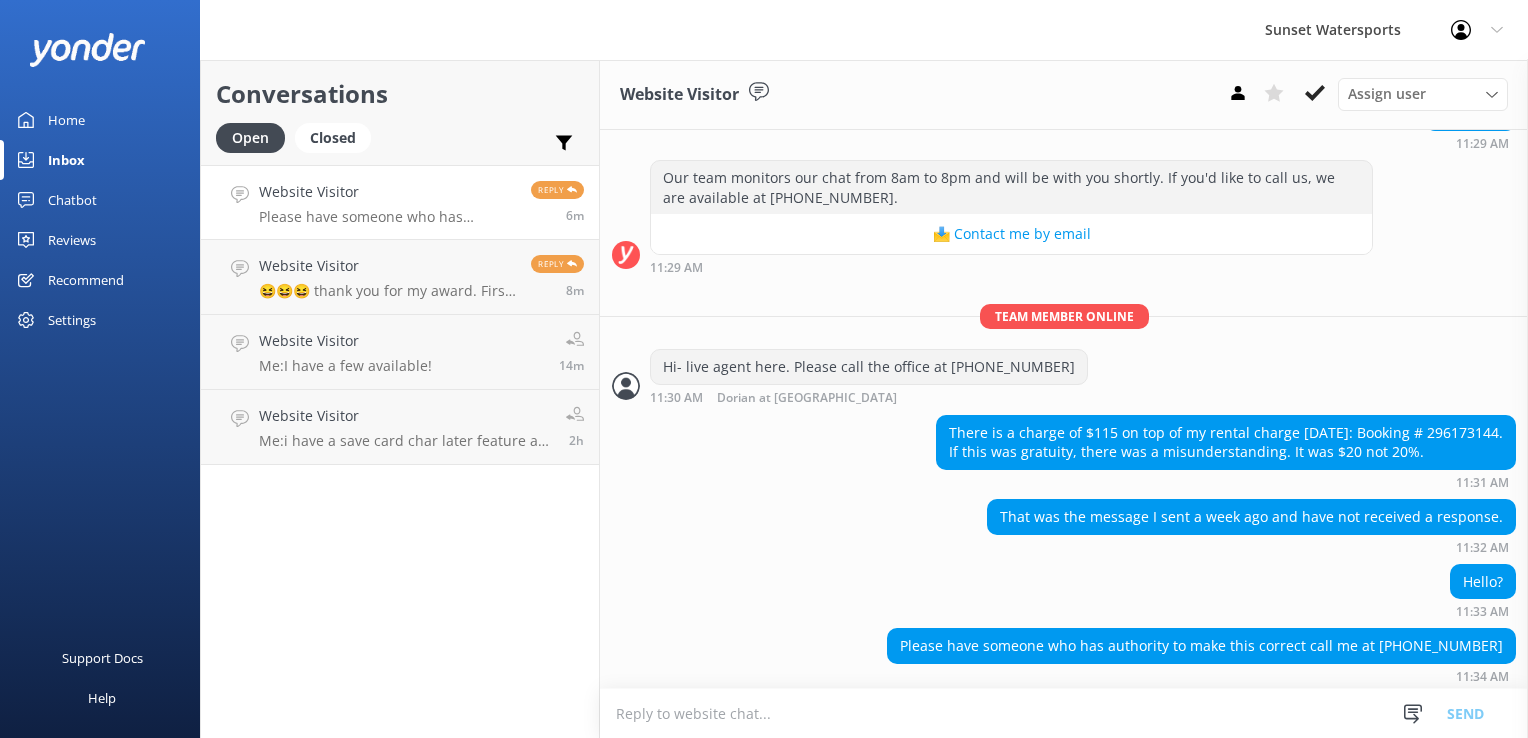 click at bounding box center [1064, 713] 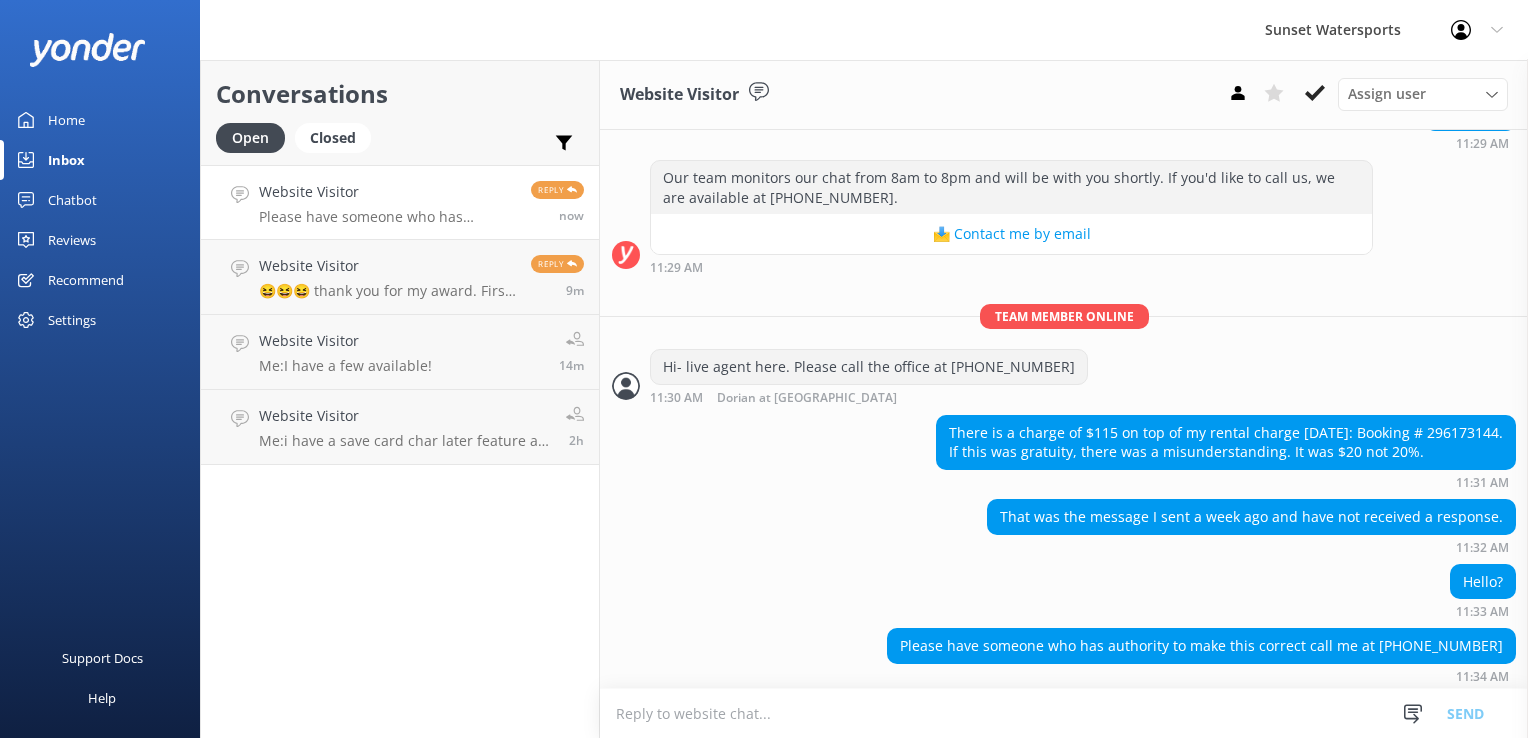 click on "Conversations Open Closed Important Assigned to me Unassigned Website Visitor Please have someone who has authority to make this correct call me at [PHONE_NUMBER] Reply now Website Visitor 😆😆😆 thank you for my award.   First, I’d like to thank the Academy lol, no I’m just joking.  Anyway, I should have known better than to think I’d get a live person at that time so it was my fault. I just saw the chat circle thingy and thought I’d give it a shot.  I do (obviously lol)  have a few questions so I’ll give ya a call in a few.  Thank you for not being frustrated with lengthy conversation with [PERSON_NAME], the AI guy. Lol.   Reply 9m Website Visitor Me:  I have a few available! 14m Website Visitor Me:  i have a save card char later feature as well to save the trip then pay seperate at check in? 2h" at bounding box center (400, 399) 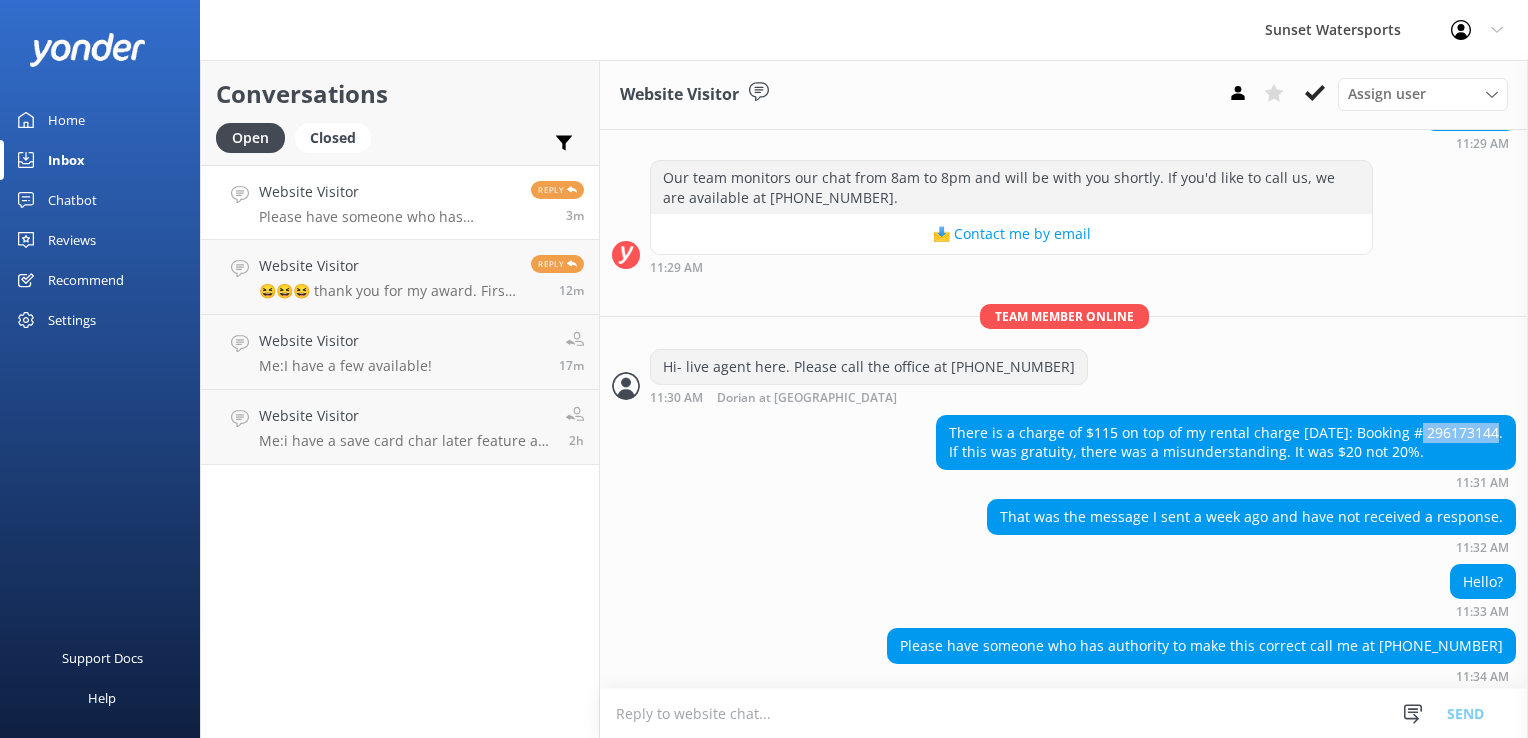 drag, startPoint x: 1414, startPoint y: 428, endPoint x: 1487, endPoint y: 422, distance: 73.24616 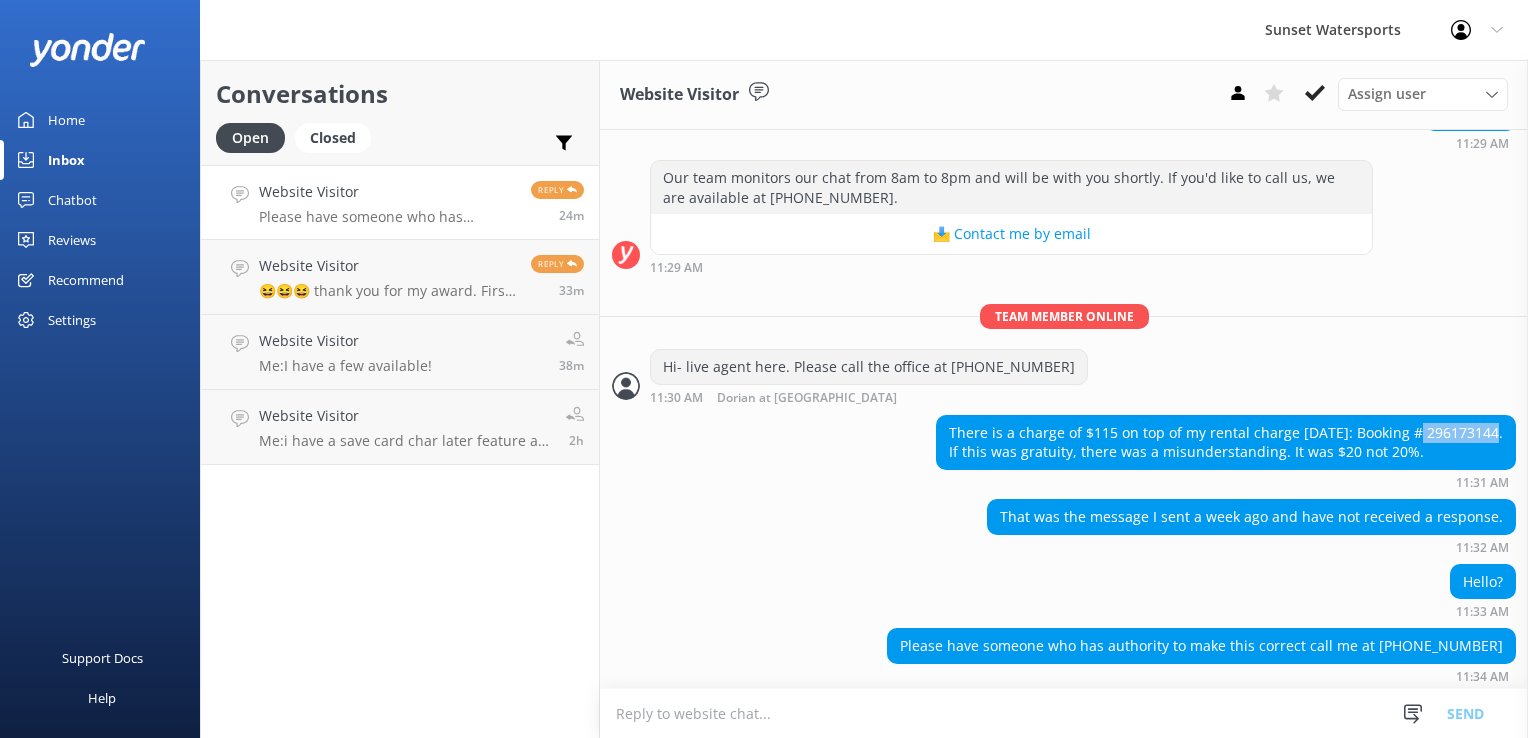 click on "Please have someone who has authority to make this correct call me at [PHONE_NUMBER]" at bounding box center (387, 217) 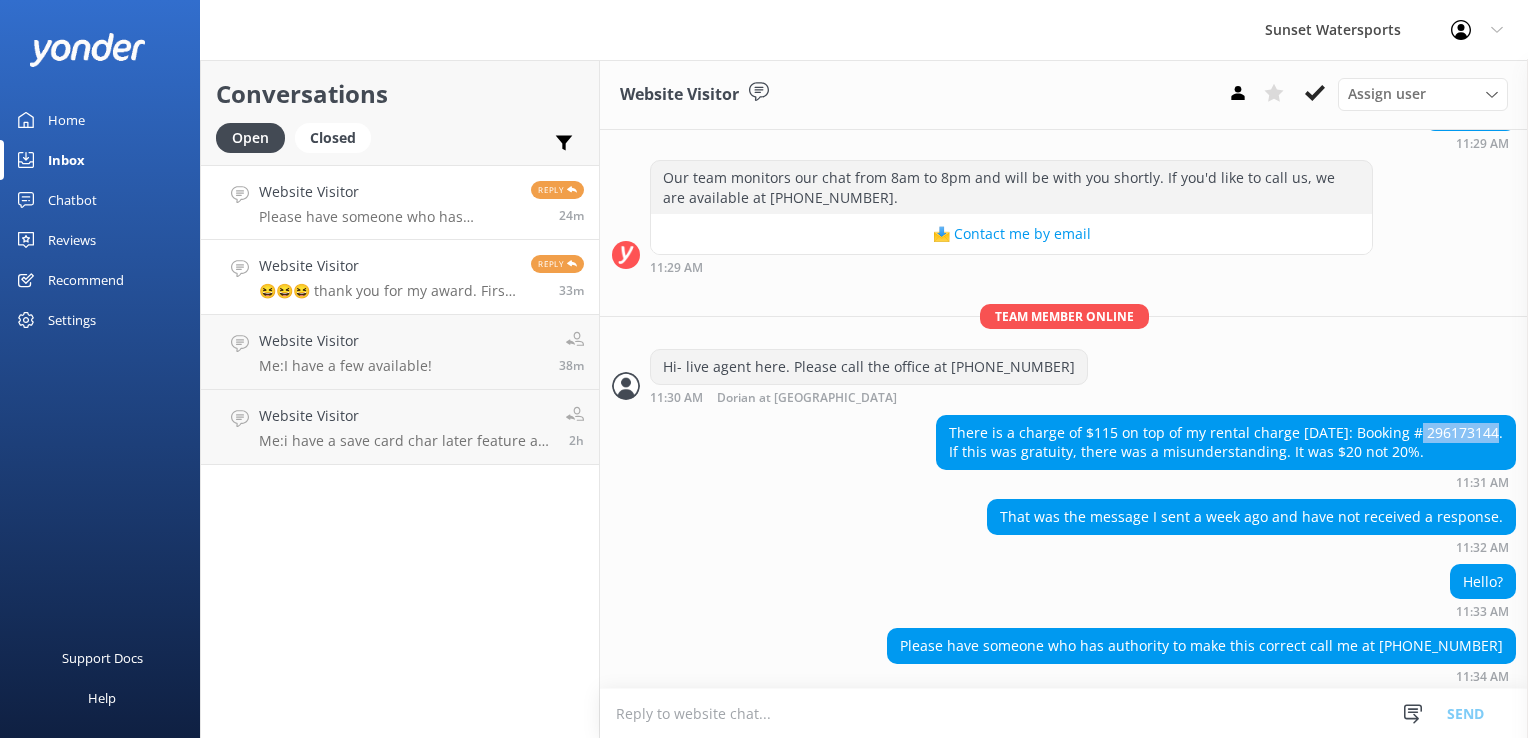 click on "Website Visitor" at bounding box center [387, 266] 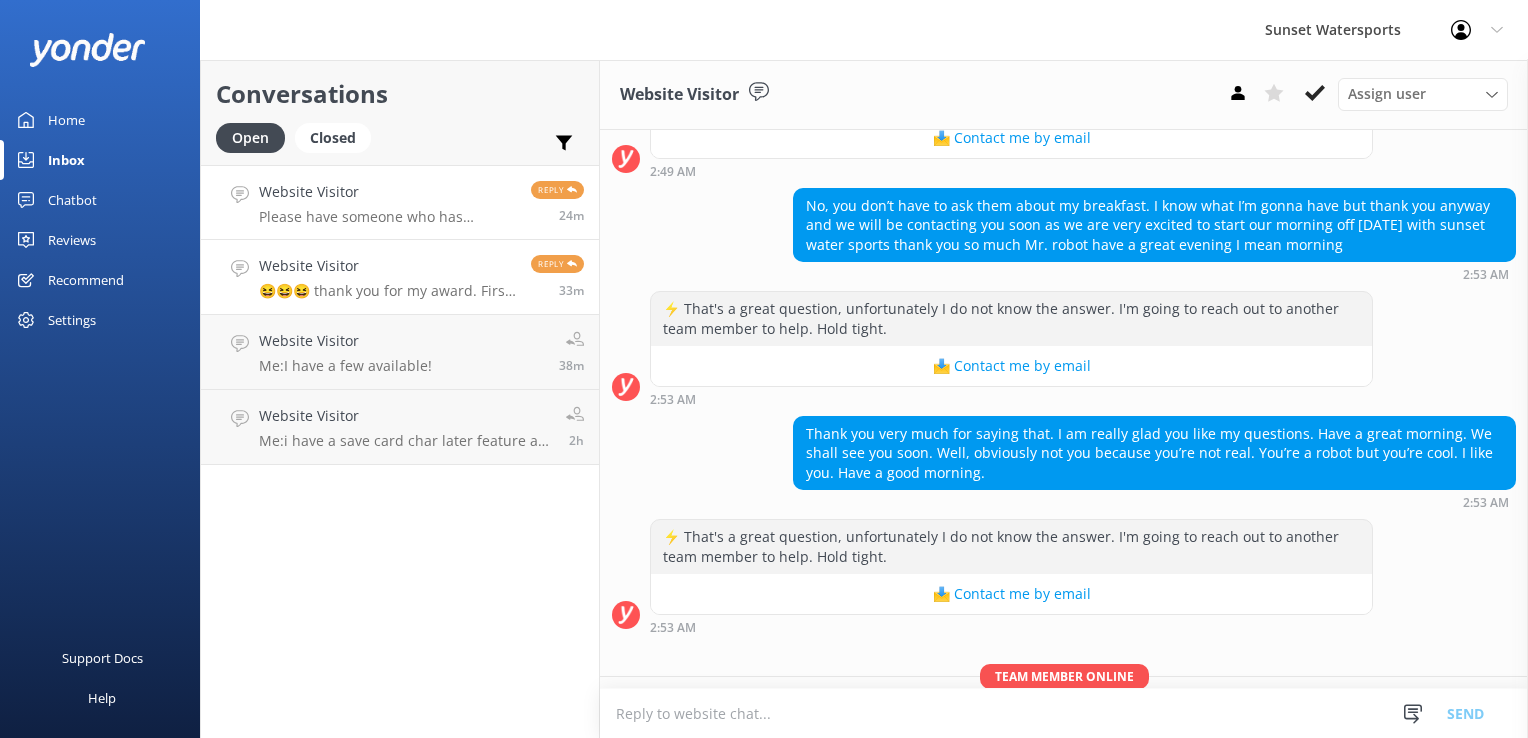 scroll, scrollTop: 3009, scrollLeft: 0, axis: vertical 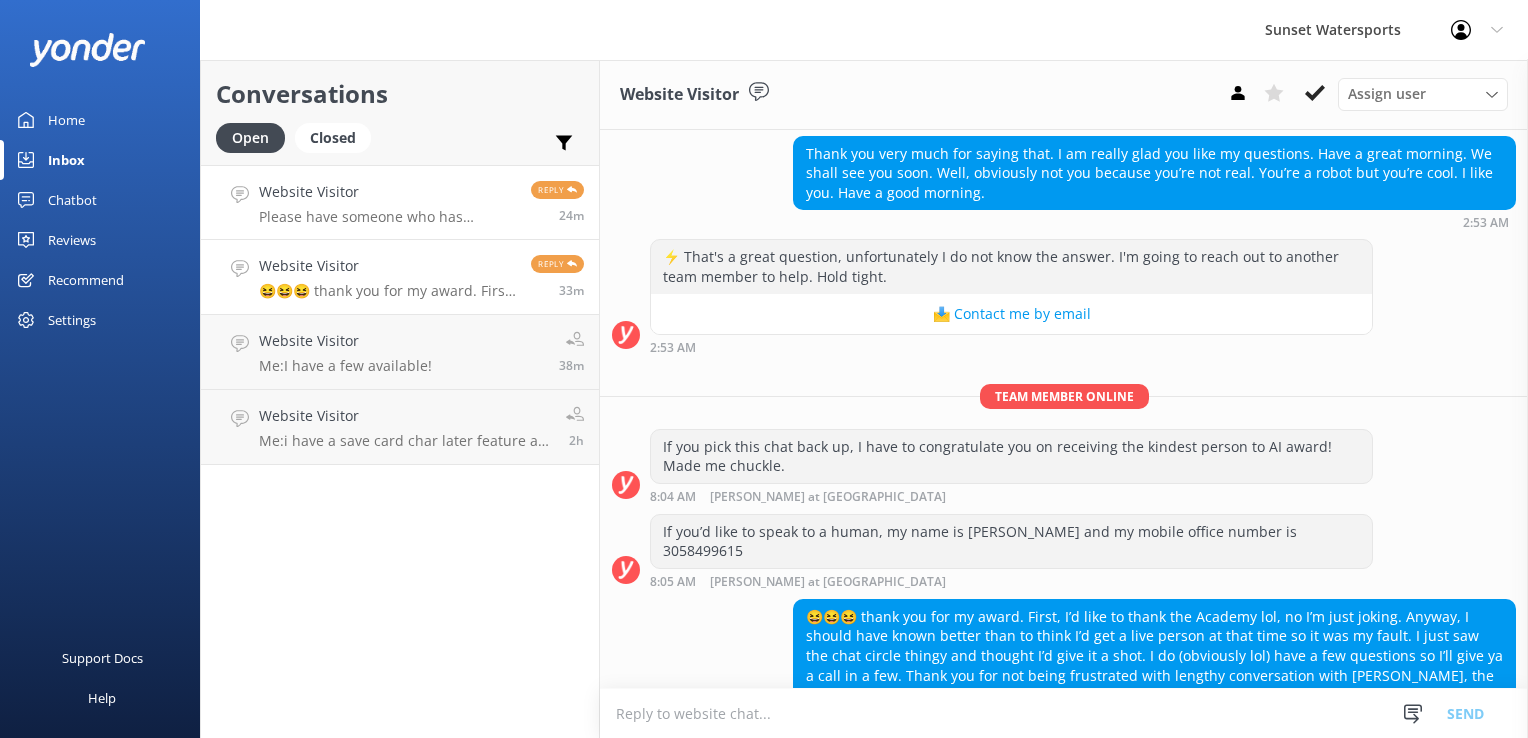 click on "Website Visitor" at bounding box center (387, 192) 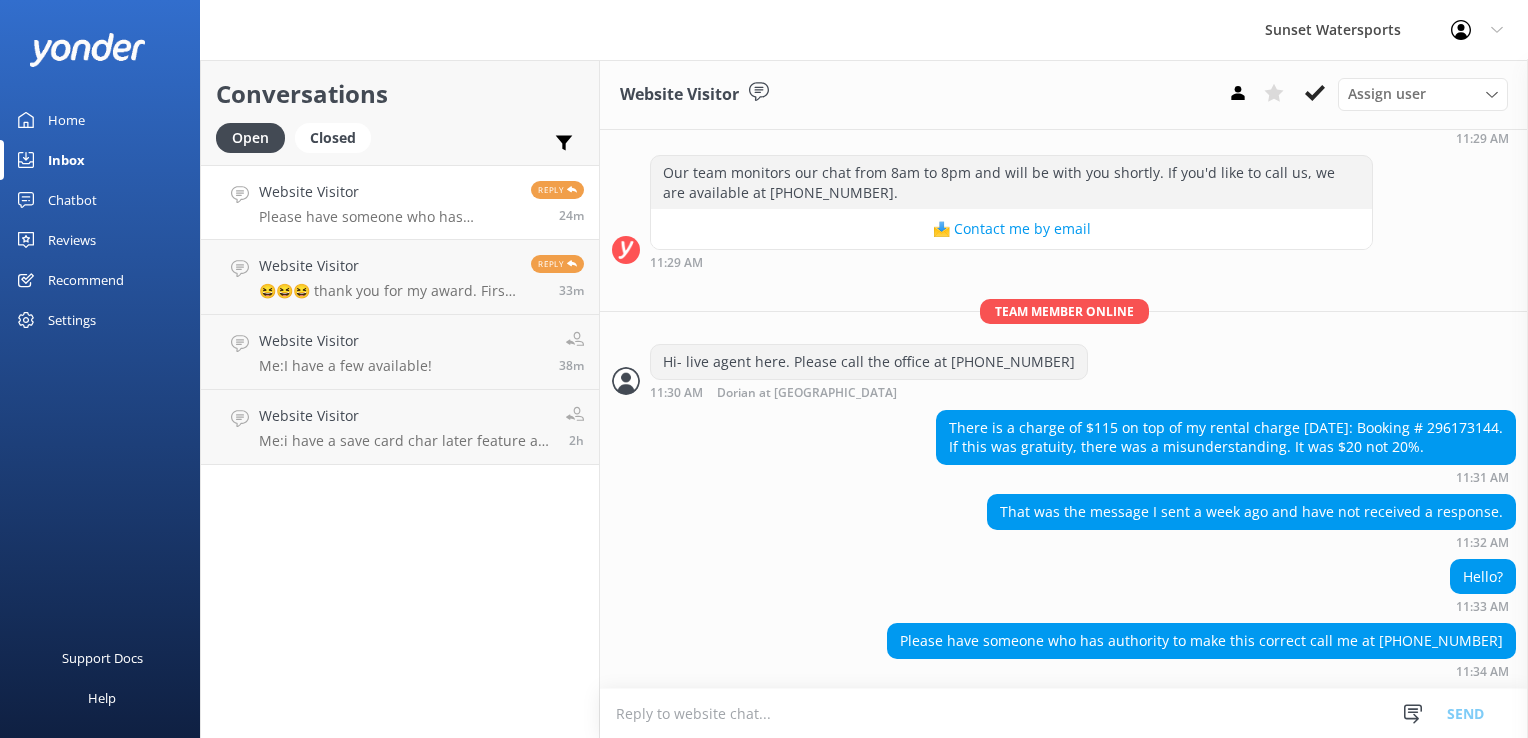 scroll, scrollTop: 404, scrollLeft: 0, axis: vertical 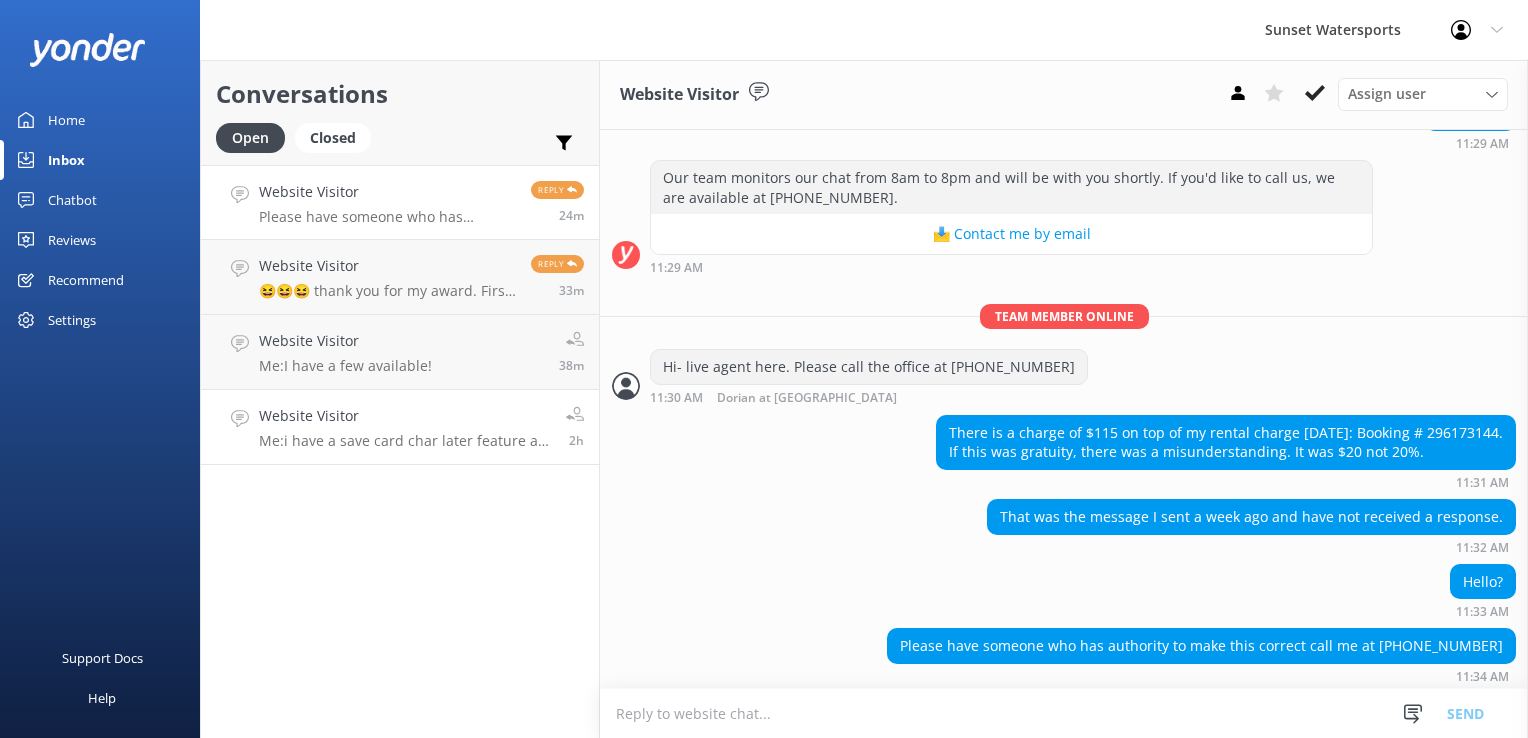 click on "Website Visitor Me:  i have a save card char later feature as well to save the trip then pay seperate at check in? 2h" at bounding box center [400, 427] 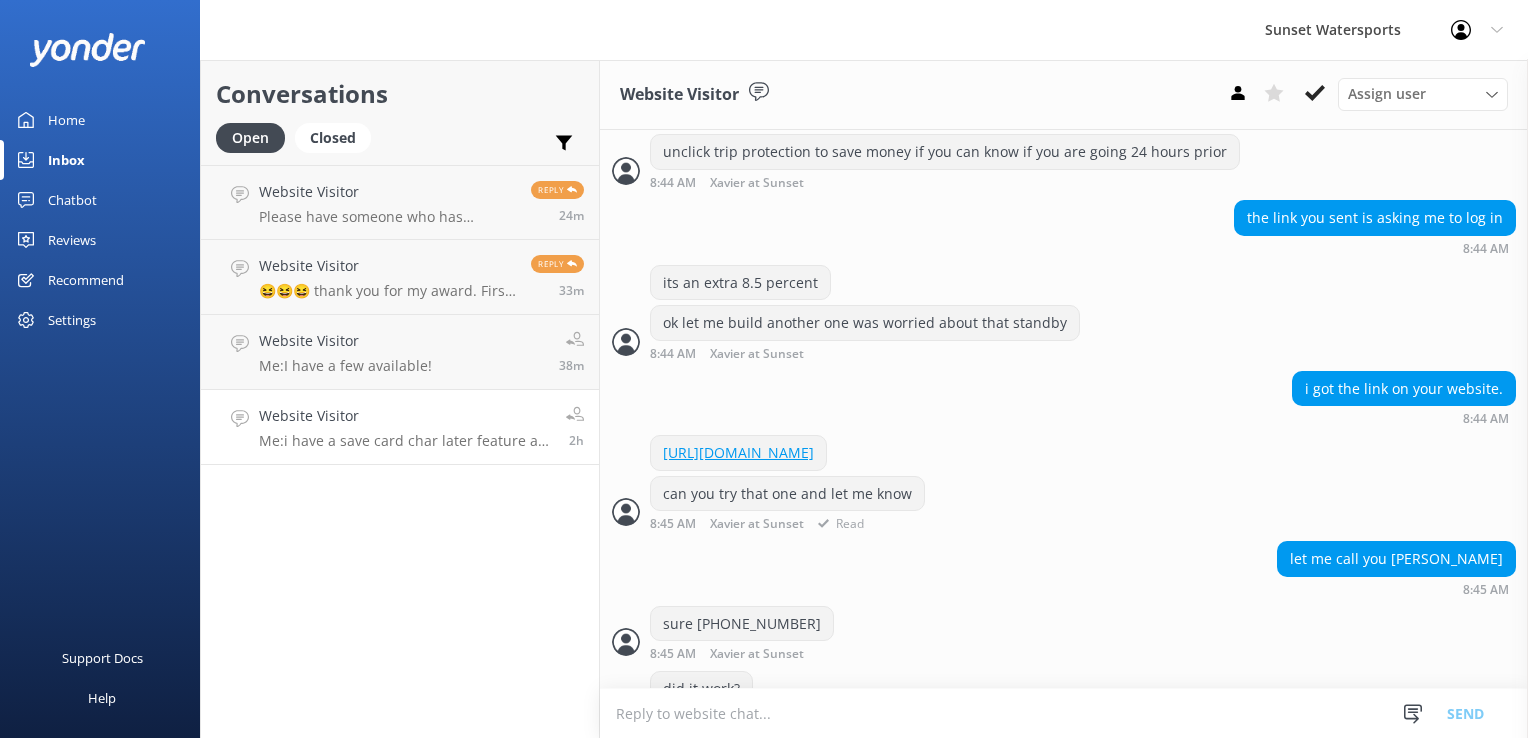 scroll, scrollTop: 1637, scrollLeft: 0, axis: vertical 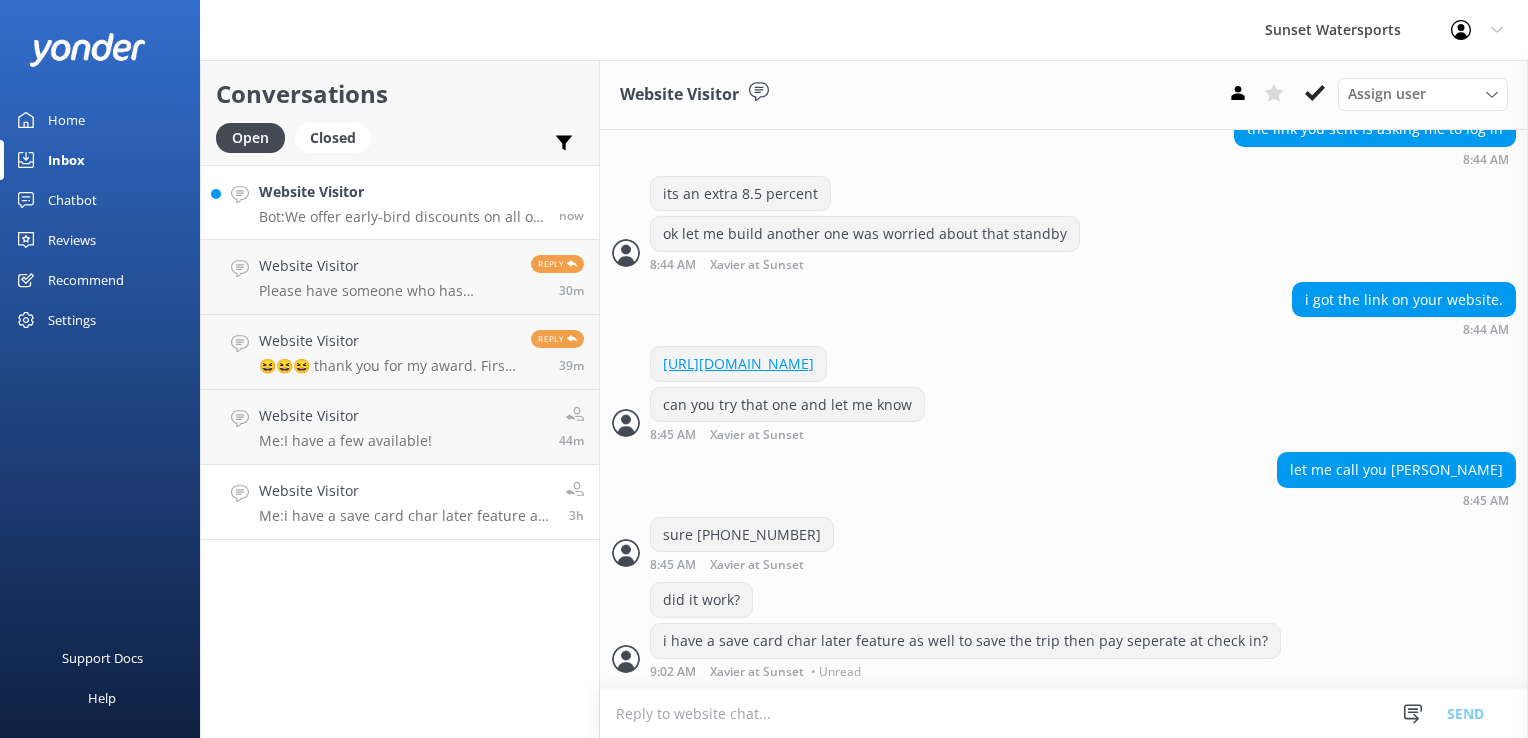 click on "Bot:  We offer early-bird discounts on all of our morning trips. When you book direct, we guarantee the lowest prices! You can find more information and book at [URL][DOMAIN_NAME]." at bounding box center (401, 217) 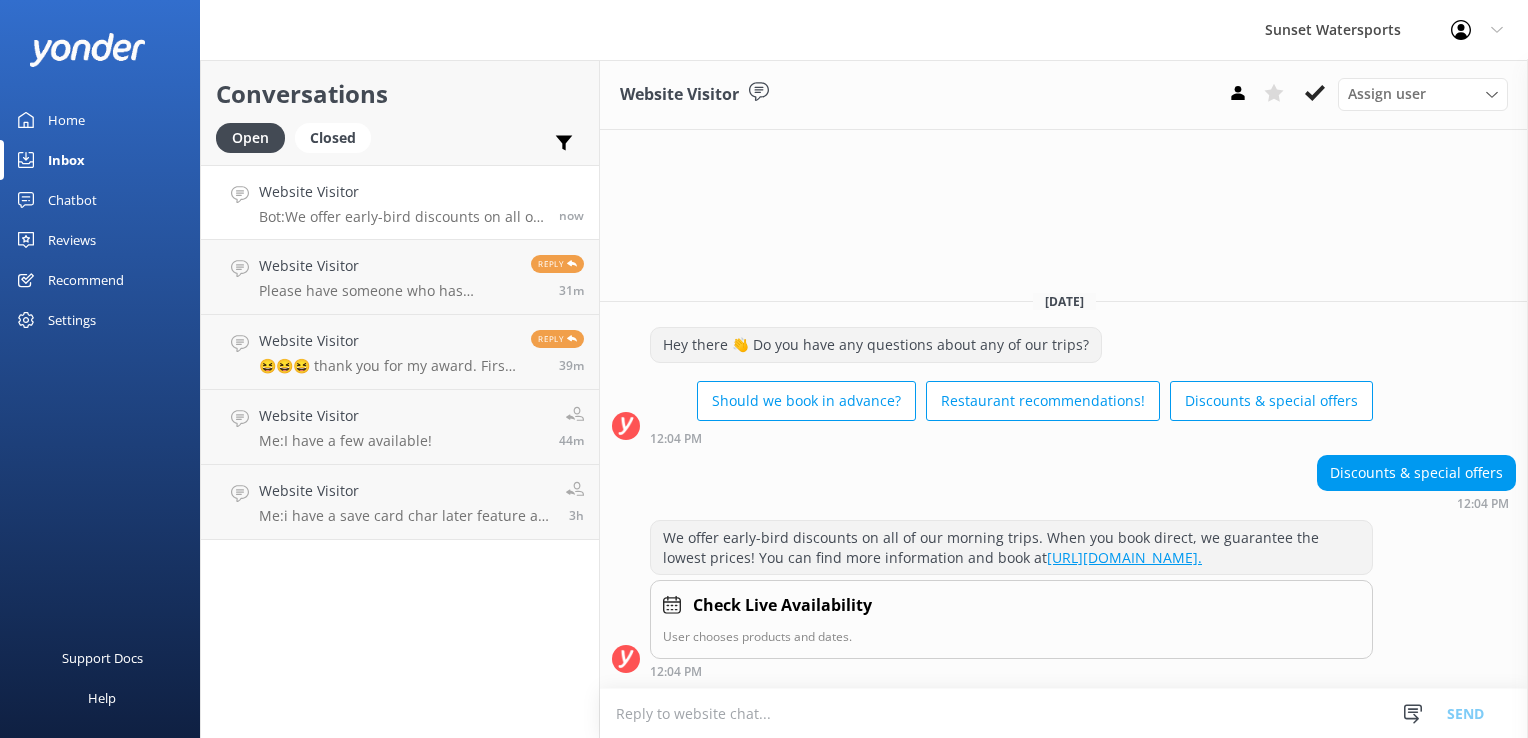 click at bounding box center (1064, 713) 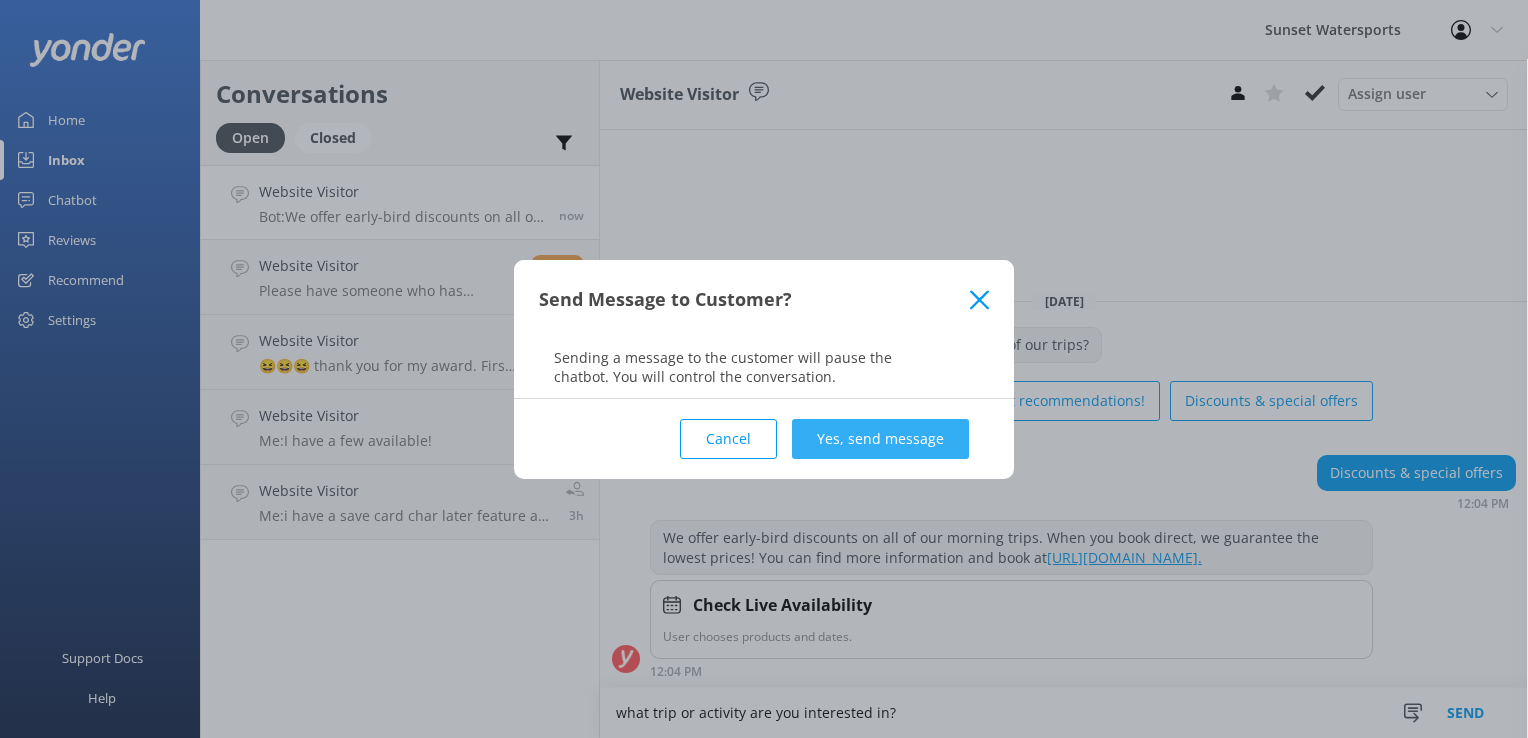 type on "what trip or activity are you interested in?" 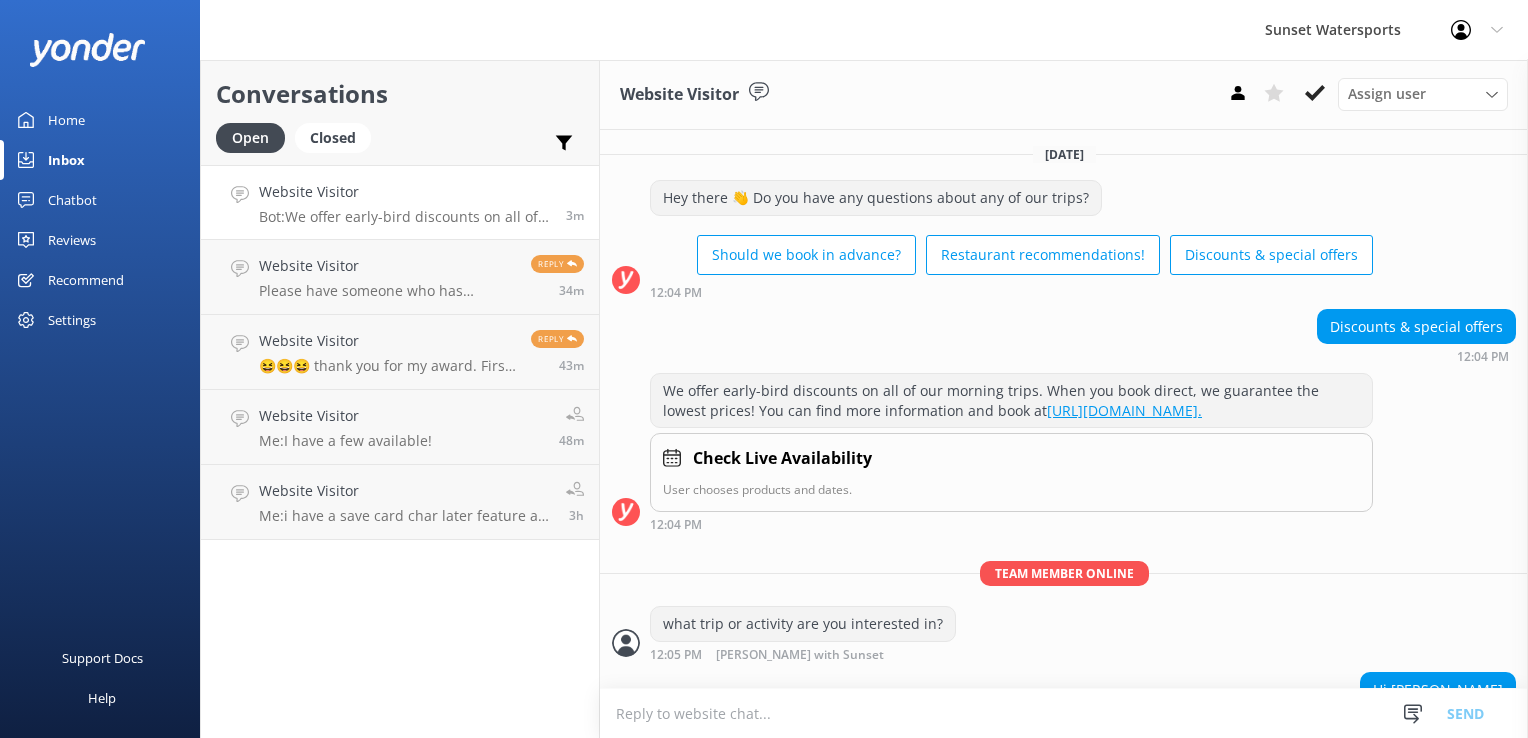 scroll, scrollTop: 130, scrollLeft: 0, axis: vertical 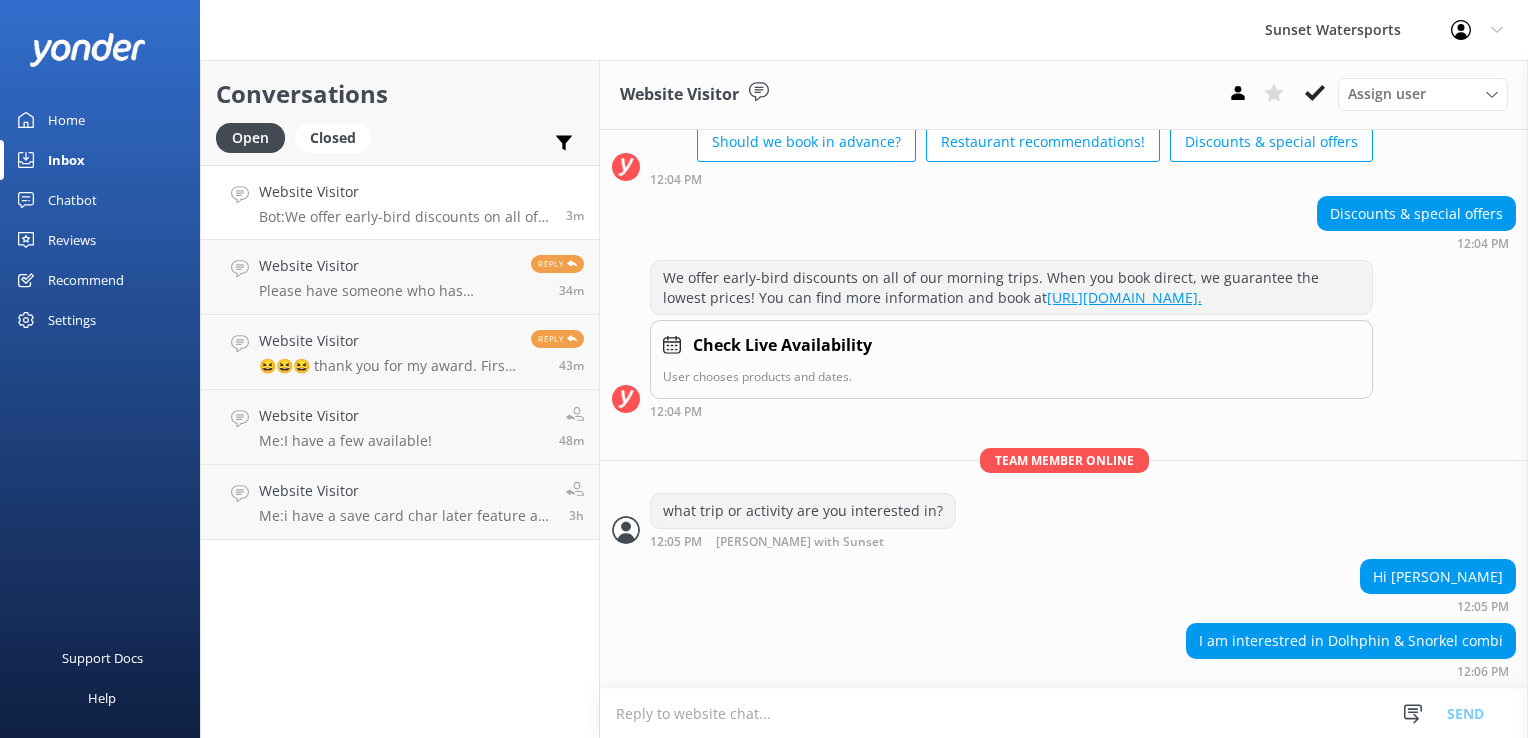 click at bounding box center (1064, 713) 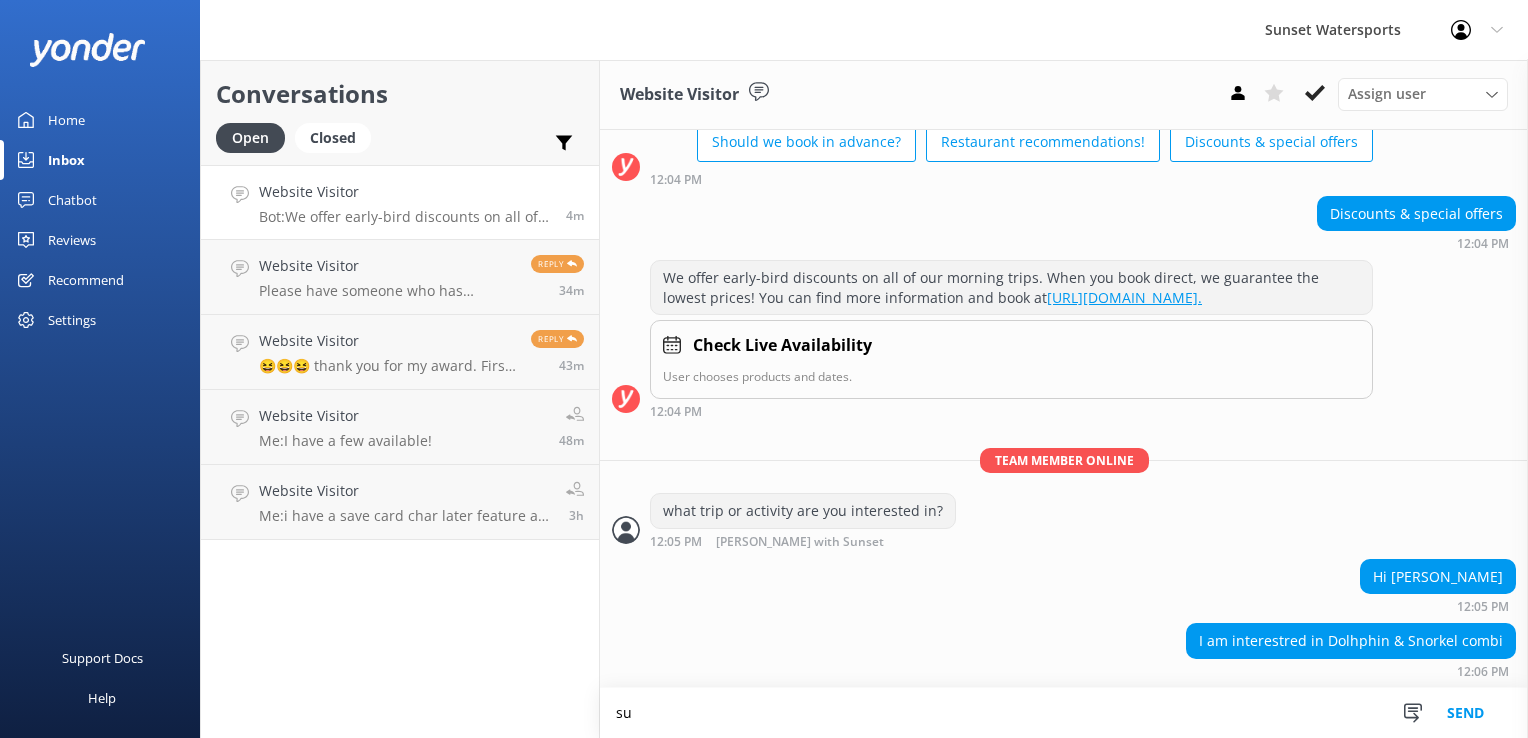 type on "s" 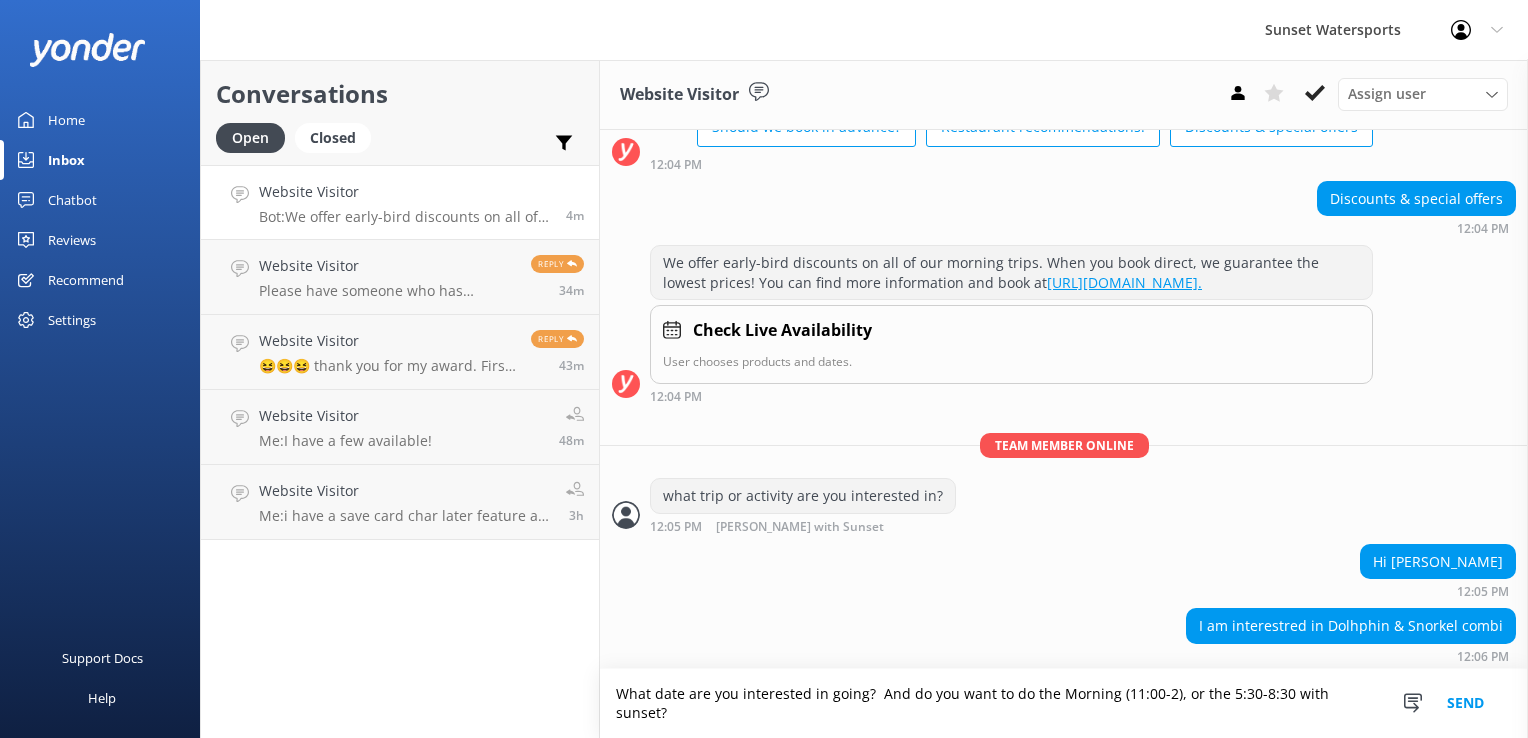 type on "What date are you interested in going?  And do you want to do the Morning (11:00-2), or the 5:30-8:30 with sunset?" 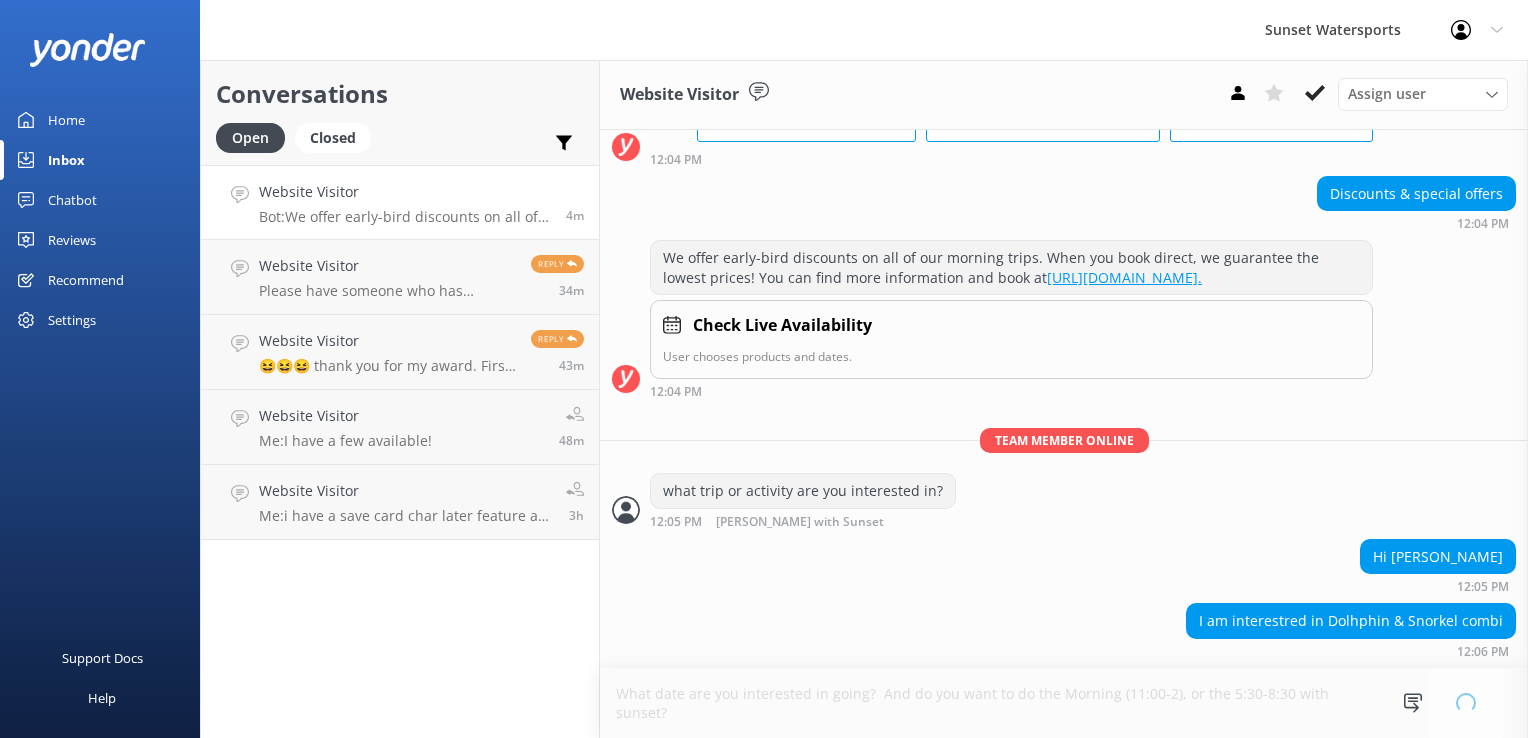 type 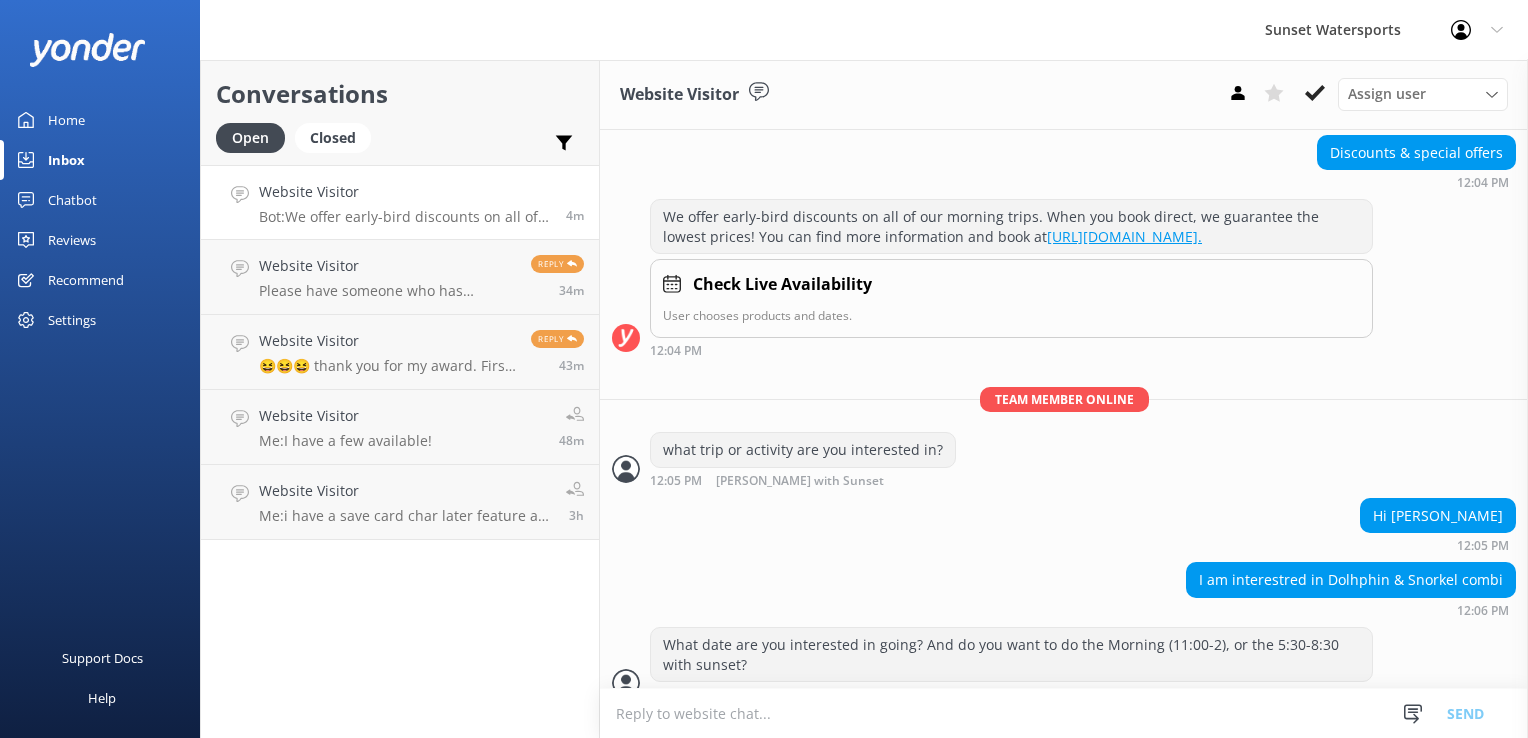 scroll, scrollTop: 215, scrollLeft: 0, axis: vertical 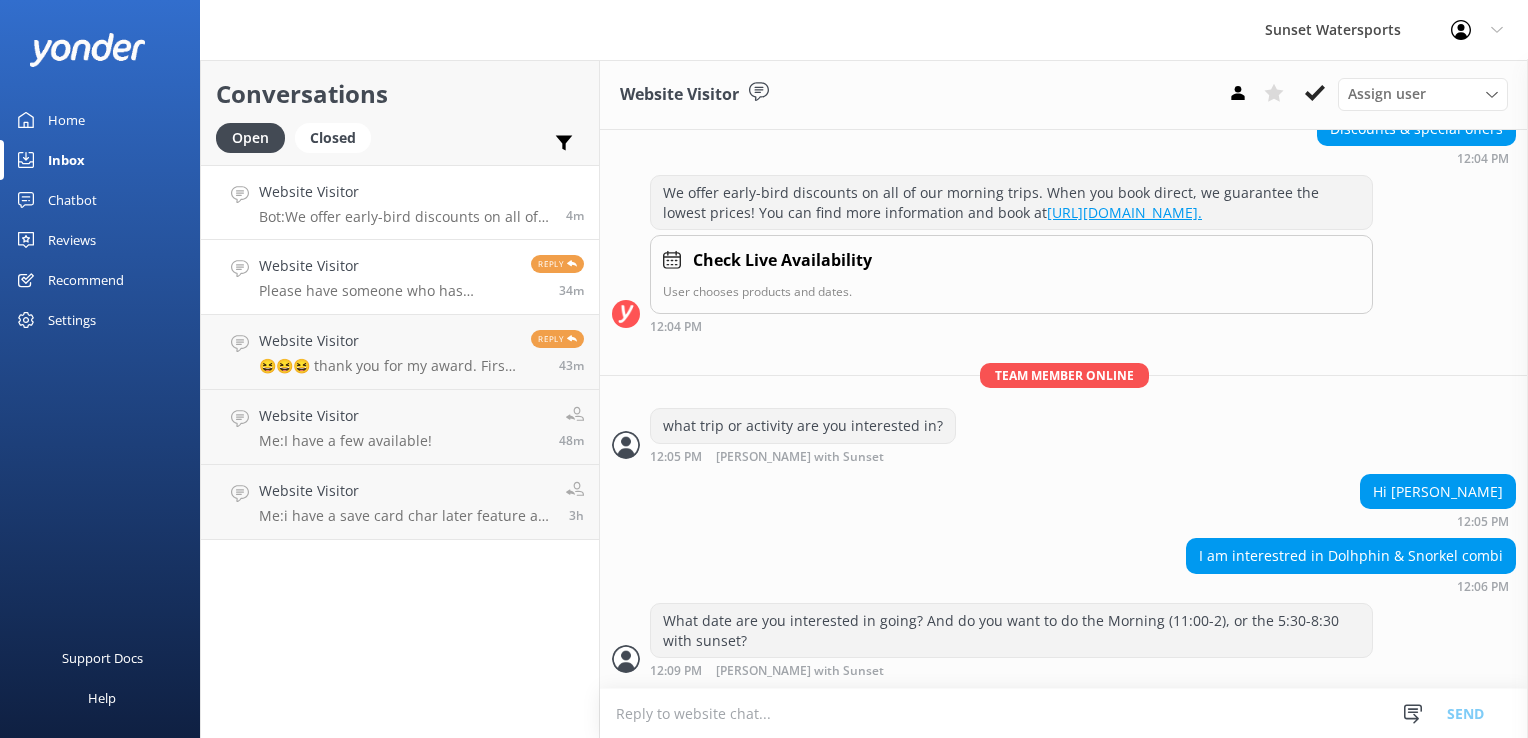 click on "Website Visitor" at bounding box center [387, 266] 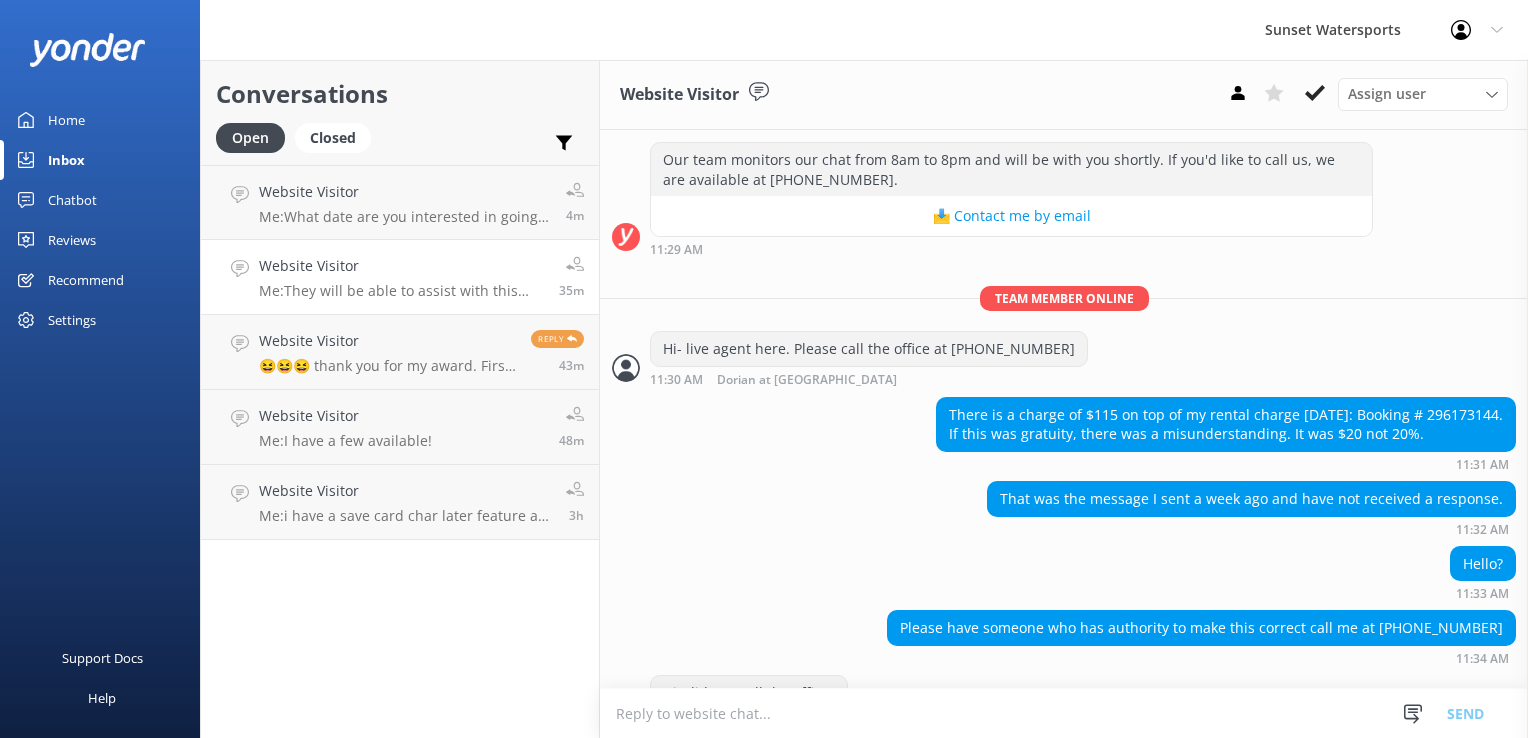scroll, scrollTop: 508, scrollLeft: 0, axis: vertical 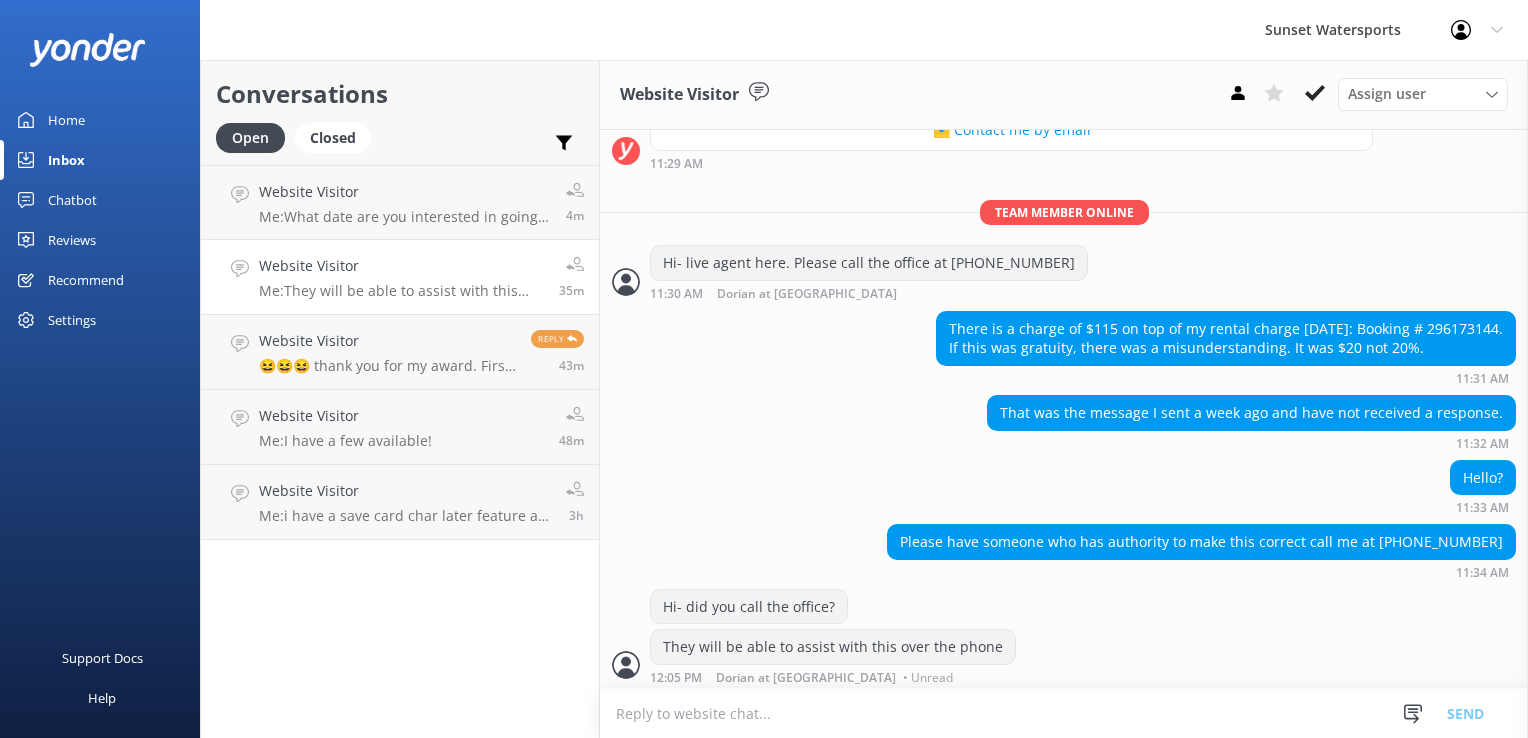 click on "Me:  They will be able to assist with this over the phone" at bounding box center (401, 291) 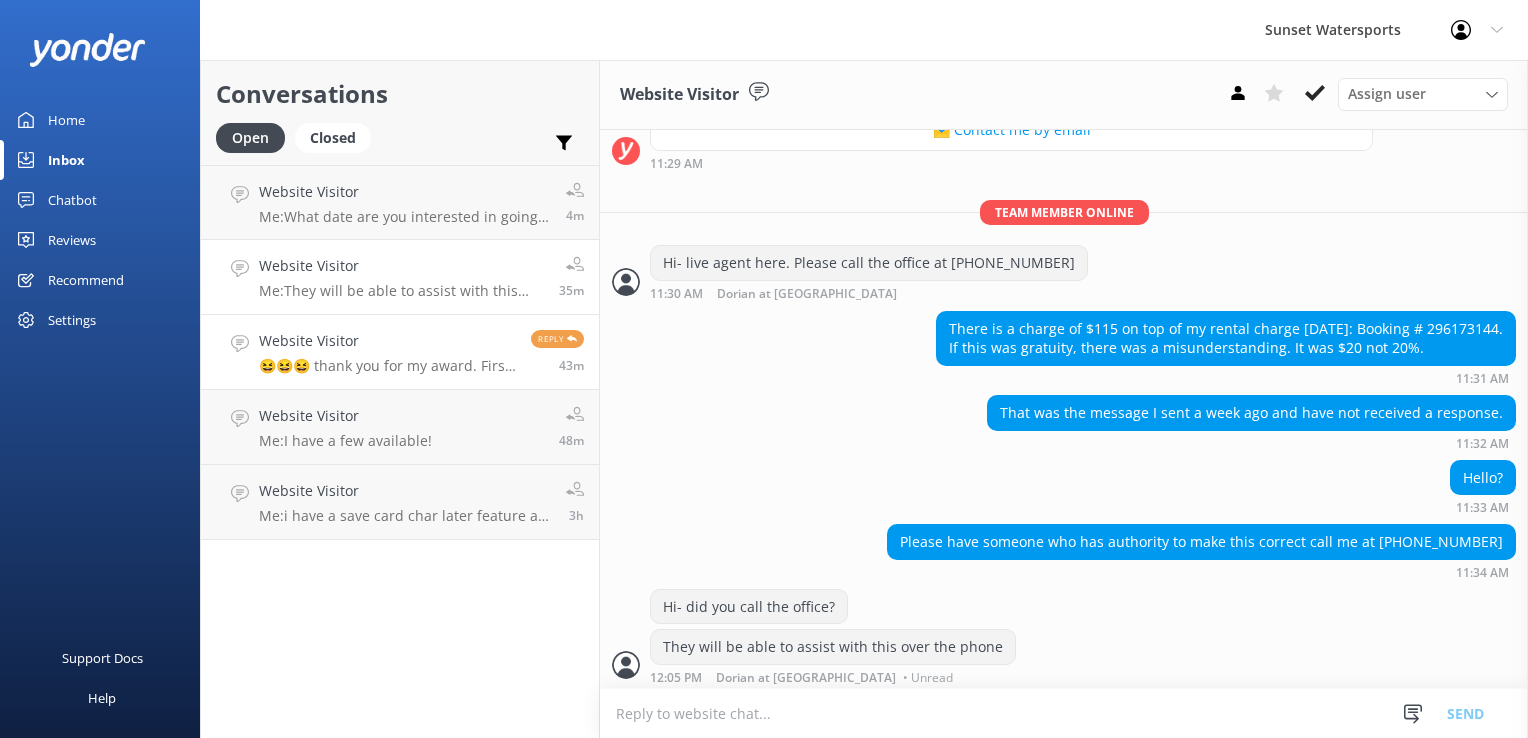 click on "😆😆😆 thank you for my award.   First, I’d like to thank the Academy lol, no I’m just joking.  Anyway, I should have known better than to think I’d get a live person at that time so it was my fault. I just saw the chat circle thingy and thought I’d give it a shot.  I do (obviously lol)  have a few questions so I’ll give ya a call in a few.  Thank you for not being frustrated with lengthy conversation with [PERSON_NAME], the AI guy. Lol." at bounding box center [387, 366] 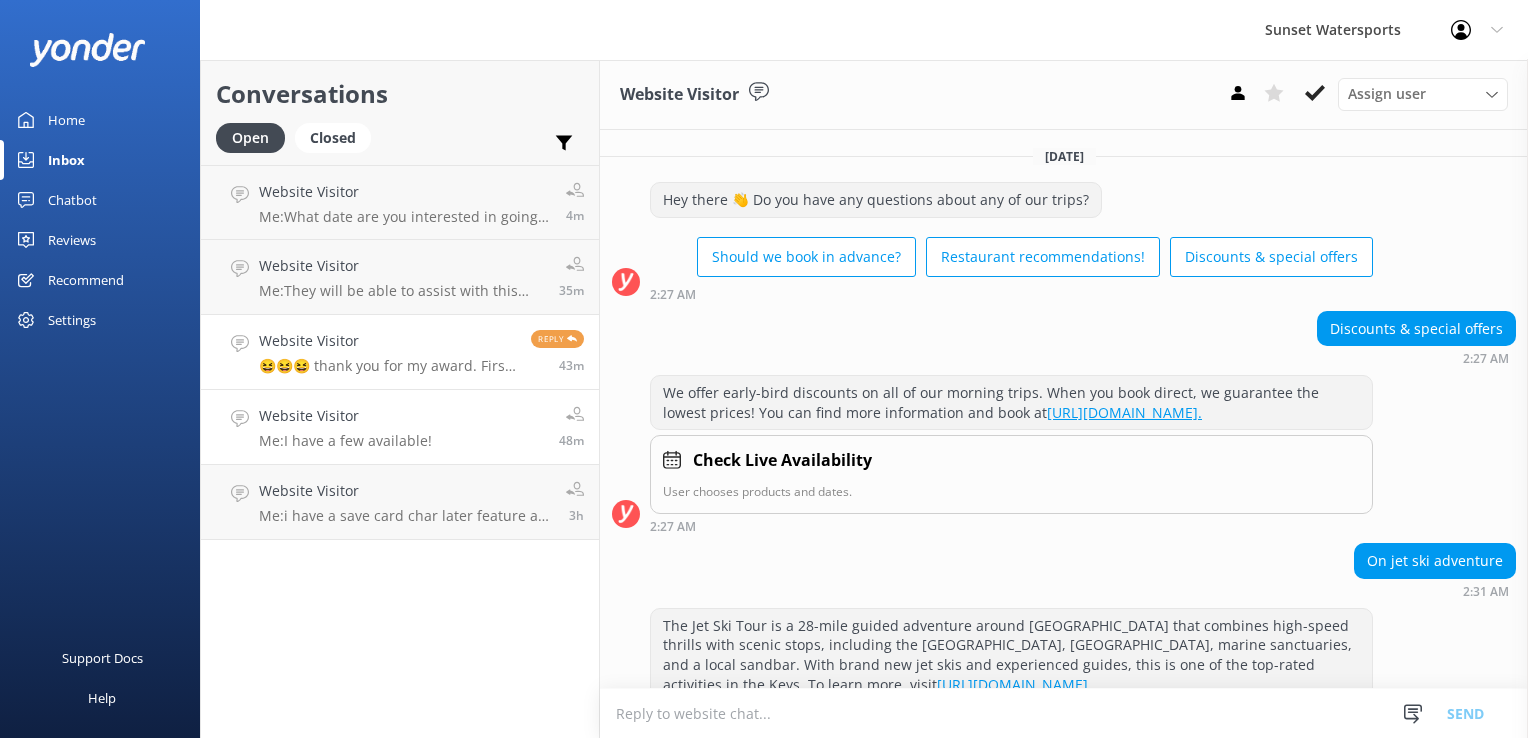 scroll, scrollTop: 1633, scrollLeft: 0, axis: vertical 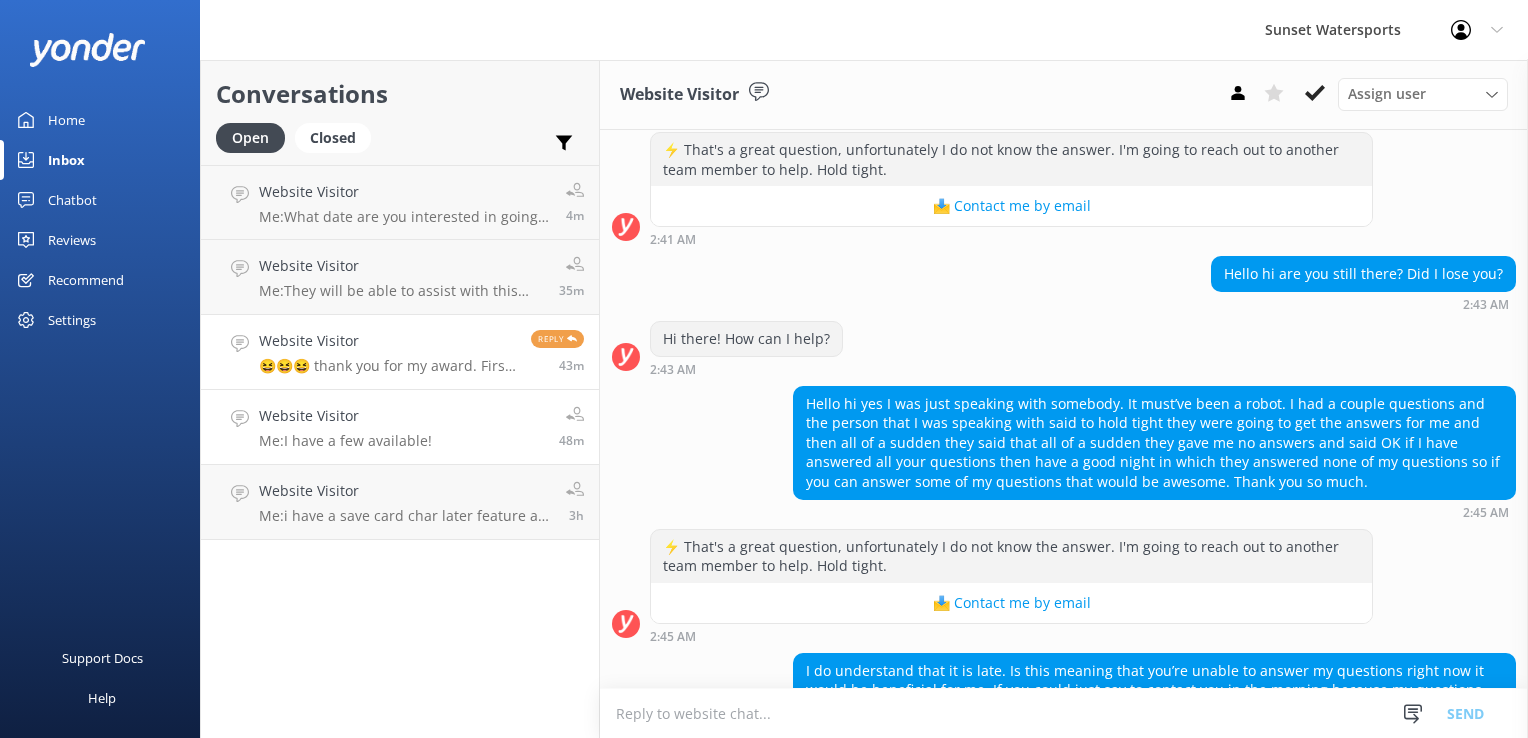 click on "Me:  I have a few available!" at bounding box center (345, 441) 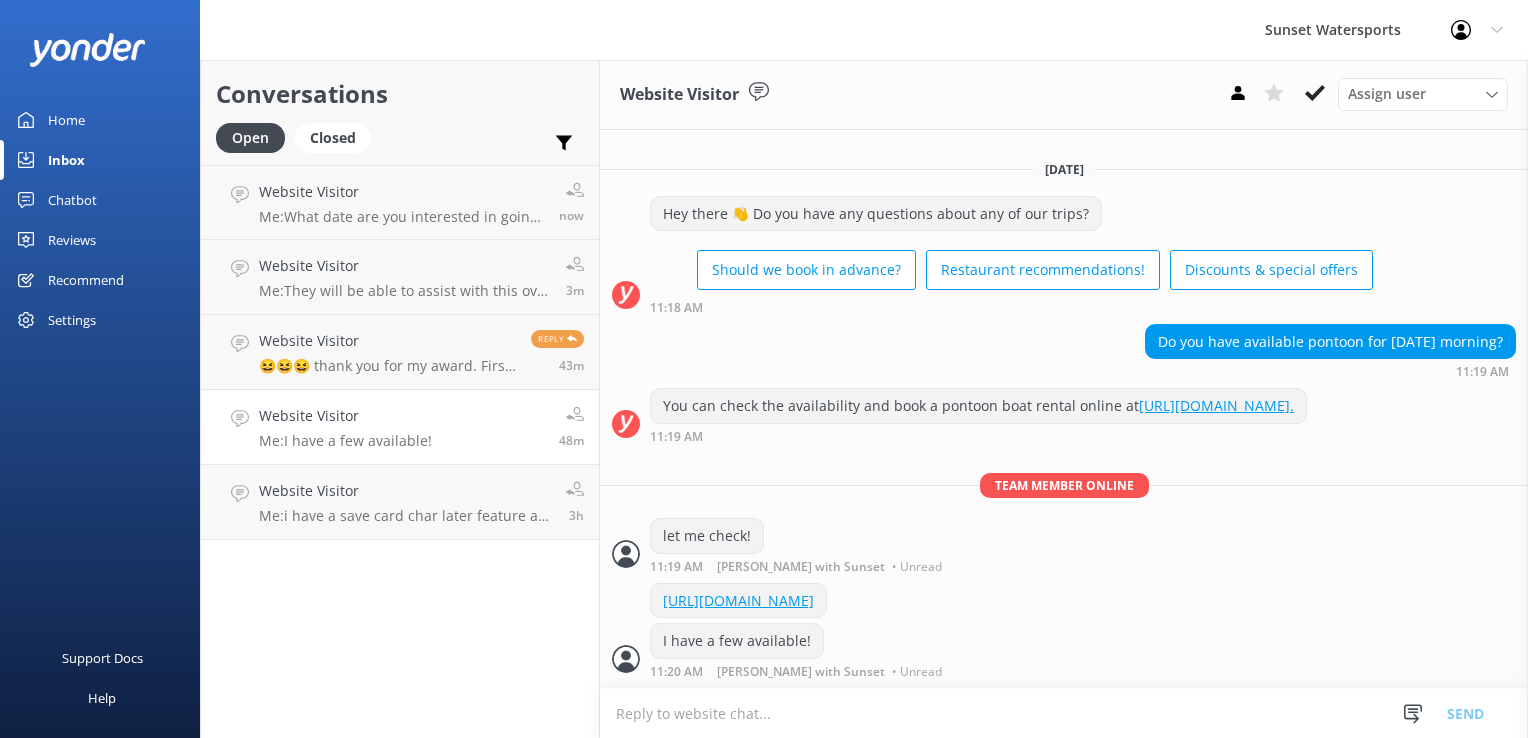 scroll, scrollTop: 22, scrollLeft: 0, axis: vertical 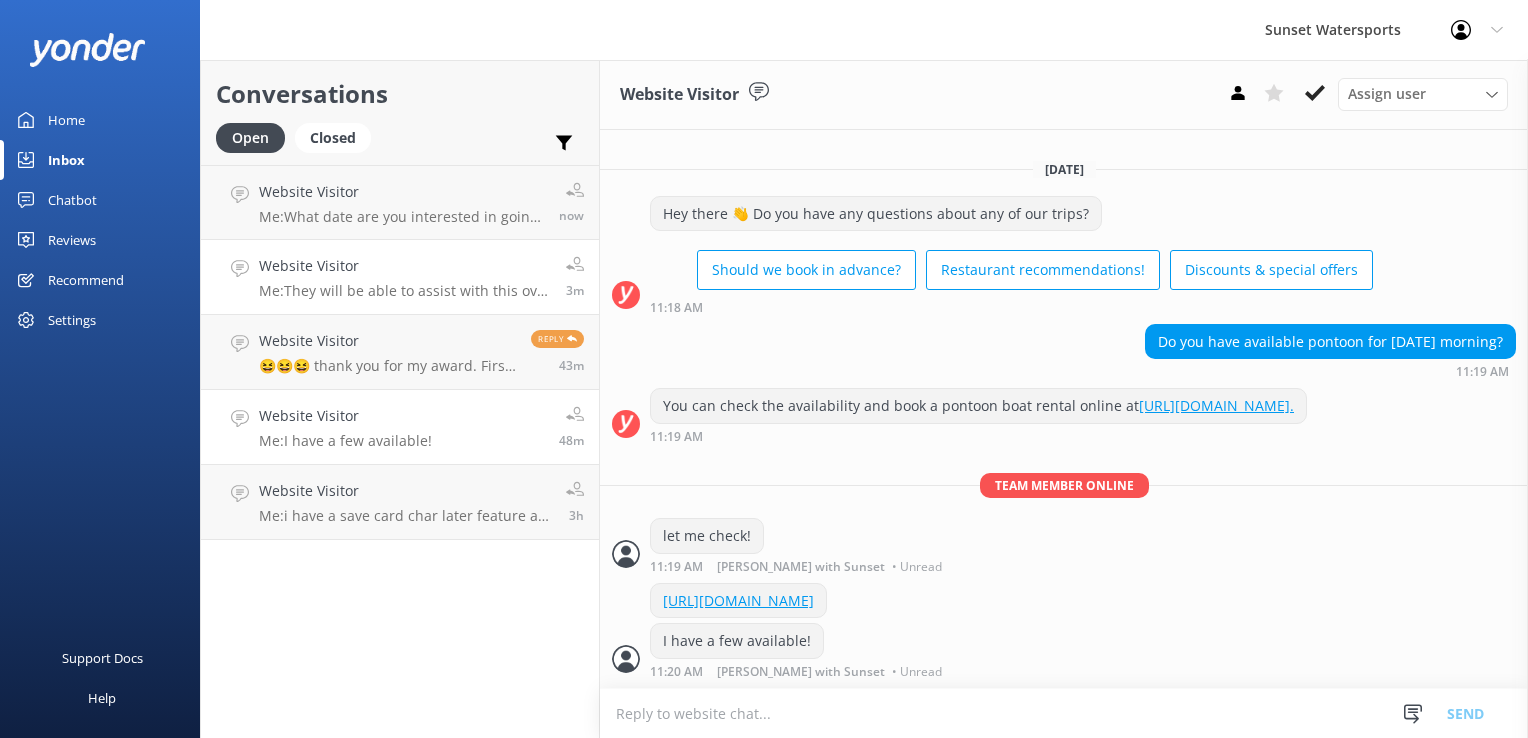 click on "Website Visitor Me:  They will be able to assist with this over the phone 3m" at bounding box center [400, 277] 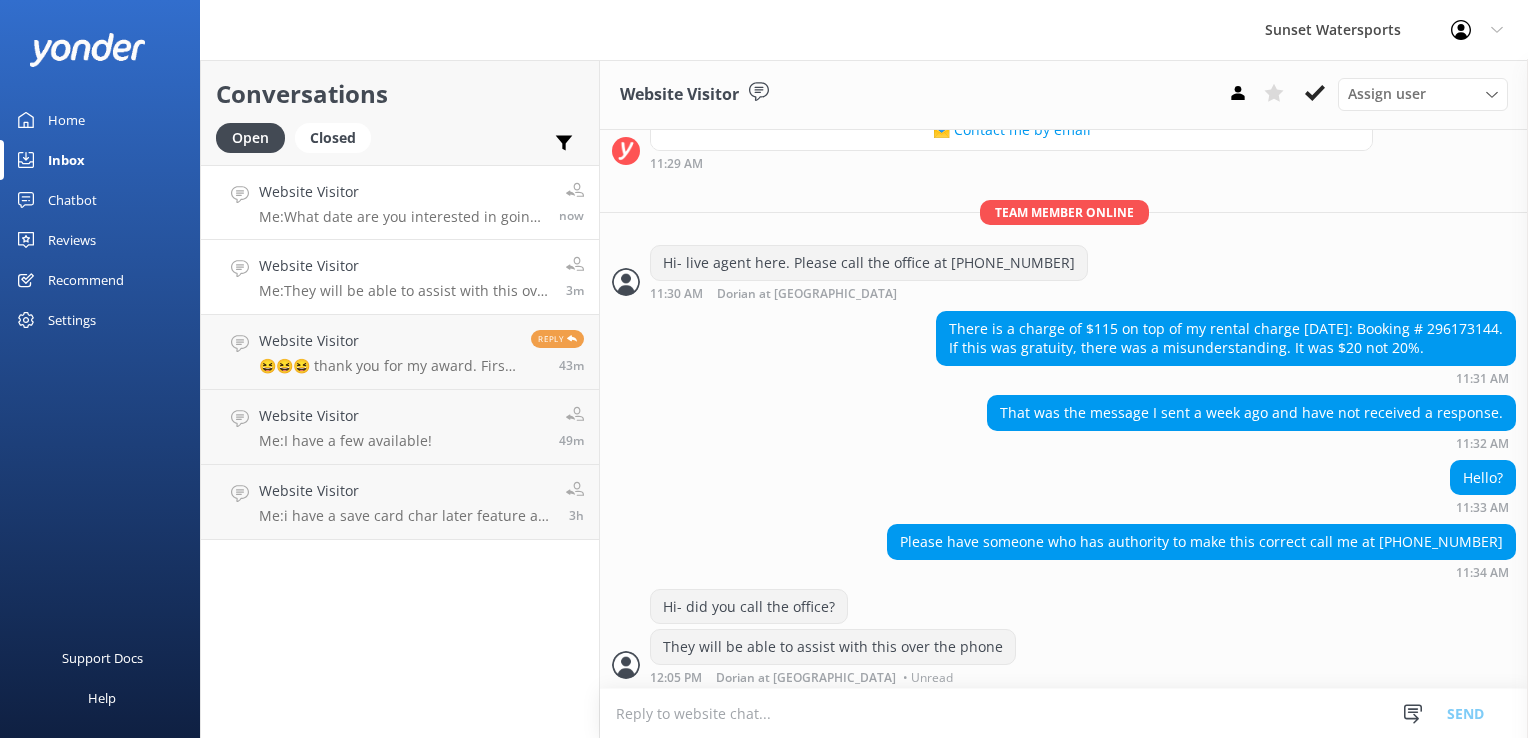 click on "Me:  What date are you interested in going?  And do you want to do the Morning (11:00-2), or the 5:30-8:30 with sunset?" at bounding box center [401, 217] 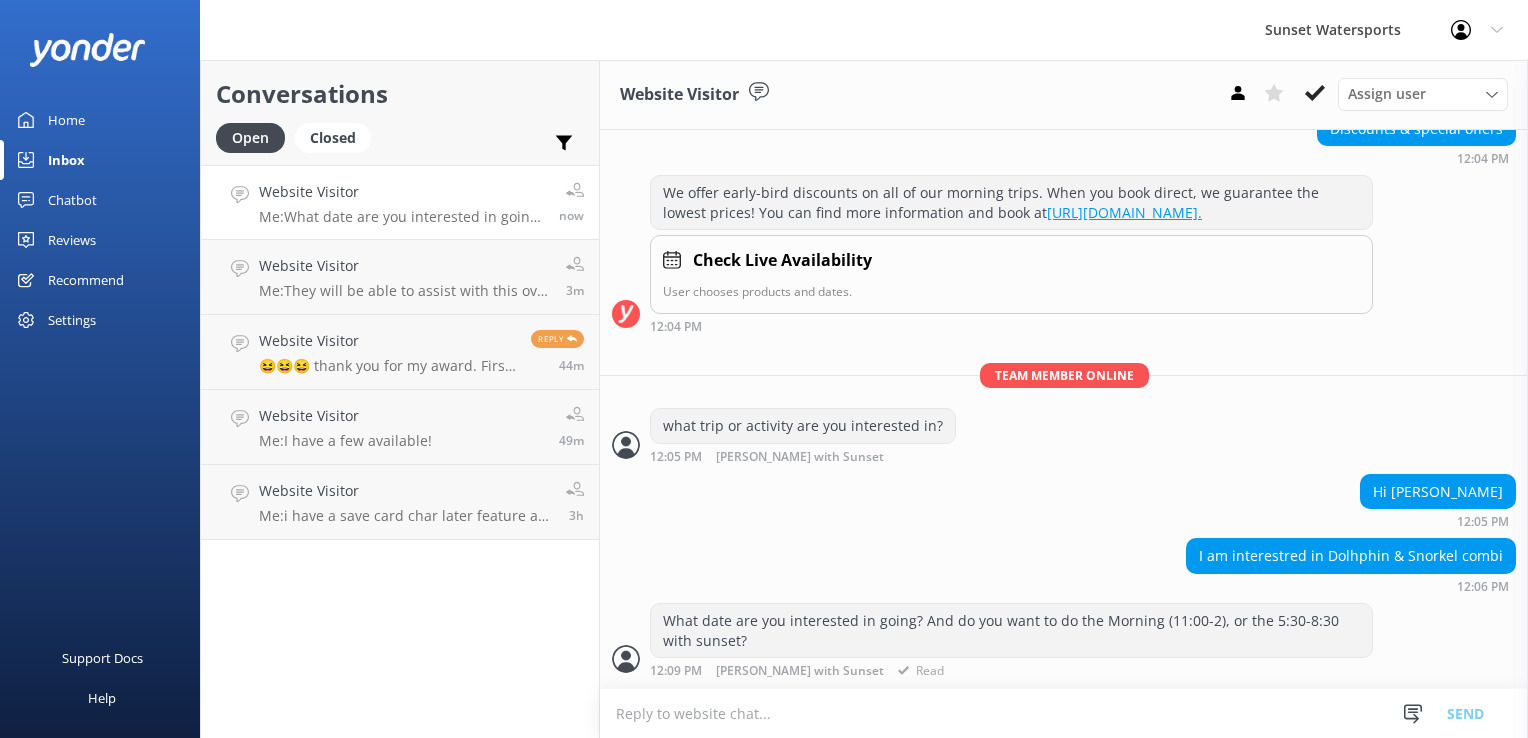 scroll, scrollTop: 215, scrollLeft: 0, axis: vertical 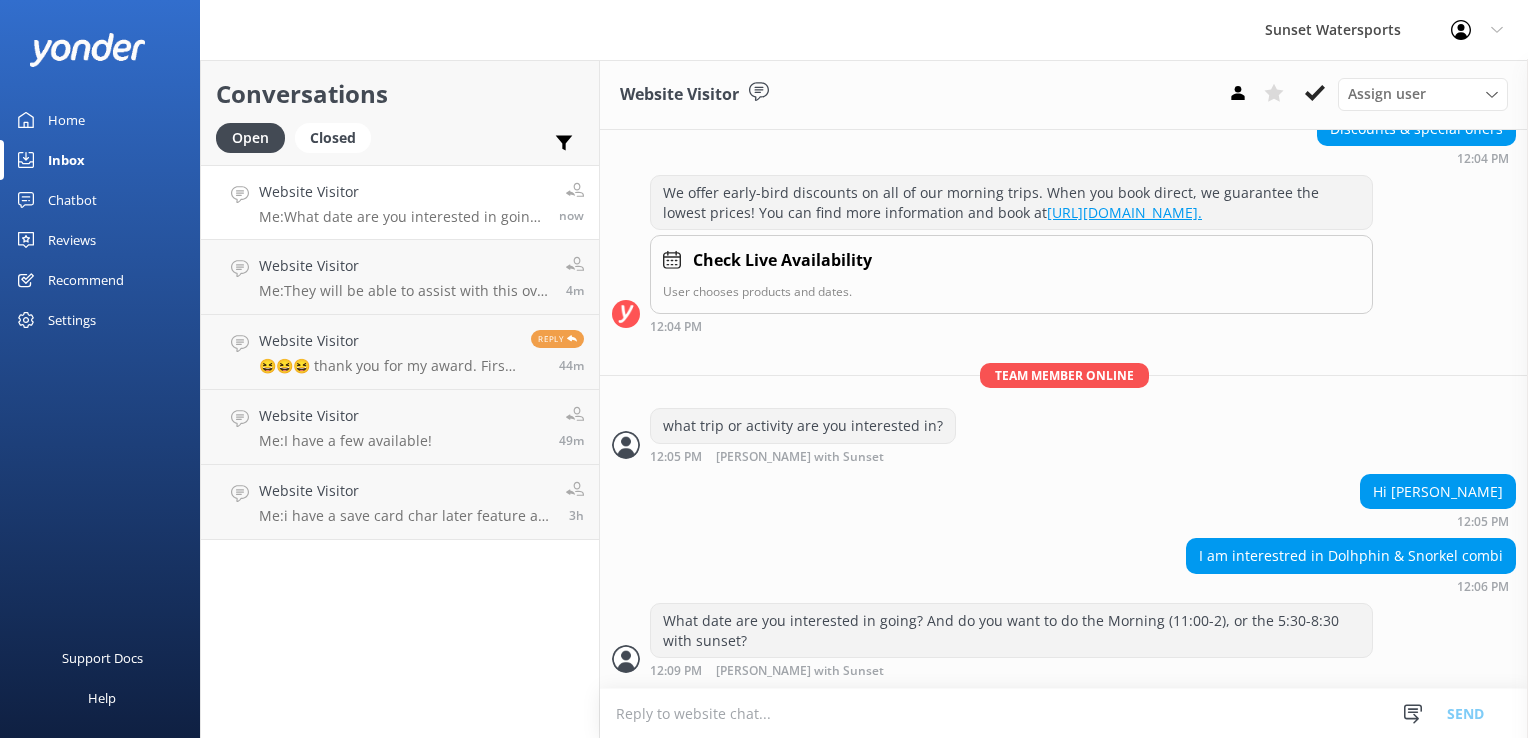 click at bounding box center (1064, 713) 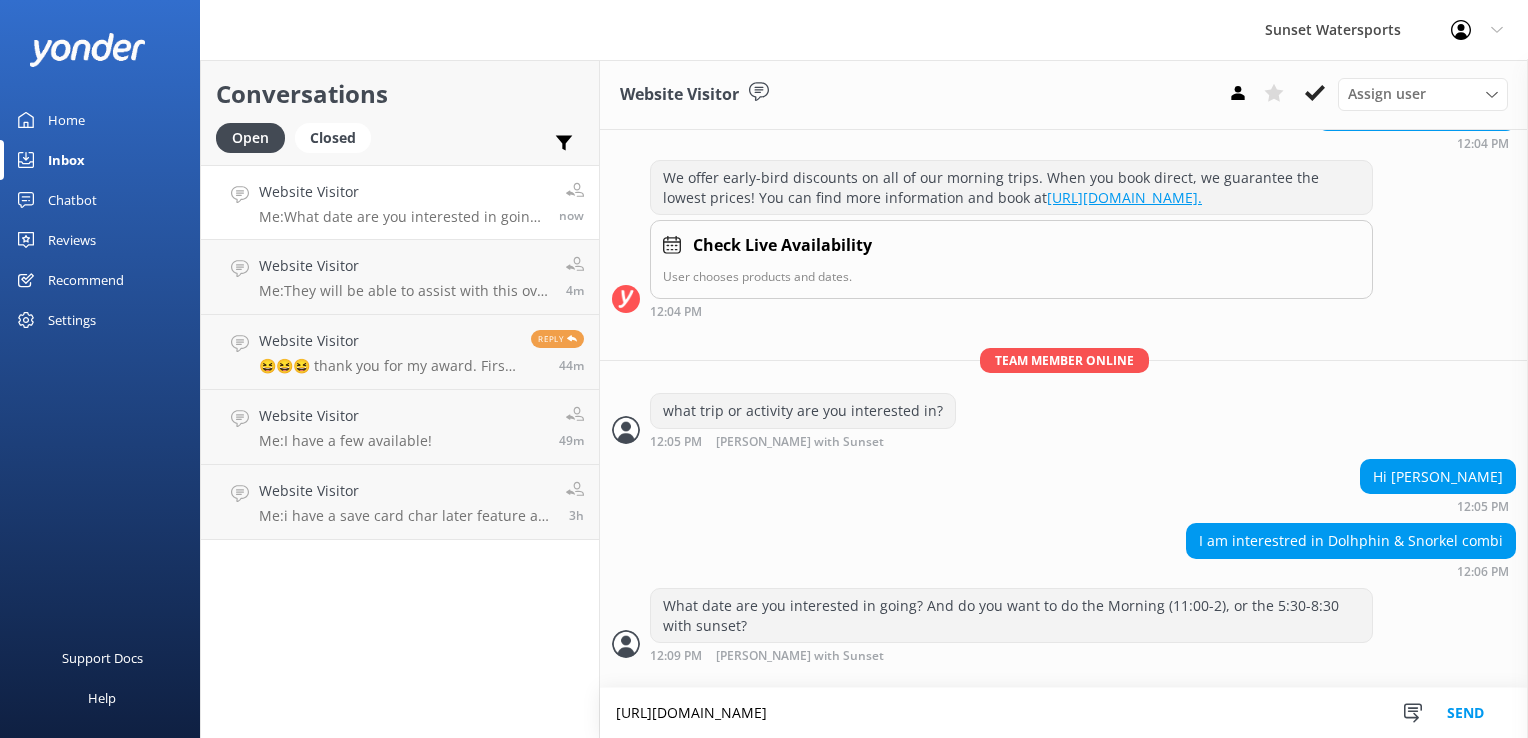 scroll, scrollTop: 235, scrollLeft: 0, axis: vertical 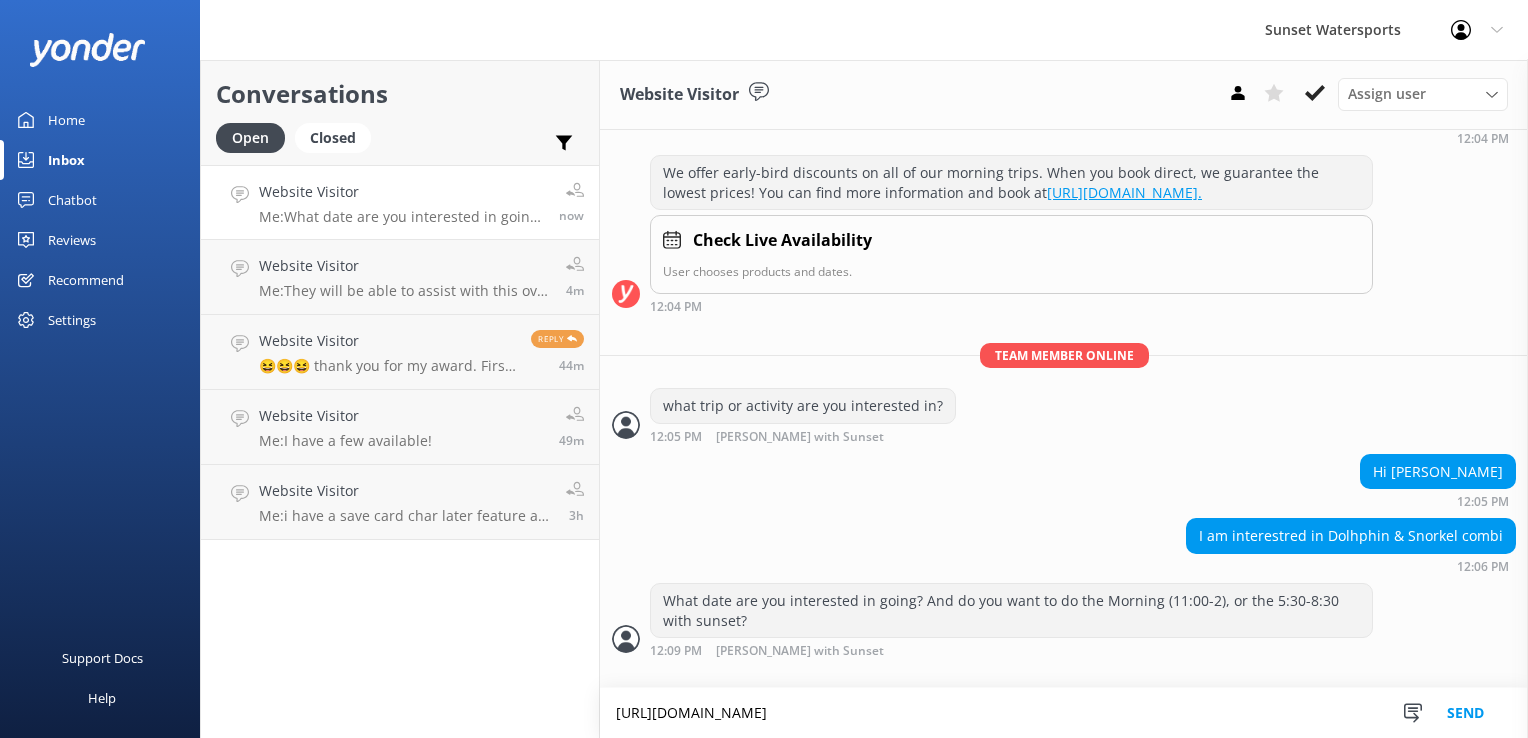 type on "[URL][DOMAIN_NAME]" 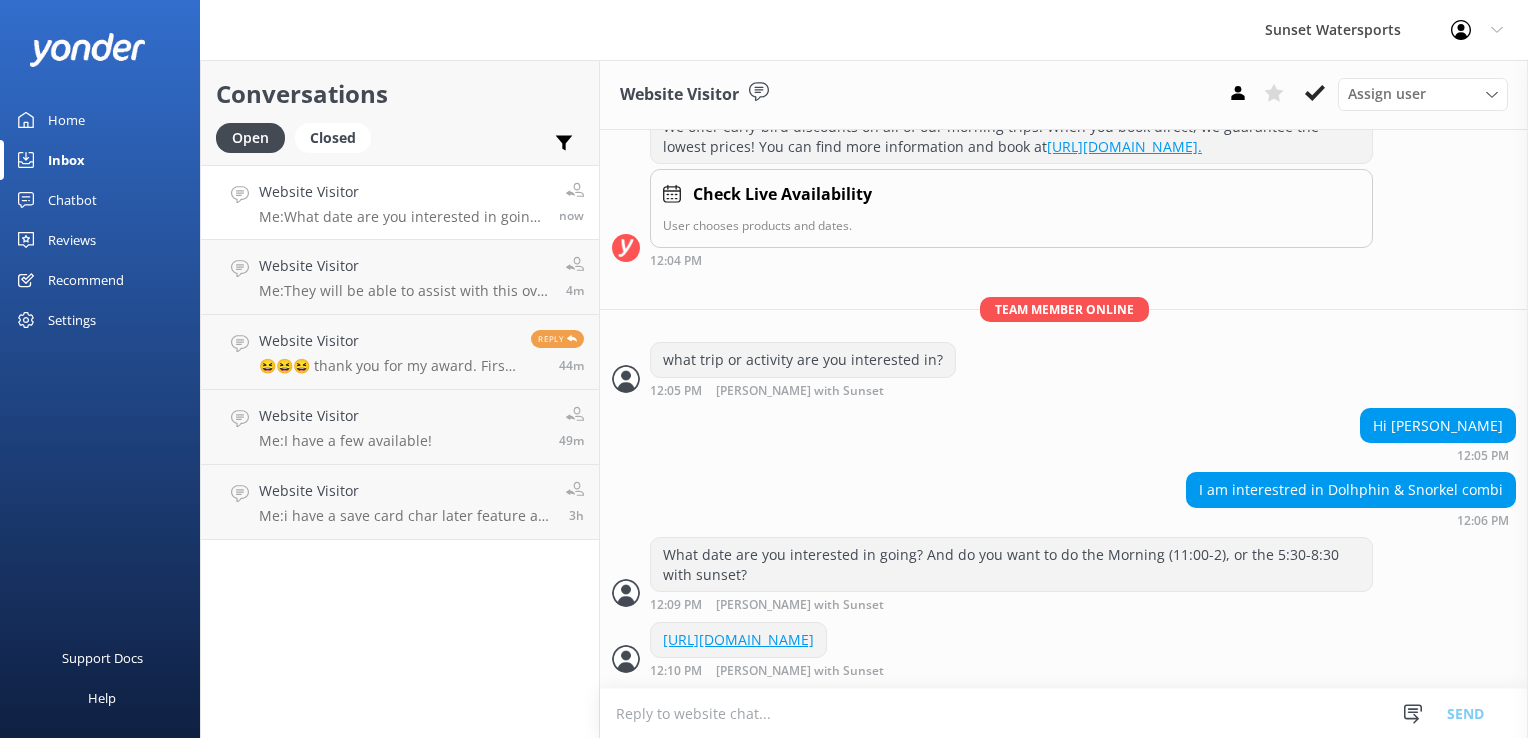 scroll, scrollTop: 300, scrollLeft: 0, axis: vertical 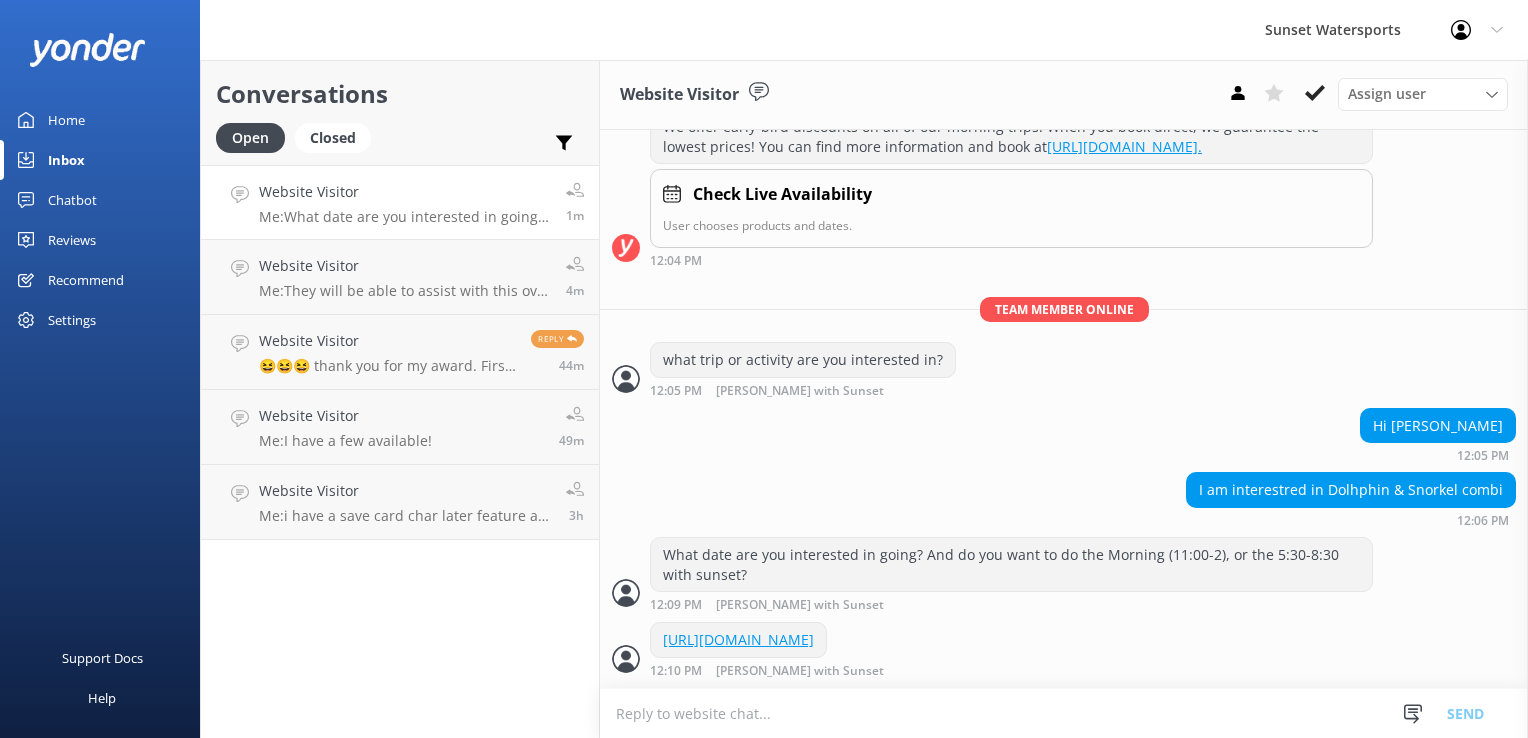 click at bounding box center [1064, 713] 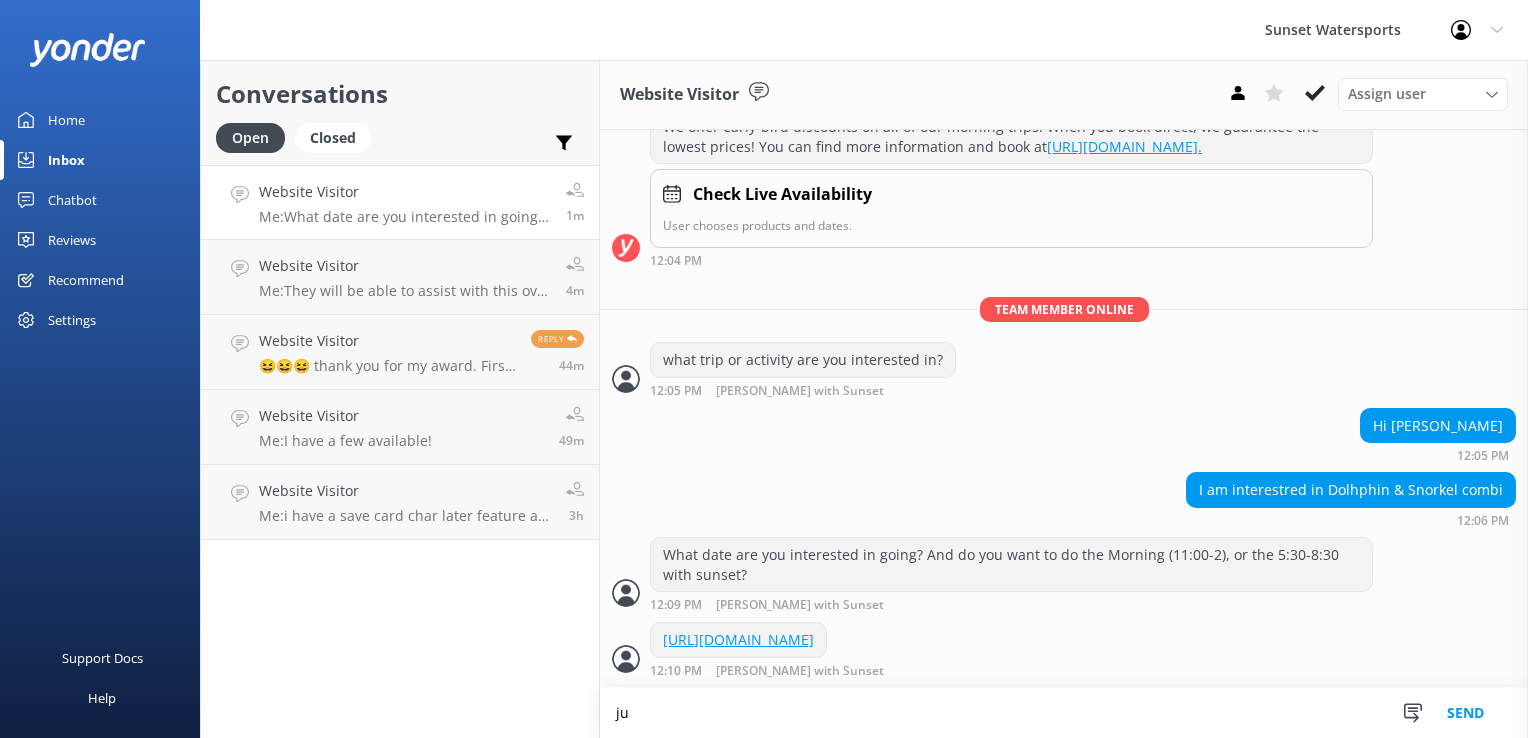 type on "j" 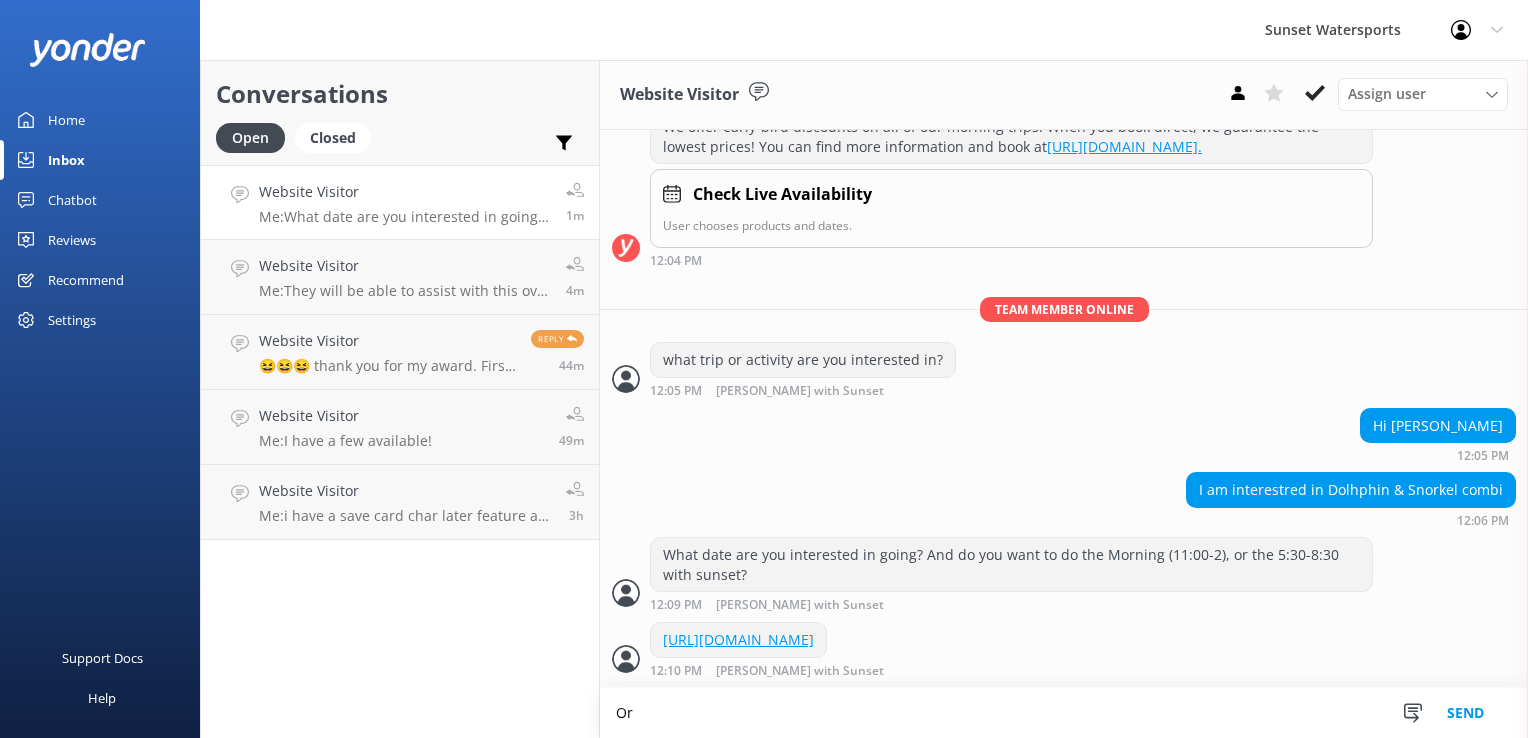 type on "O" 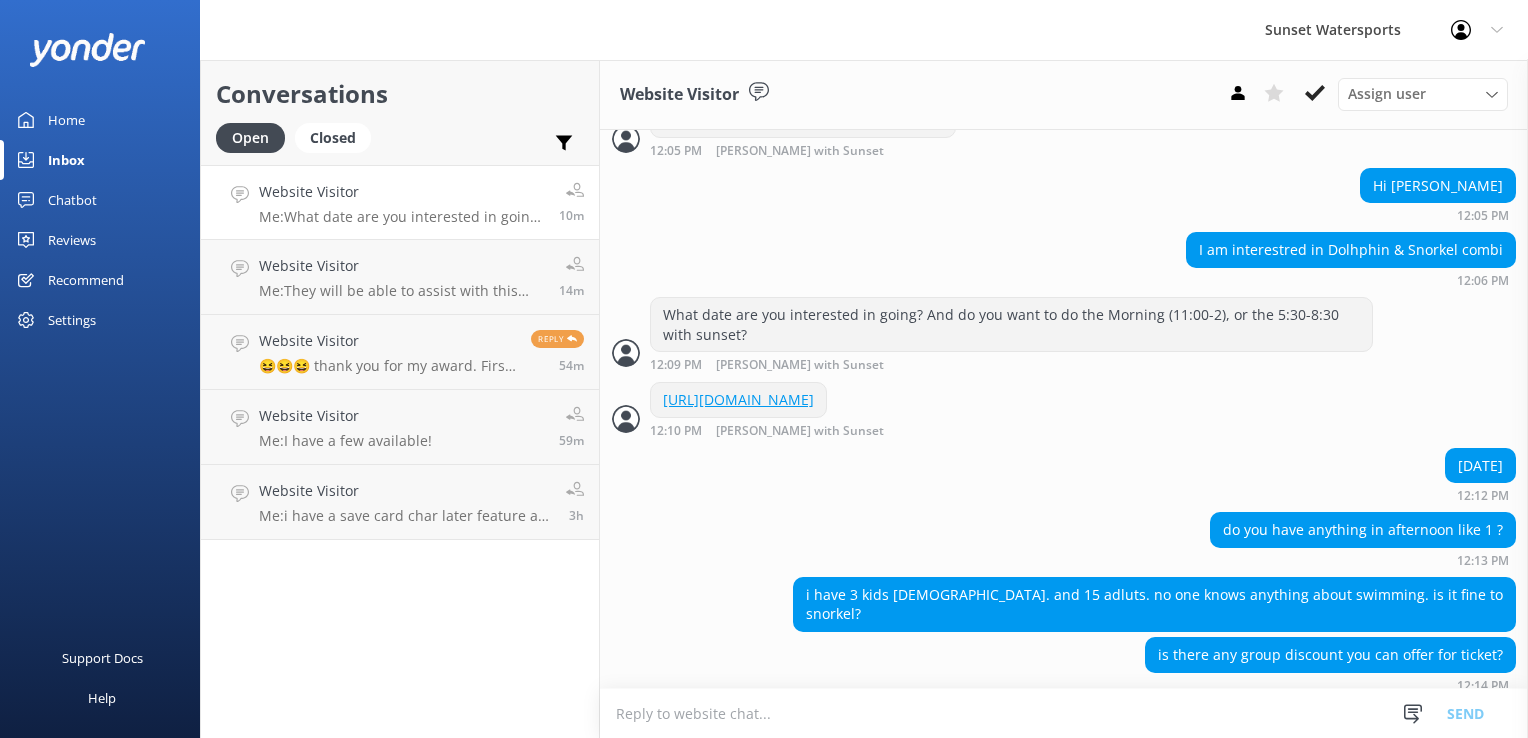 scroll, scrollTop: 532, scrollLeft: 0, axis: vertical 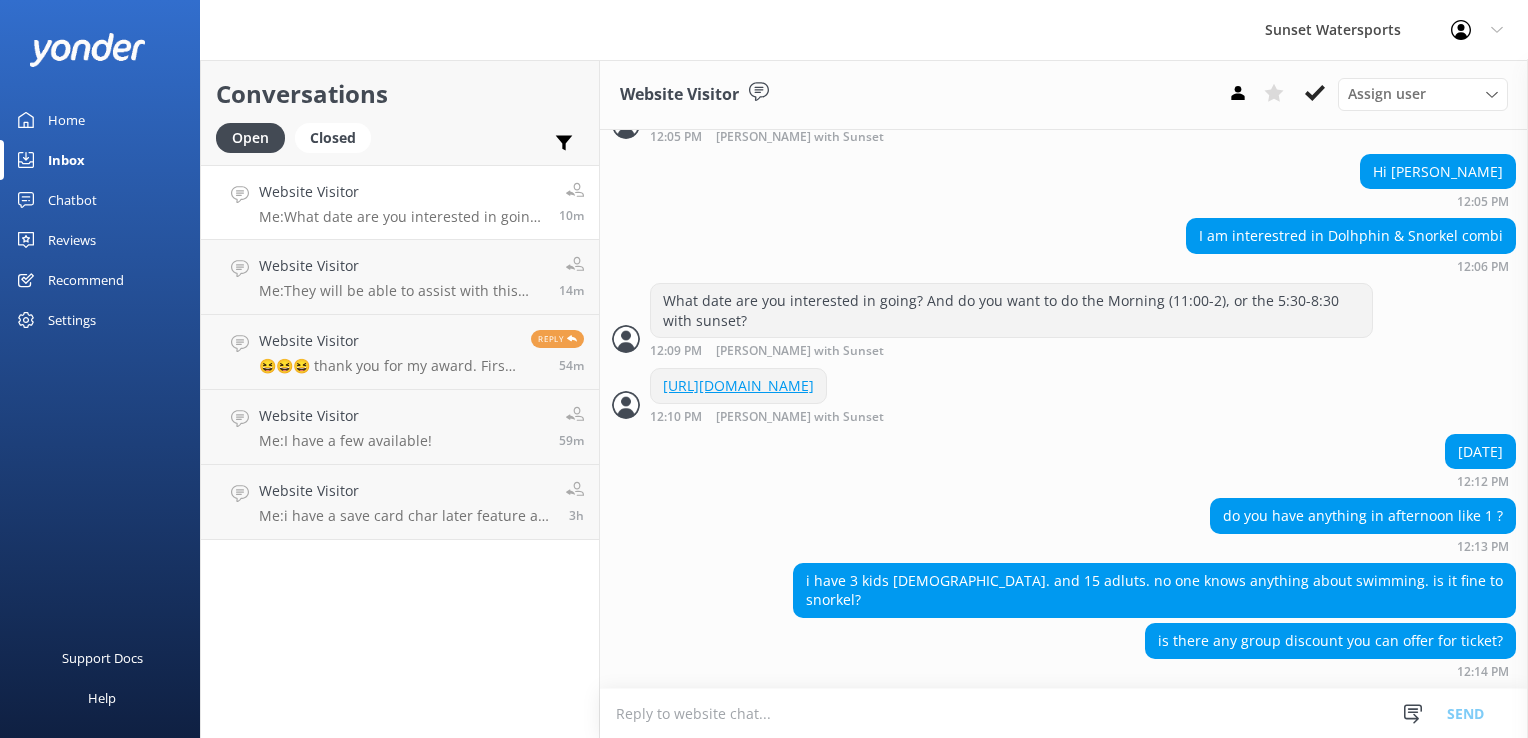 click at bounding box center (1064, 713) 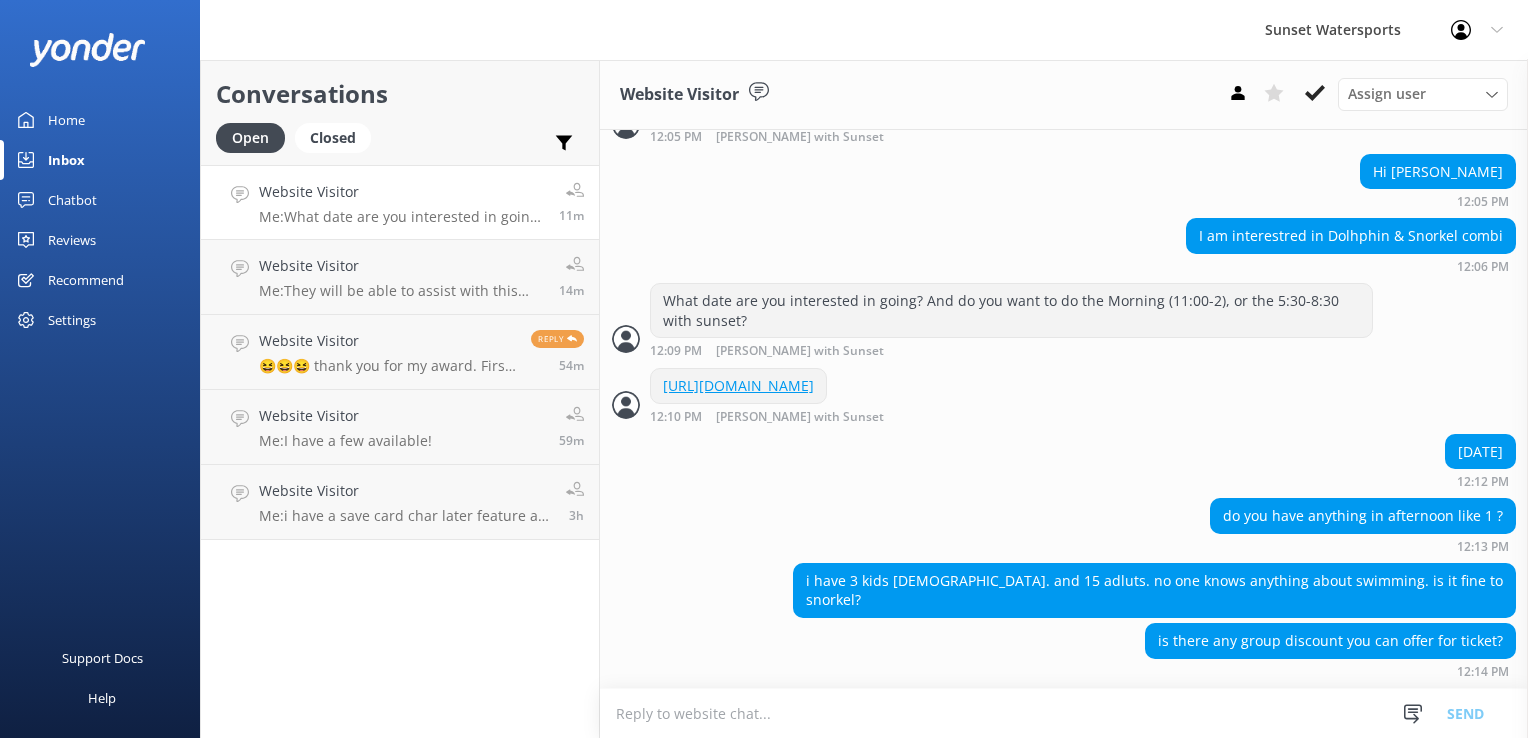 click at bounding box center (1064, 713) 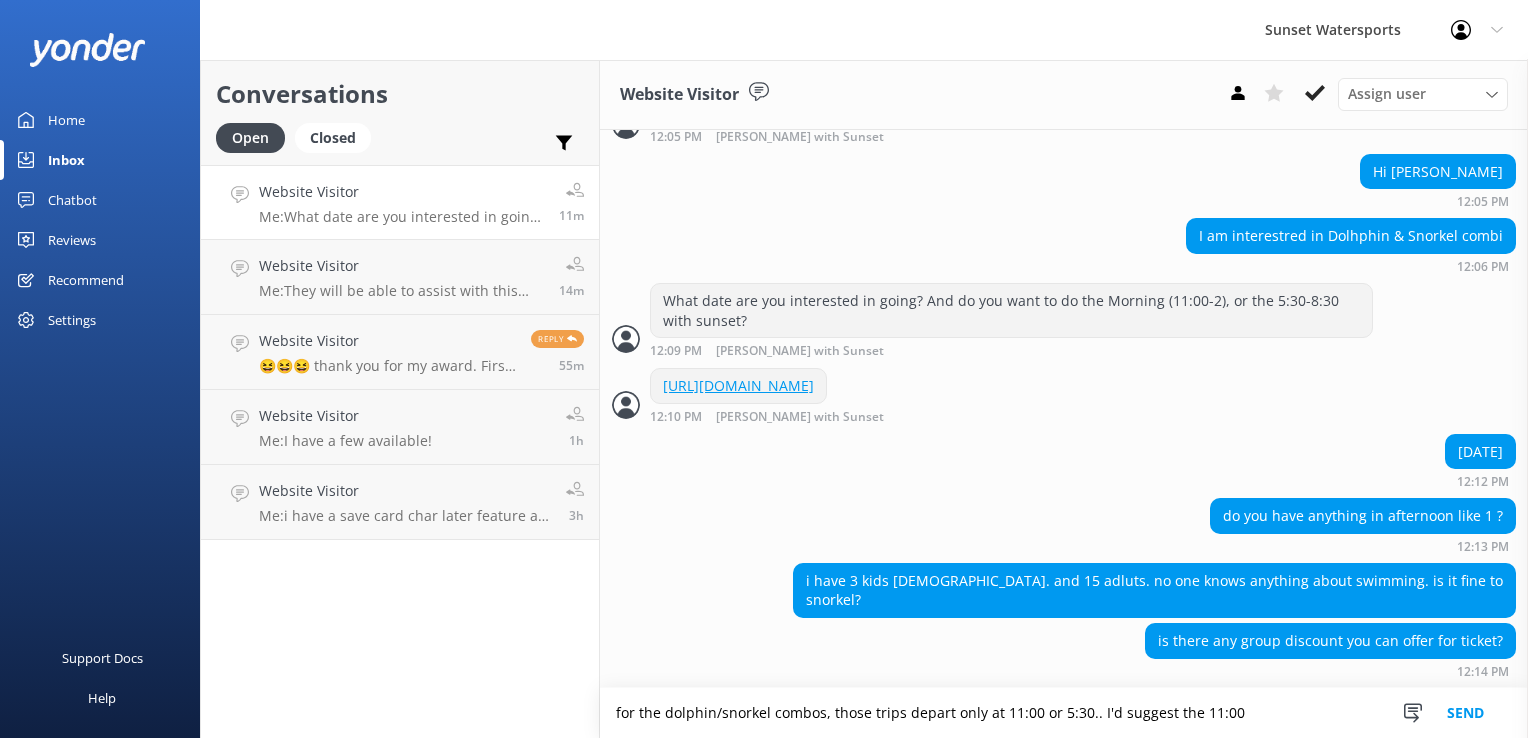 type on "for the dolphin/snorkel combos, those trips depart only at 11:00 or 5:30.. I'd suggest the 11:00" 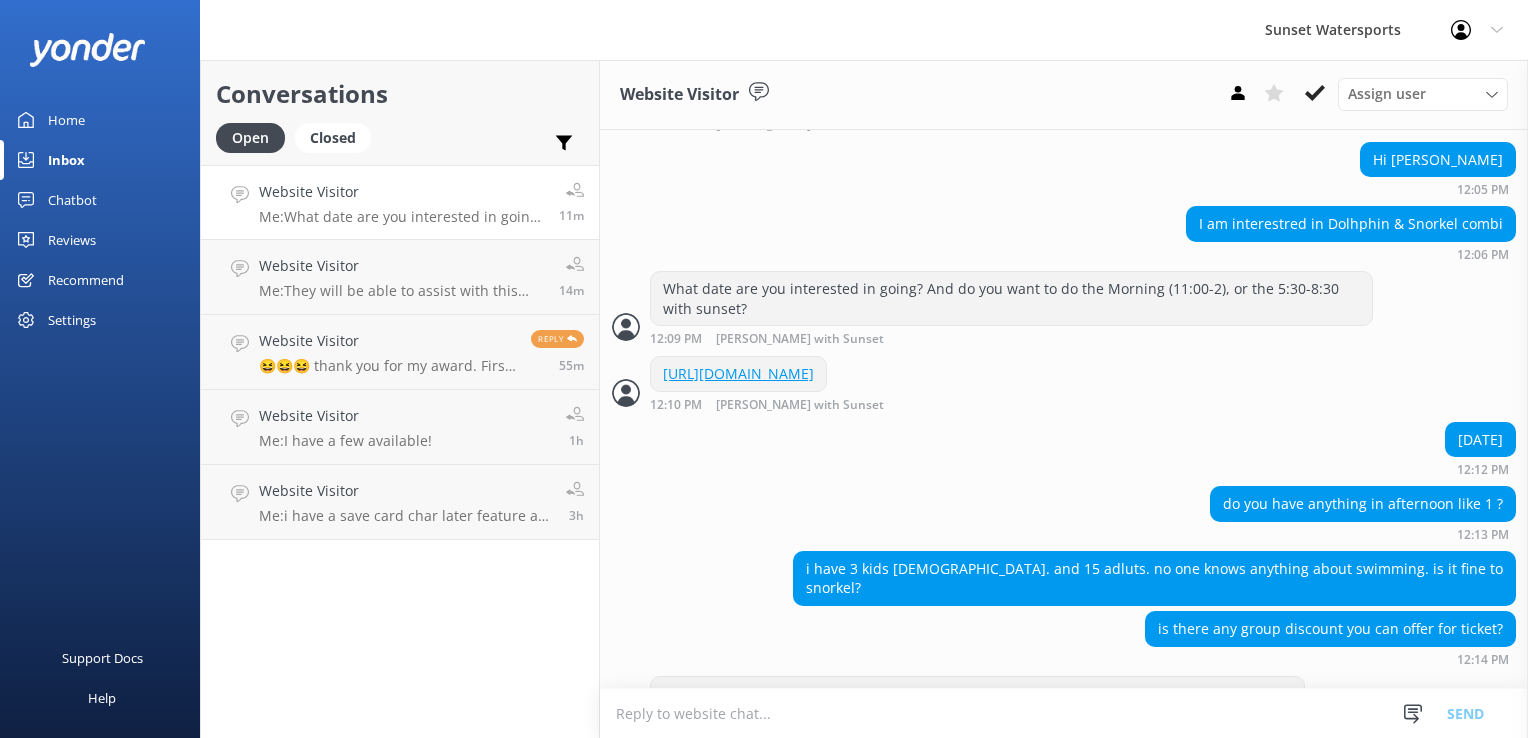 scroll, scrollTop: 598, scrollLeft: 0, axis: vertical 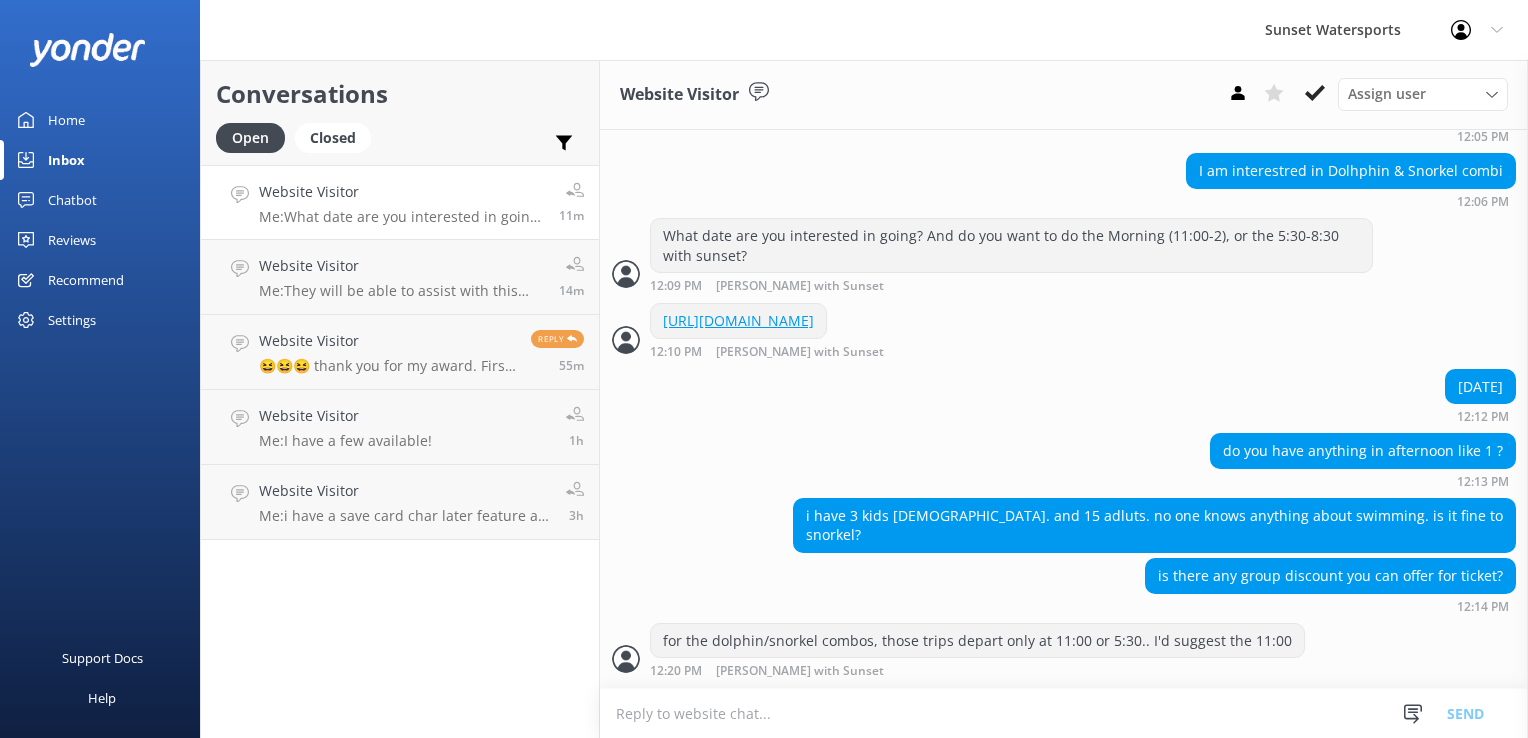 click at bounding box center (1064, 713) 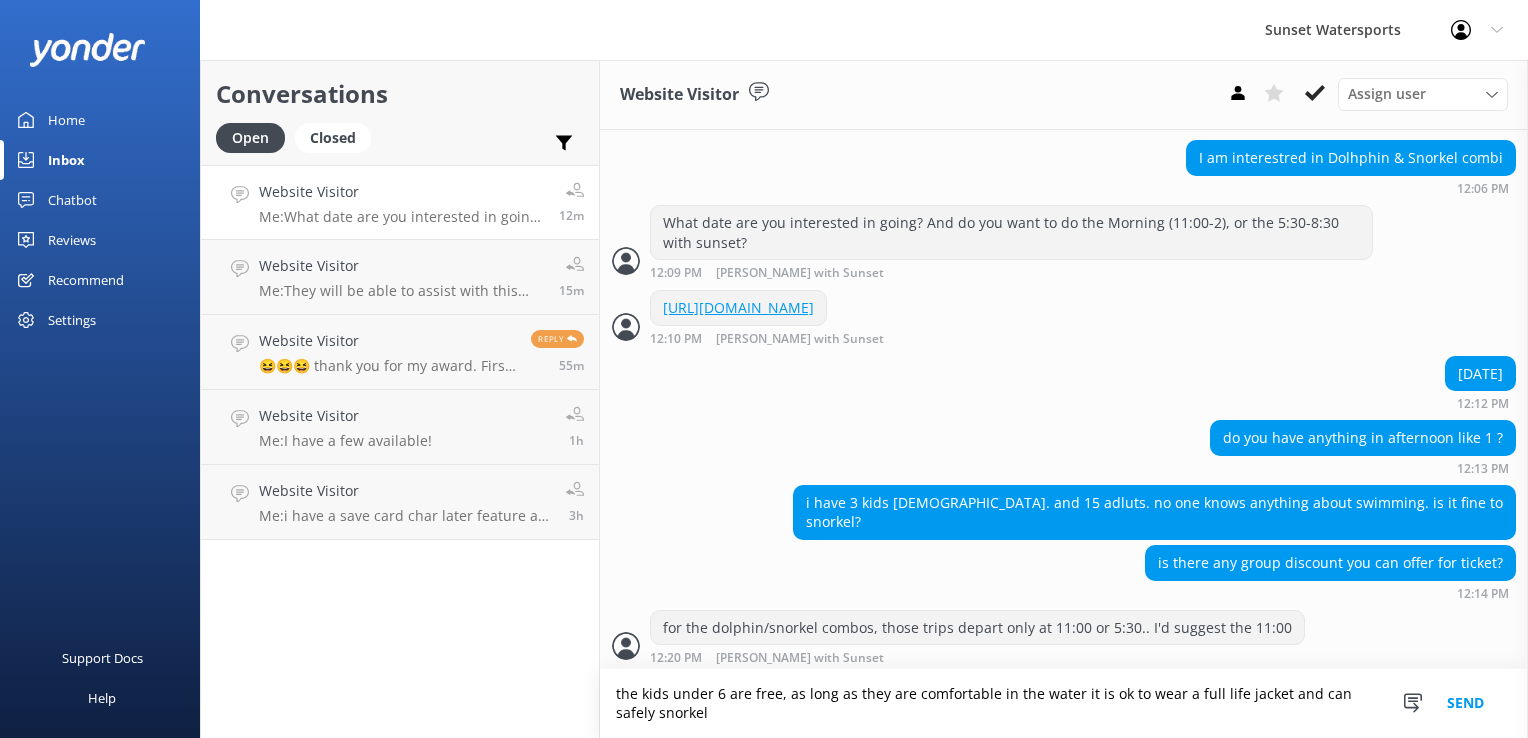 scroll, scrollTop: 618, scrollLeft: 0, axis: vertical 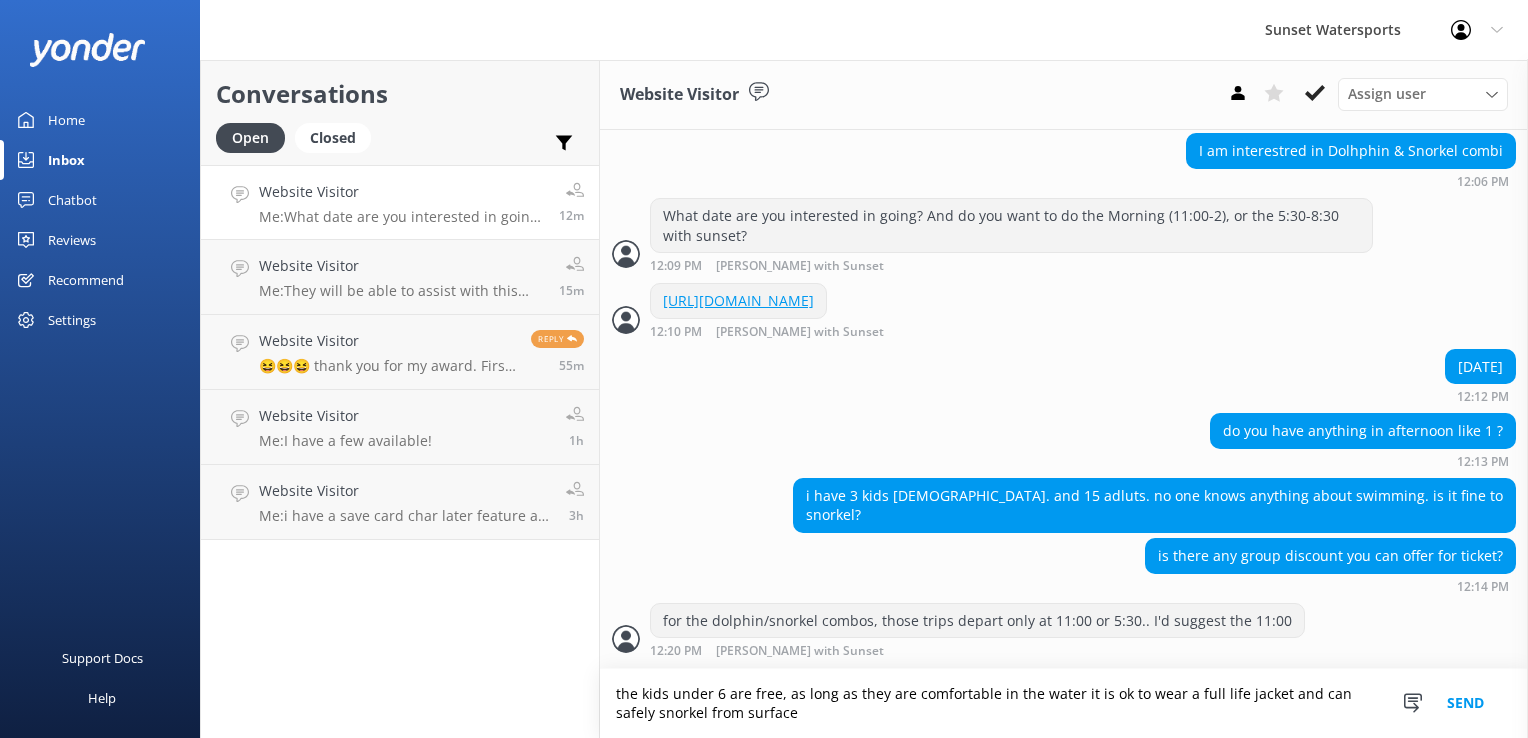 type on "the kids under 6 are free, as long as they are comfortable in the water it is ok to wear a full life jacket and can safely snorkel from surface" 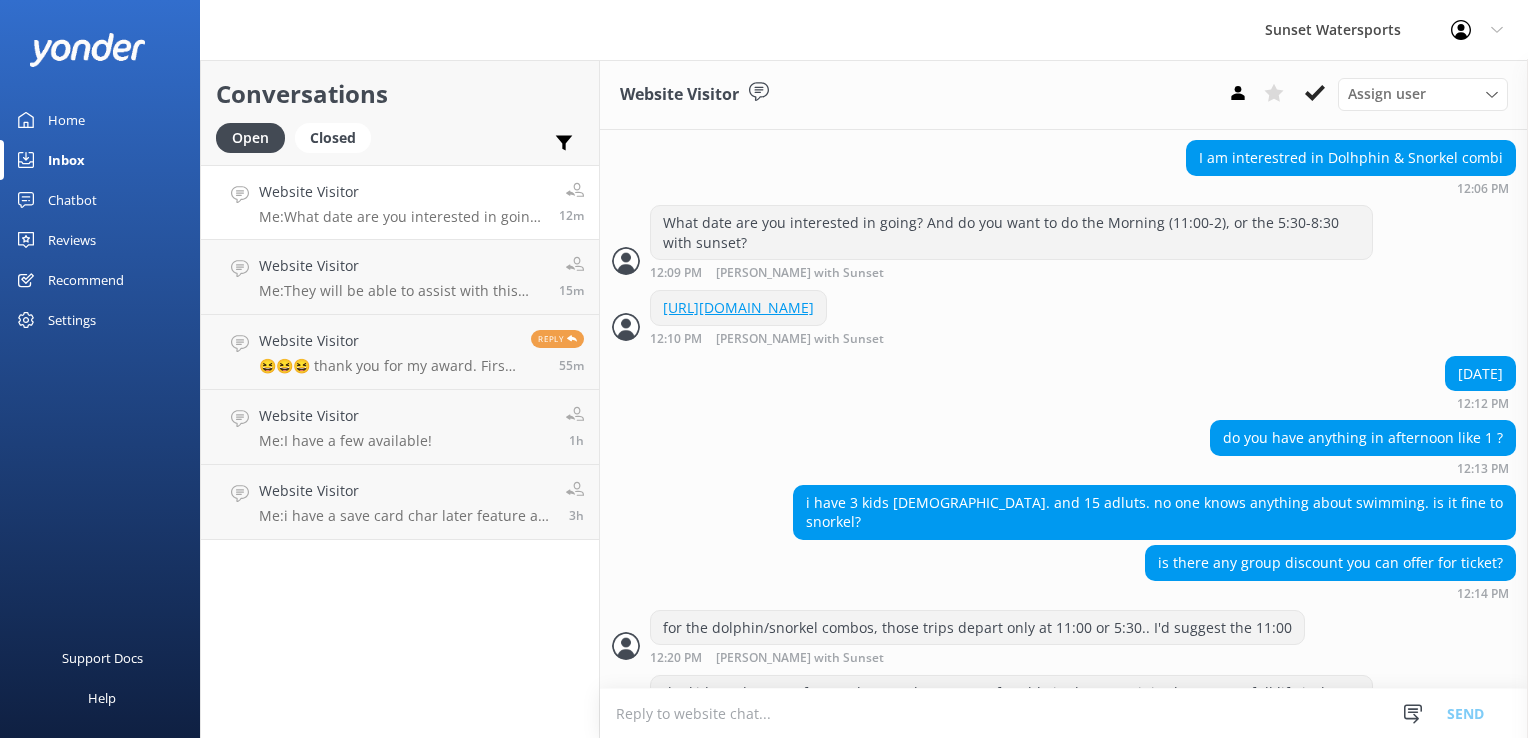 scroll, scrollTop: 682, scrollLeft: 0, axis: vertical 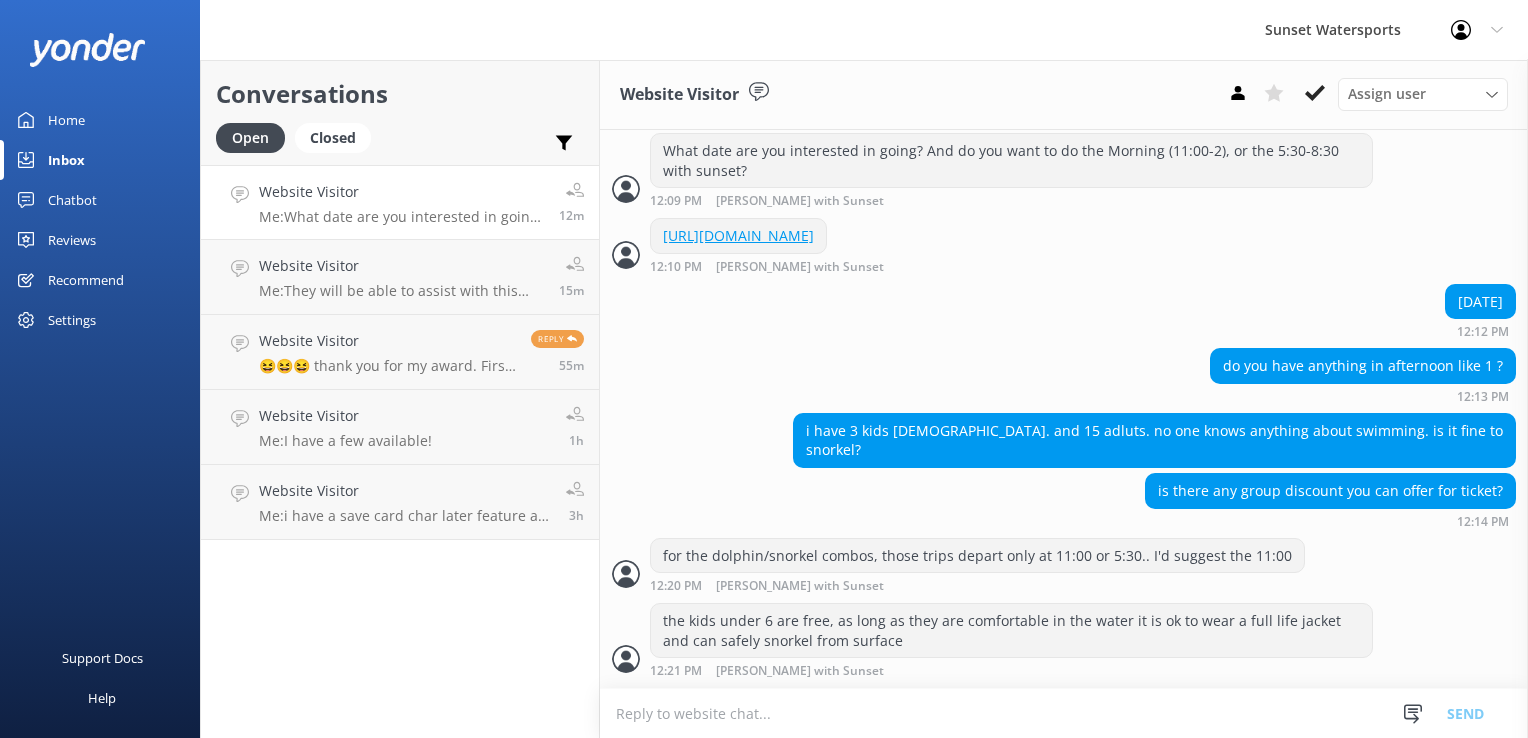click at bounding box center (1064, 713) 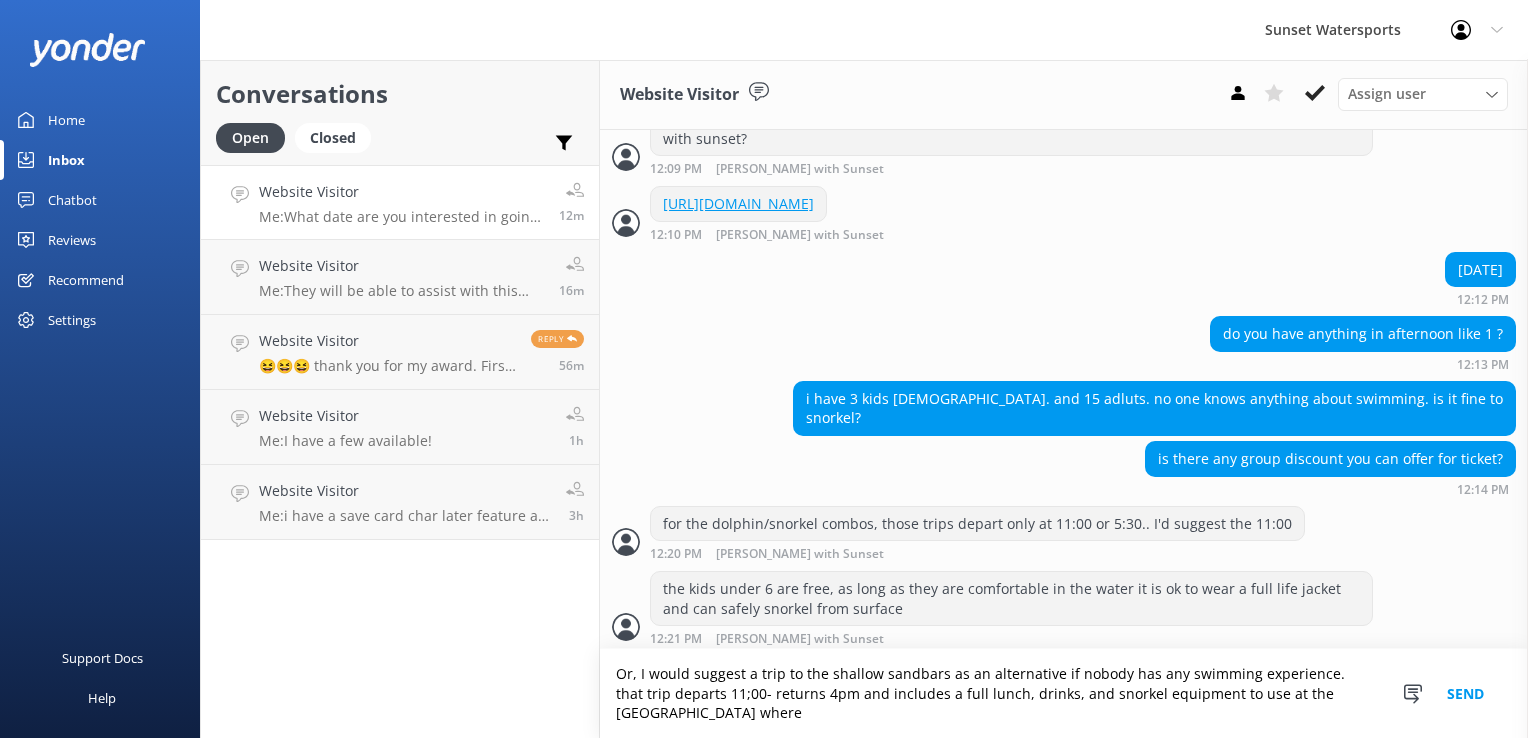scroll, scrollTop: 722, scrollLeft: 0, axis: vertical 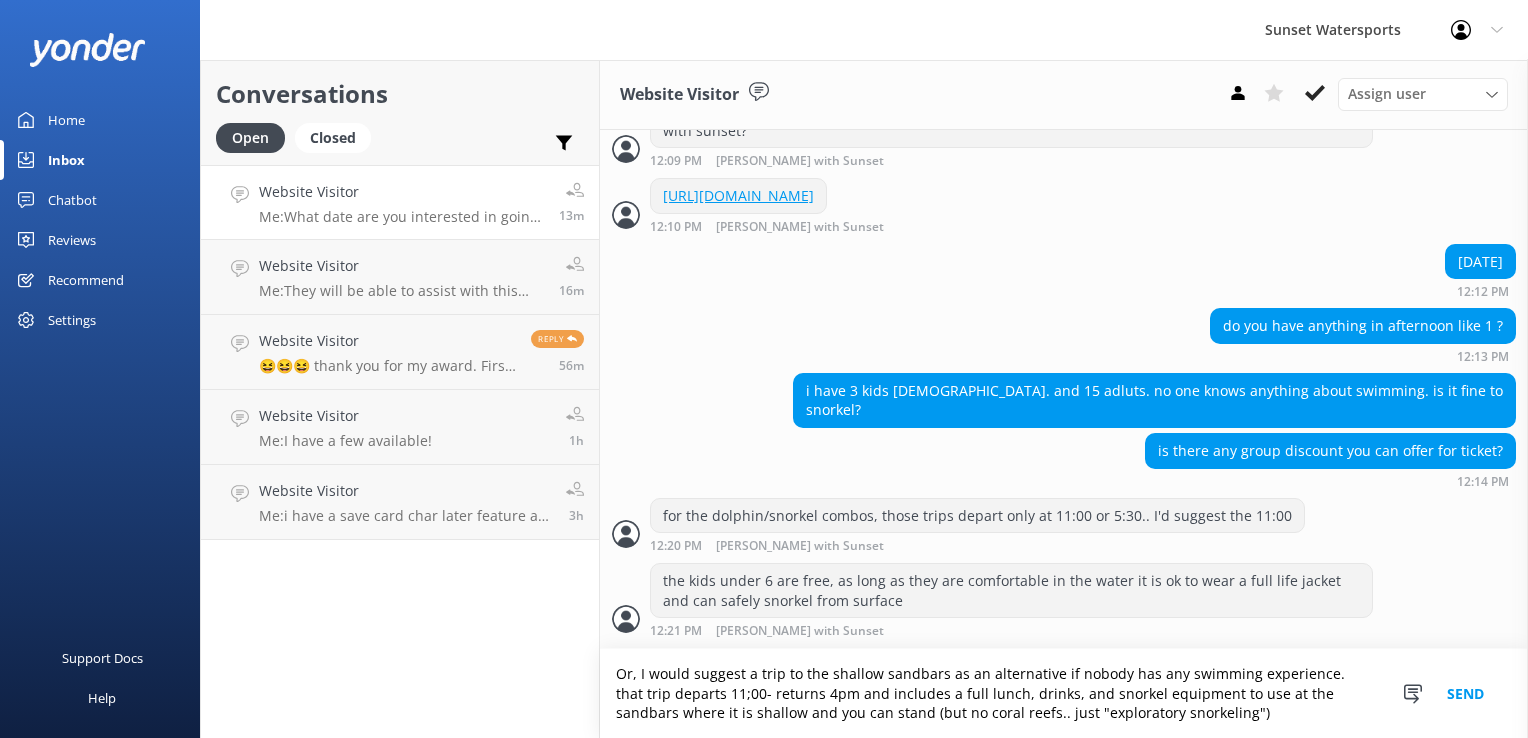 type on "Or, I would suggest a trip to the shallow sandbars as an alternative if nobody has any swimming experience.  that trip departs 11;00- returns 4pm and includes a full lunch, drinks, and snorkel equipment to use at the sandbars where it is shallow and you can stand (but no coral reefs.. just "exploratory snorkeling")" 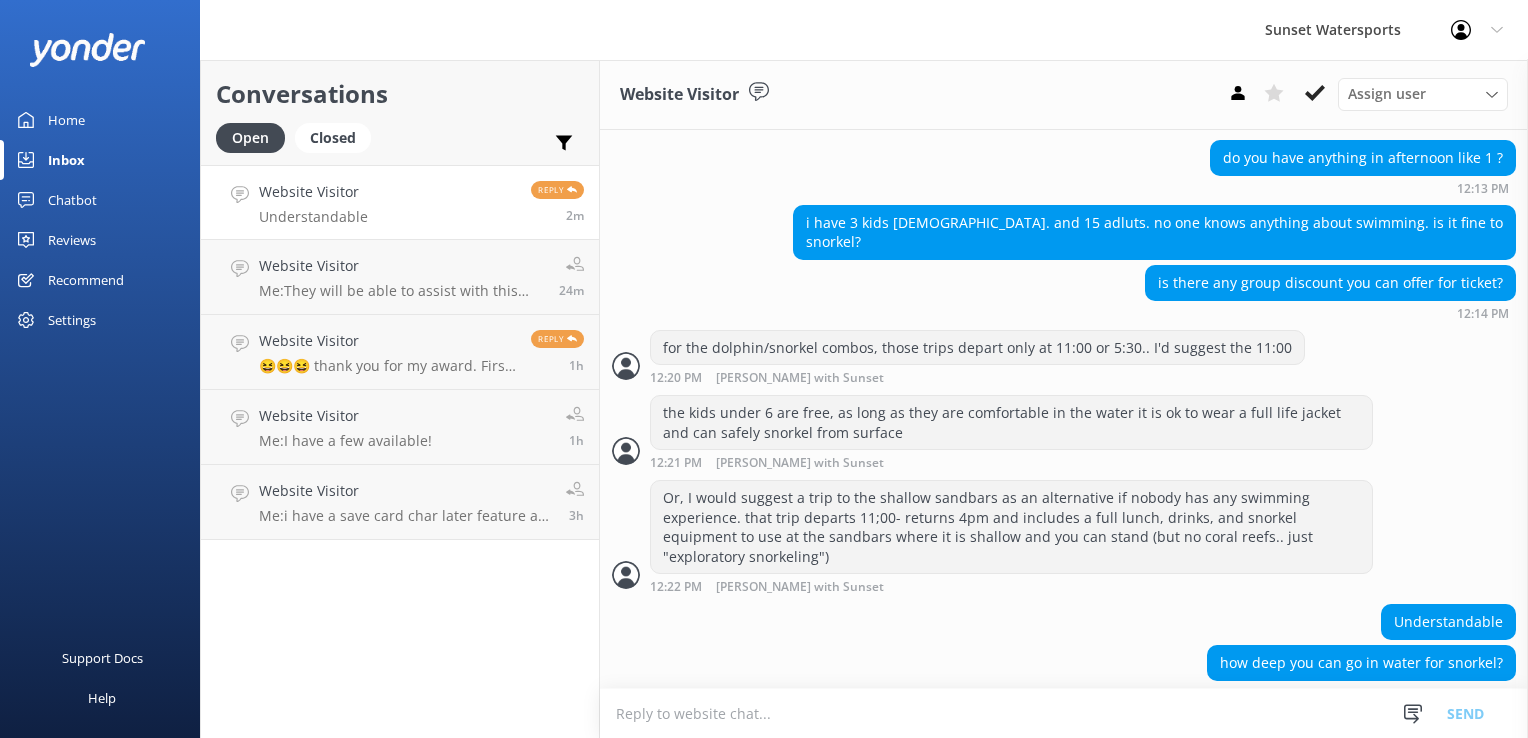scroll, scrollTop: 911, scrollLeft: 0, axis: vertical 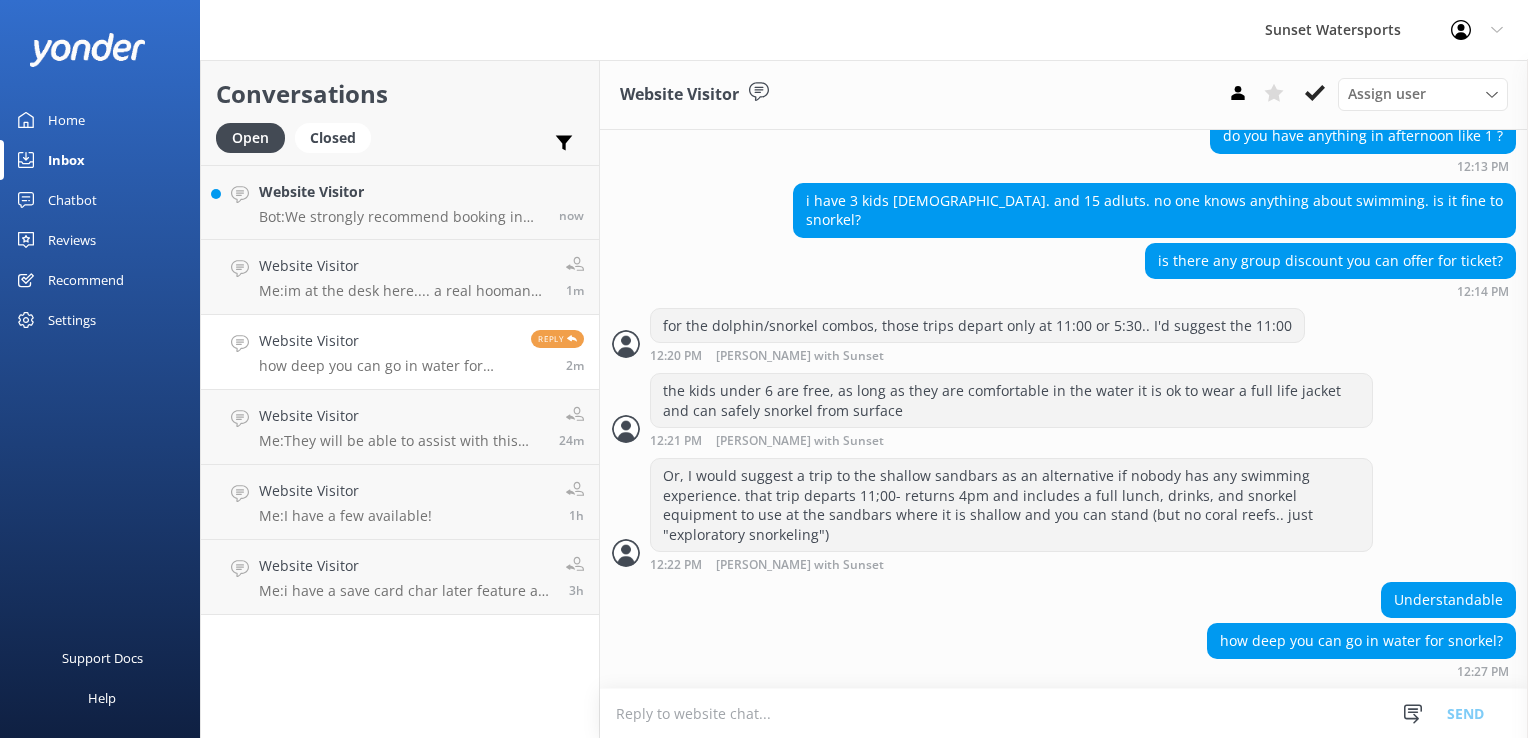 click at bounding box center [1064, 713] 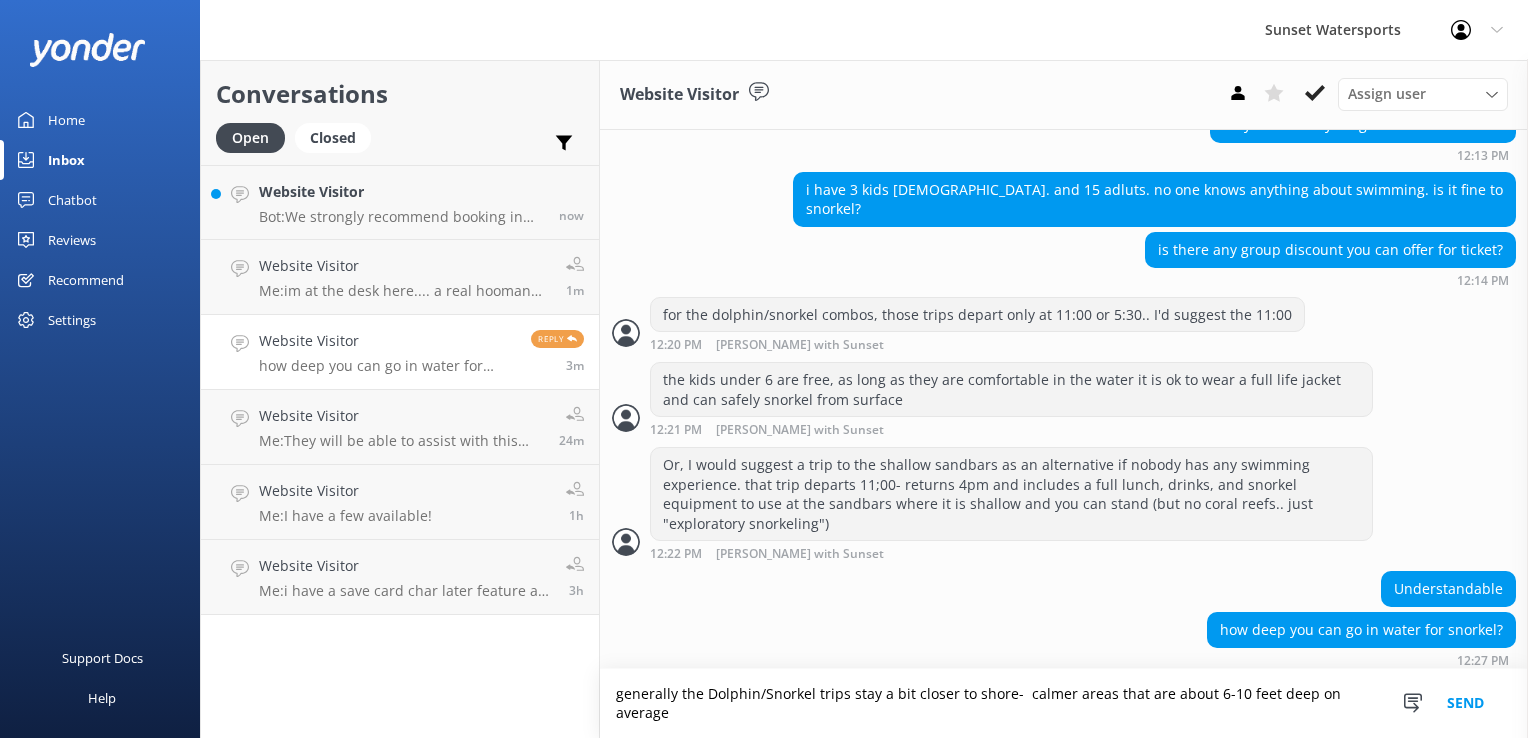 type on "generally the Dolphin/Snorkel trips stay a bit closer to shore-  calmer areas that are about 6-10 feet deep on average" 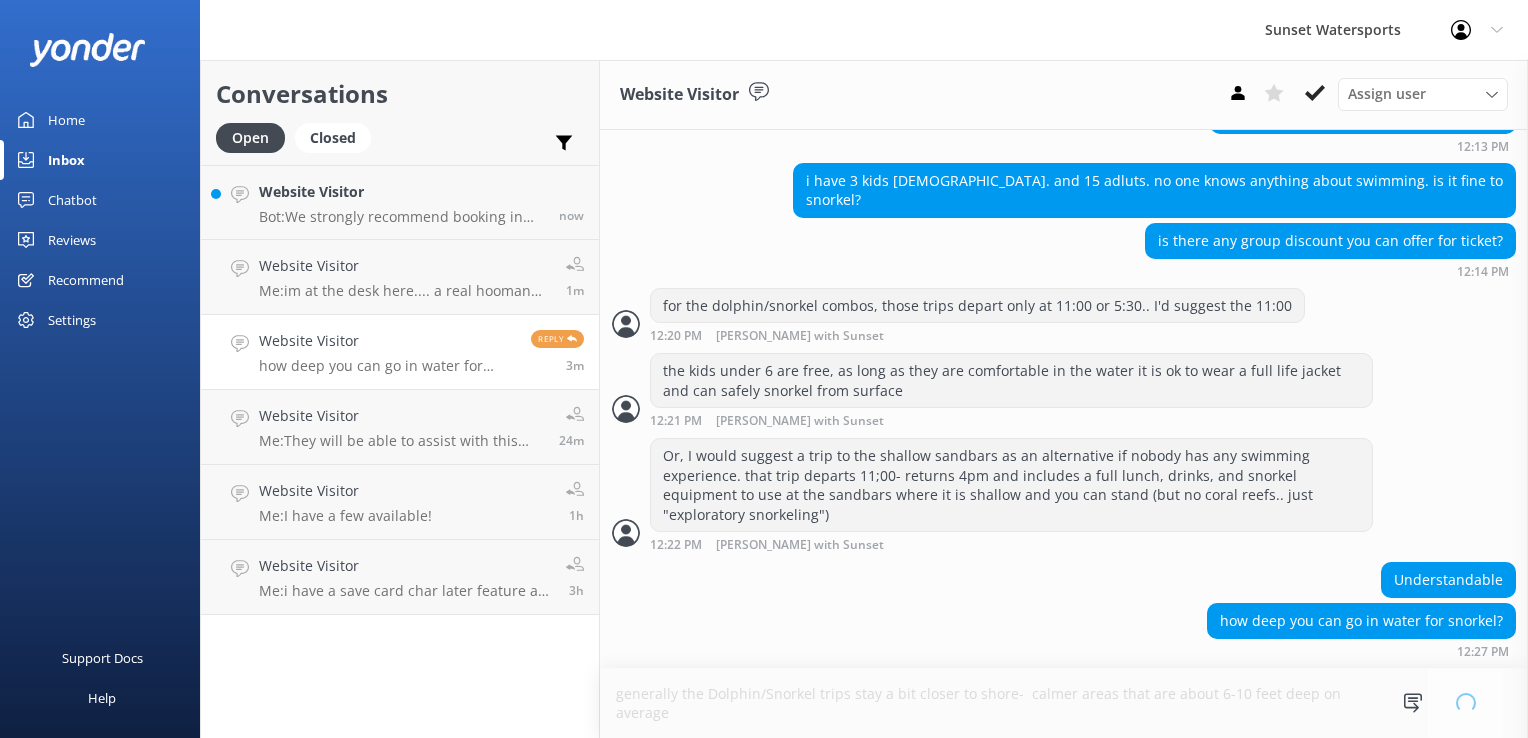 type 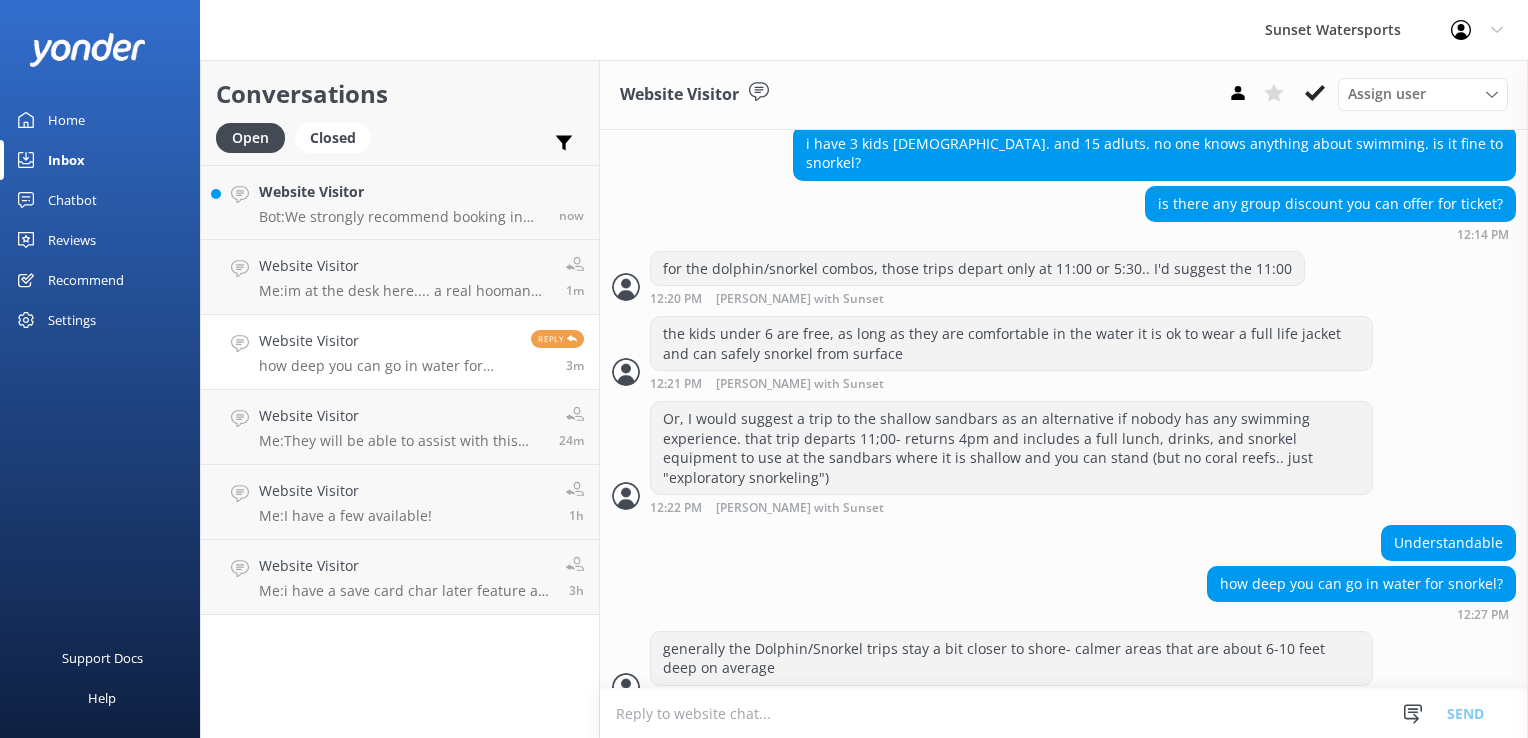 scroll, scrollTop: 996, scrollLeft: 0, axis: vertical 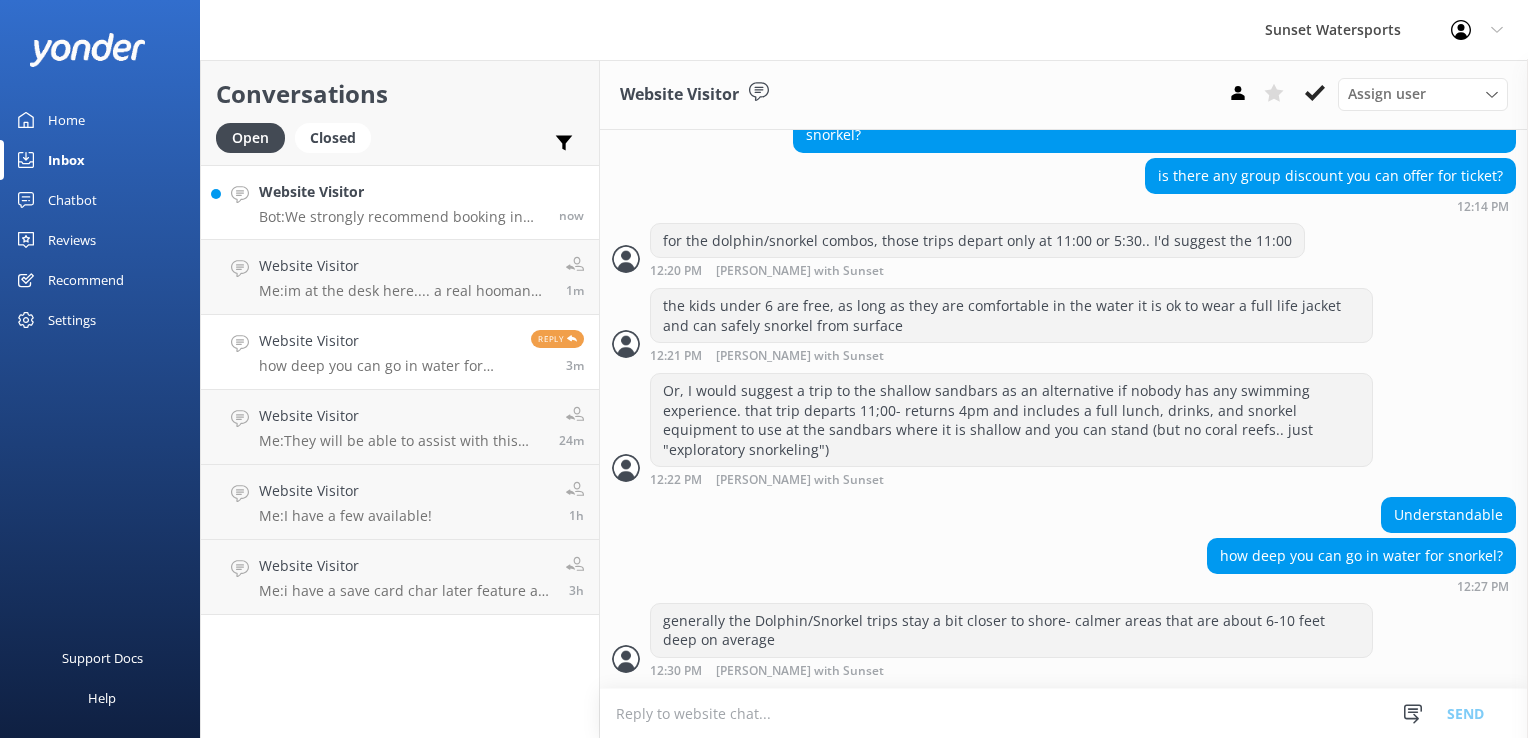 click on "Website Visitor" at bounding box center [401, 192] 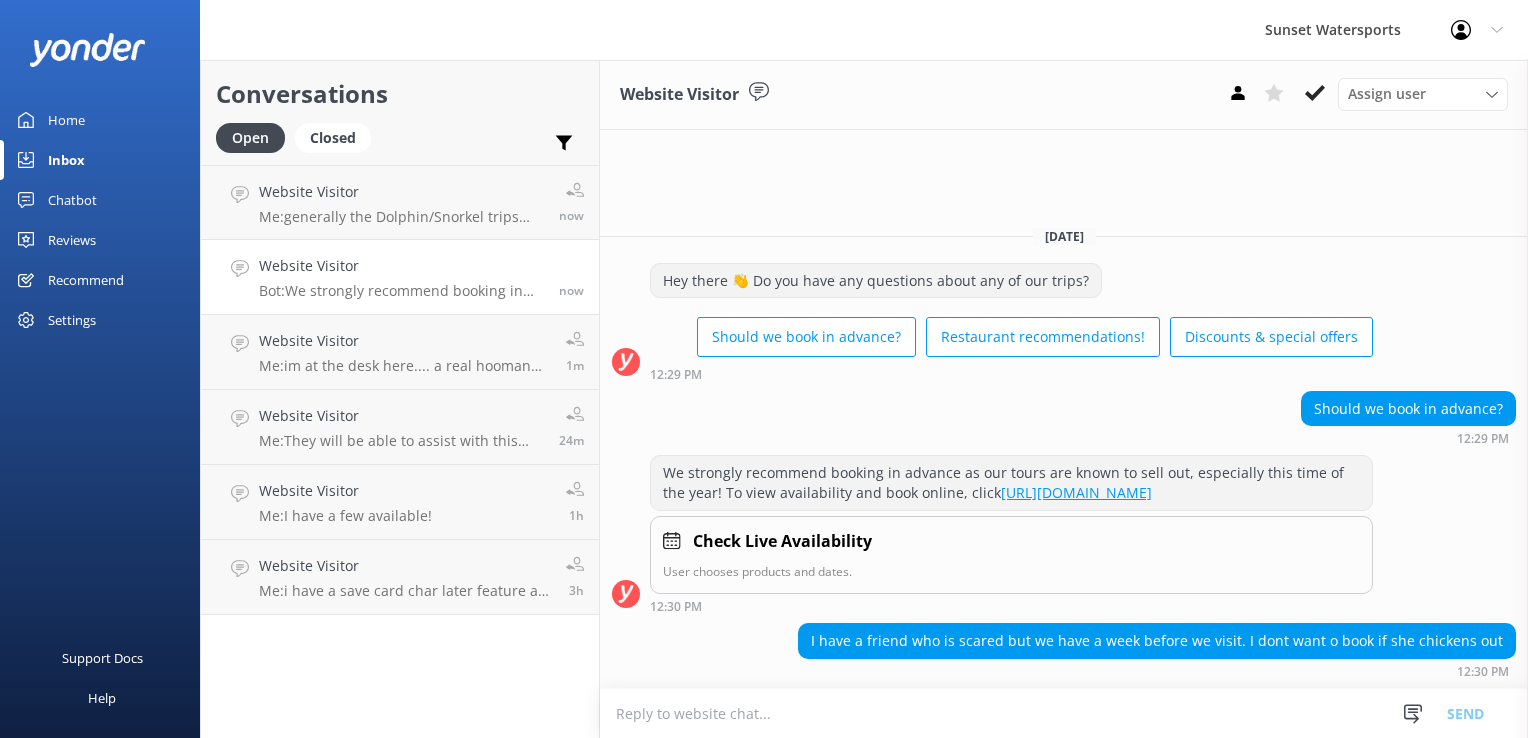 click at bounding box center (1064, 713) 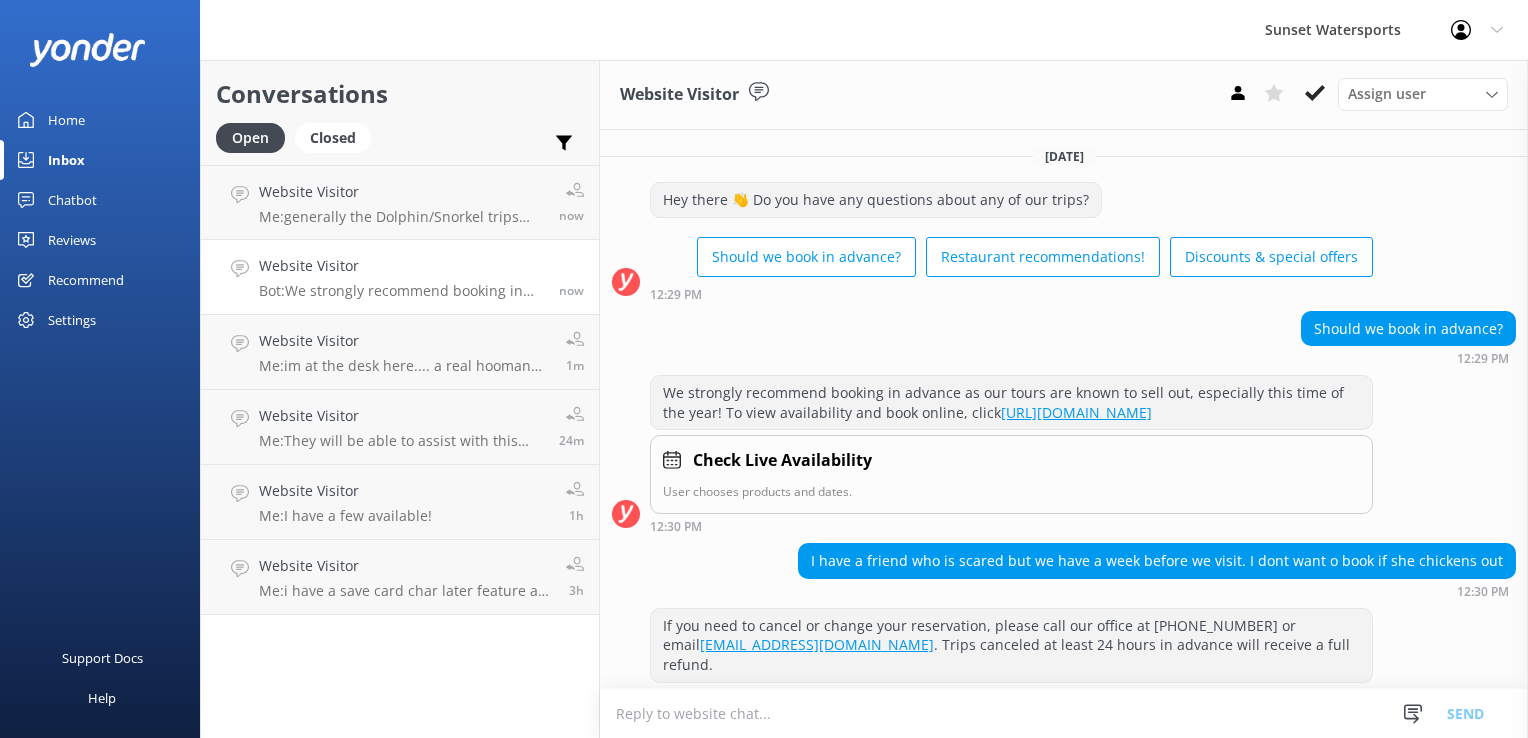 scroll, scrollTop: 103, scrollLeft: 0, axis: vertical 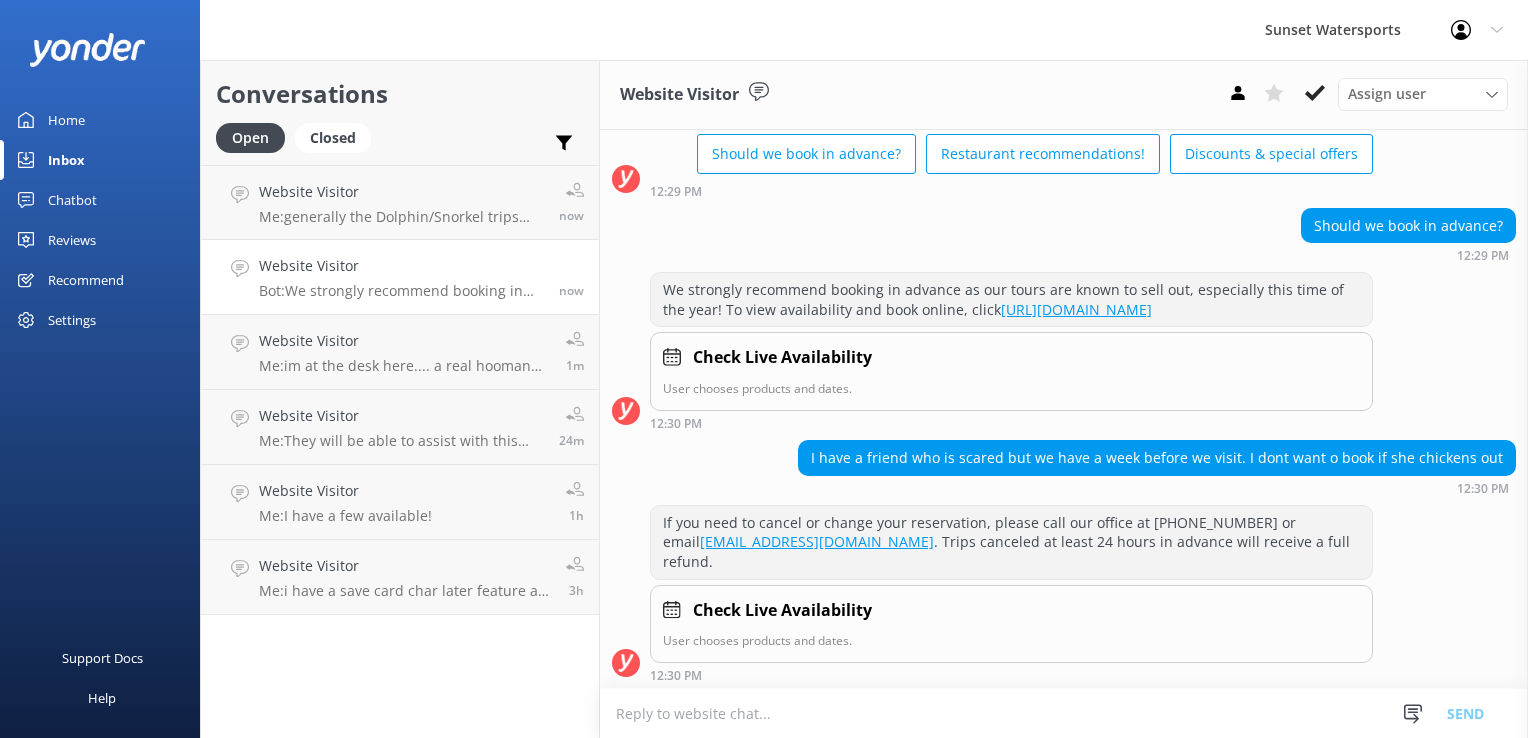 click at bounding box center [1064, 713] 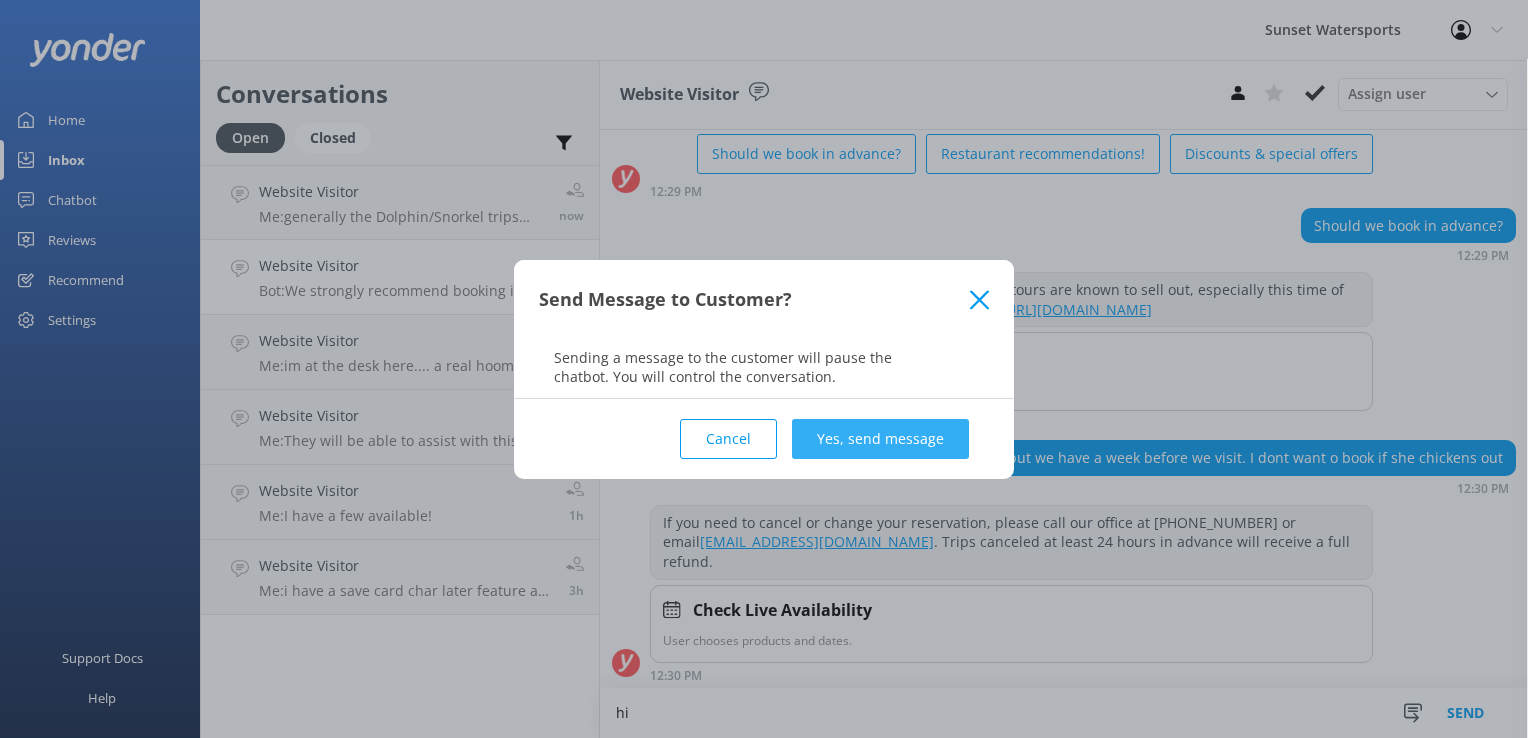 type on "hi" 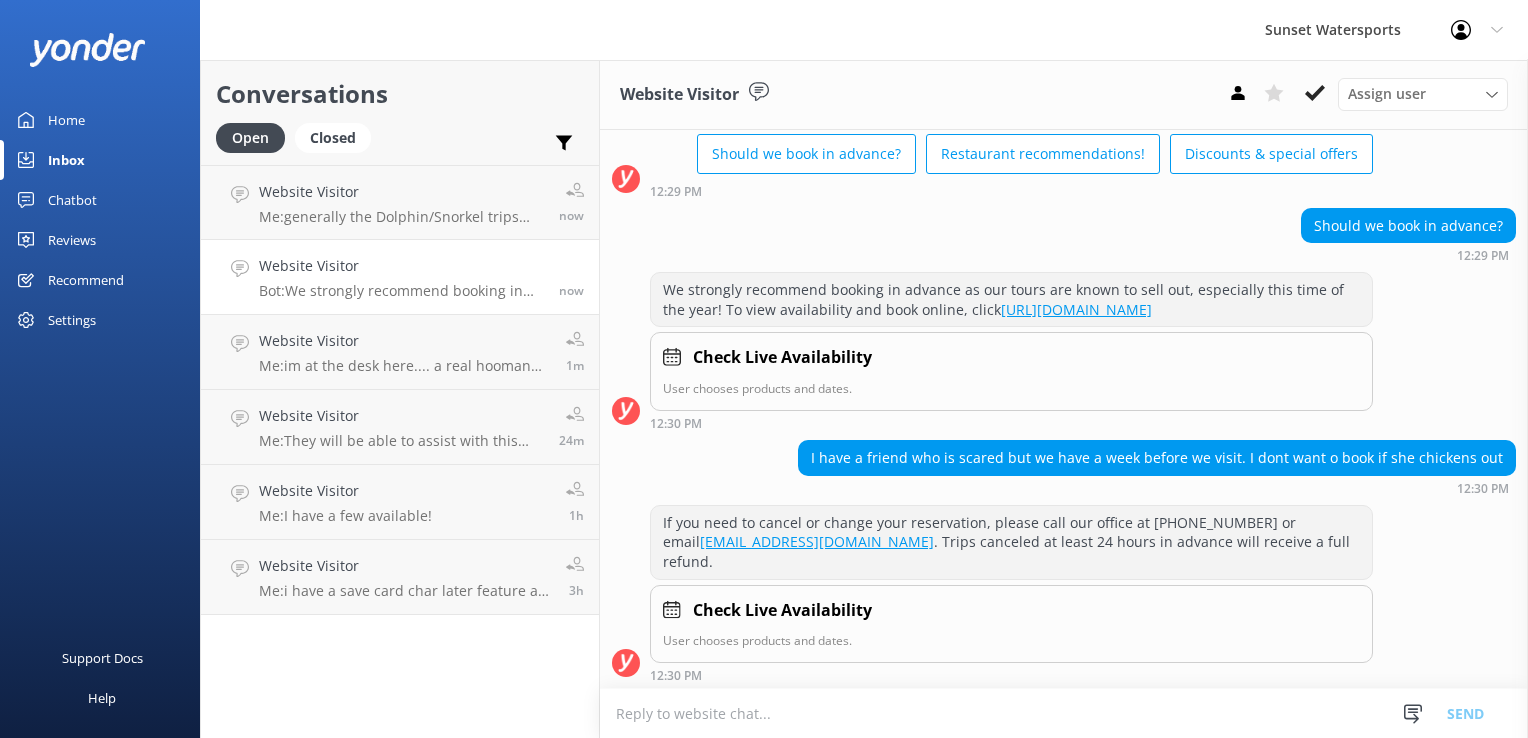 click at bounding box center (1064, 713) 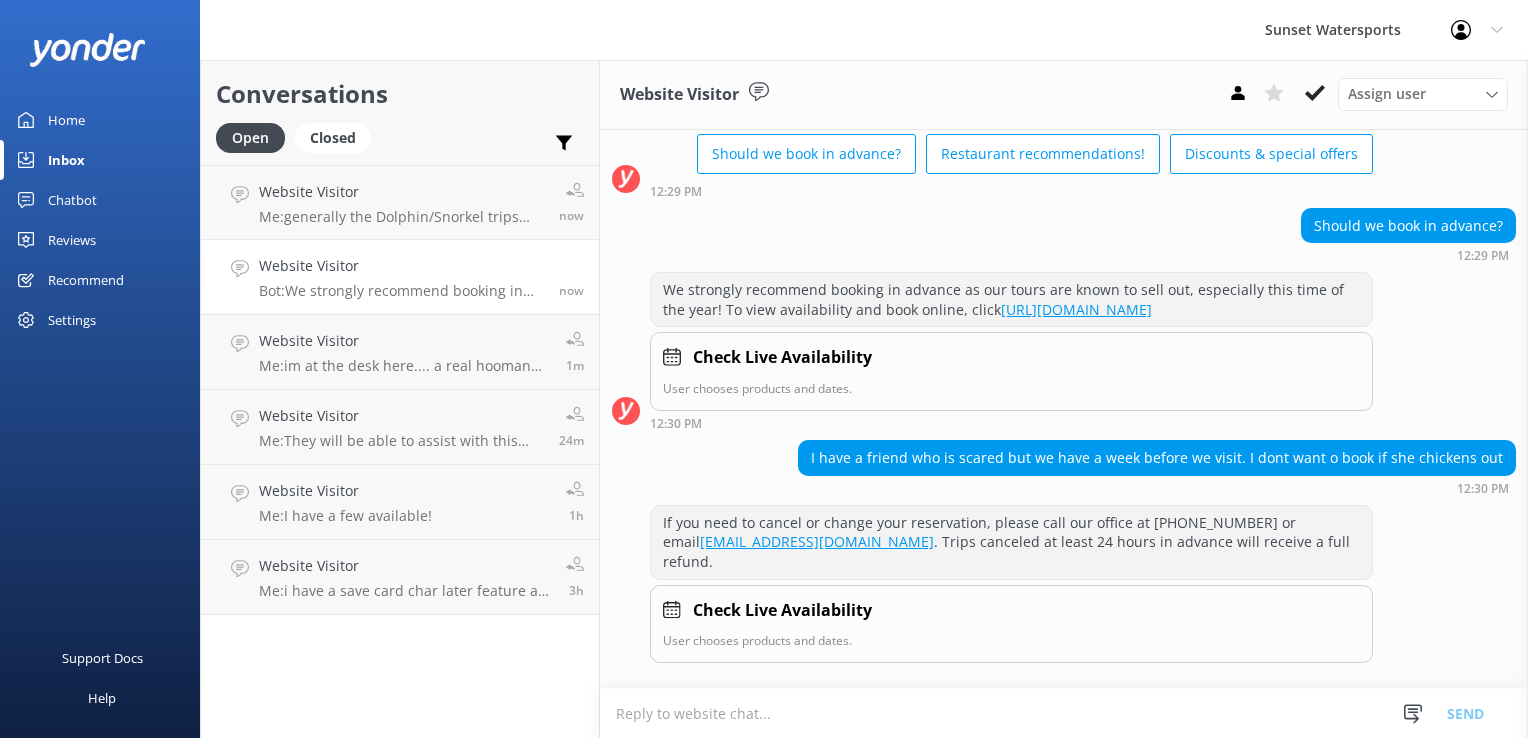 scroll, scrollTop: 209, scrollLeft: 0, axis: vertical 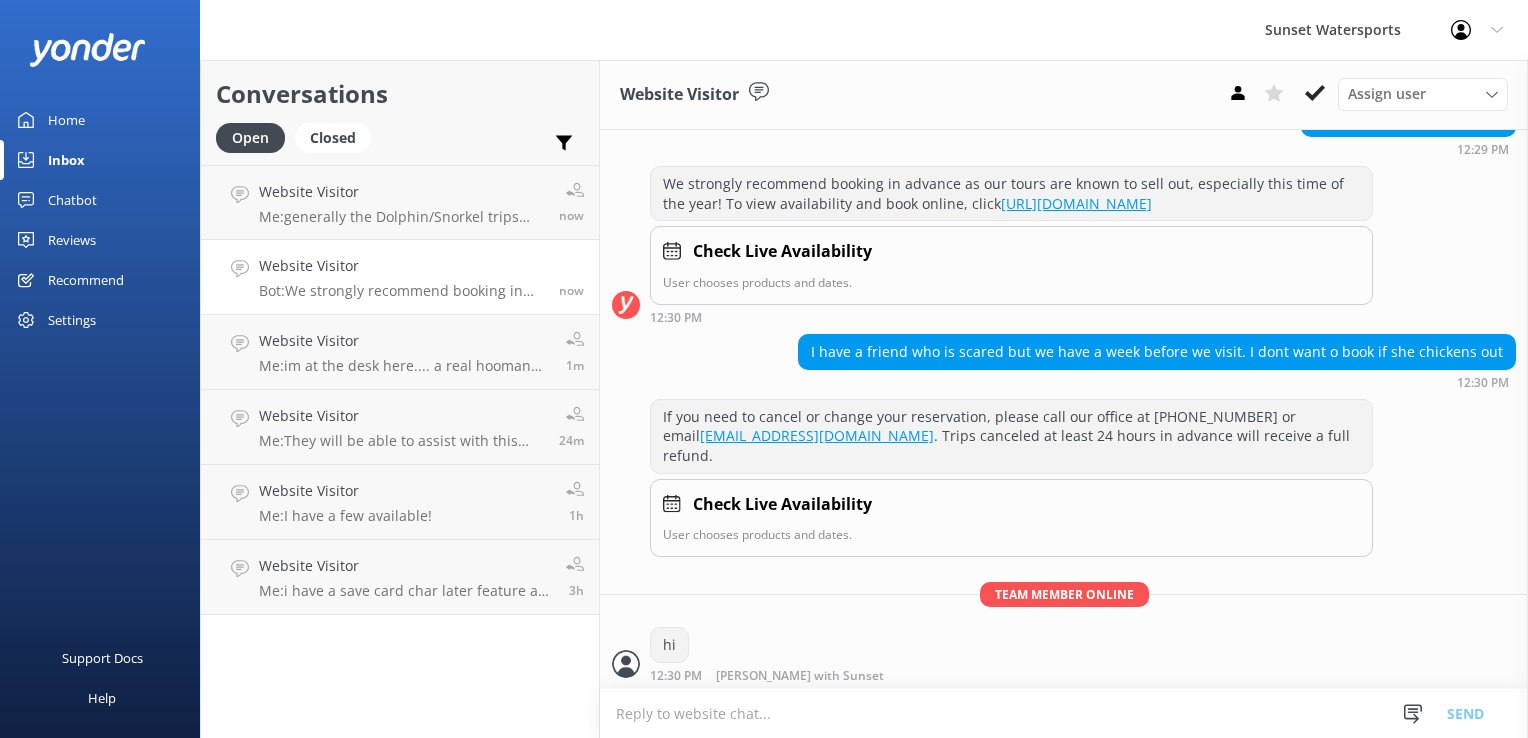 click at bounding box center (1064, 713) 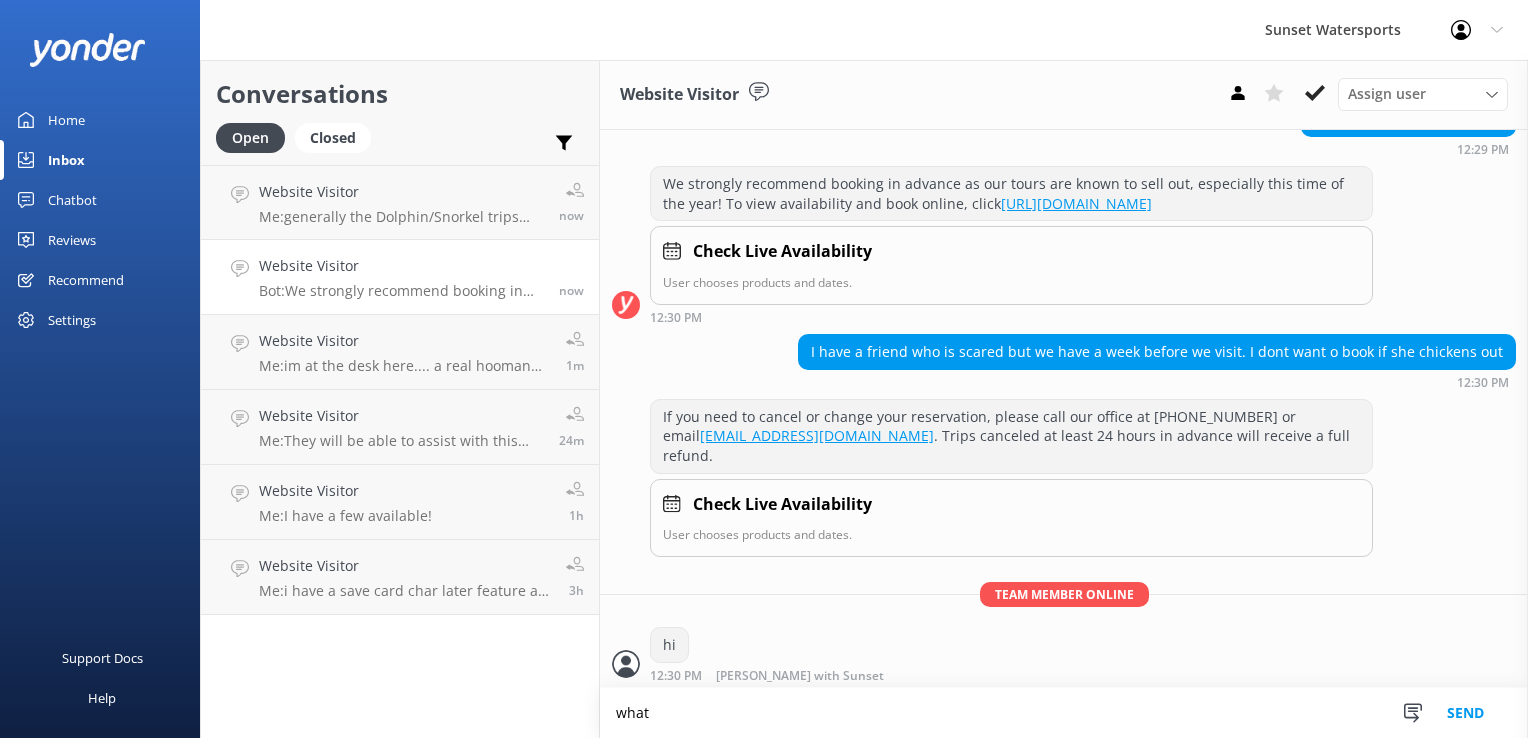 scroll, scrollTop: 256, scrollLeft: 0, axis: vertical 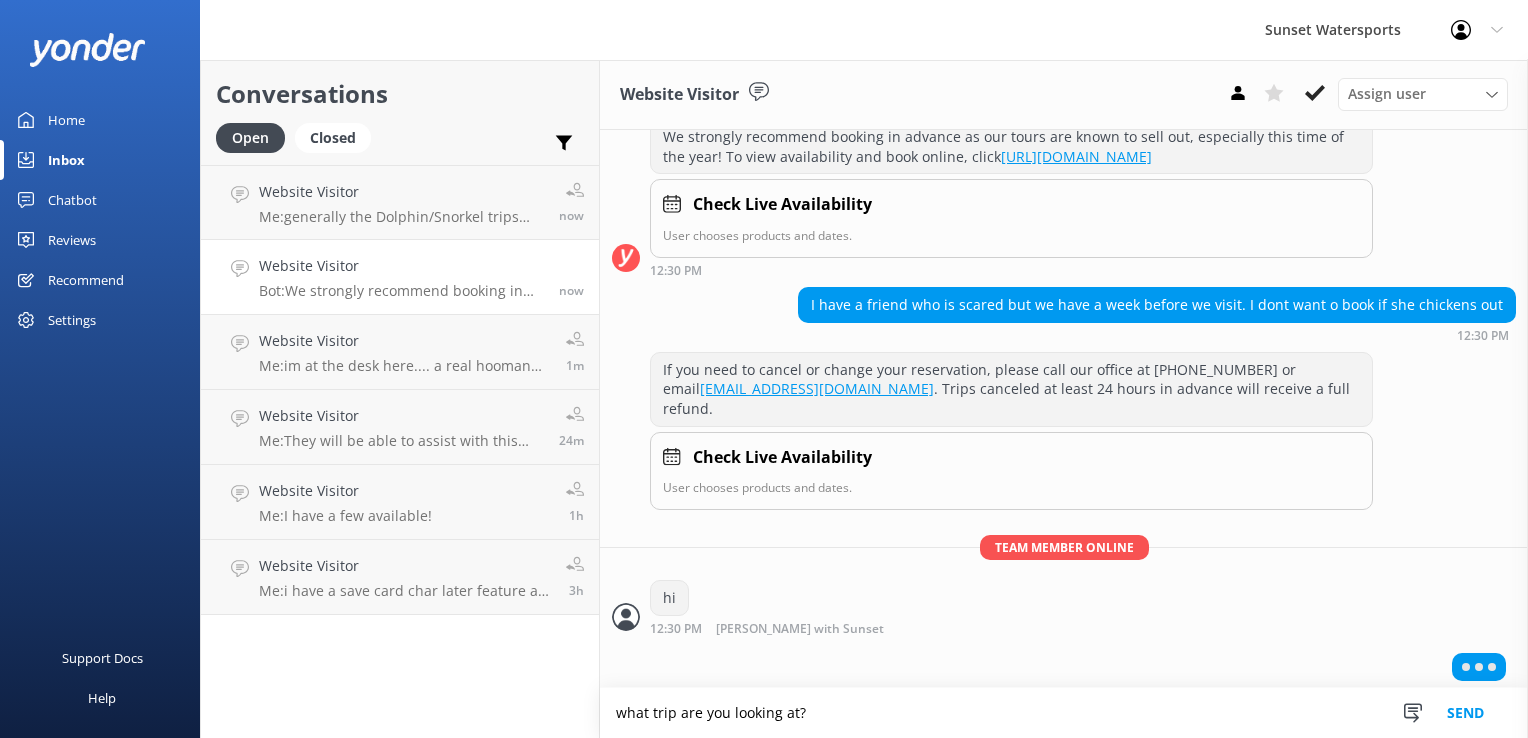 type on "what trip are you looking at?" 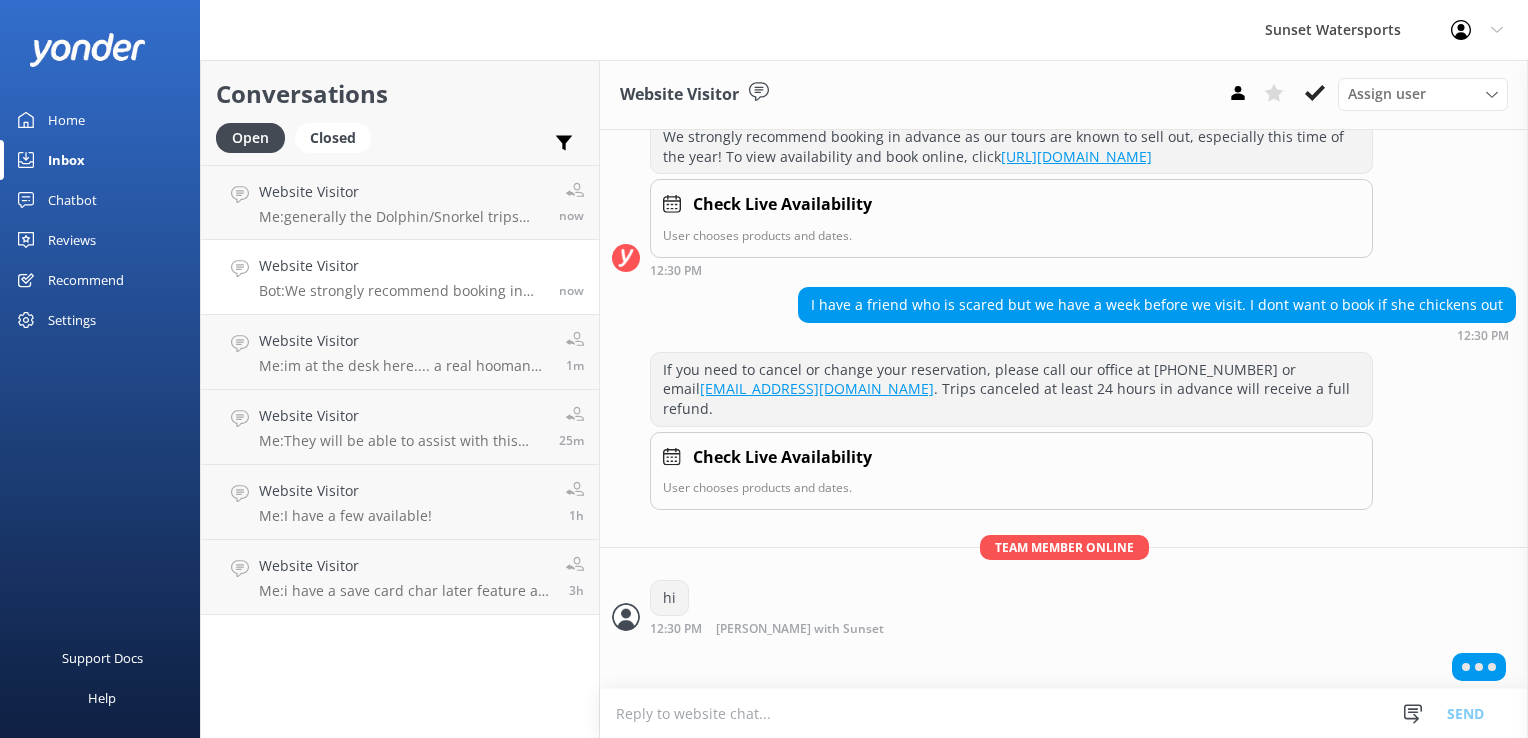 scroll, scrollTop: 297, scrollLeft: 0, axis: vertical 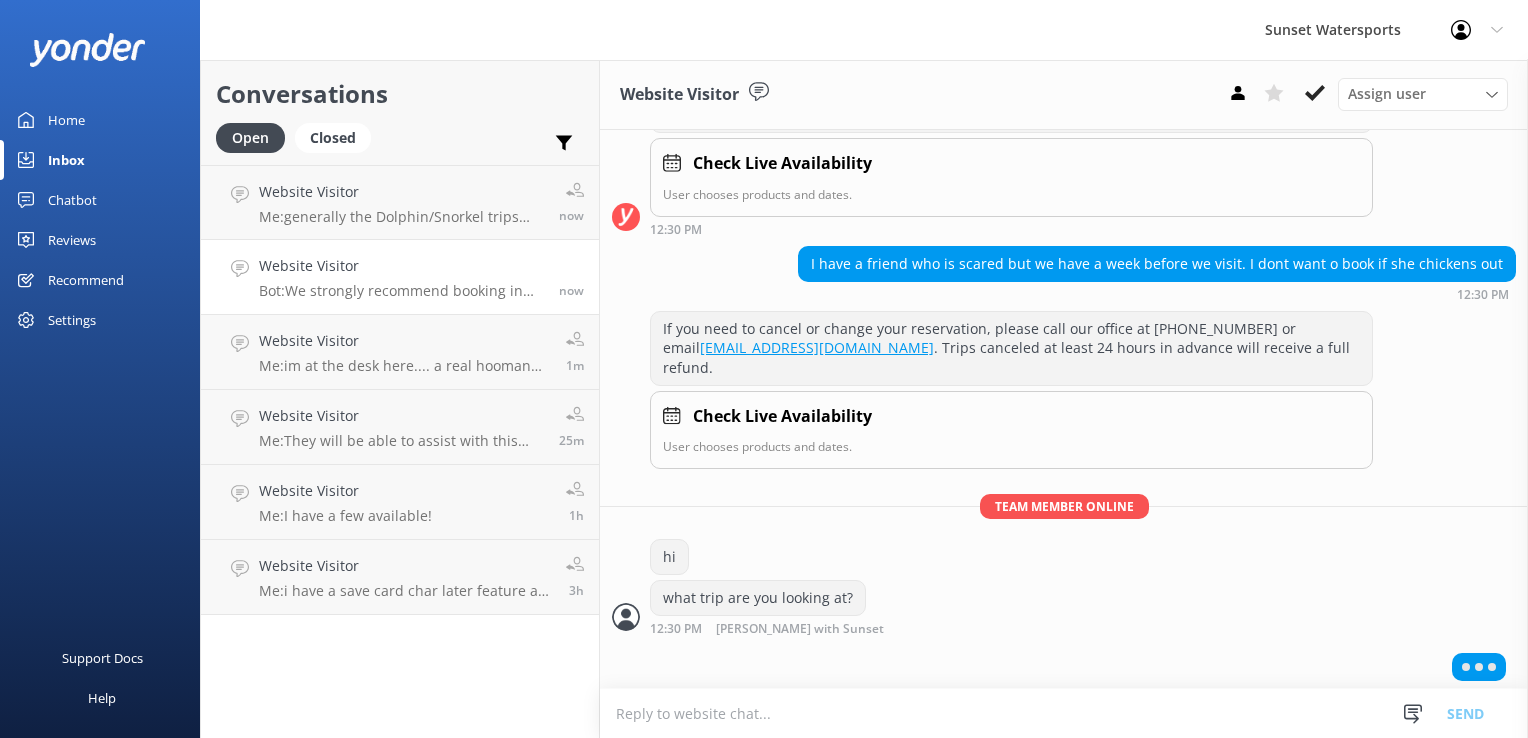 click at bounding box center [1064, 713] 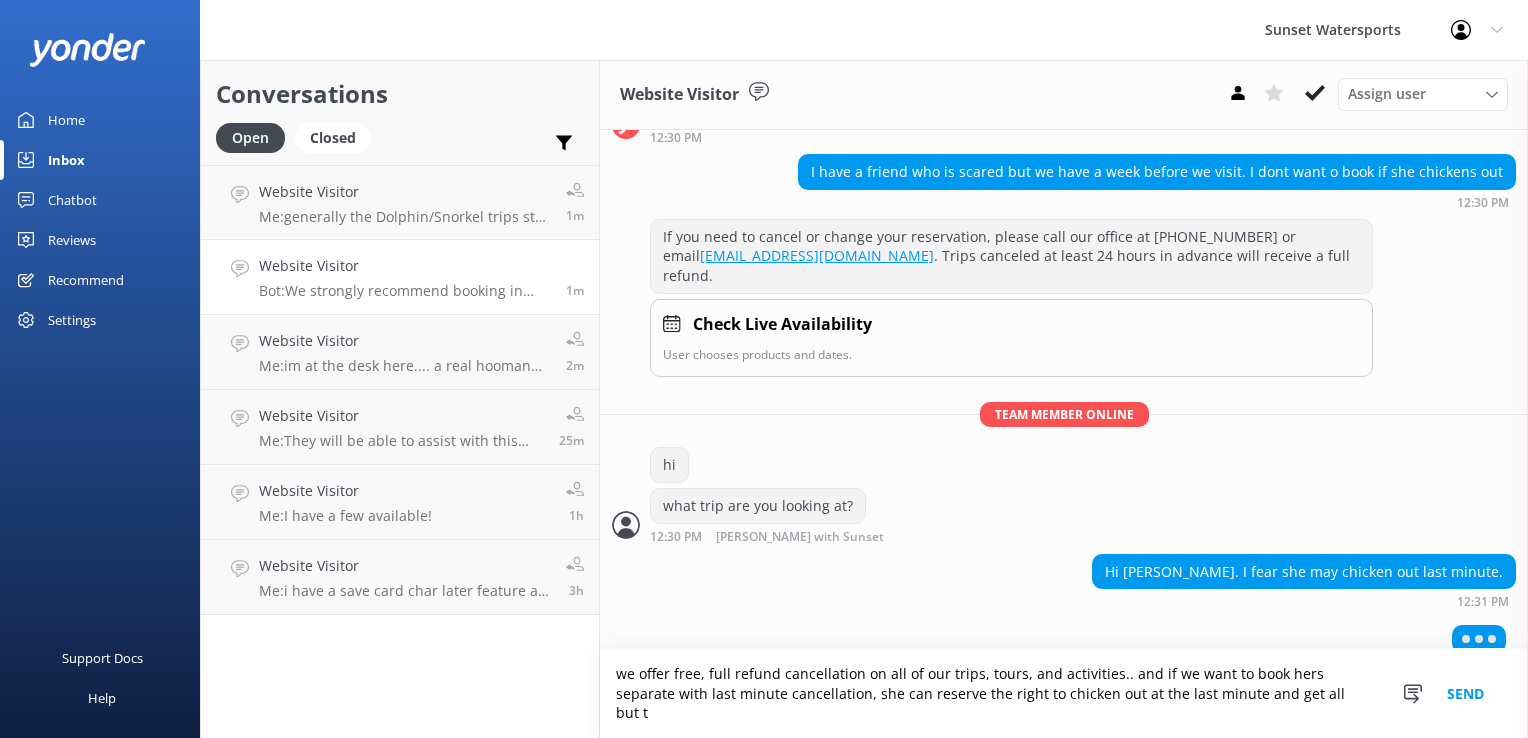 scroll, scrollTop: 381, scrollLeft: 0, axis: vertical 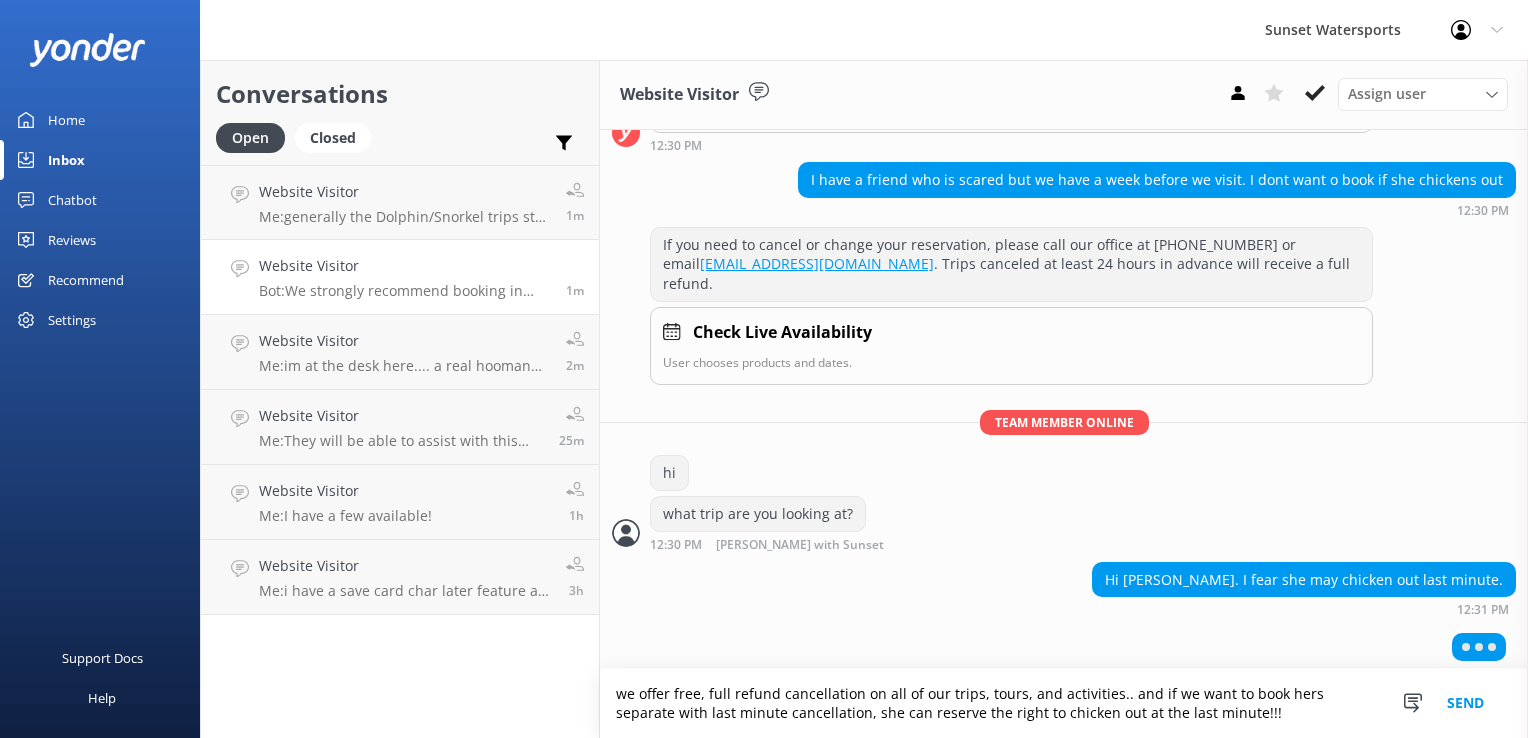 type on "we offer free, full refund cancellation on all of our trips, tours, and activities.. and if we want to book hers separate with last minute cancellation, she can reserve the right to chicken out at the last minute!!!" 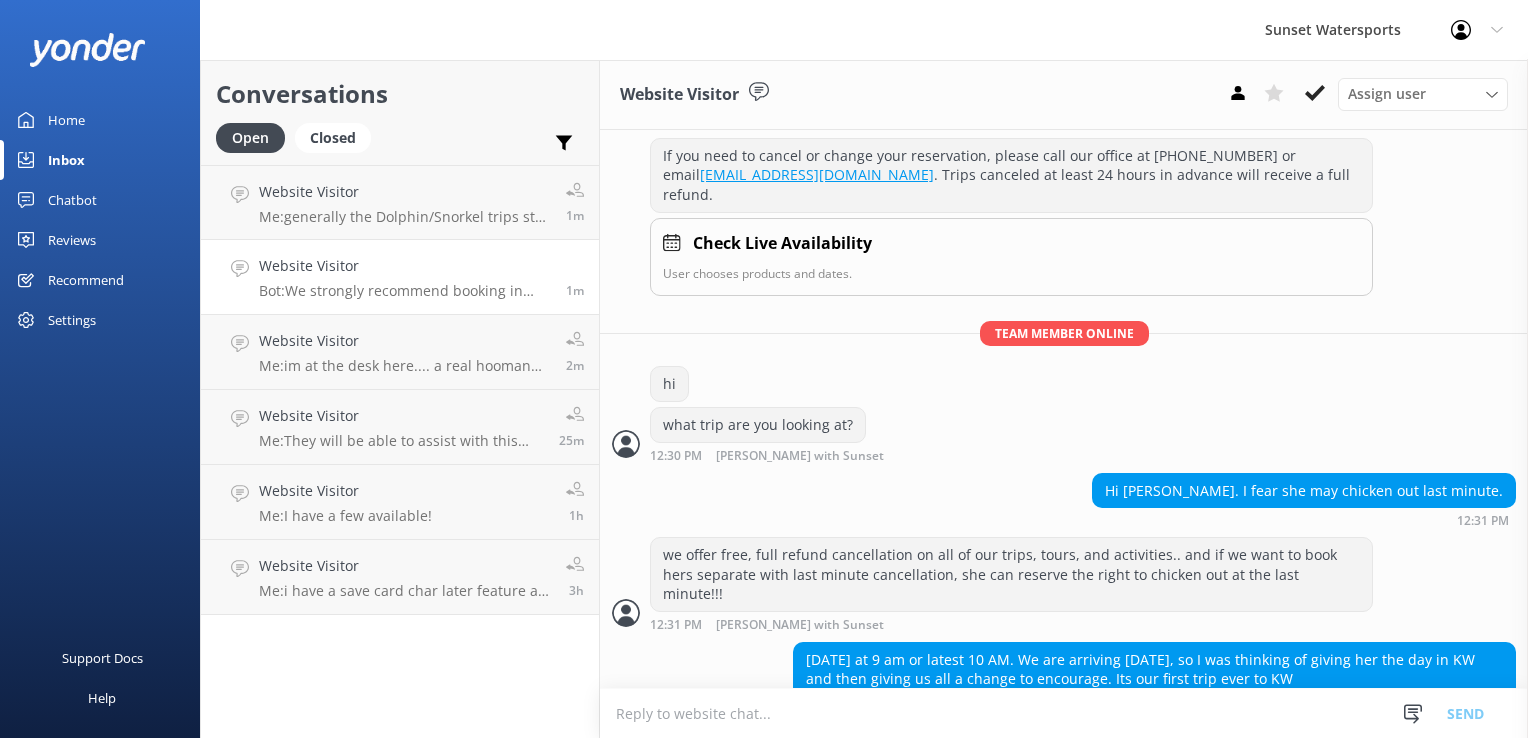 scroll, scrollTop: 482, scrollLeft: 0, axis: vertical 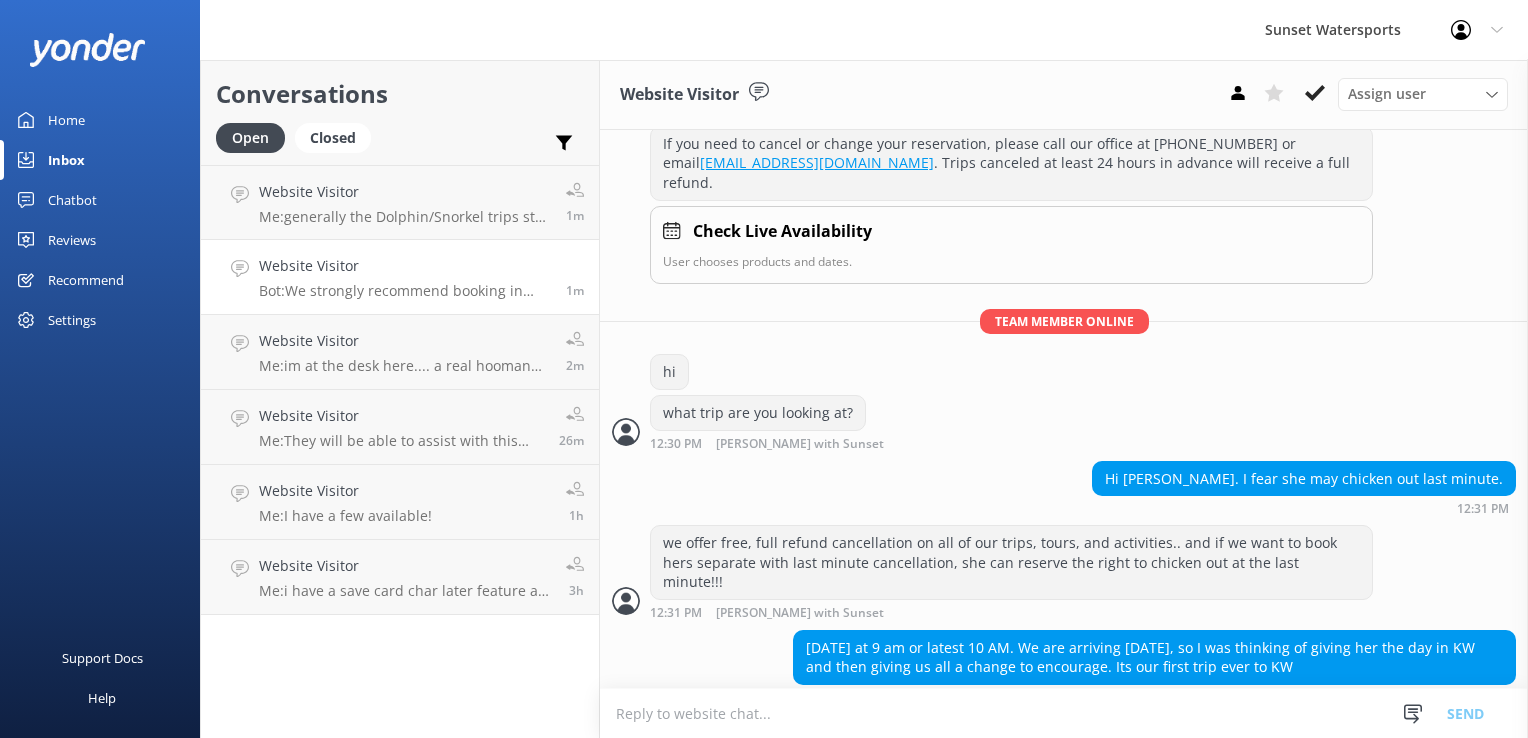 click at bounding box center [1064, 713] 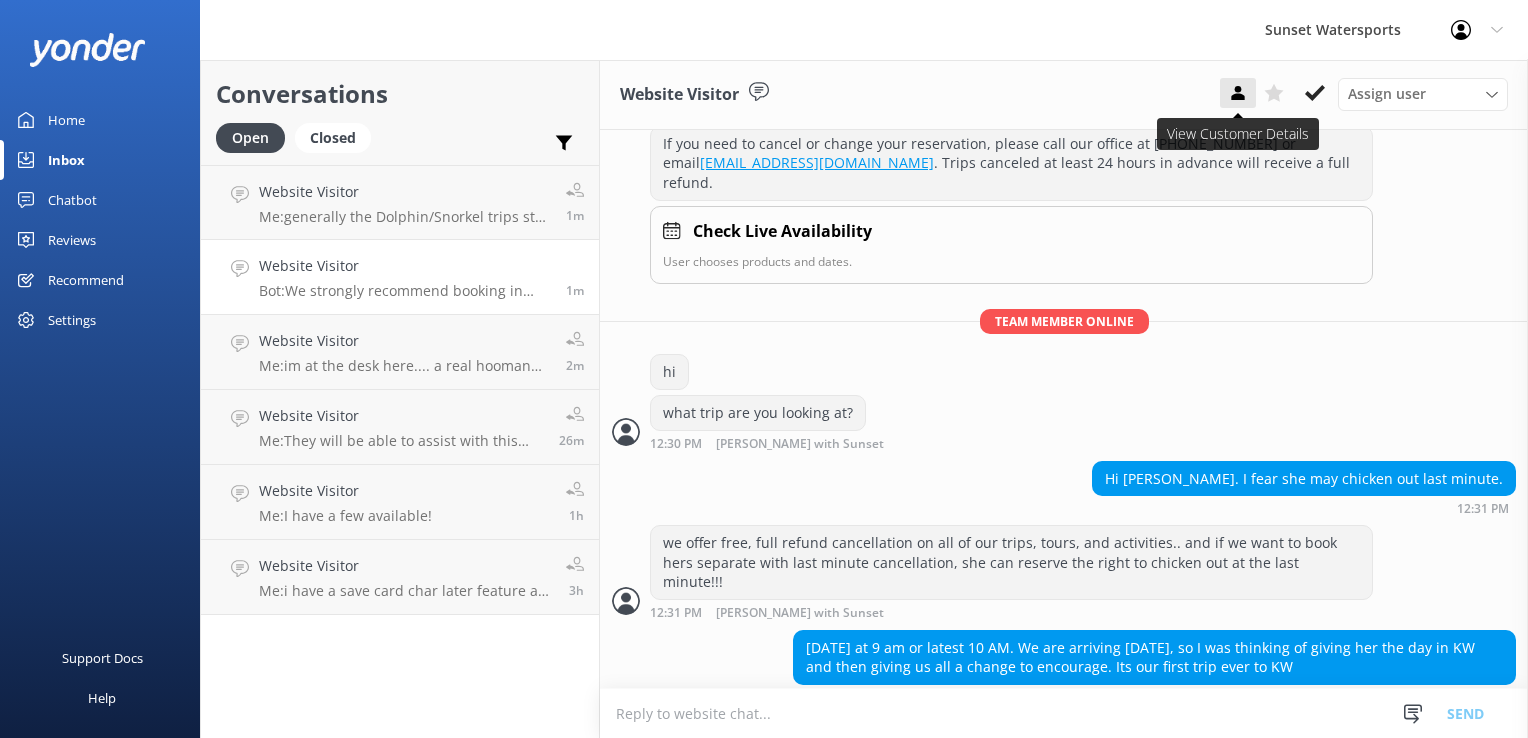 click 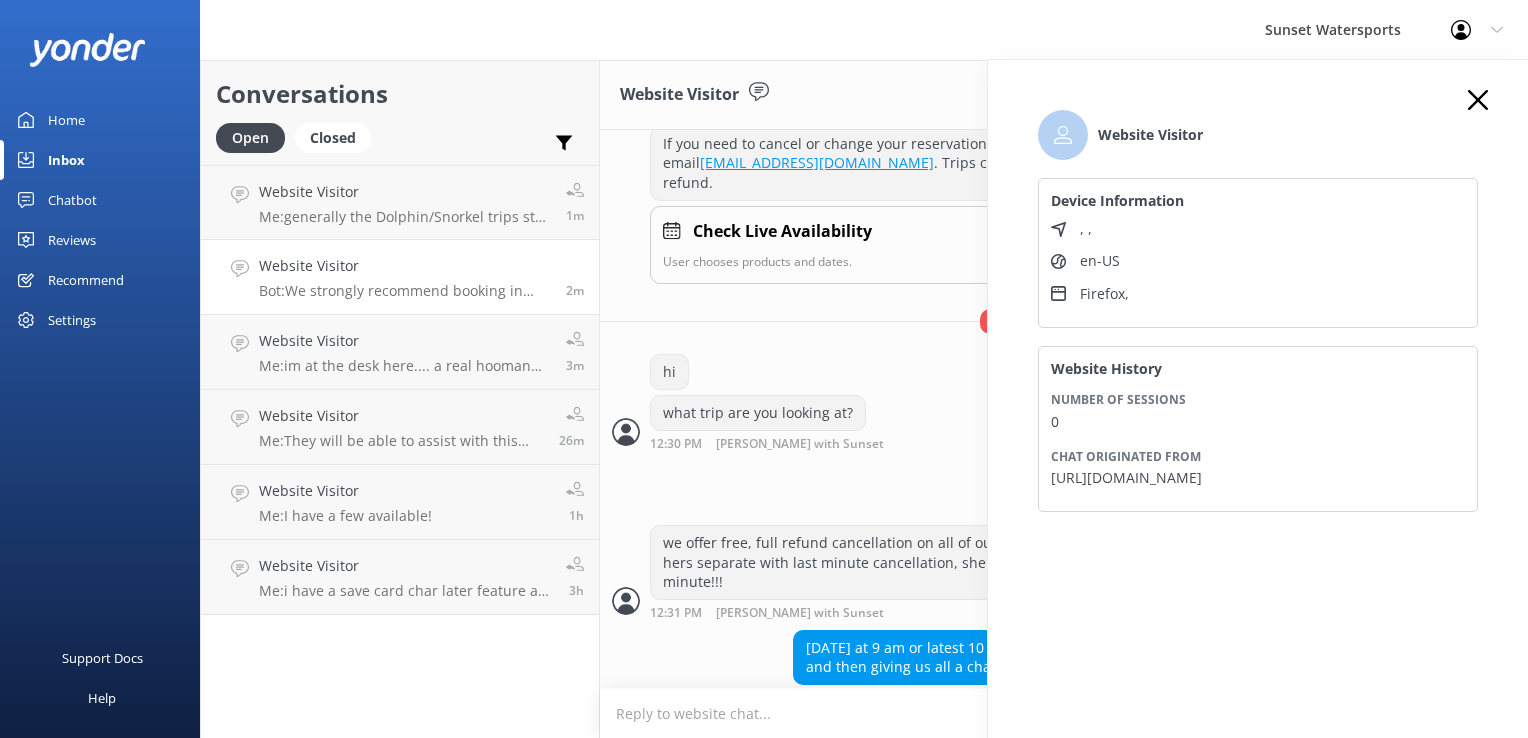 click on "Sunset Watersports Profile Settings Logout" at bounding box center (764, 30) 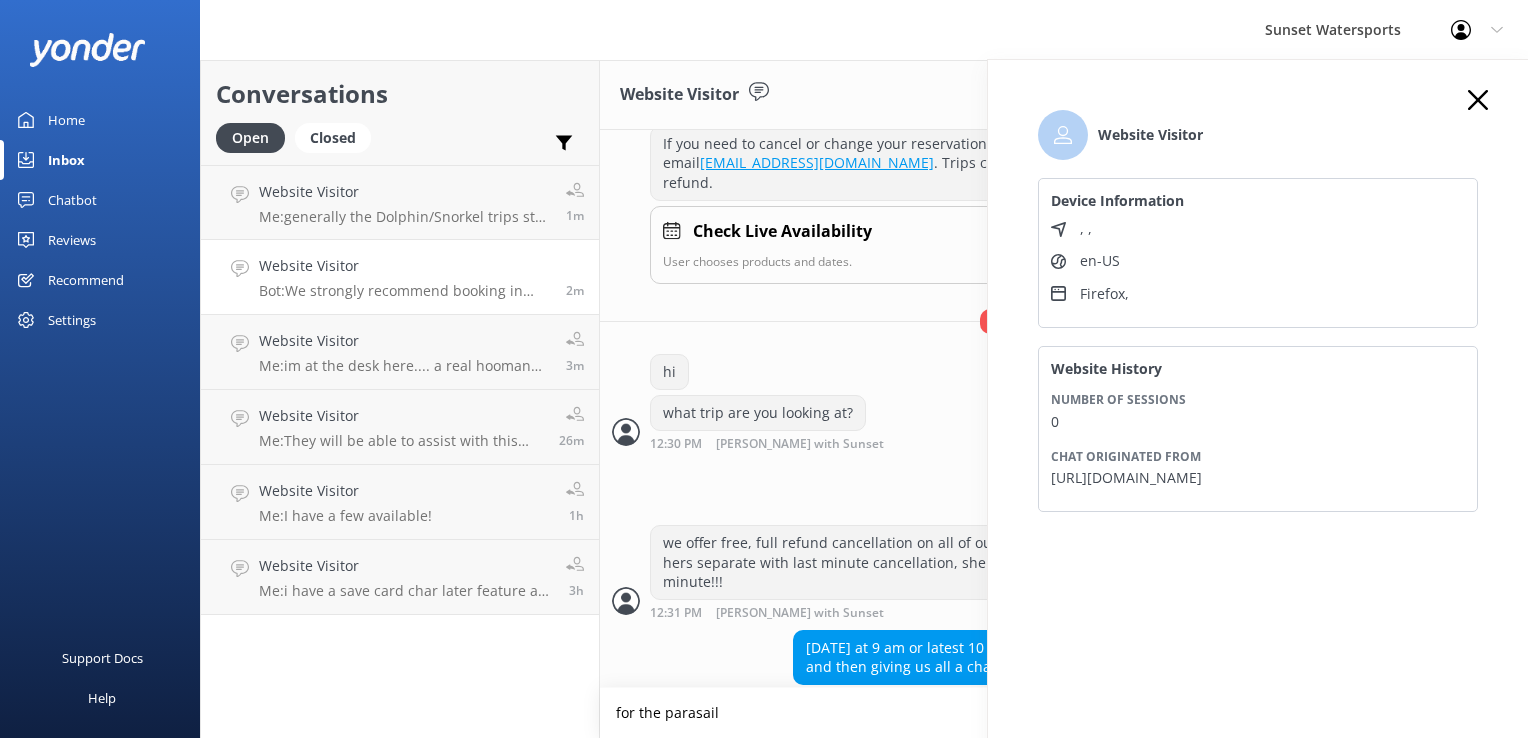 type on "for the parasail" 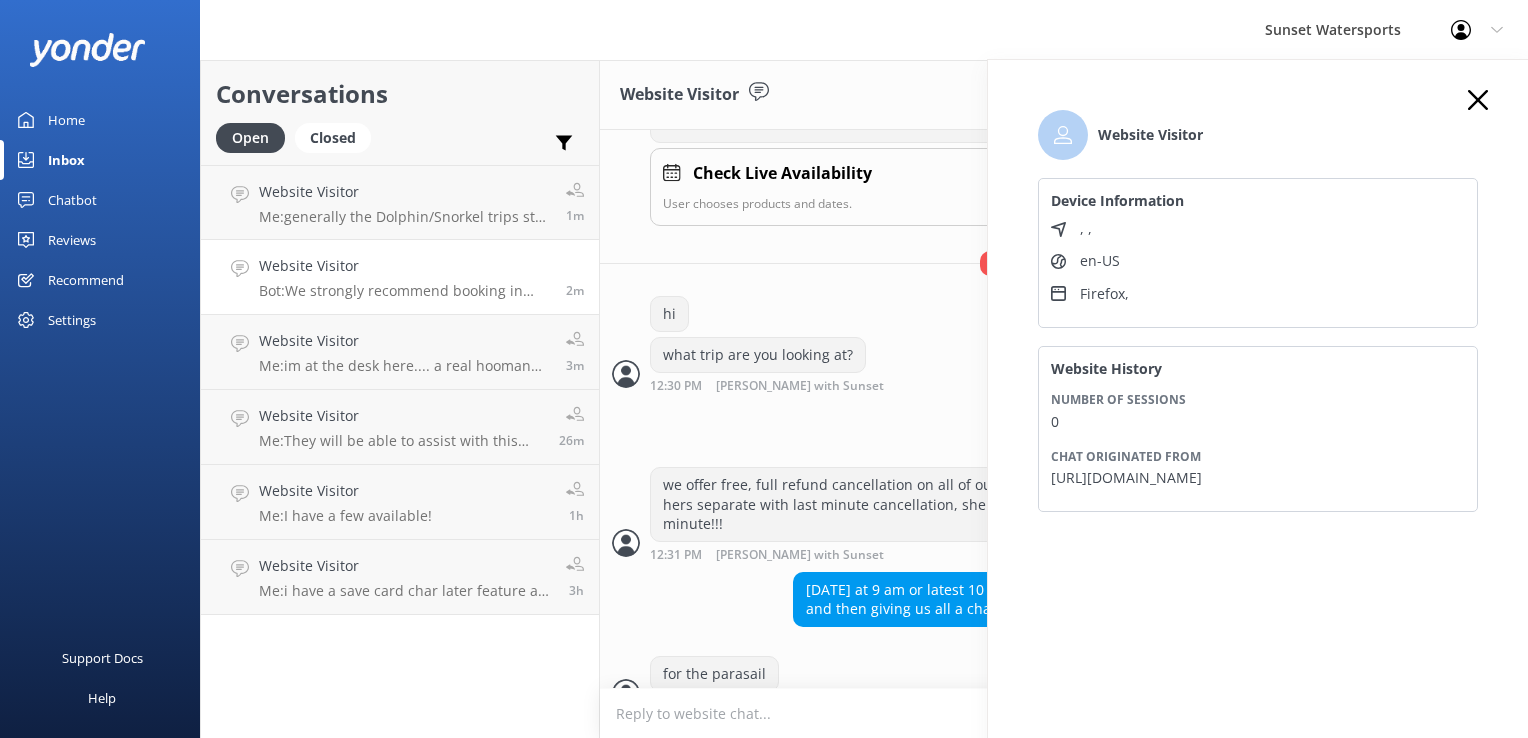 scroll, scrollTop: 548, scrollLeft: 0, axis: vertical 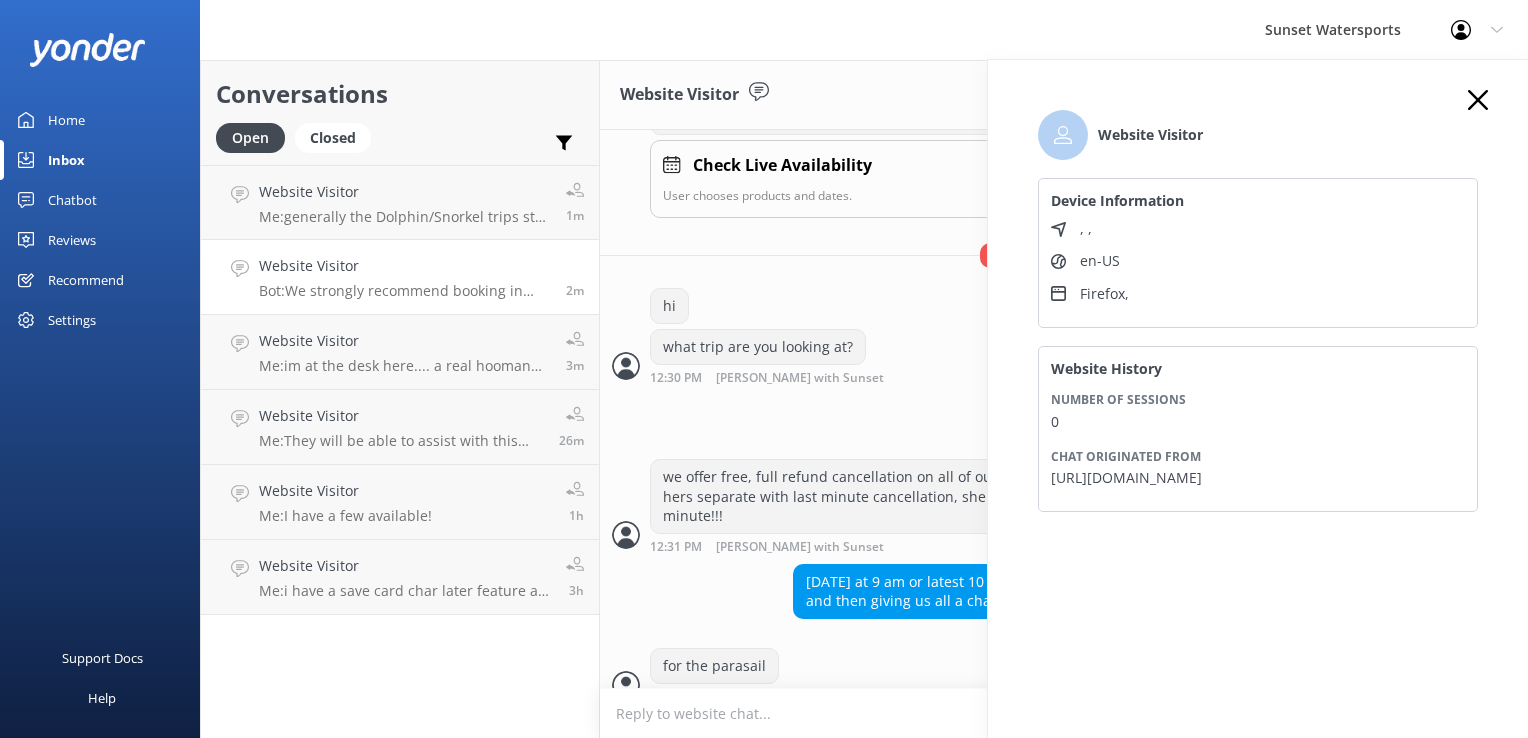 click on "Website Visitor Device Information ,   ,   en-US Firefox ,   Website History Number of sessions 0 Chat originated from [URL][DOMAIN_NAME]" at bounding box center (1258, 320) 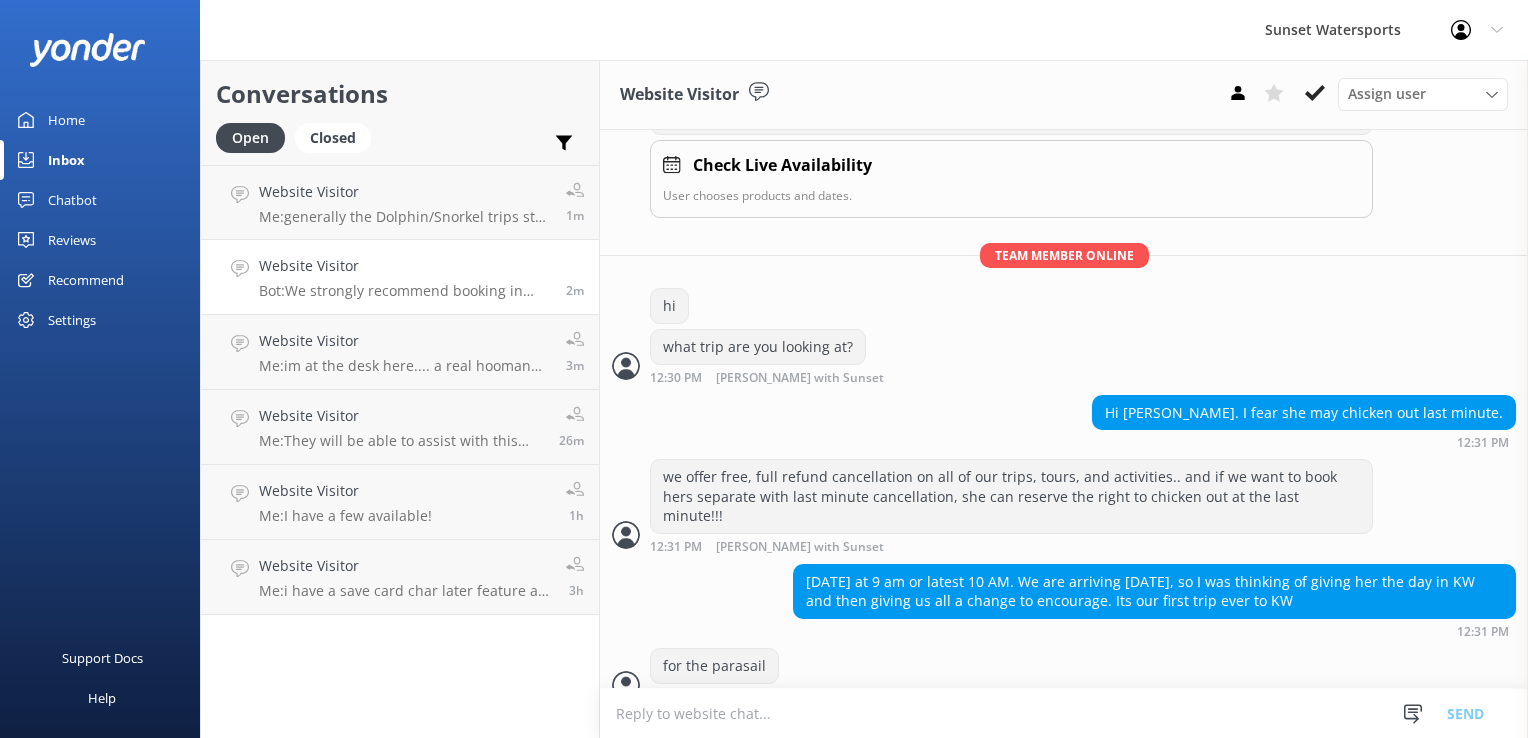 click at bounding box center (1064, 713) 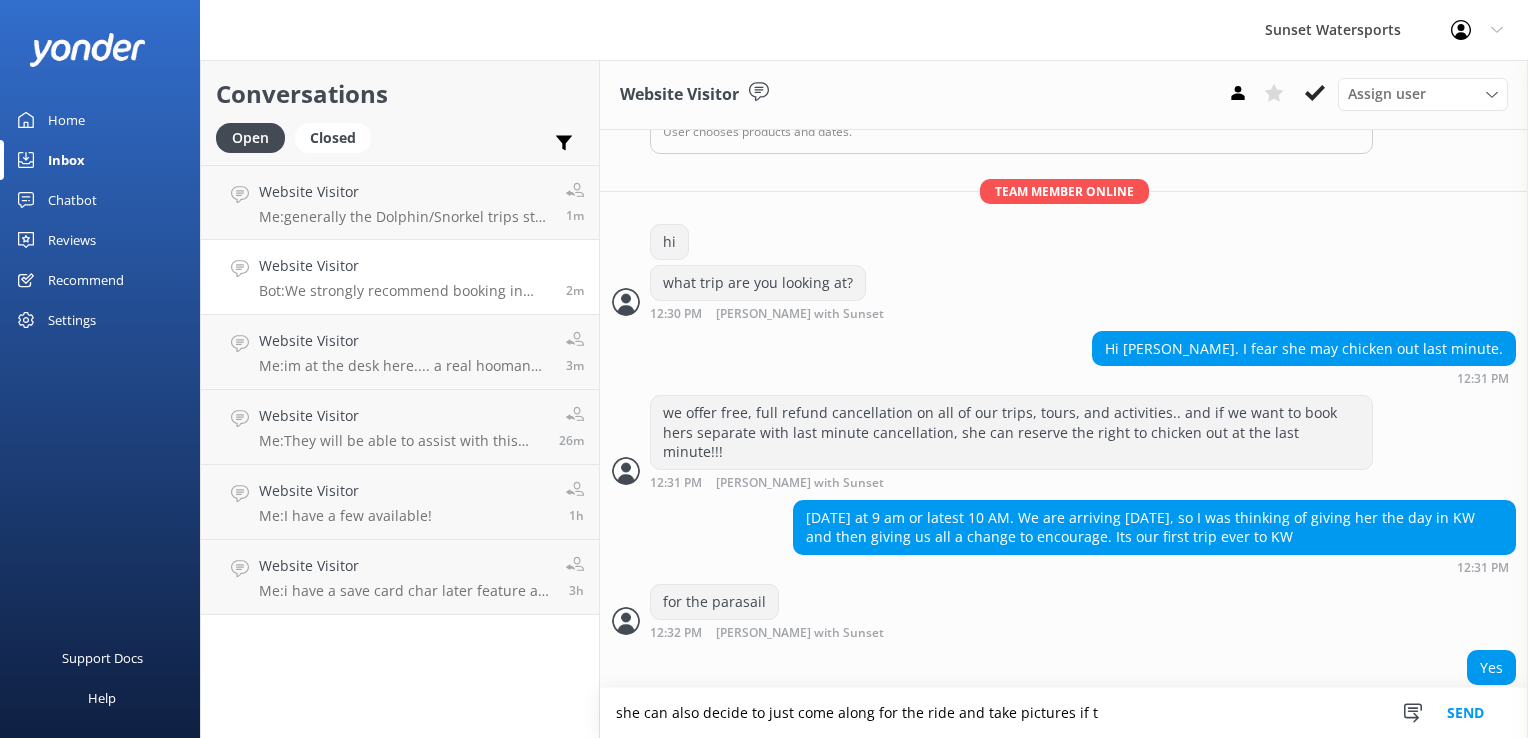 scroll, scrollTop: 652, scrollLeft: 0, axis: vertical 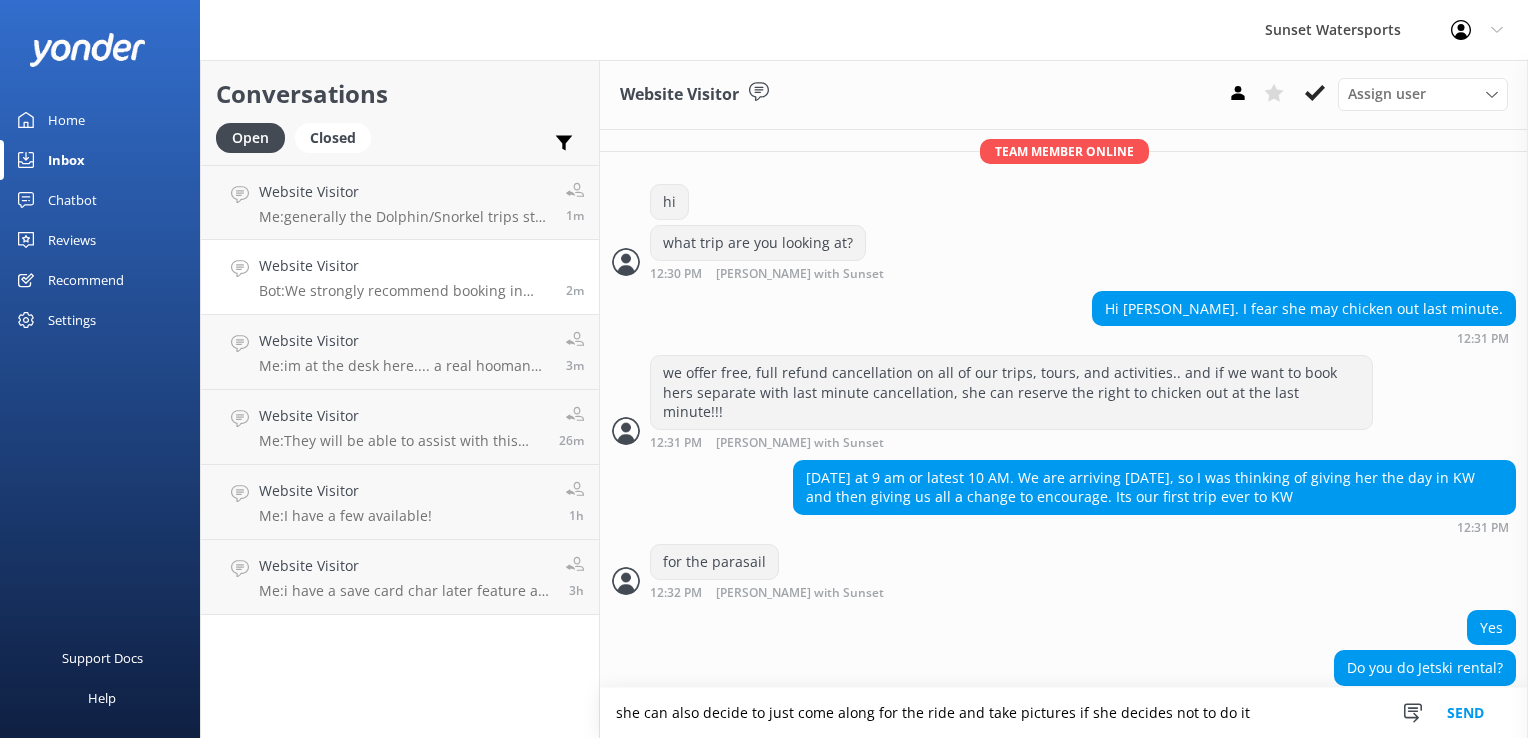 type on "she can also decide to just come along for the ride and take pictures if she decides not to do it" 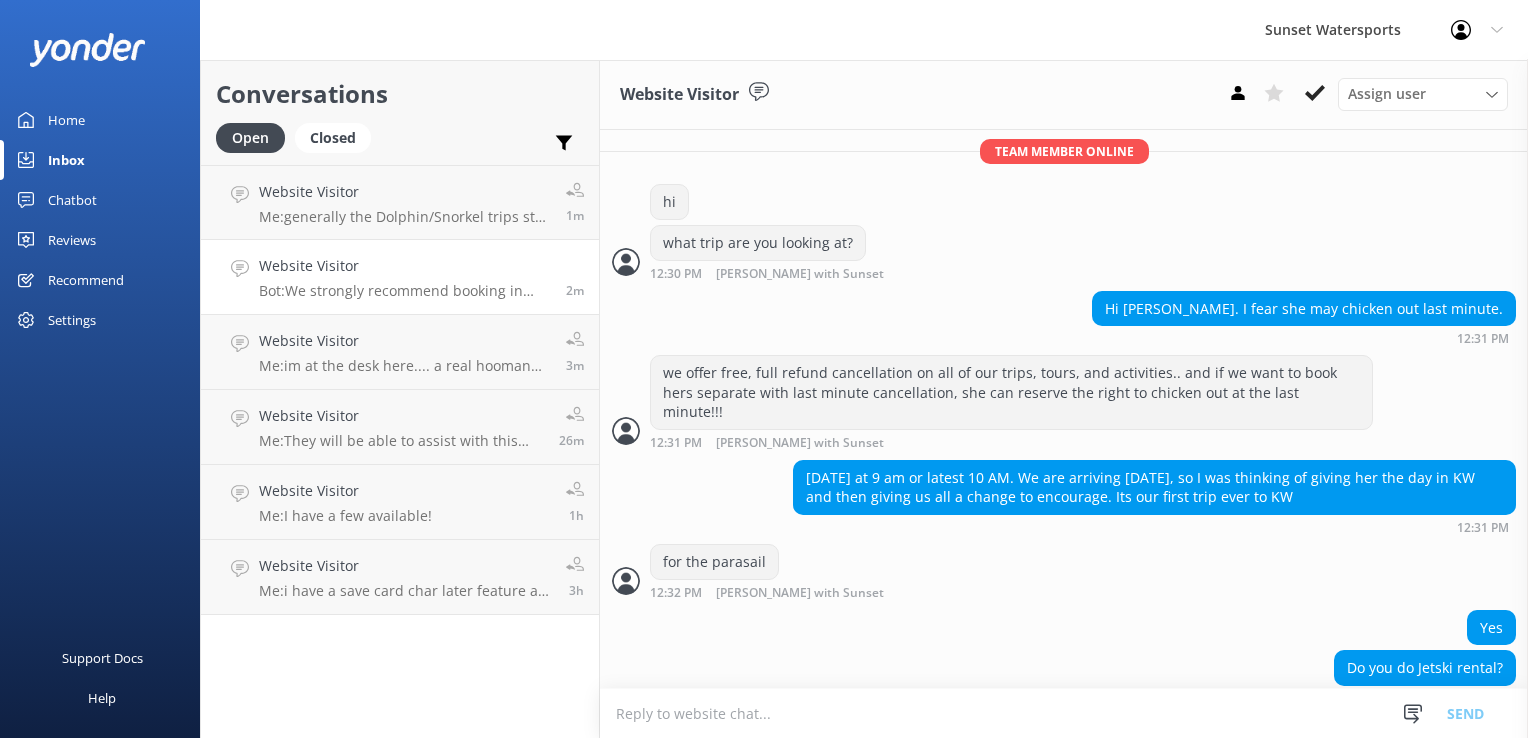 click at bounding box center [1064, 713] 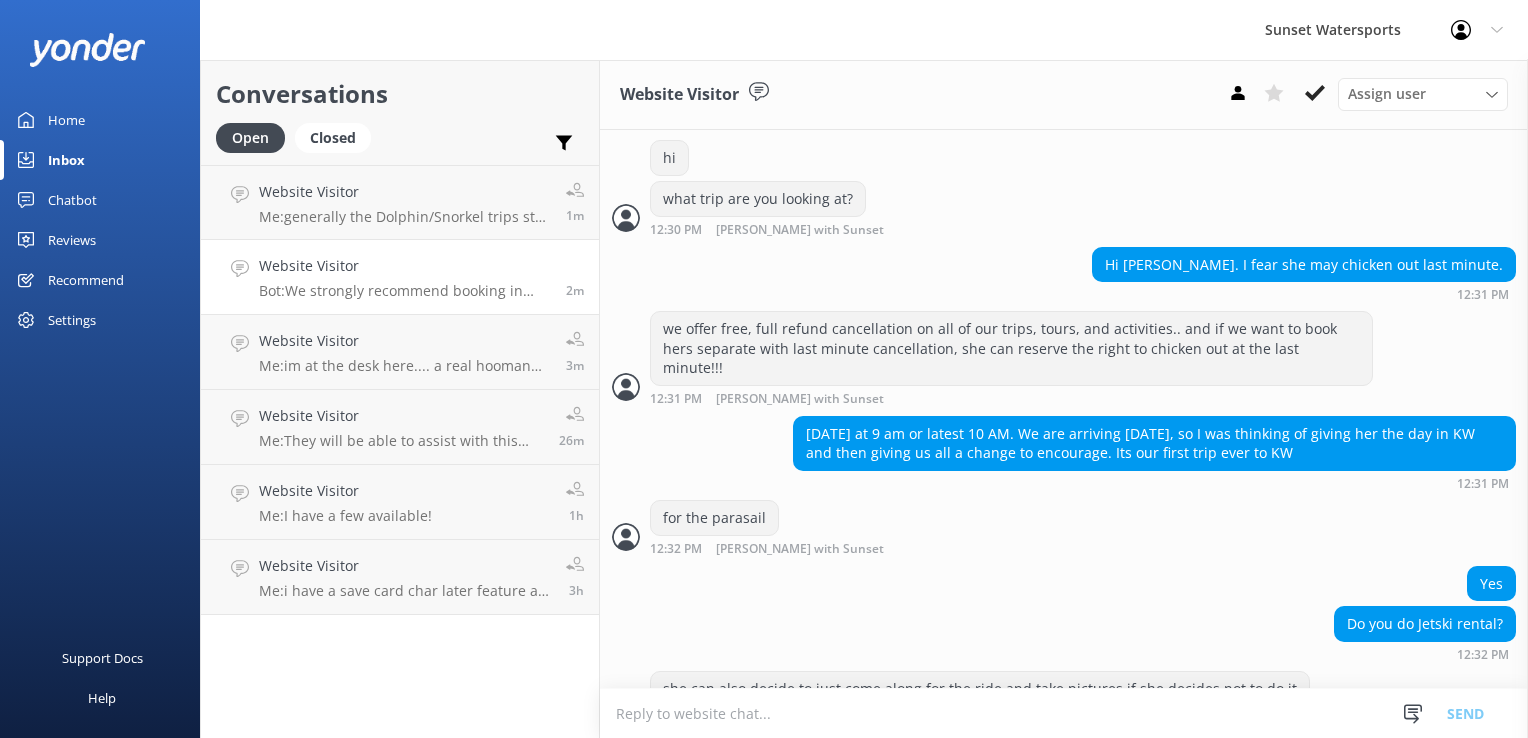 scroll, scrollTop: 717, scrollLeft: 0, axis: vertical 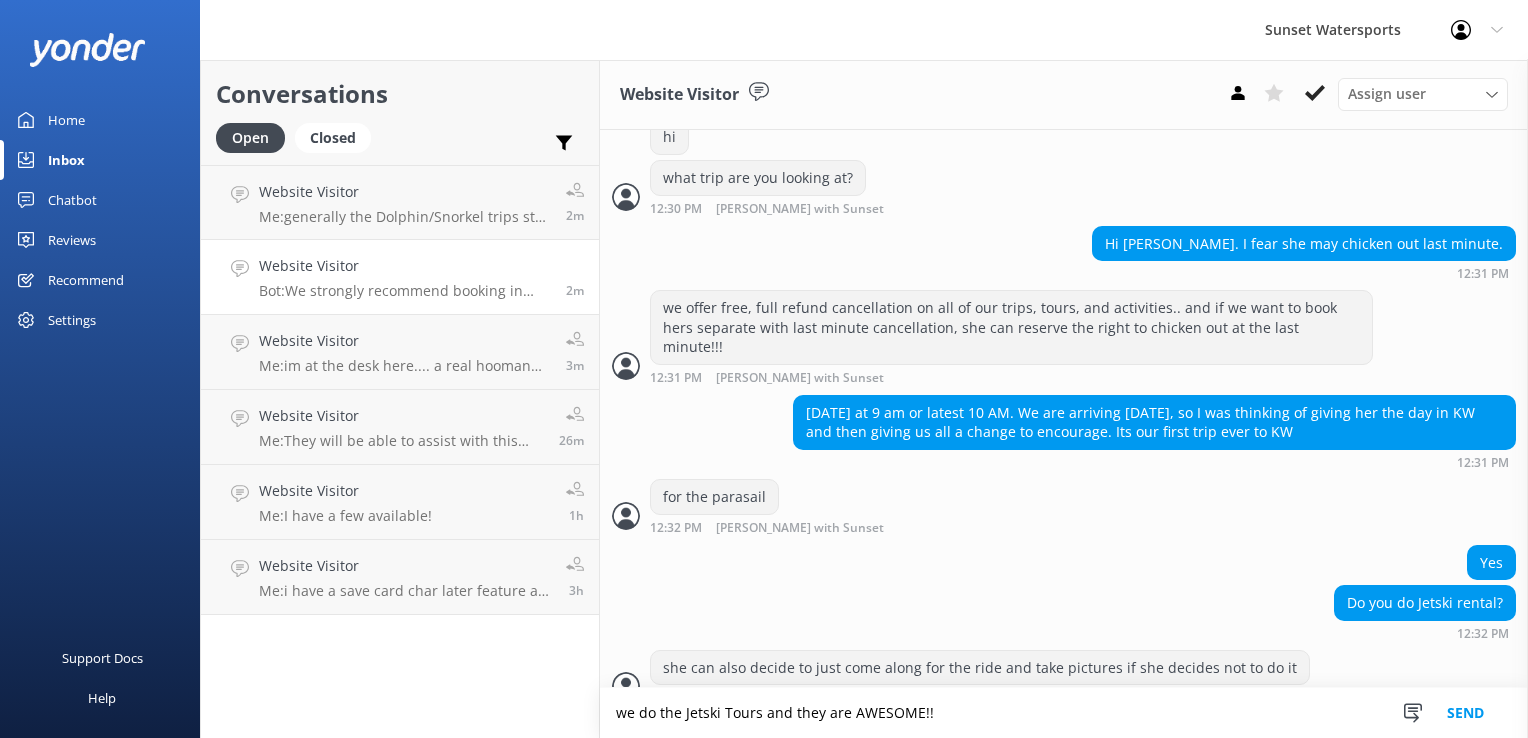 type on "we do the Jetski Tours and they are AWESOME!!" 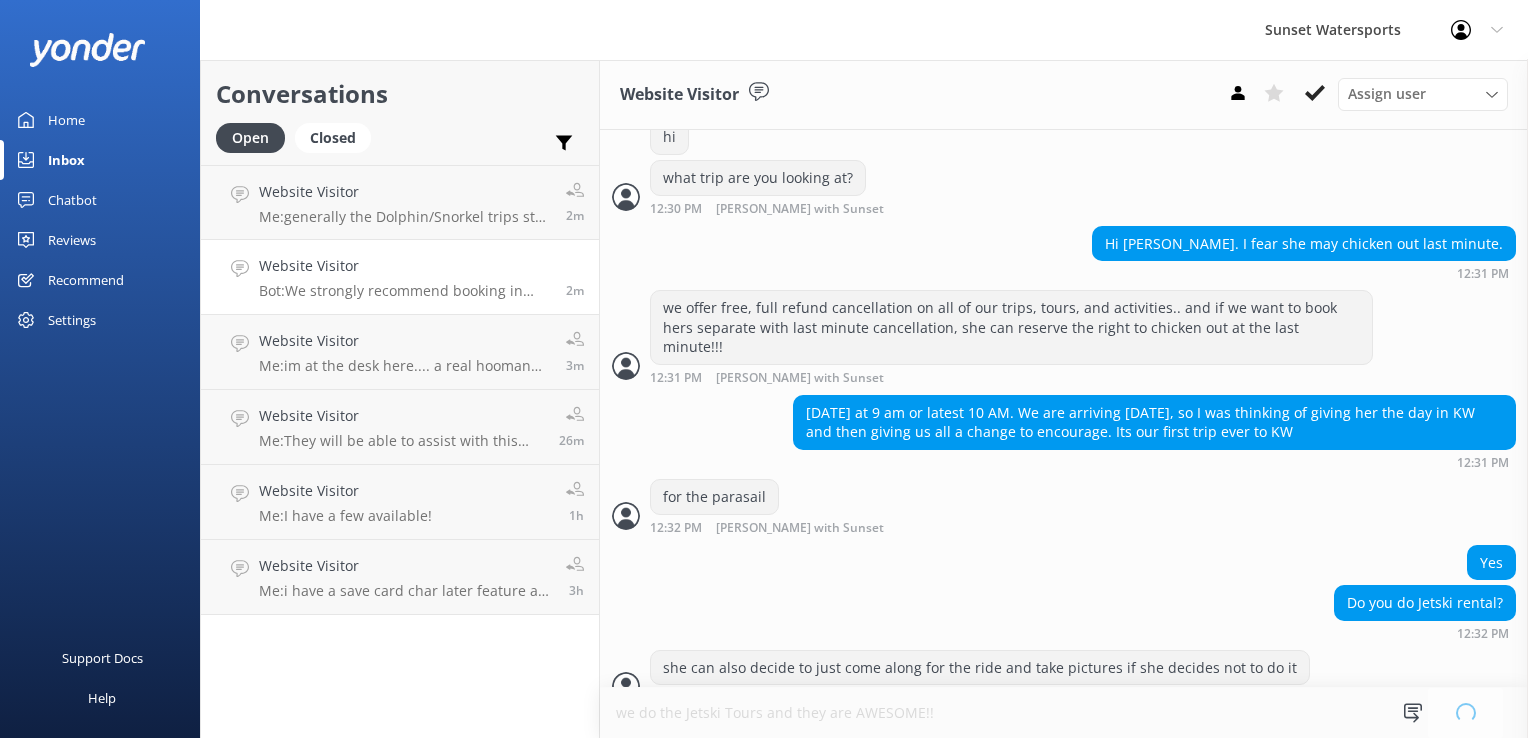 type 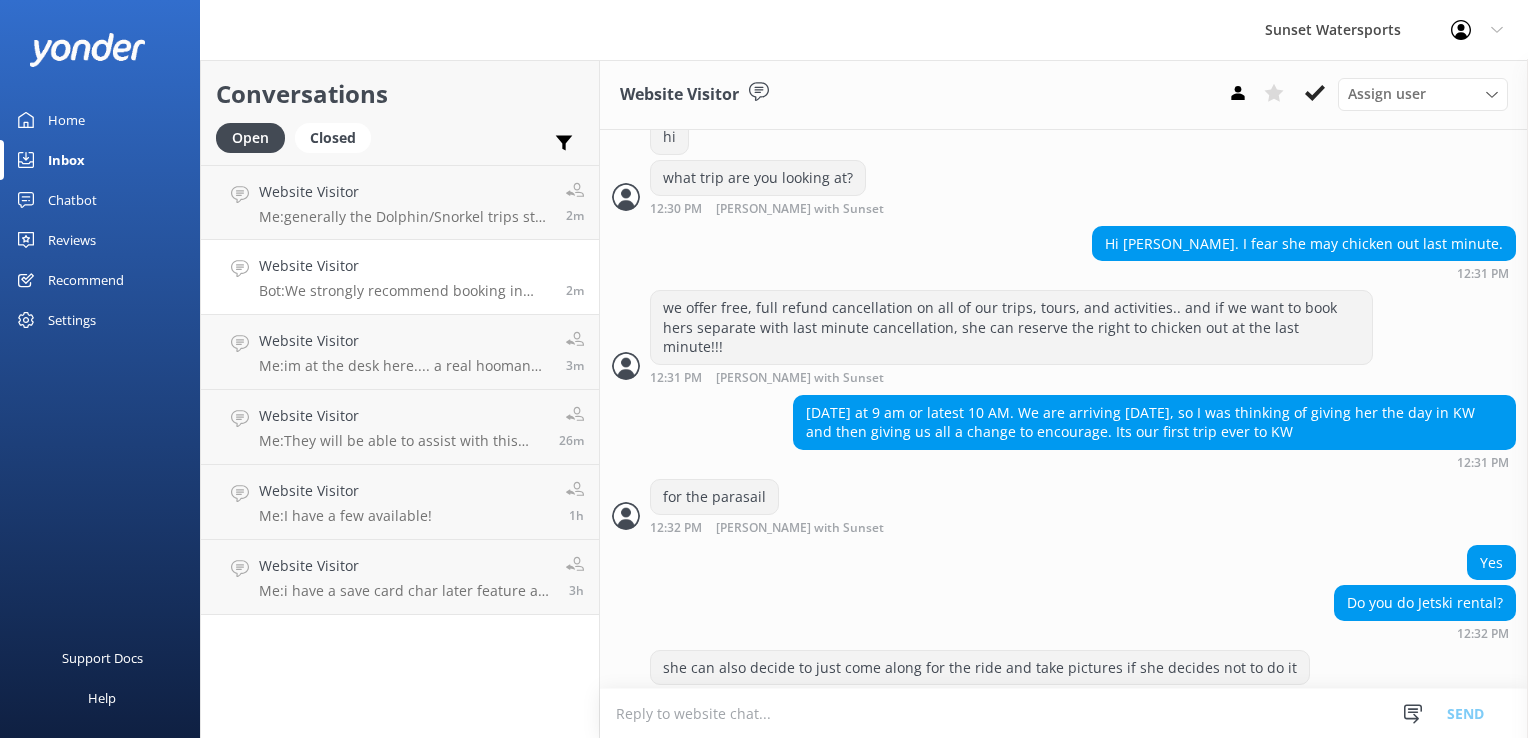 scroll, scrollTop: 757, scrollLeft: 0, axis: vertical 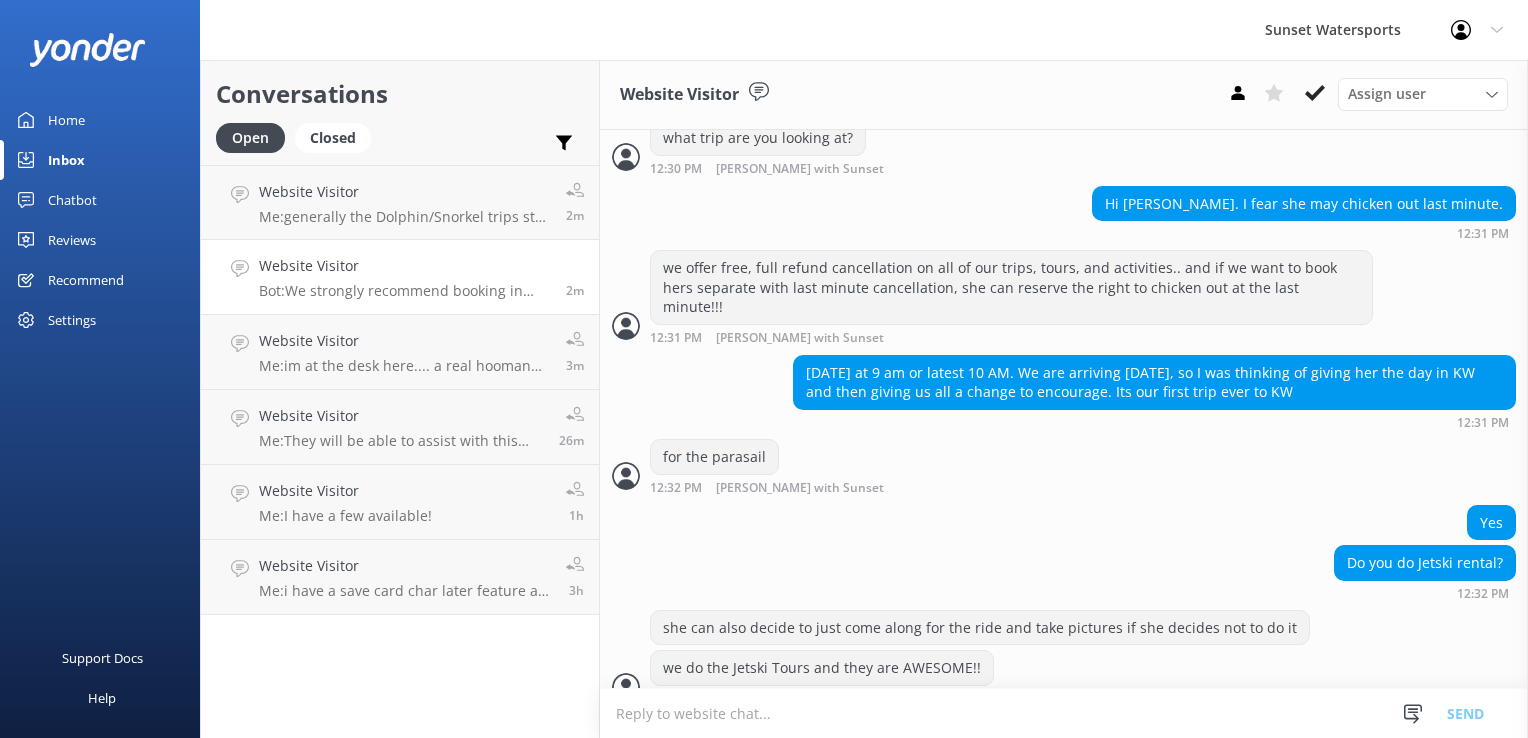 click at bounding box center [1064, 713] 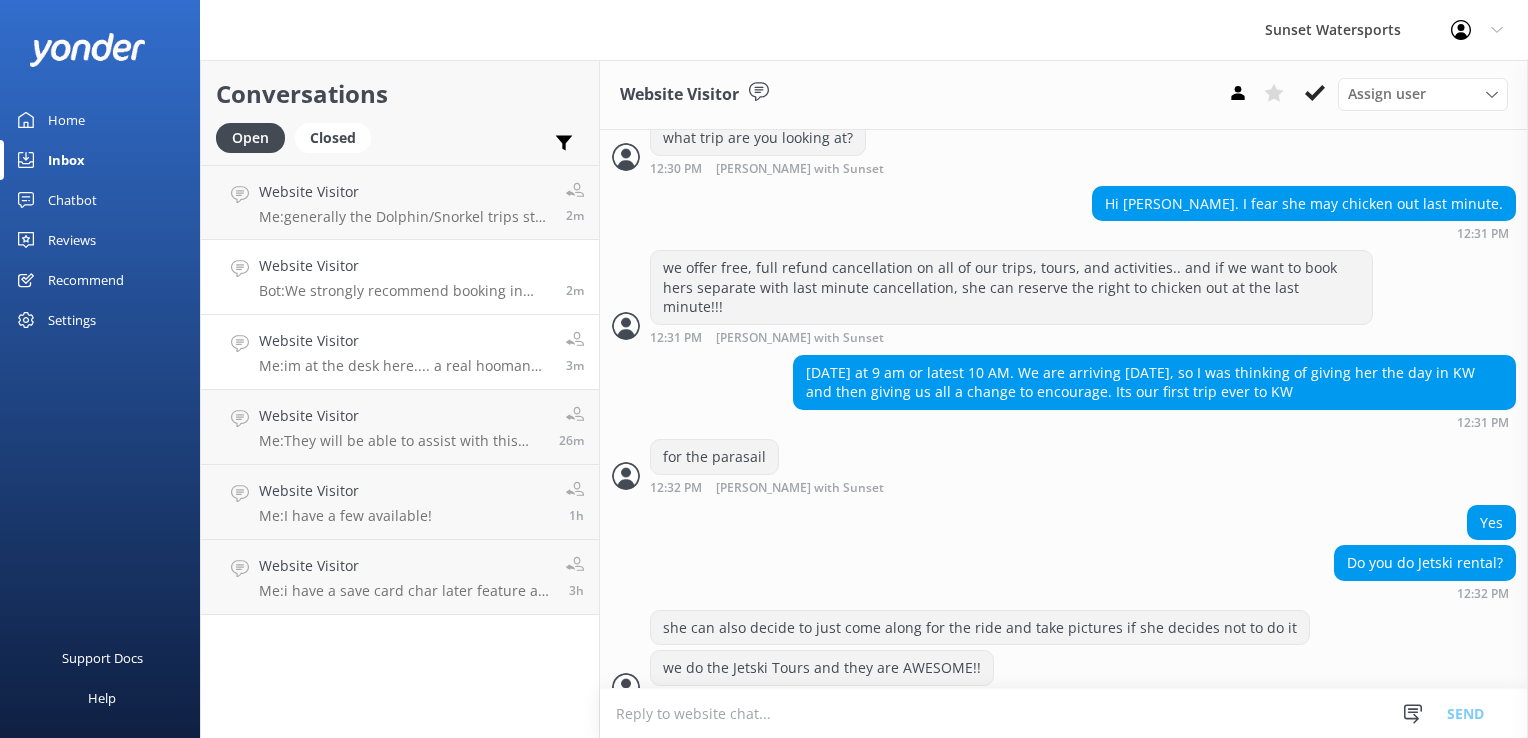 click on "Website Visitor" at bounding box center [405, 341] 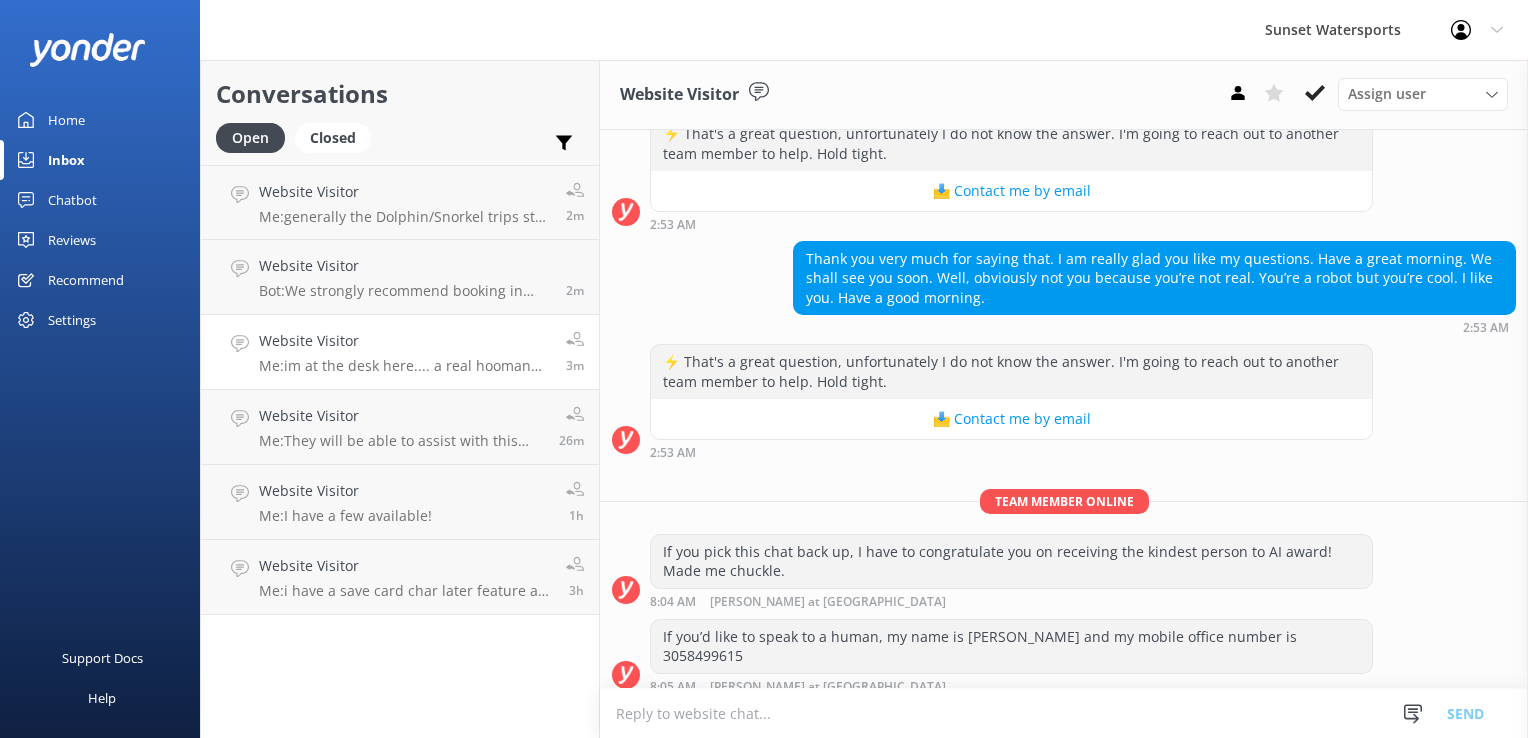 scroll, scrollTop: 3073, scrollLeft: 0, axis: vertical 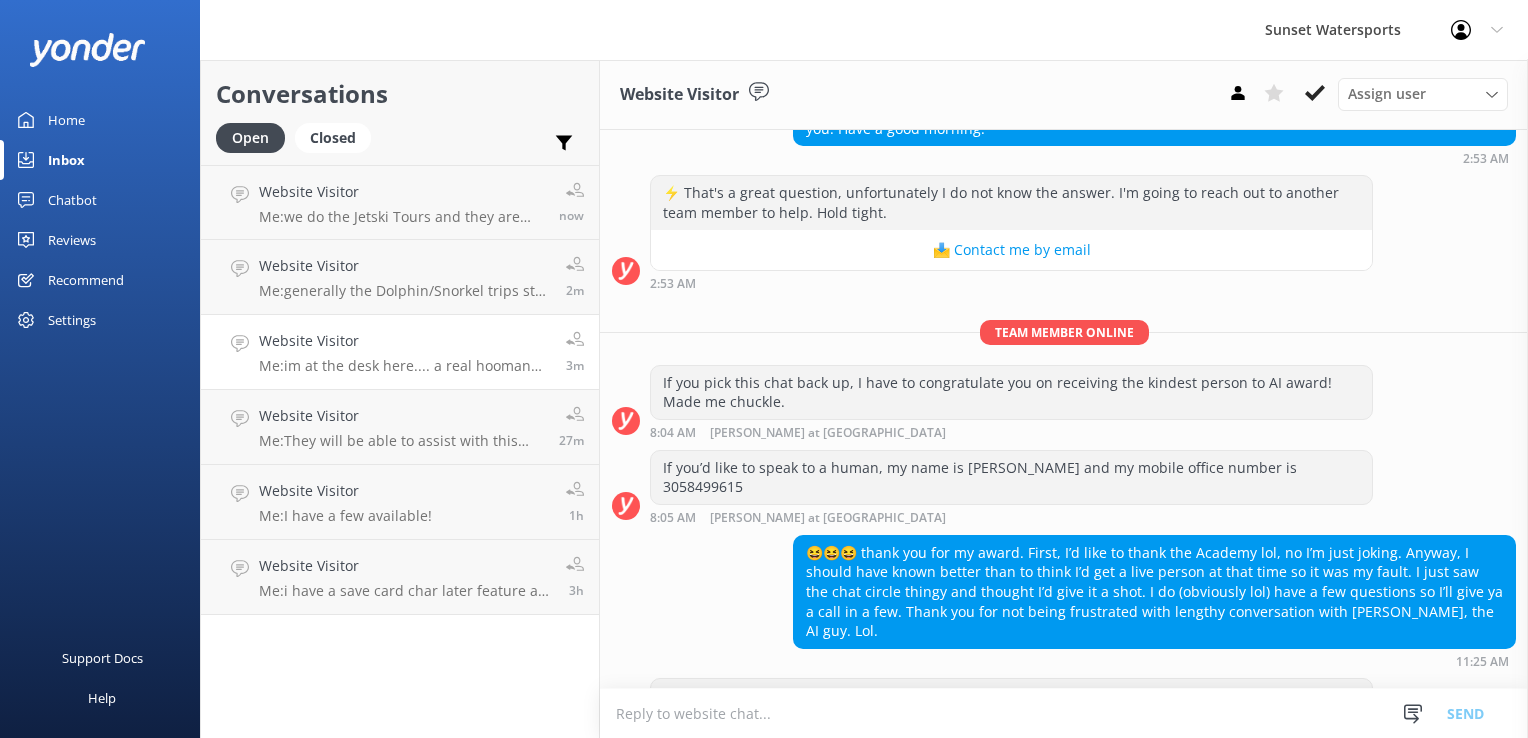 click on "Me:  im at the desk here.... a real hooman when you are ready to book or if you have any questions - [PERSON_NAME]" at bounding box center [405, 366] 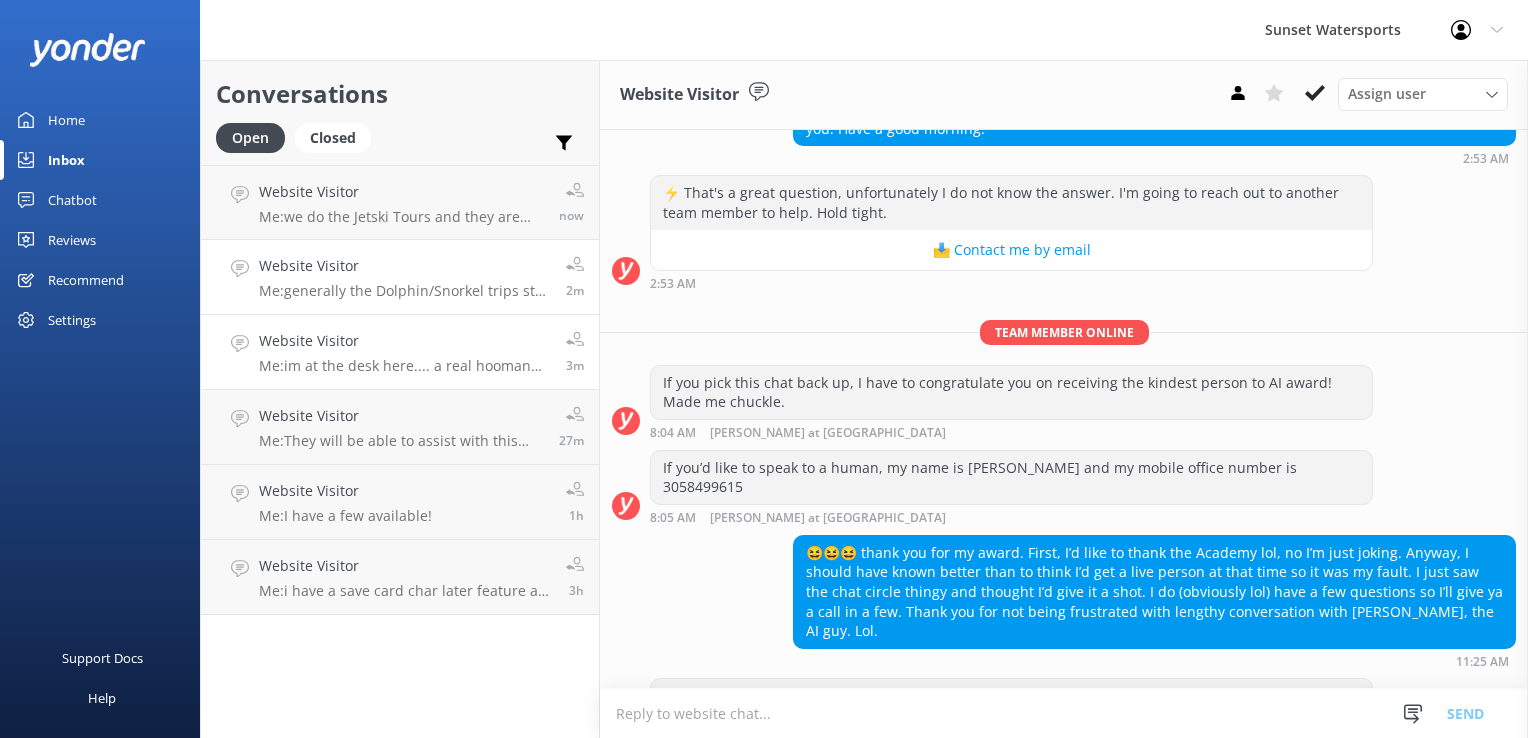 click on "Website Visitor Me:  generally the Dolphin/Snorkel trips stay a bit closer to shore-  calmer areas that are about 6-10 feet deep on average 2m" at bounding box center [400, 277] 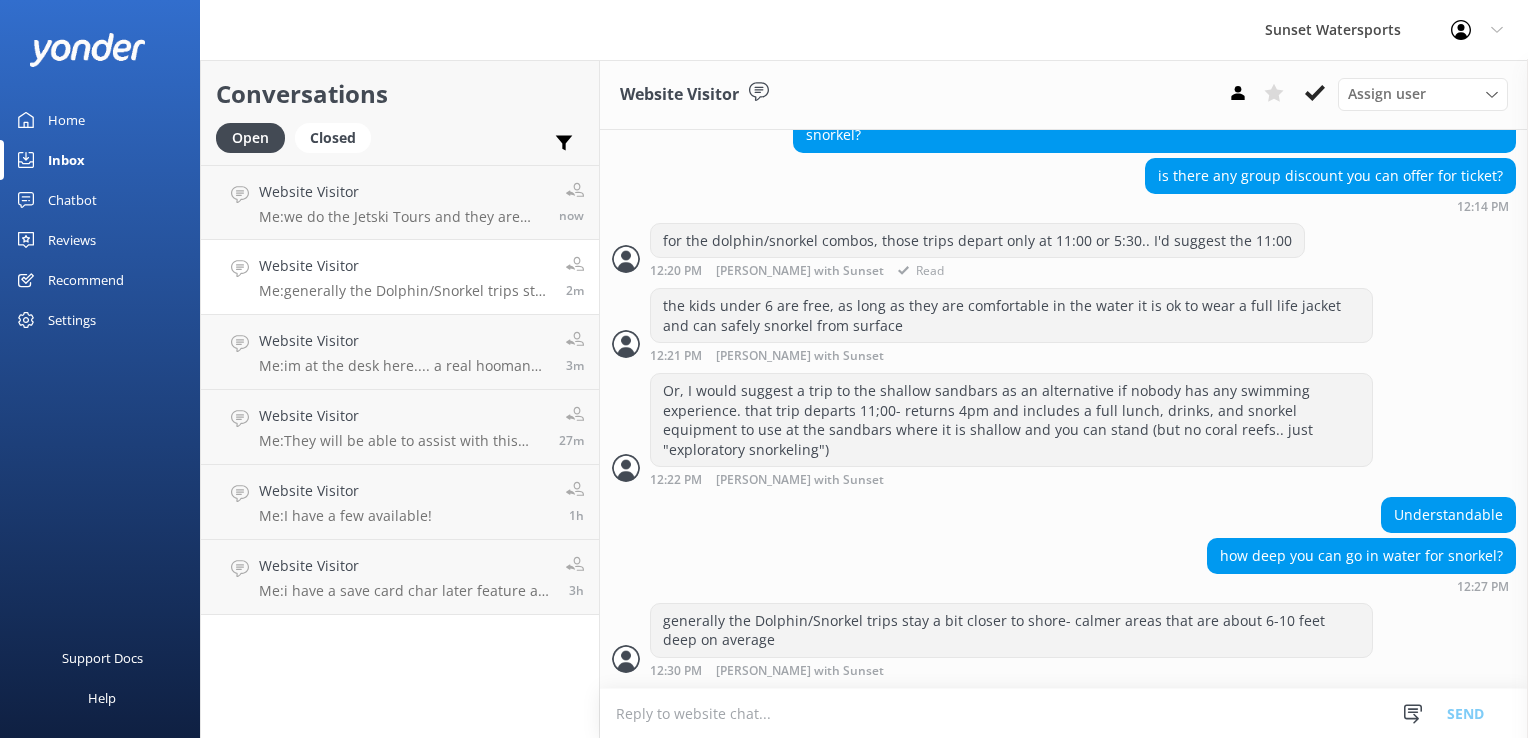 scroll, scrollTop: 796, scrollLeft: 0, axis: vertical 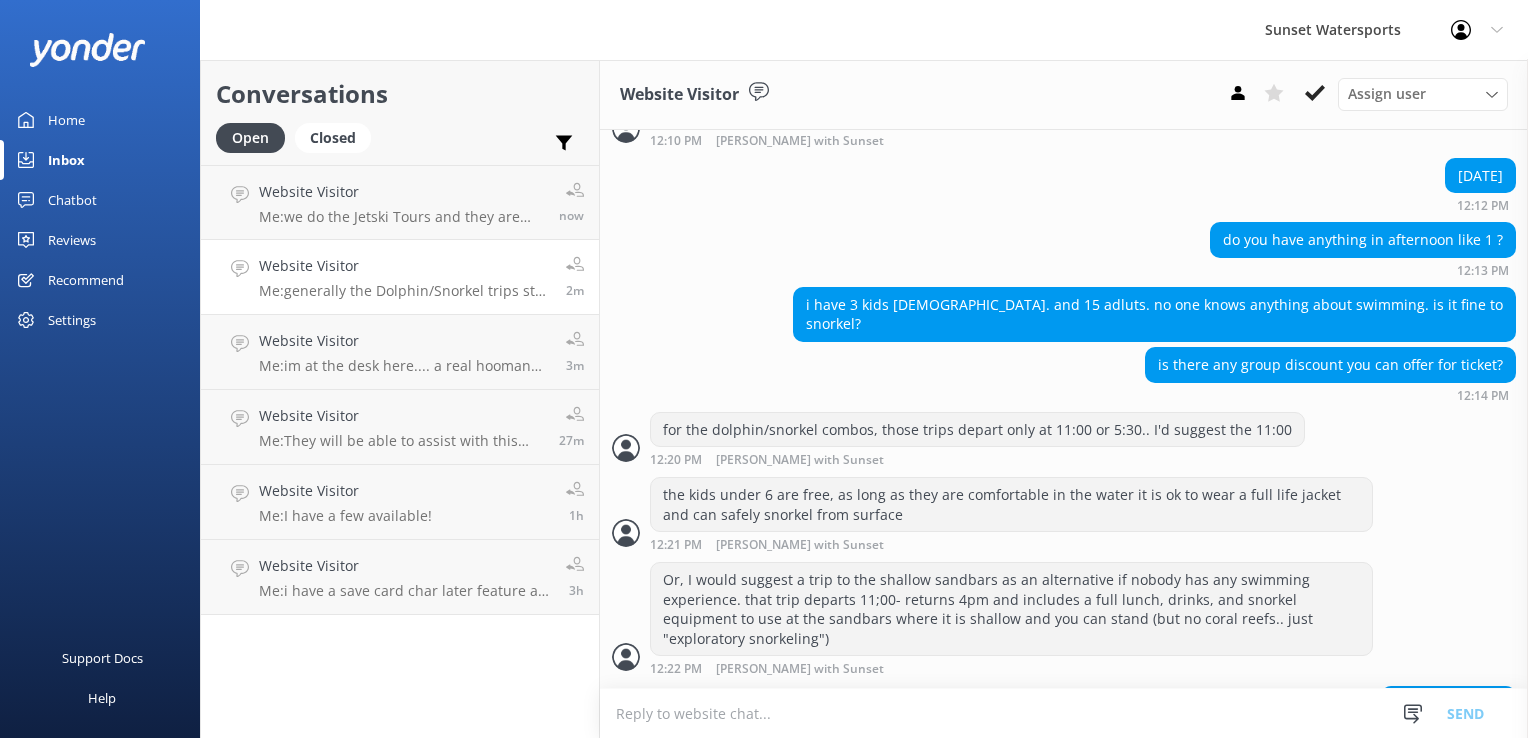 click at bounding box center [1064, 713] 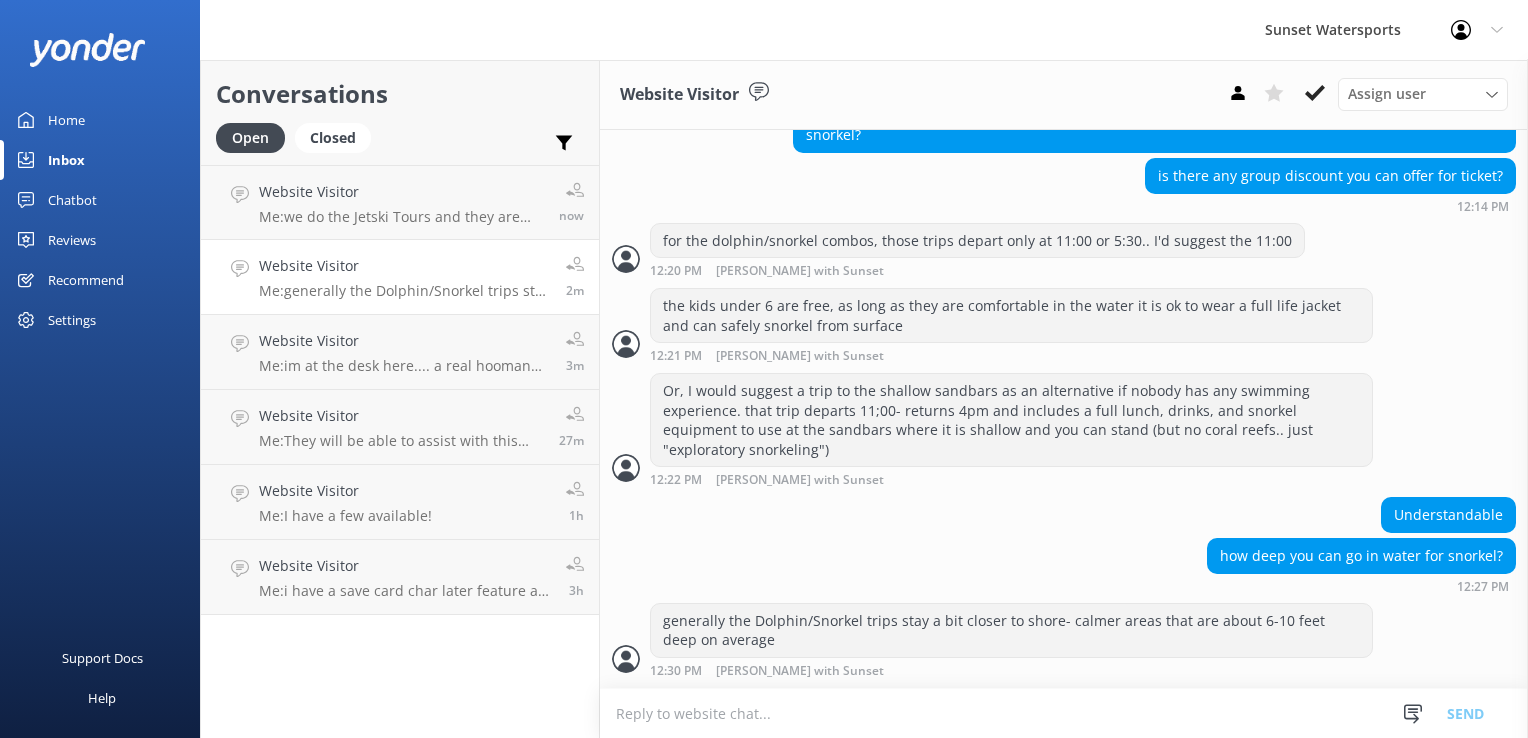 scroll, scrollTop: 996, scrollLeft: 0, axis: vertical 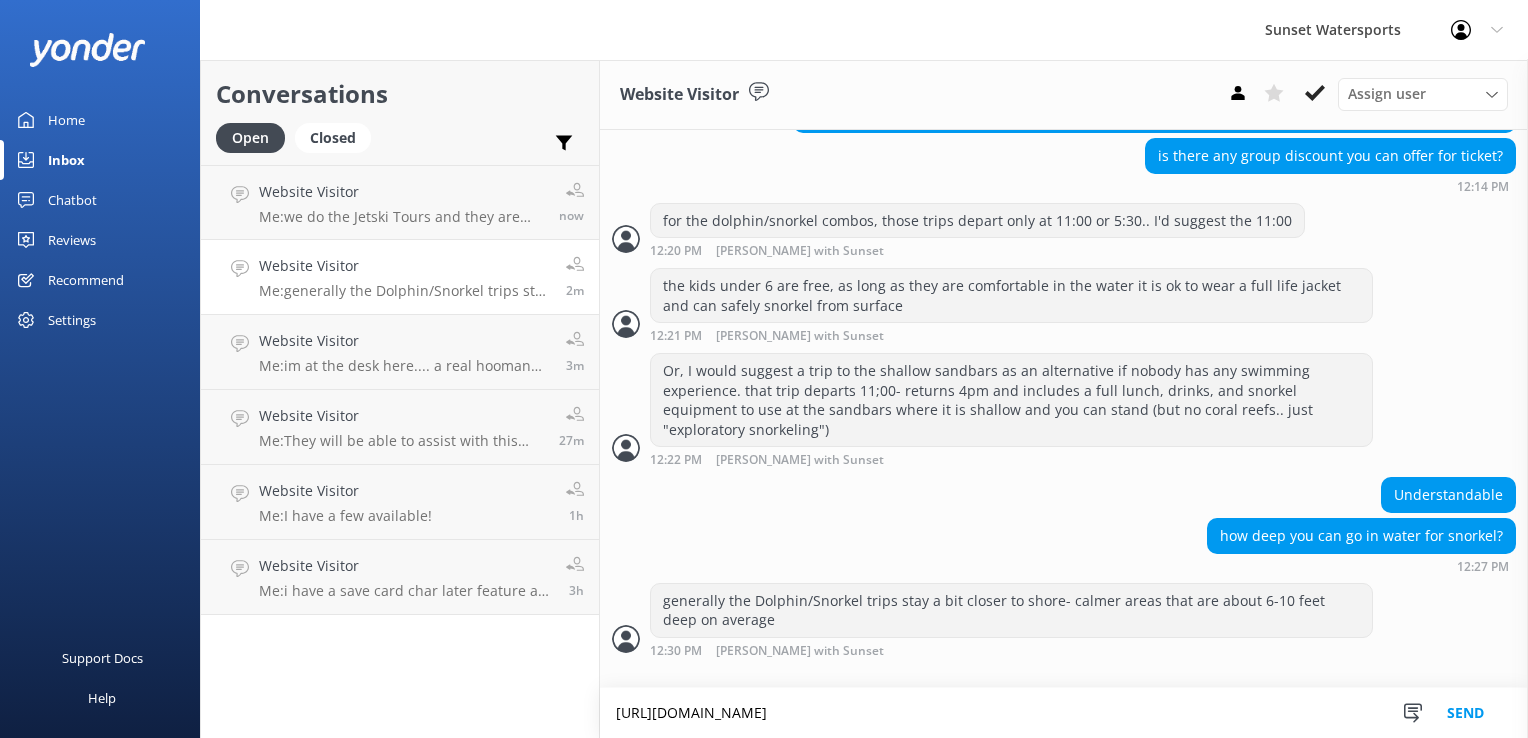 type on "[URL][DOMAIN_NAME]" 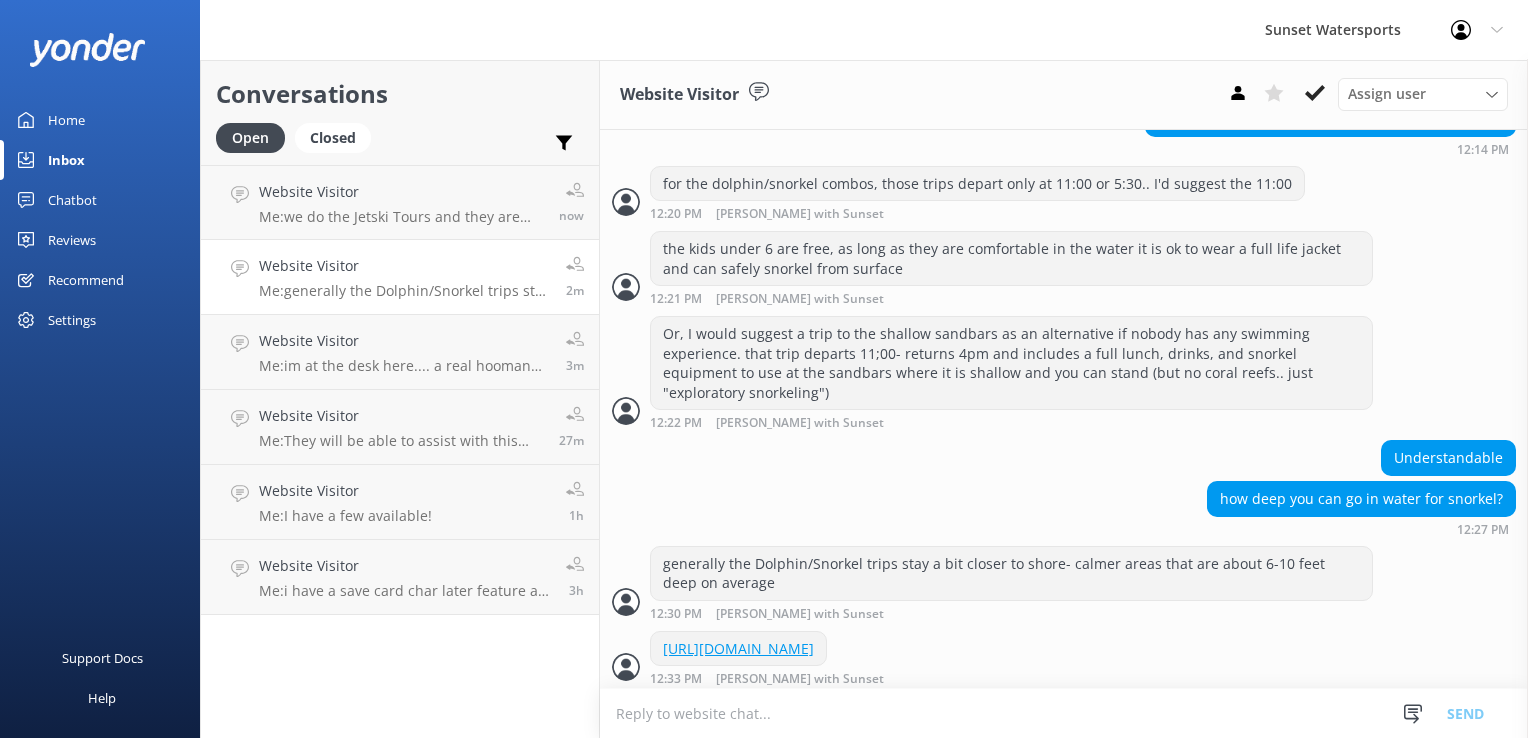 scroll, scrollTop: 1080, scrollLeft: 0, axis: vertical 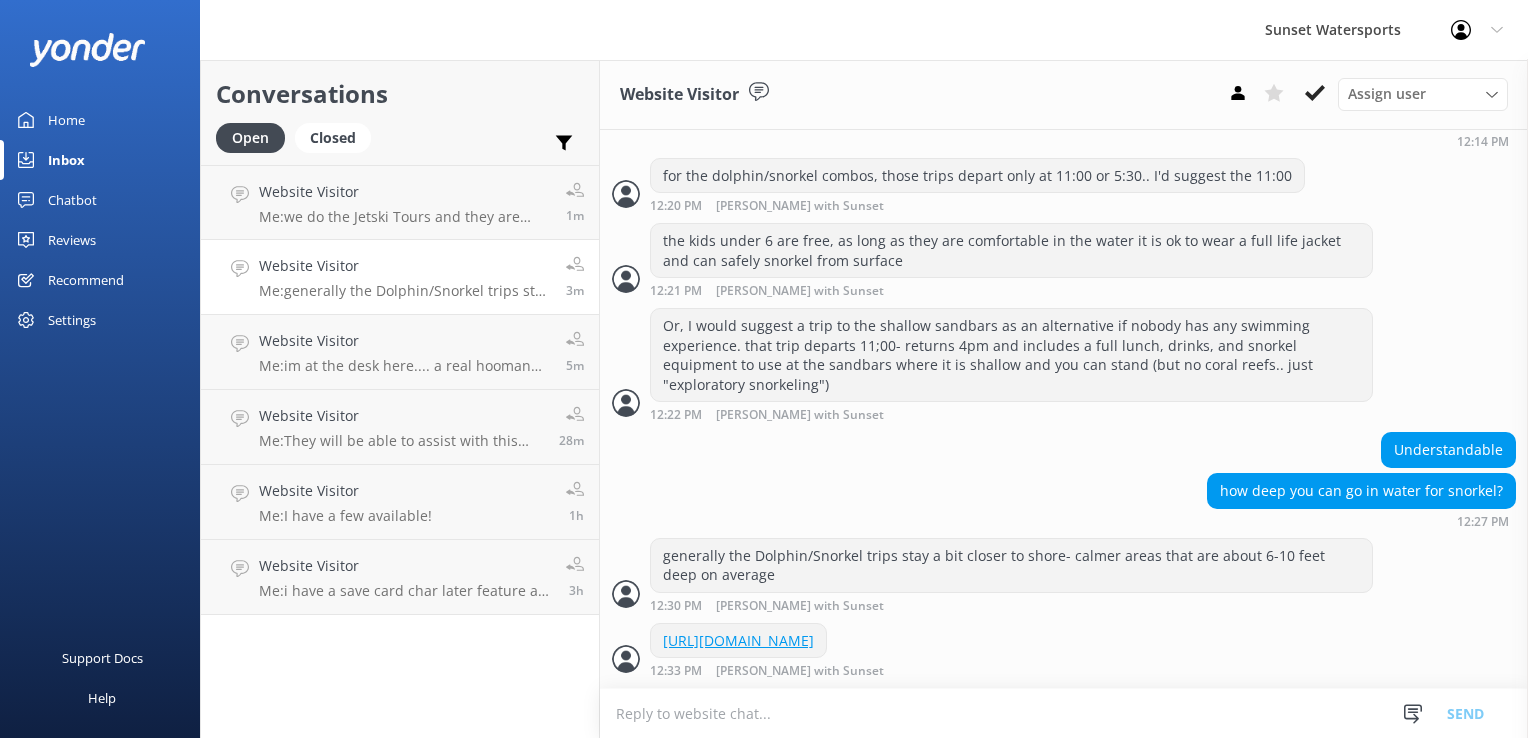 click on "Me:  generally the Dolphin/Snorkel trips stay a bit closer to shore-  calmer areas that are about 6-10 feet deep on average" at bounding box center (405, 291) 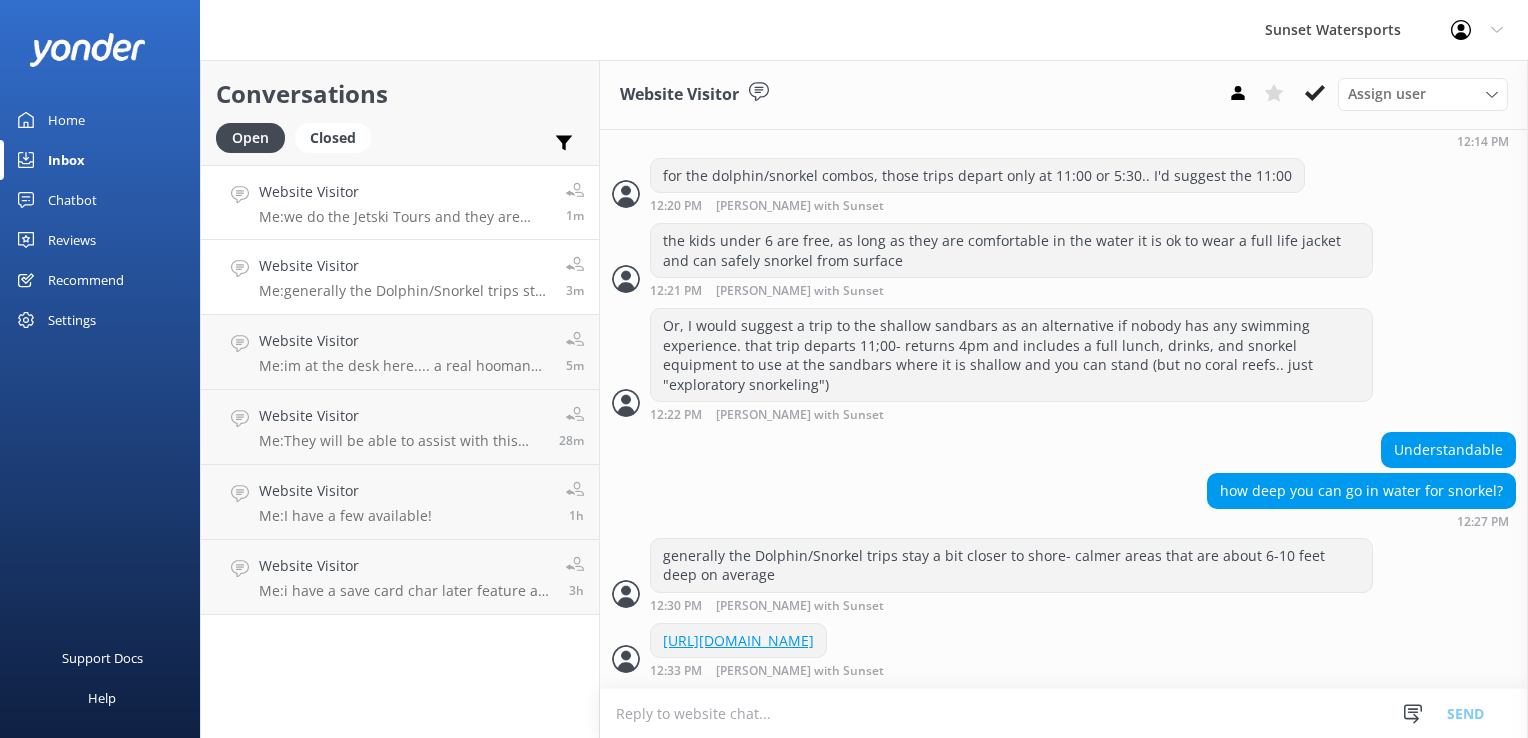 click on "Me:  we do the Jetski Tours and they are AWESOME!!" at bounding box center [405, 217] 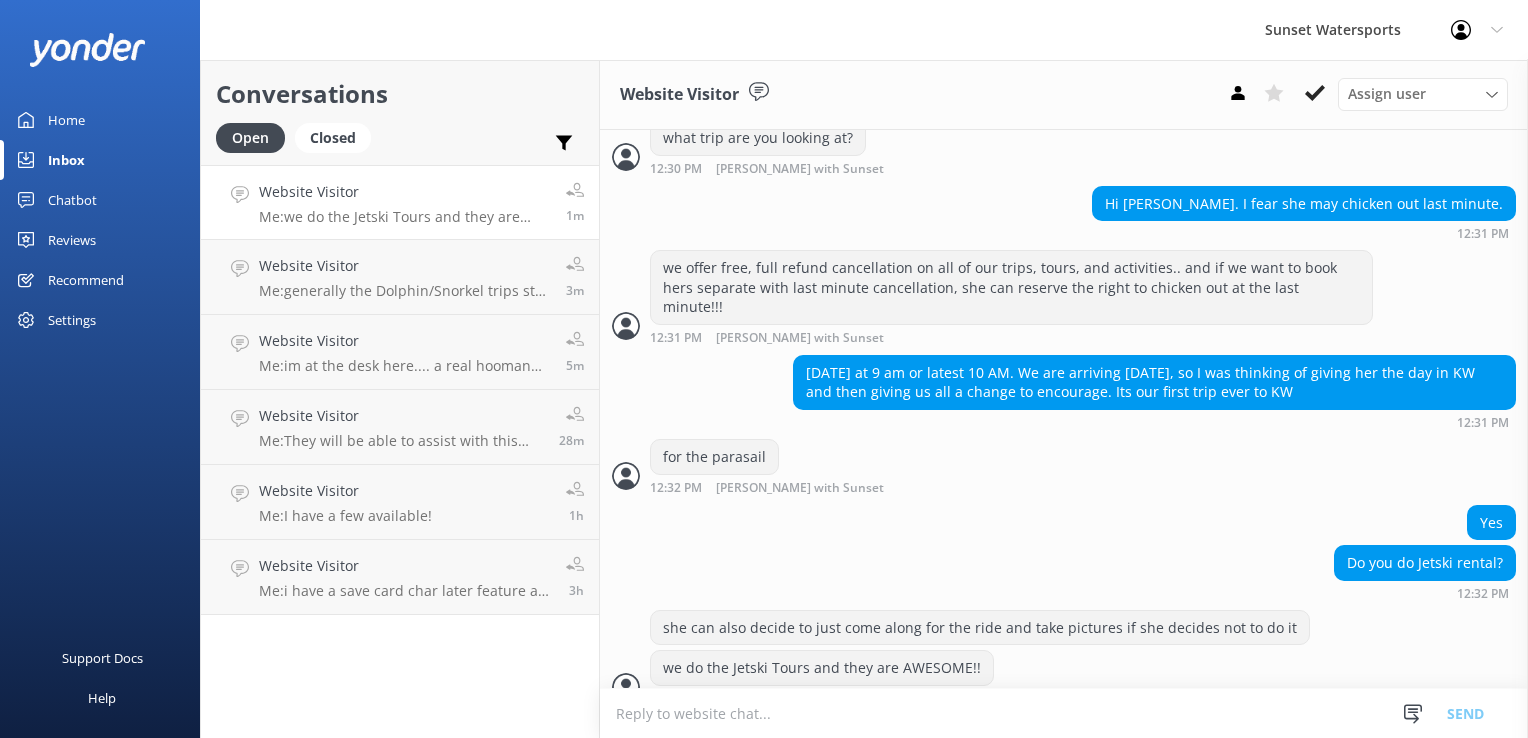 scroll, scrollTop: 905, scrollLeft: 0, axis: vertical 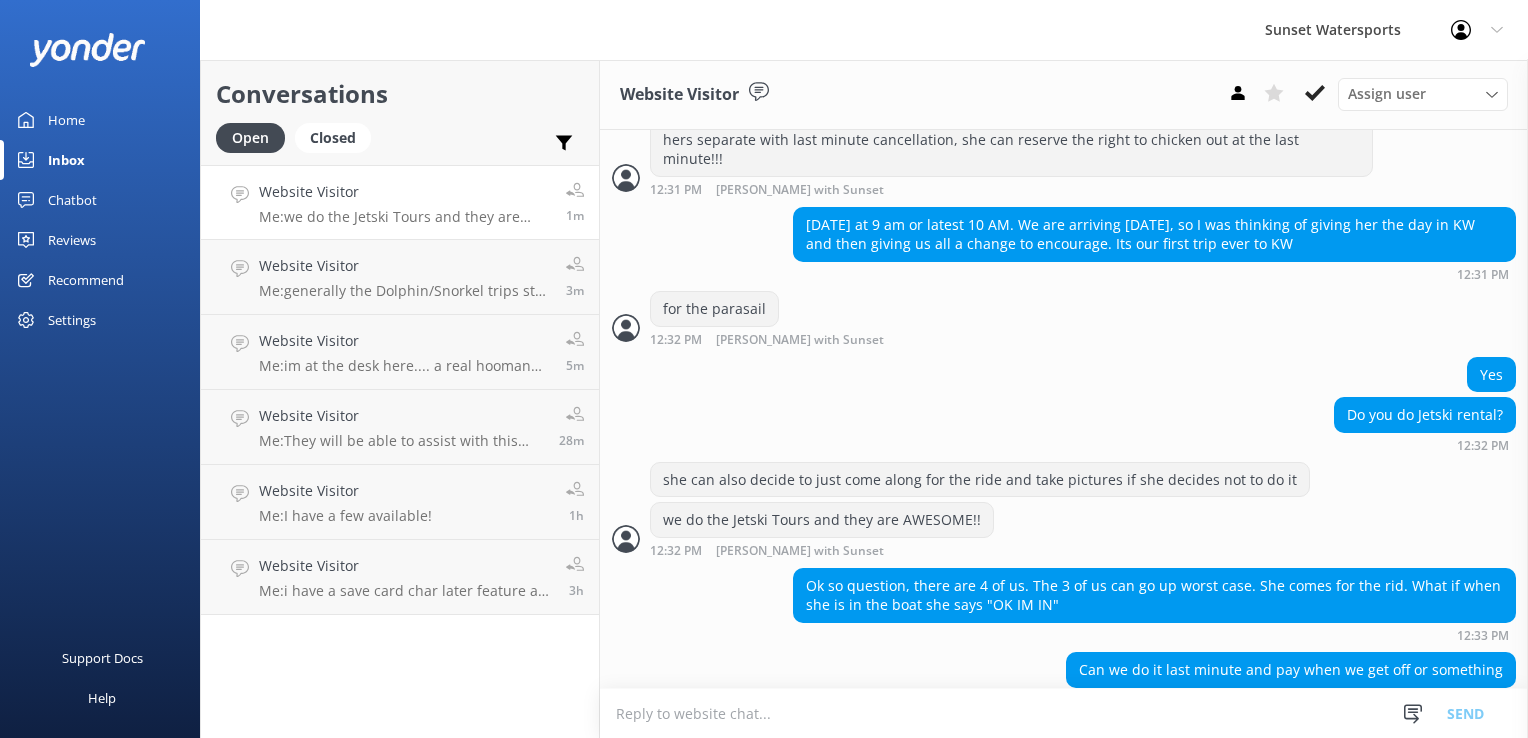 click on "Website Visitor" at bounding box center [405, 192] 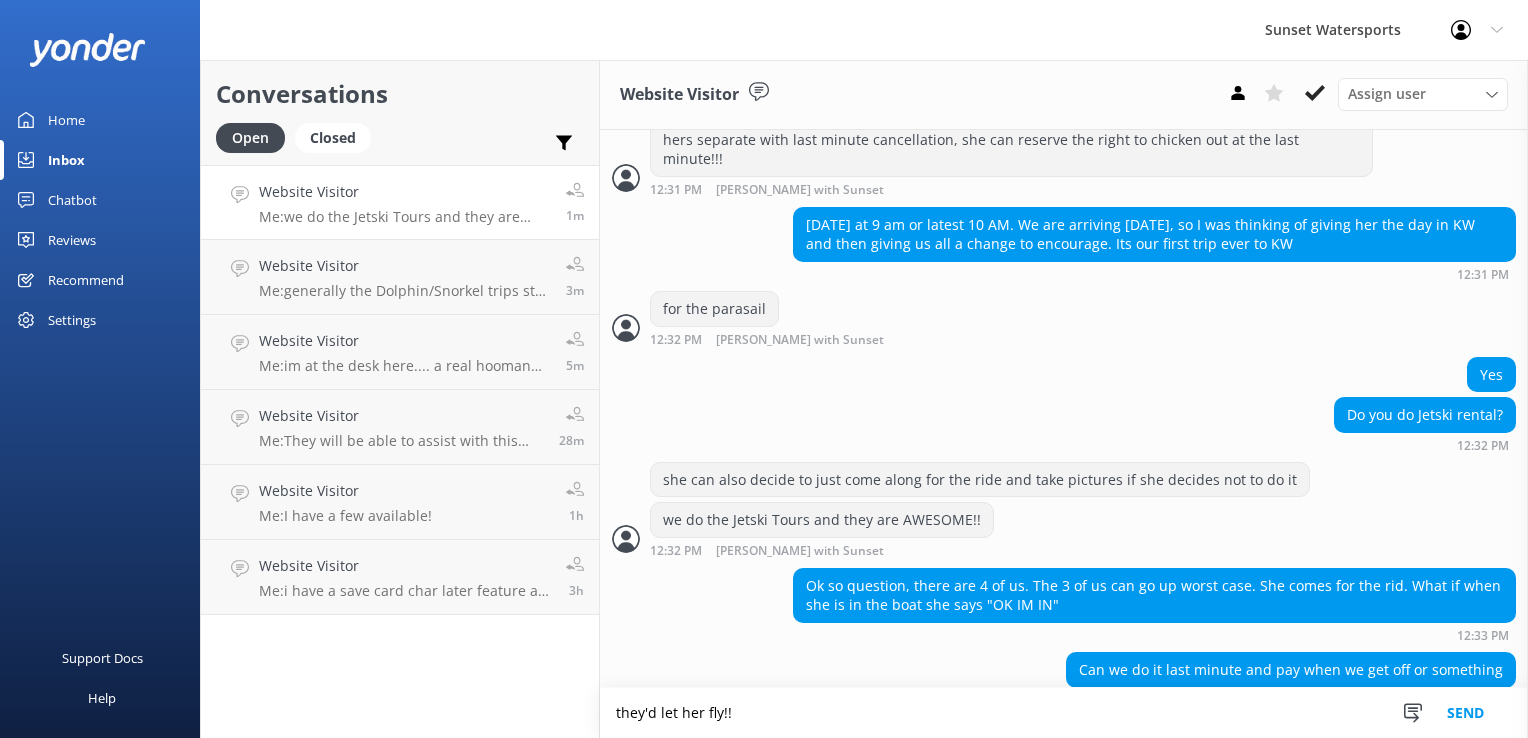 type on "they'd let her fly!!" 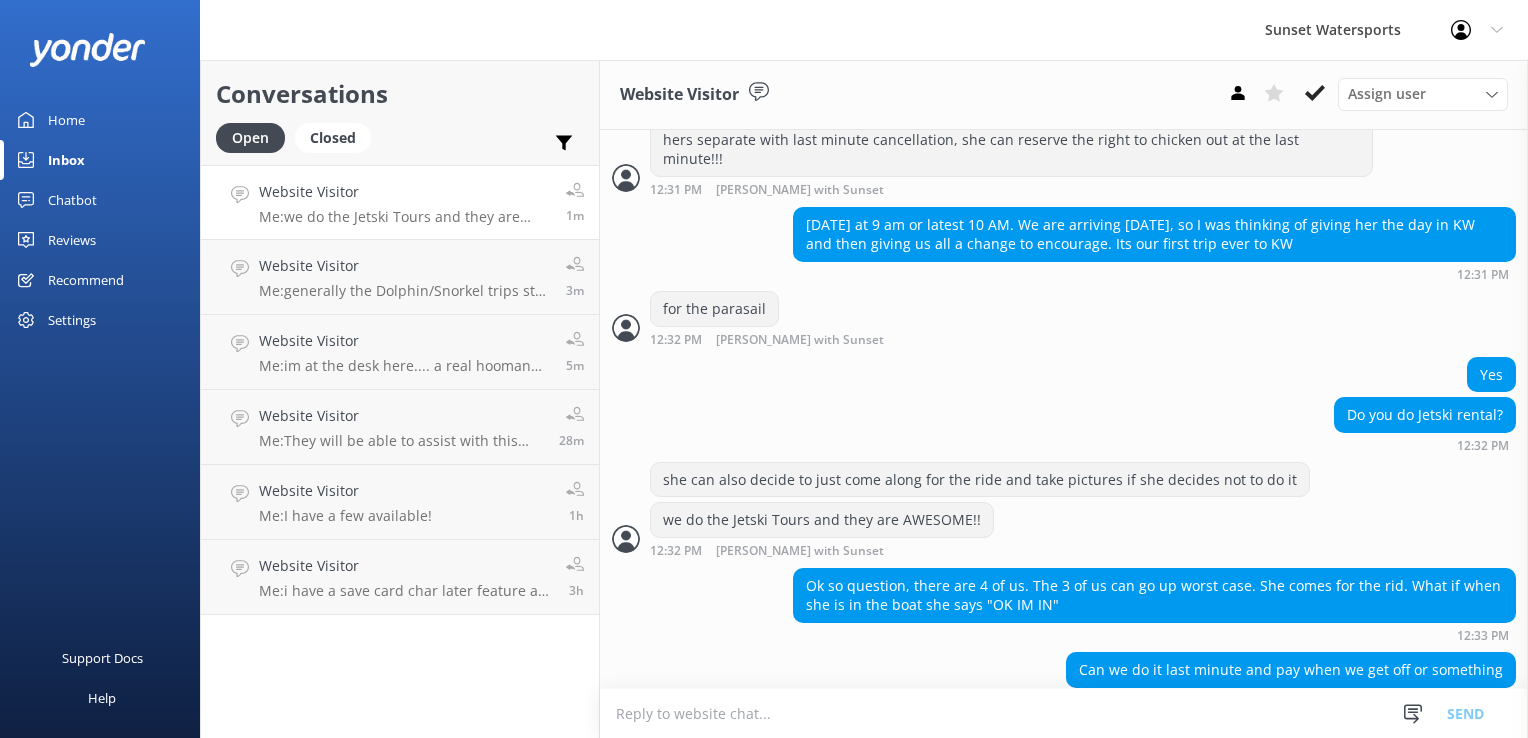 scroll, scrollTop: 971, scrollLeft: 0, axis: vertical 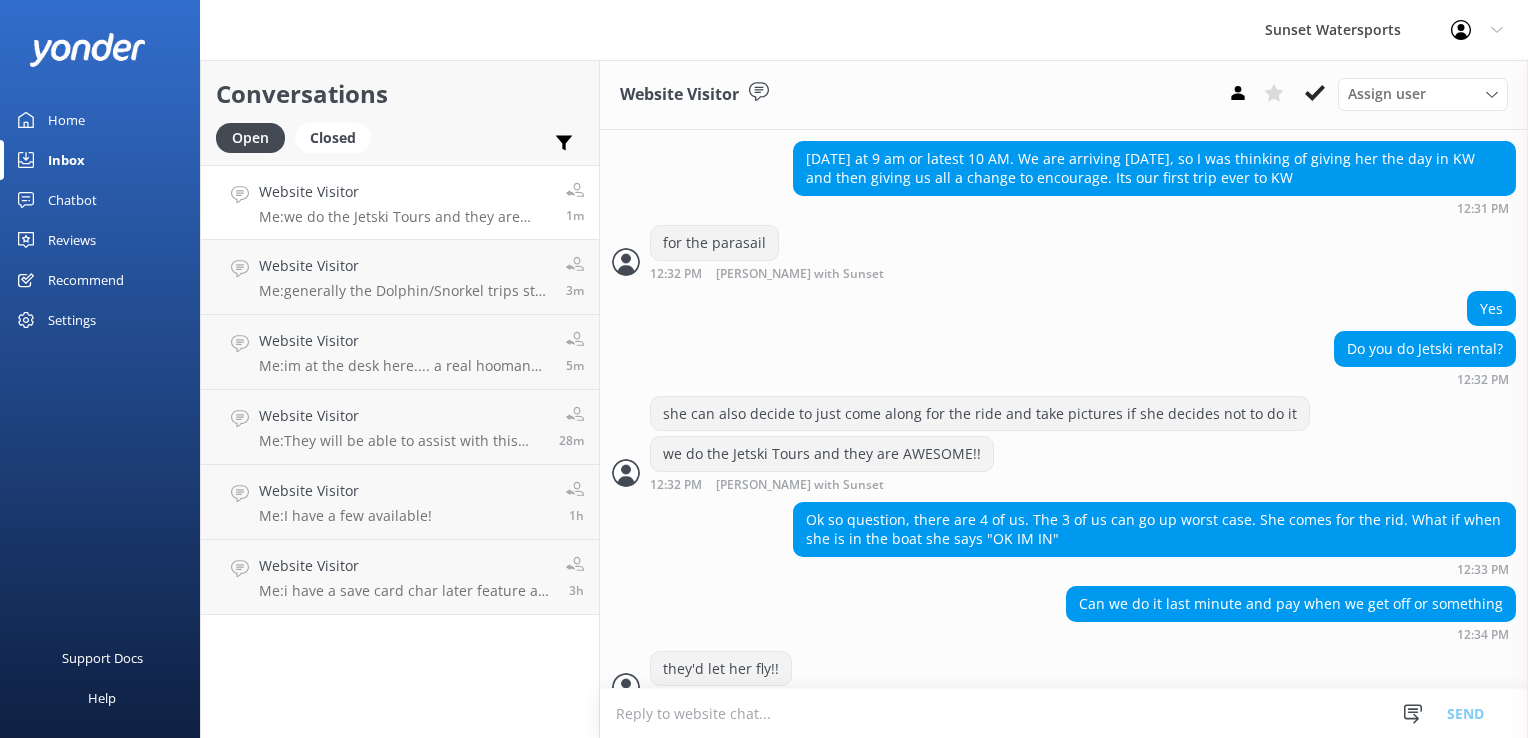 click at bounding box center [1064, 713] 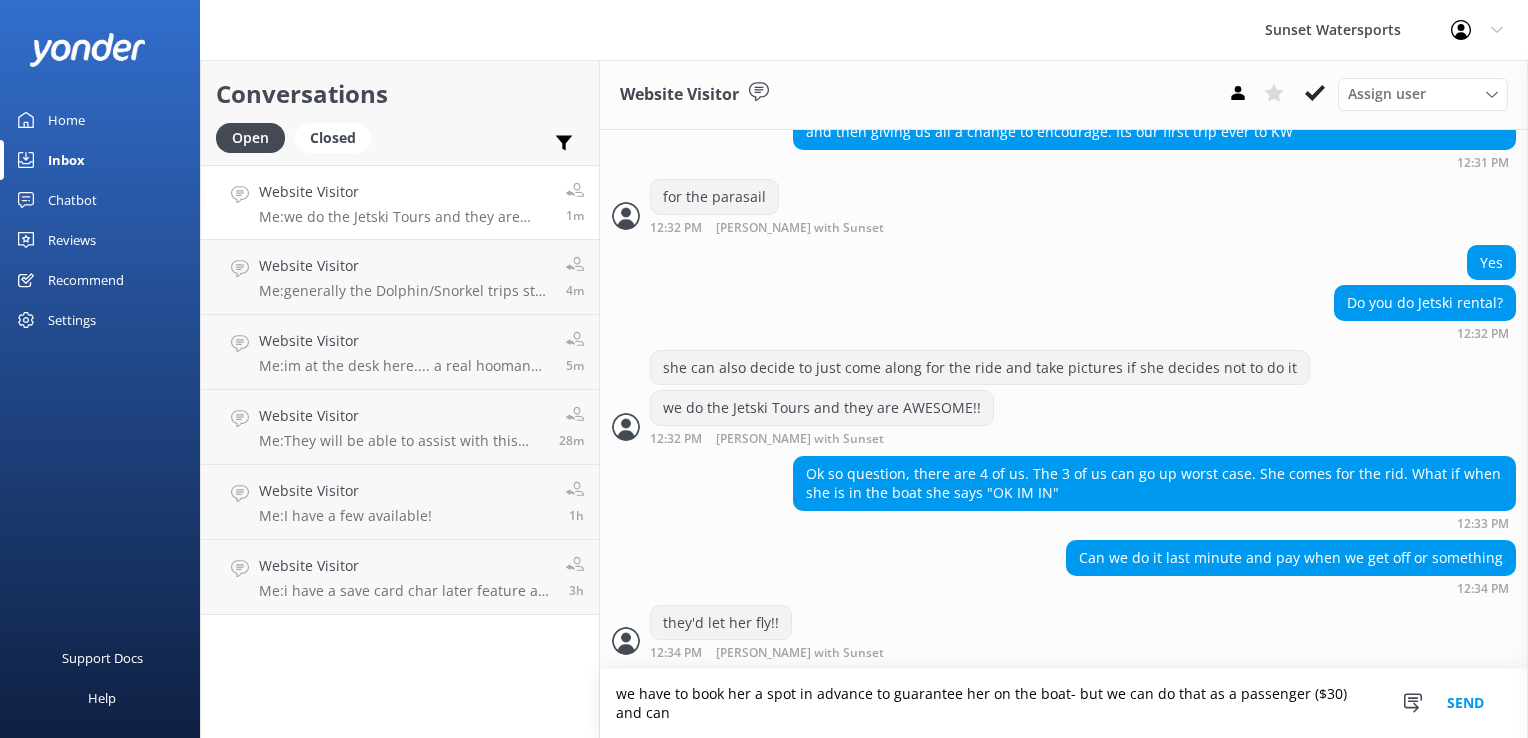 scroll, scrollTop: 1037, scrollLeft: 0, axis: vertical 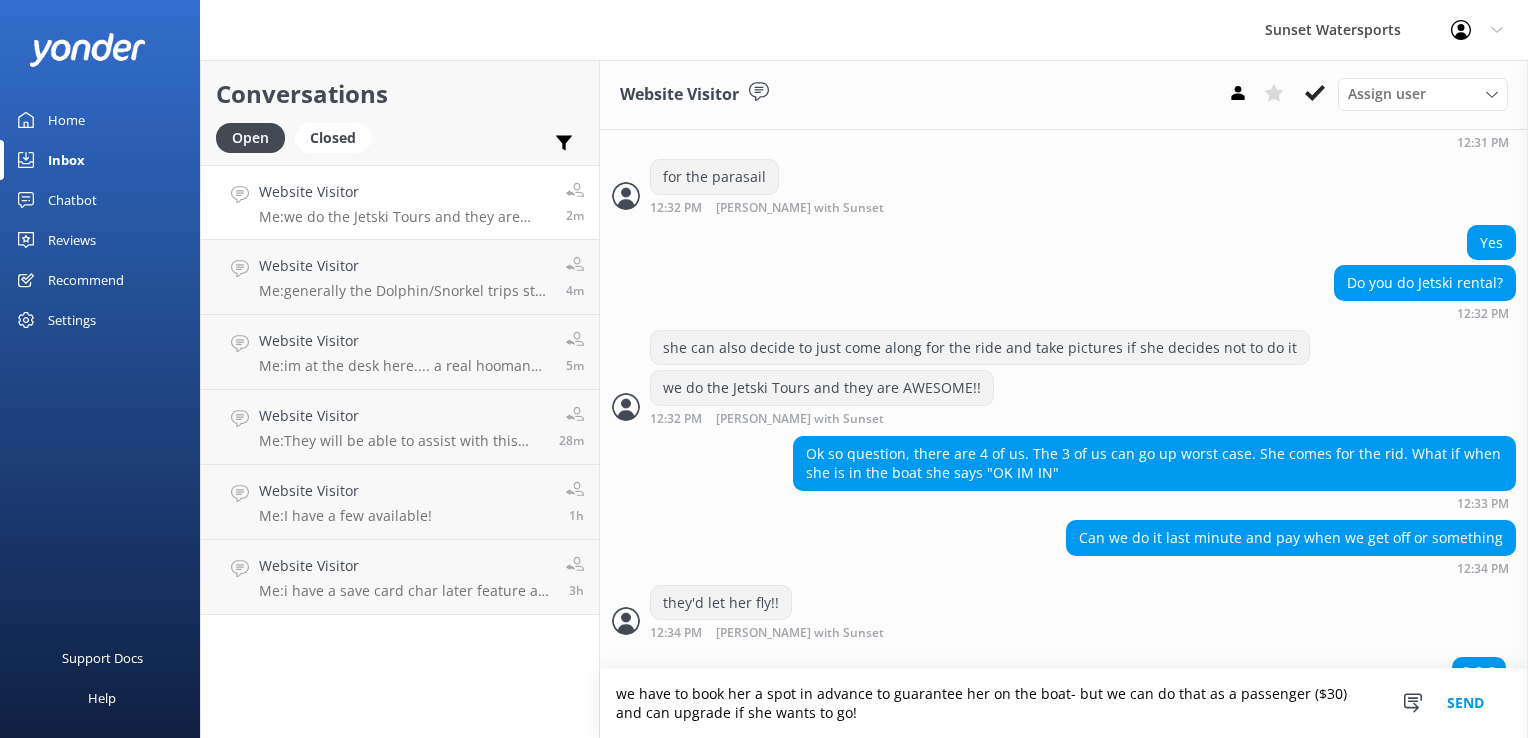 type on "we have to book her a spot in advance to guarantee her on the boat- but we can do that as a passenger ($30) and can upgrade if she wants to go!" 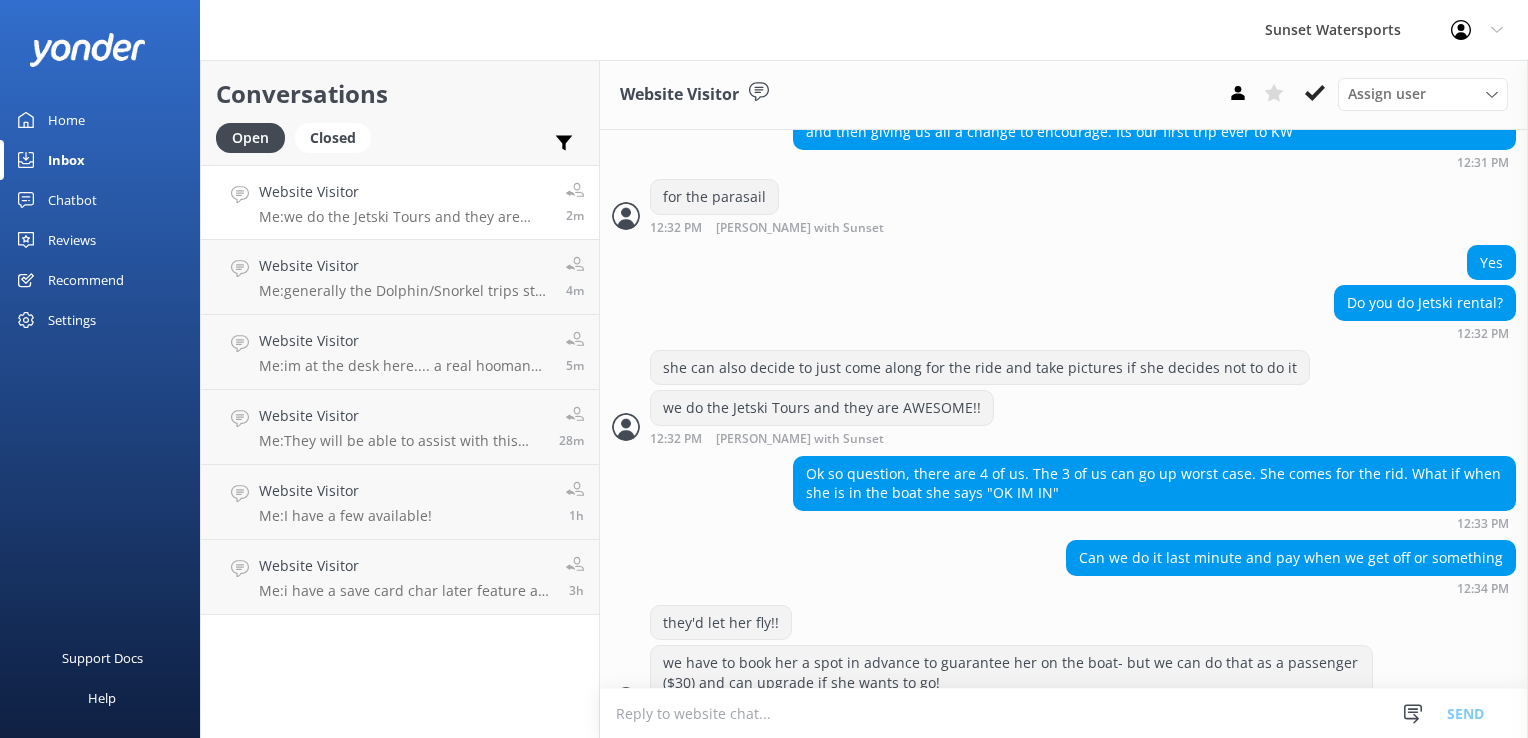 scroll, scrollTop: 1077, scrollLeft: 0, axis: vertical 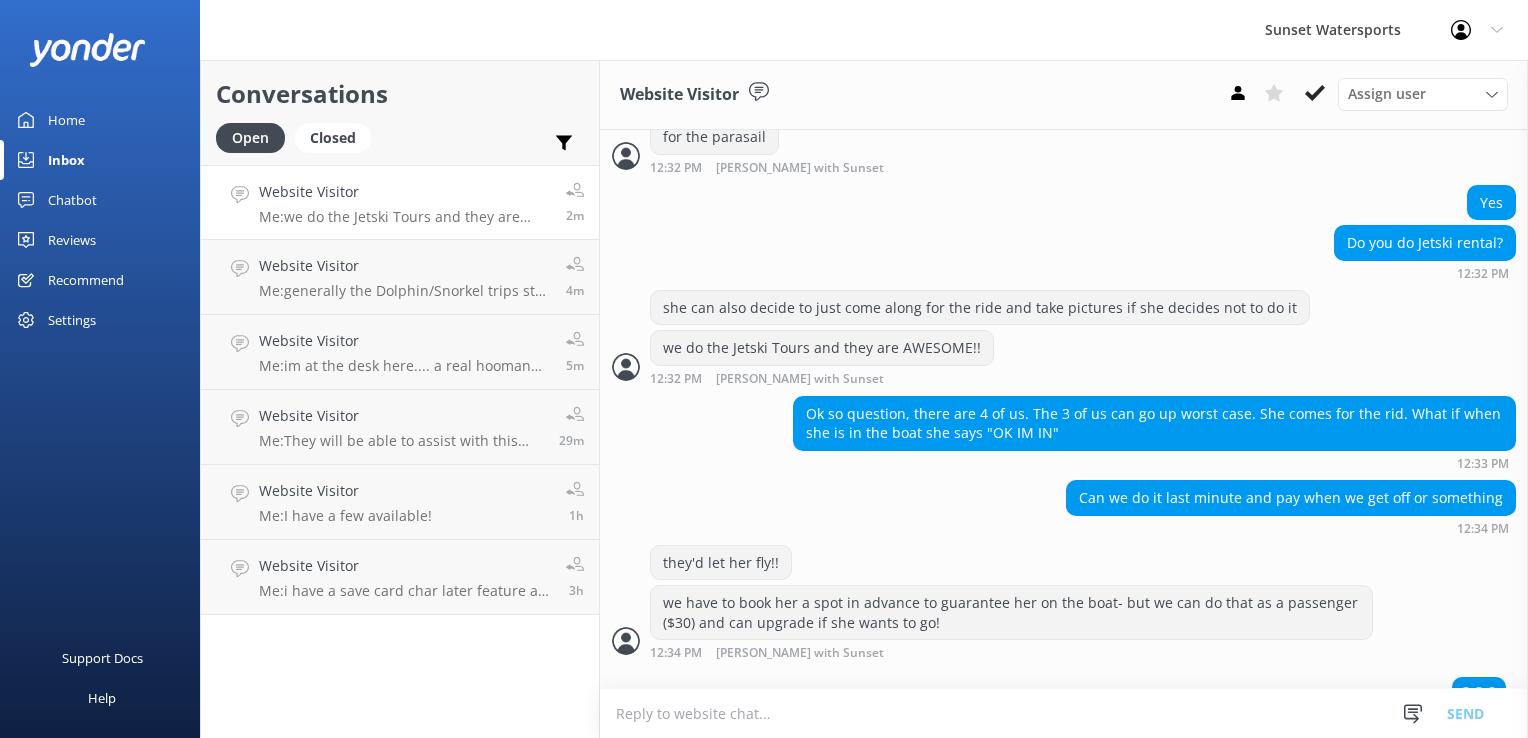 click at bounding box center [1064, 713] 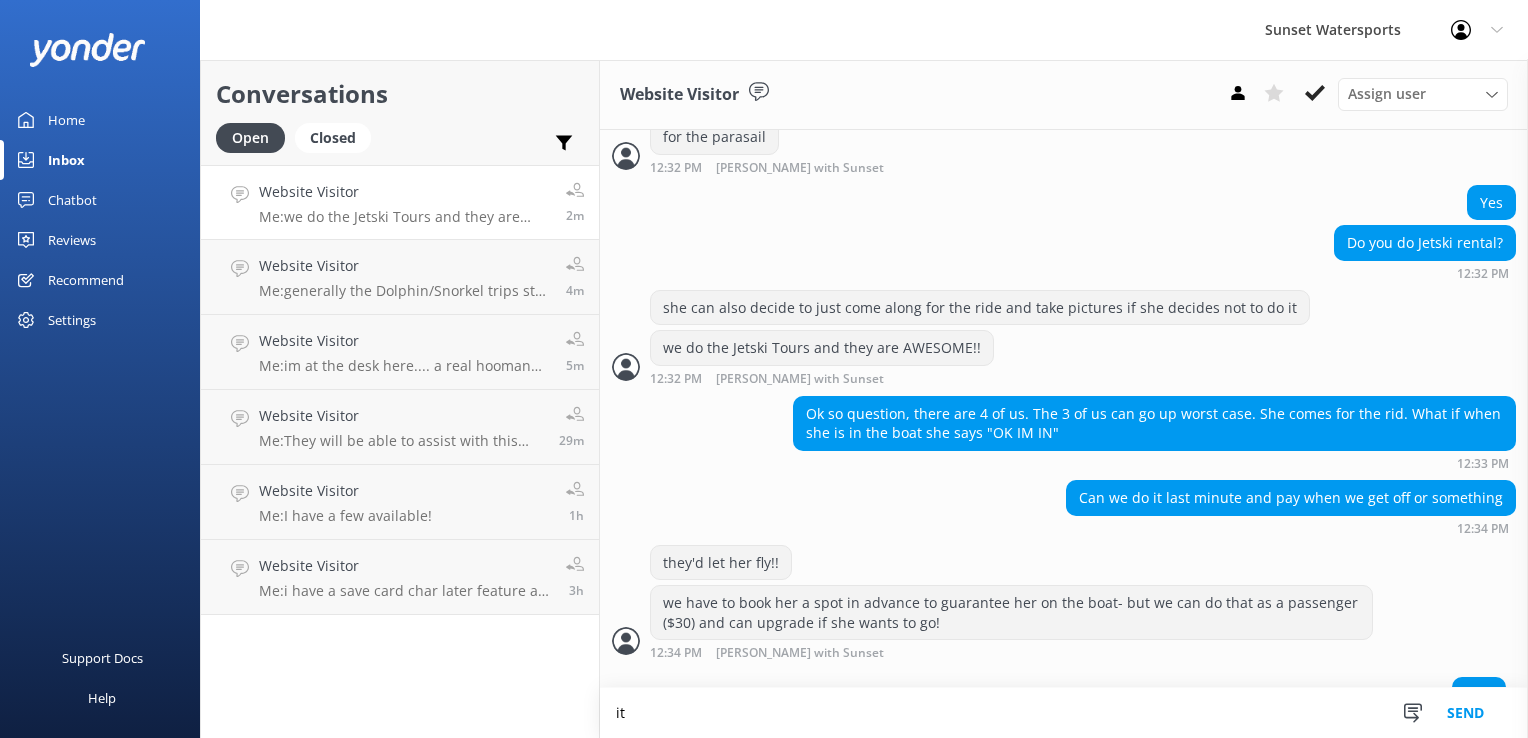 type on "i" 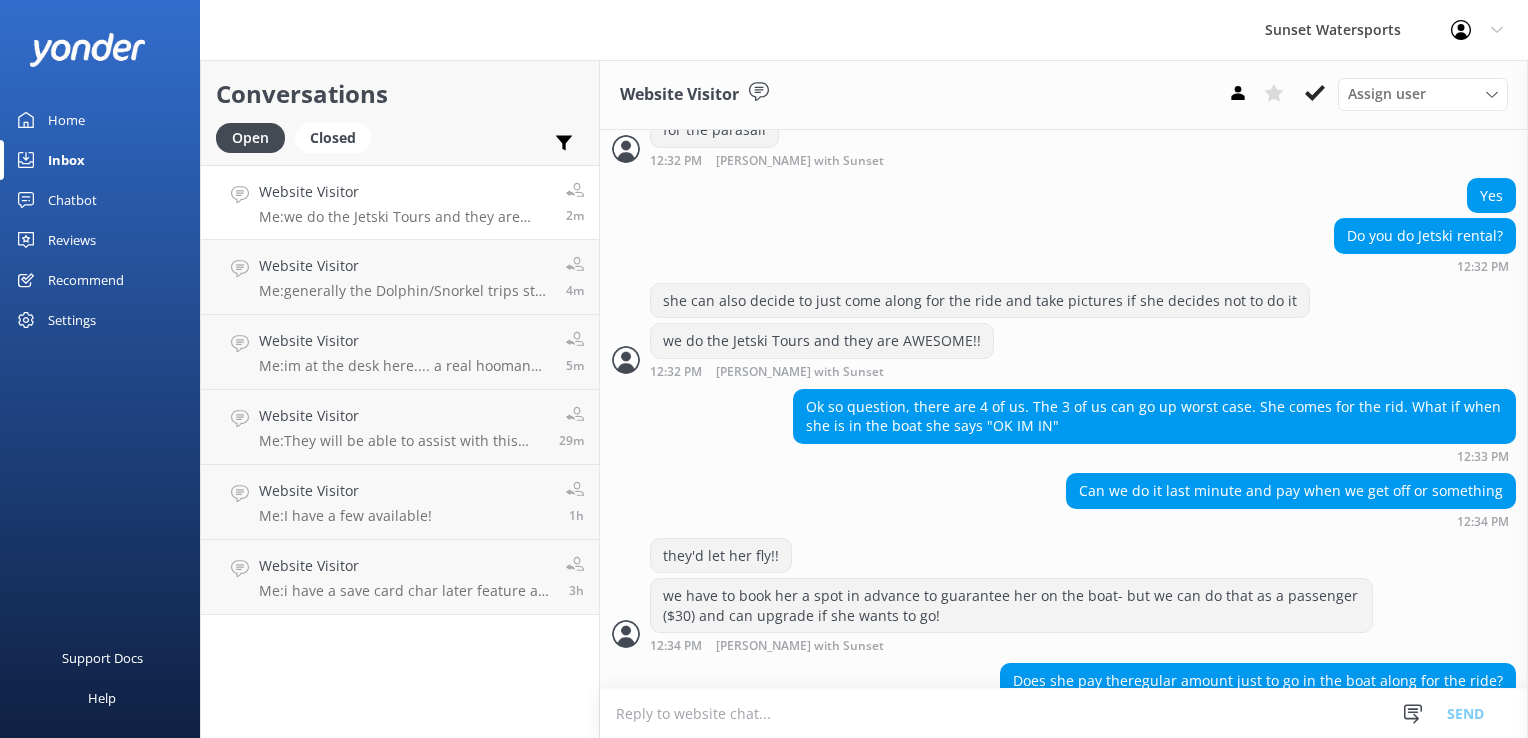 scroll, scrollTop: 1094, scrollLeft: 0, axis: vertical 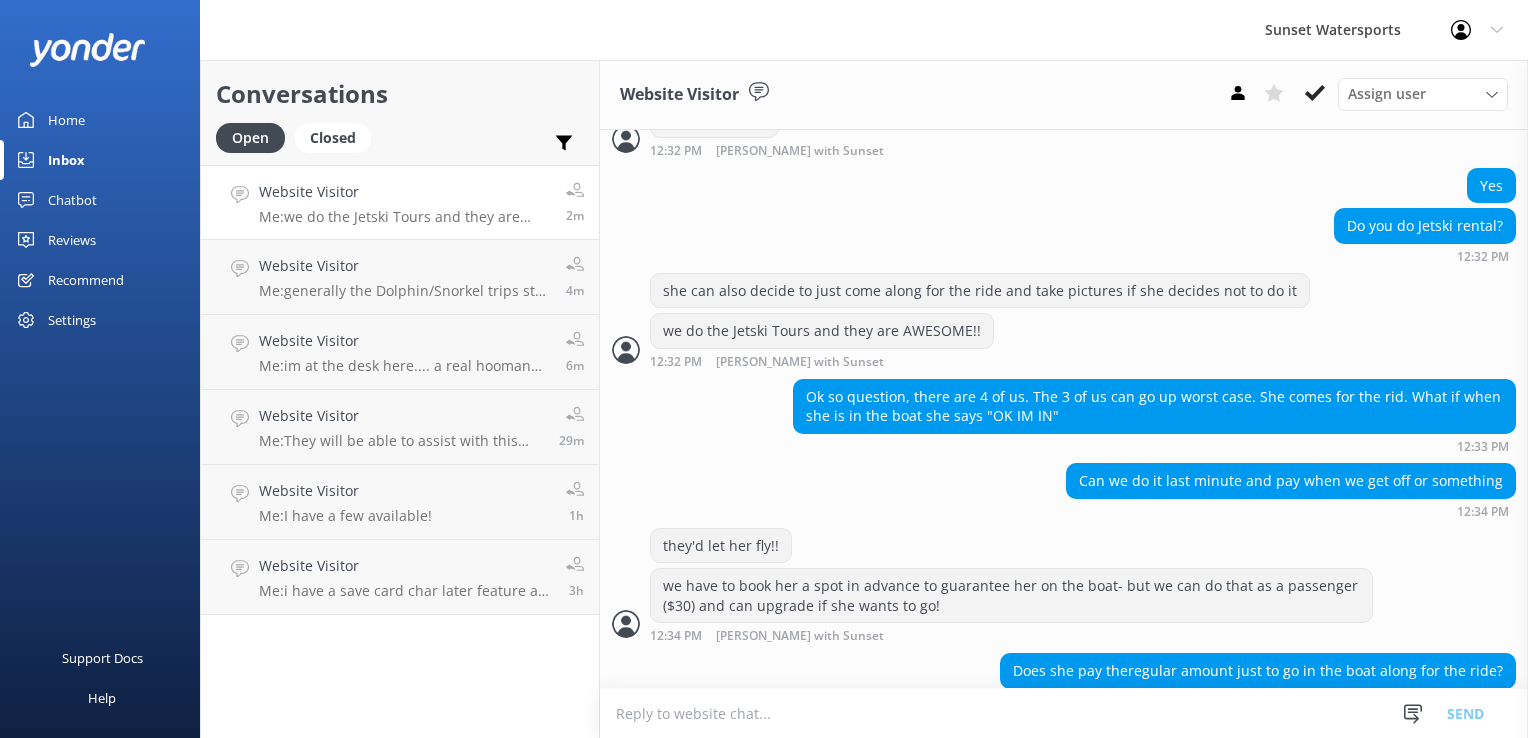 click at bounding box center [1064, 713] 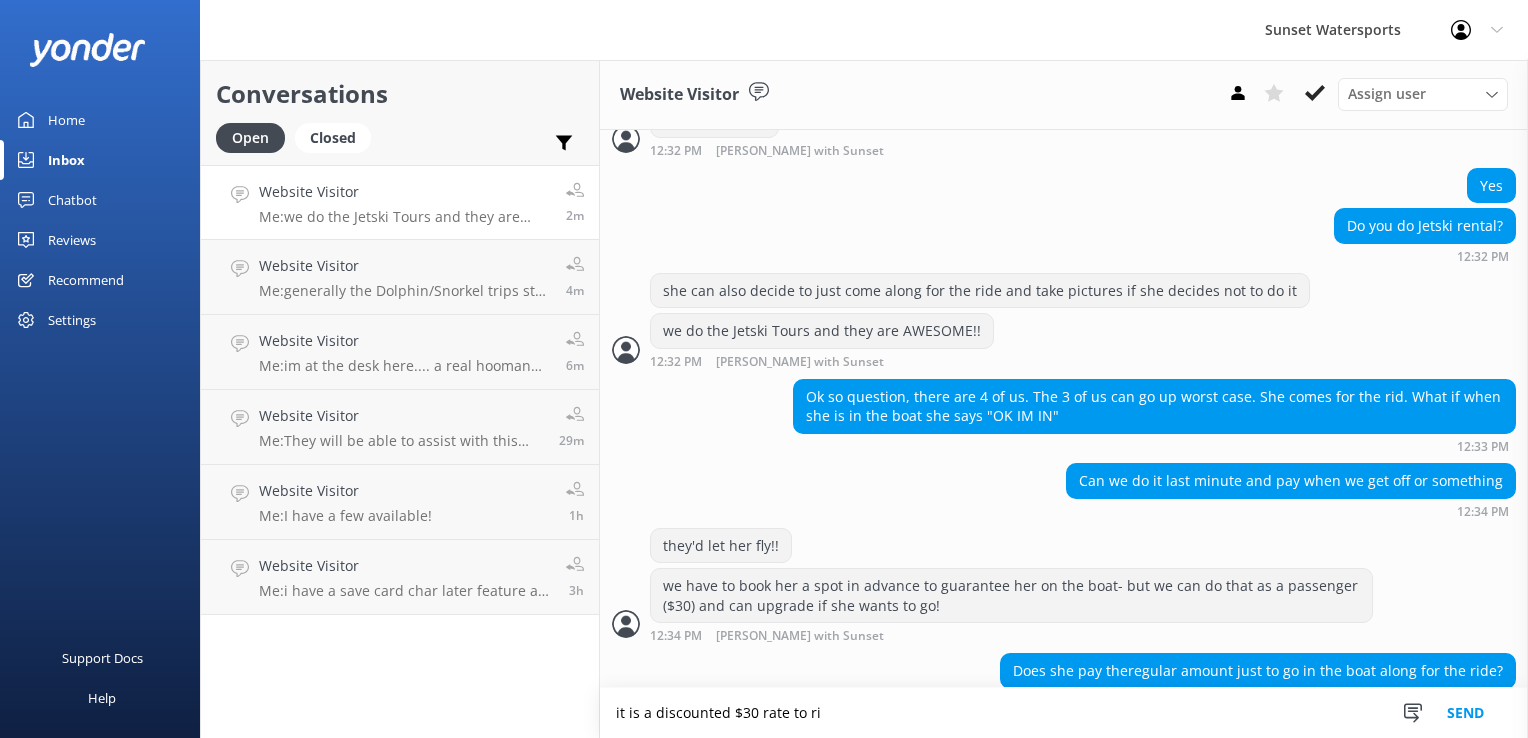 scroll, scrollTop: 1141, scrollLeft: 0, axis: vertical 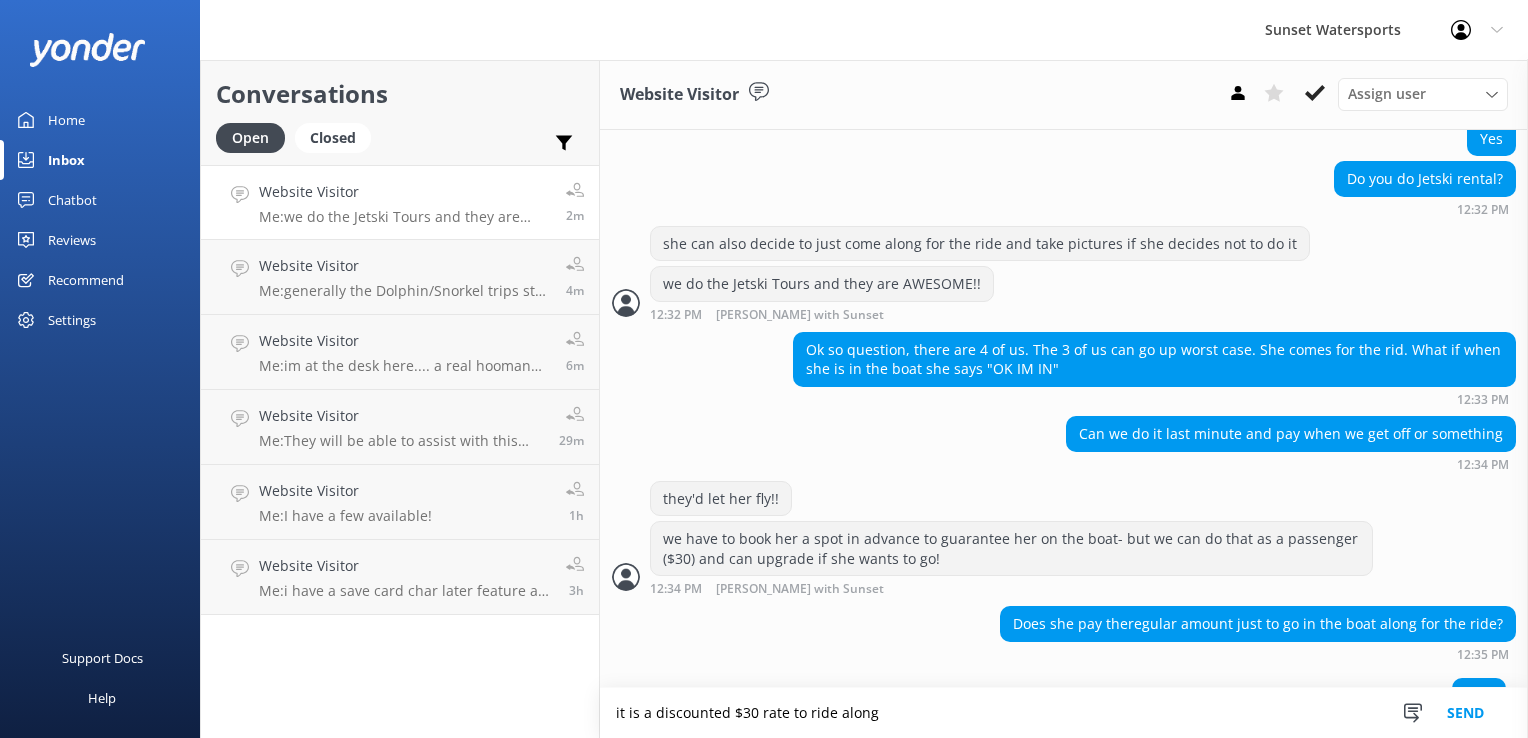 type on "it is a discounted $30 rate to ride along" 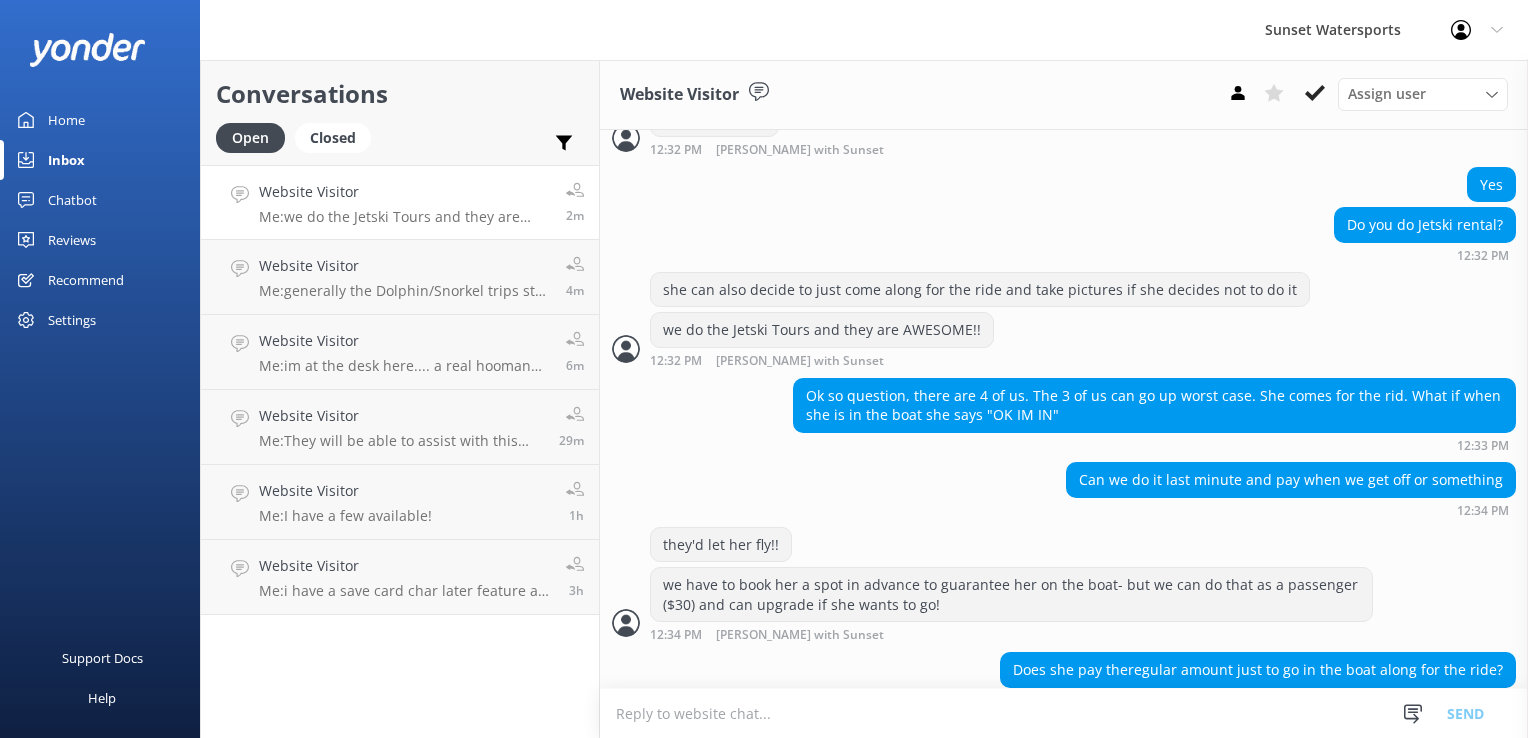 scroll, scrollTop: 1200, scrollLeft: 0, axis: vertical 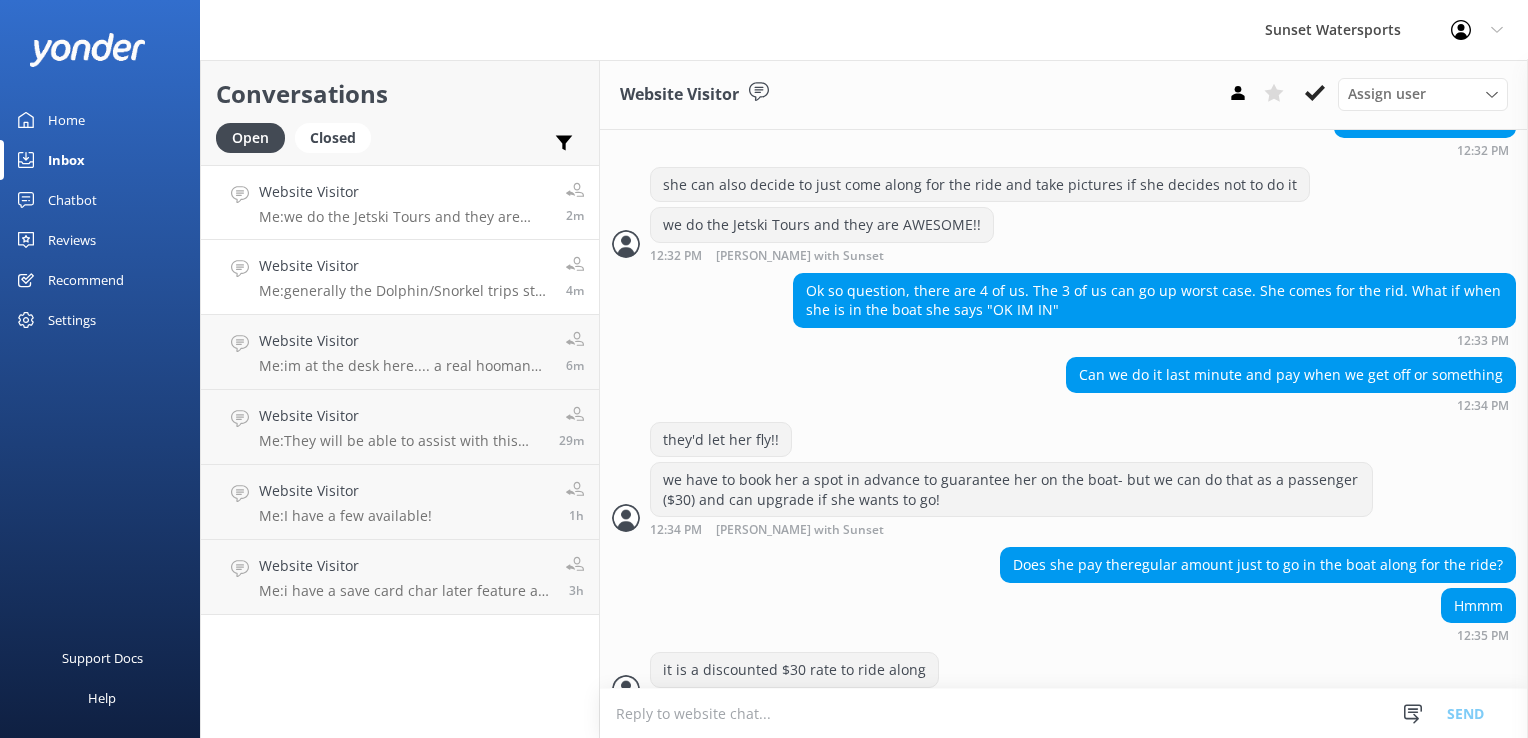 click on "Me:  generally the Dolphin/Snorkel trips stay a bit closer to shore-  calmer areas that are about 6-10 feet deep on average" at bounding box center [405, 291] 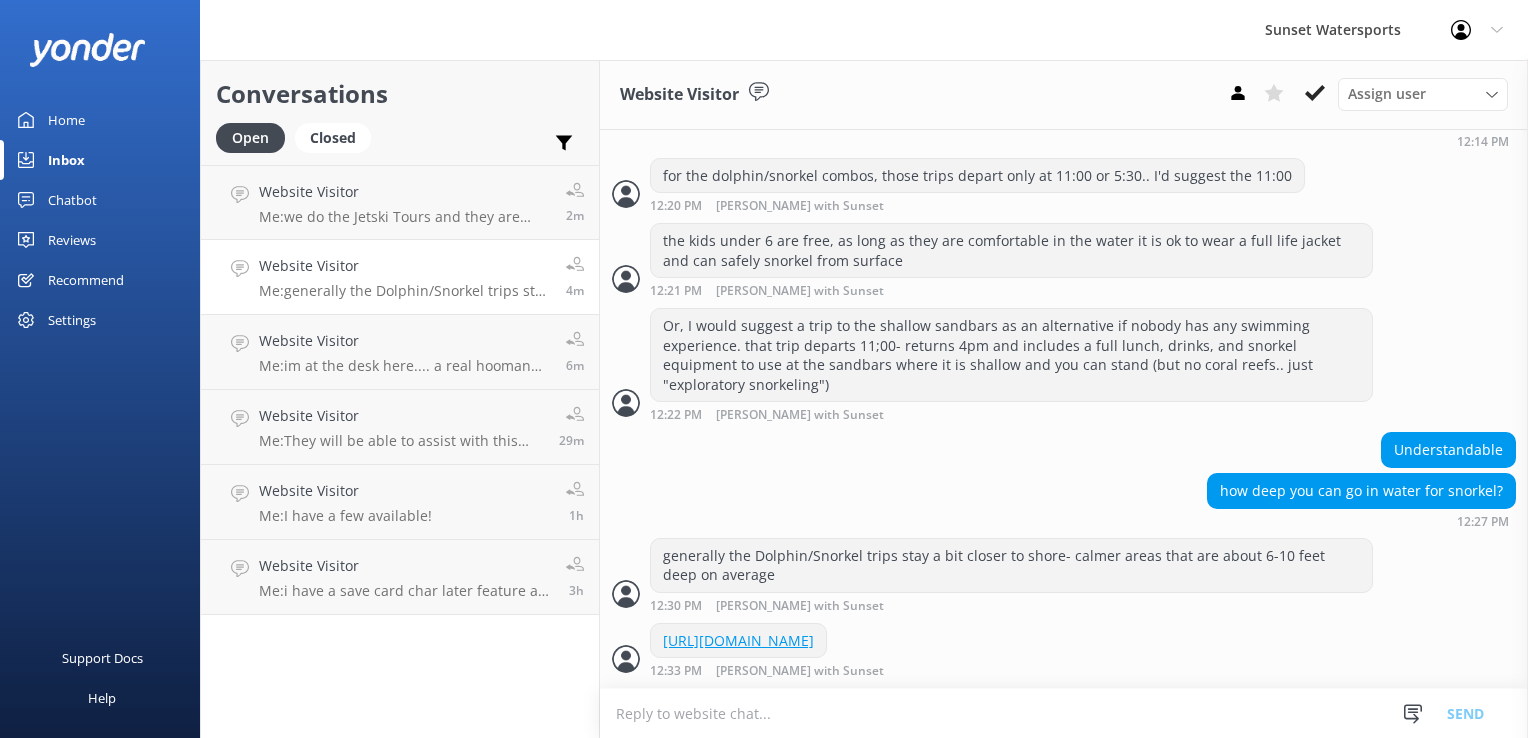 scroll, scrollTop: 1080, scrollLeft: 0, axis: vertical 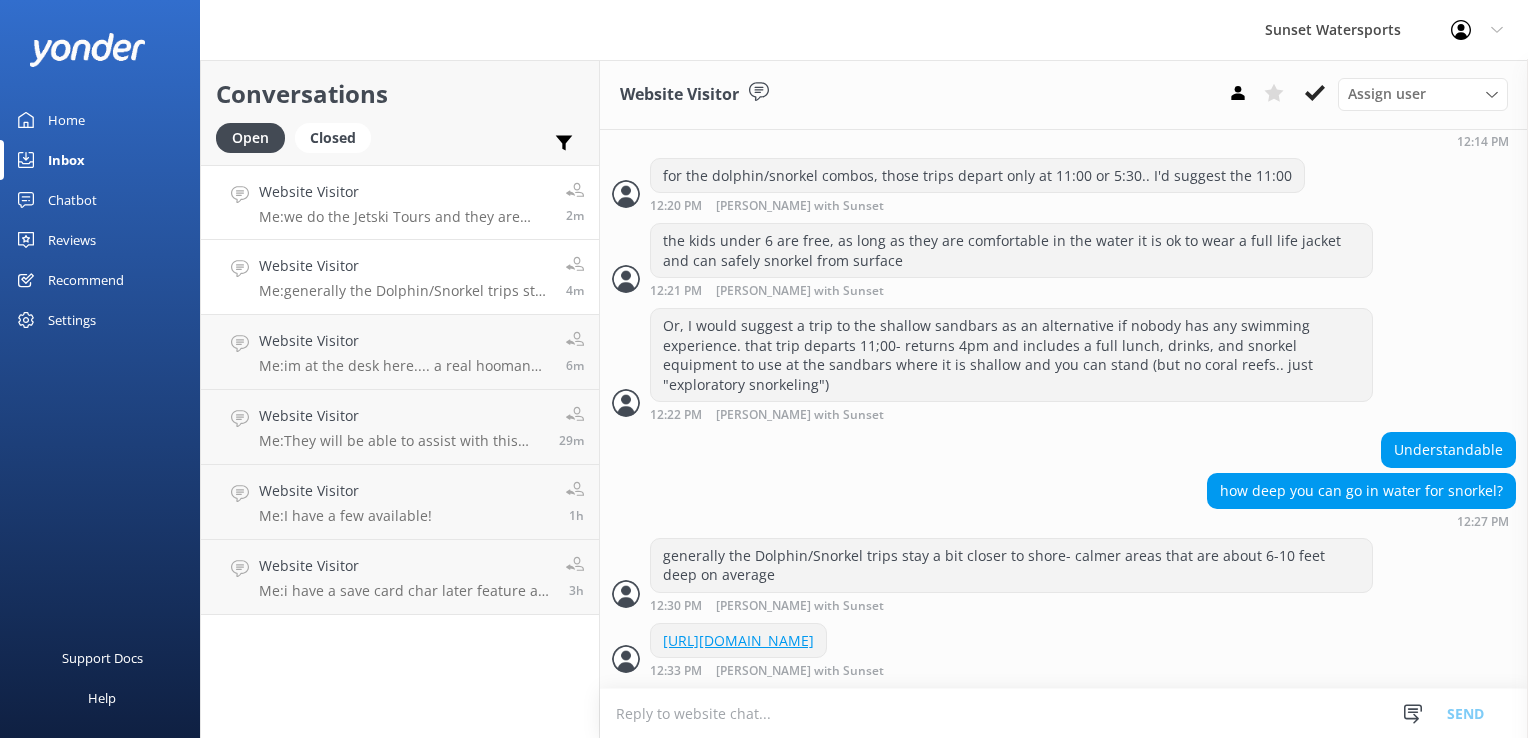 click on "Me:  we do the Jetski Tours and they are AWESOME!!" at bounding box center (405, 217) 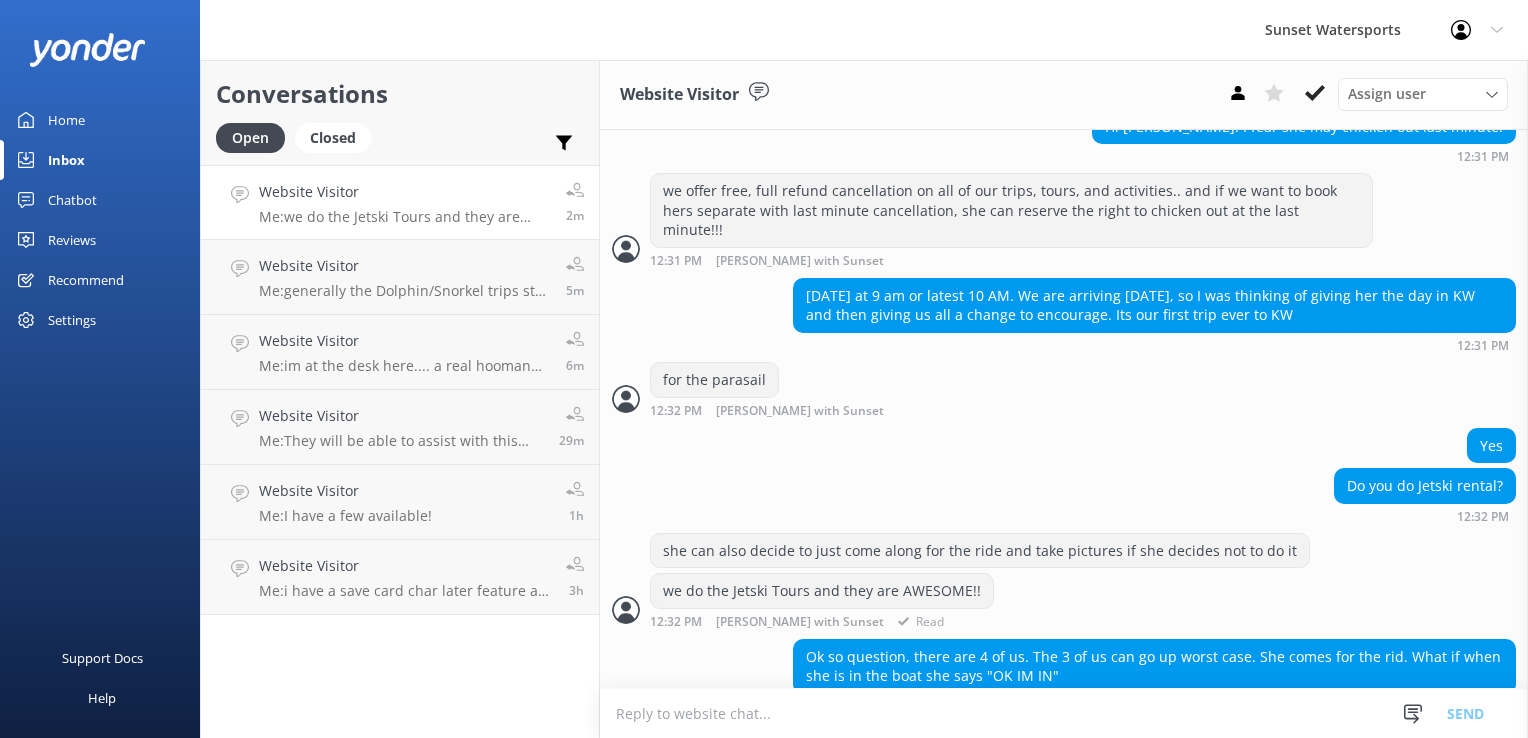 scroll, scrollTop: 800, scrollLeft: 0, axis: vertical 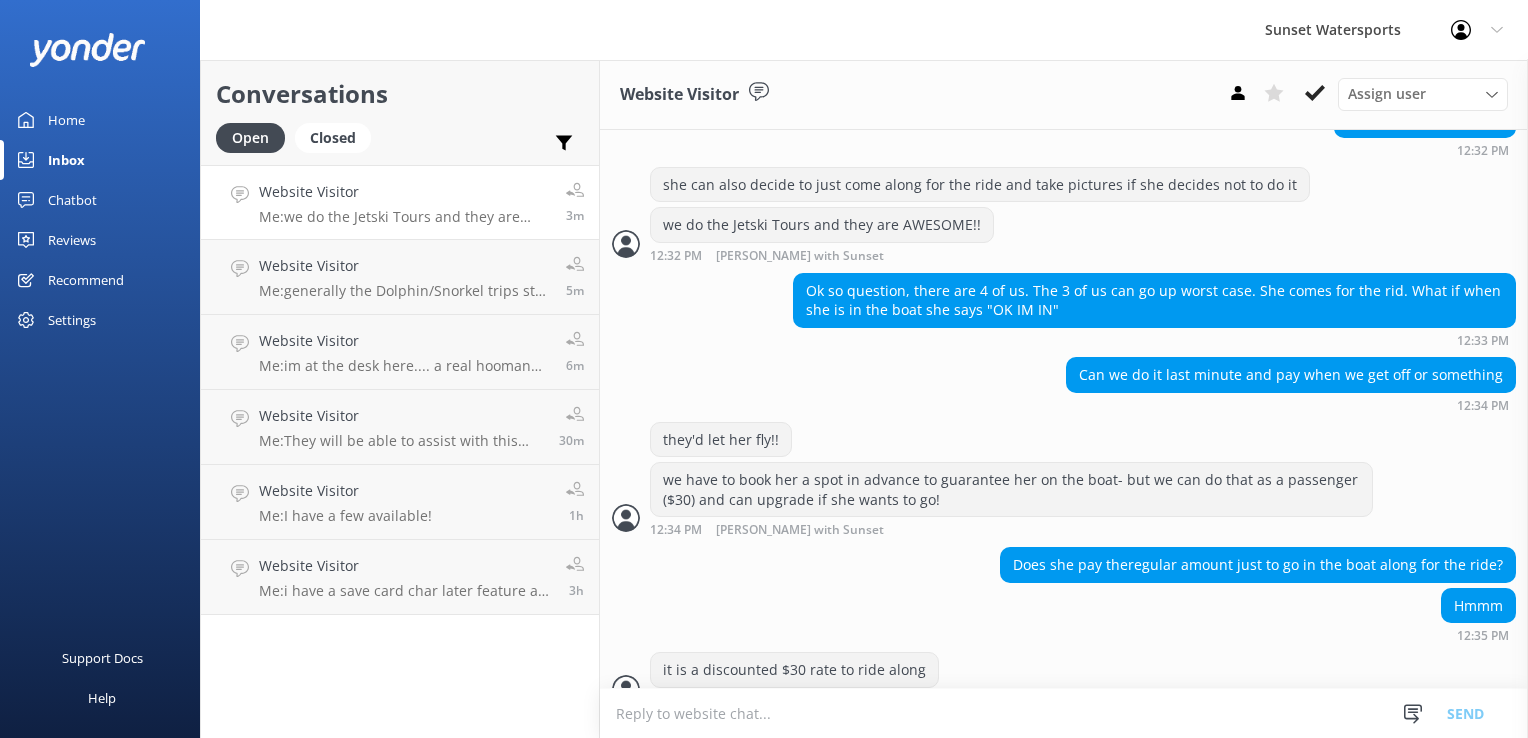 click at bounding box center [1064, 713] 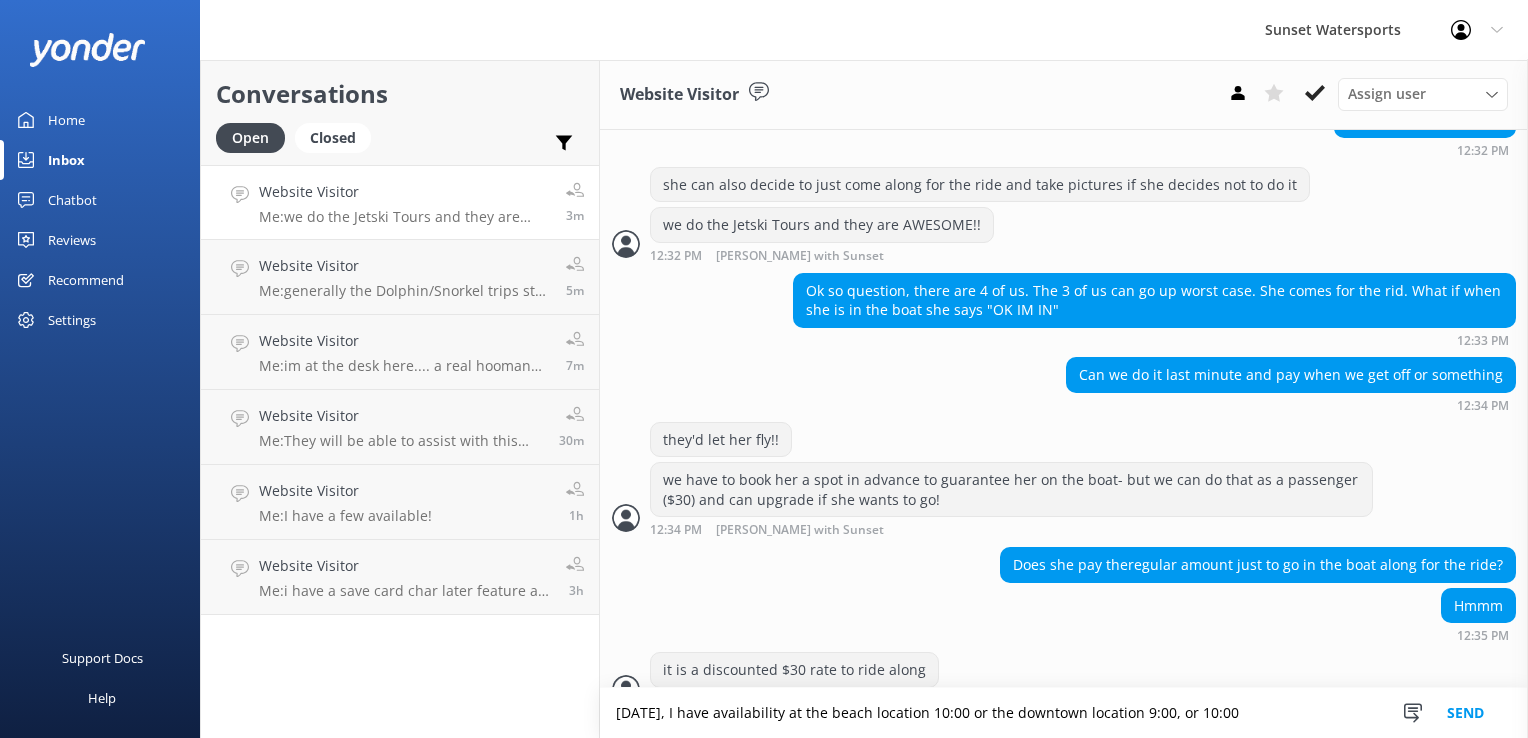type on "[DATE], I have availability at the beach location 10:00 or the downtown location 9:00, or 10:00" 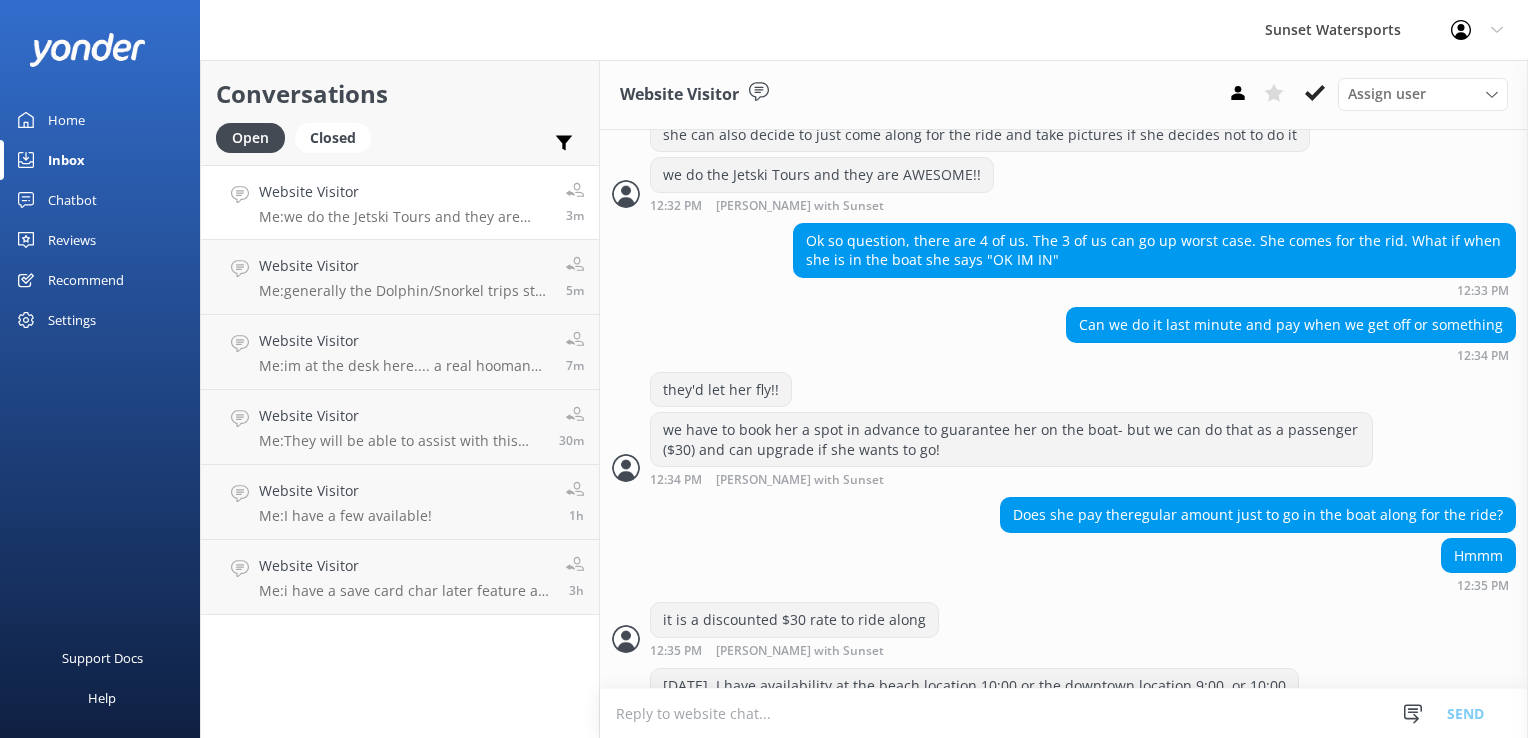 scroll, scrollTop: 1264, scrollLeft: 0, axis: vertical 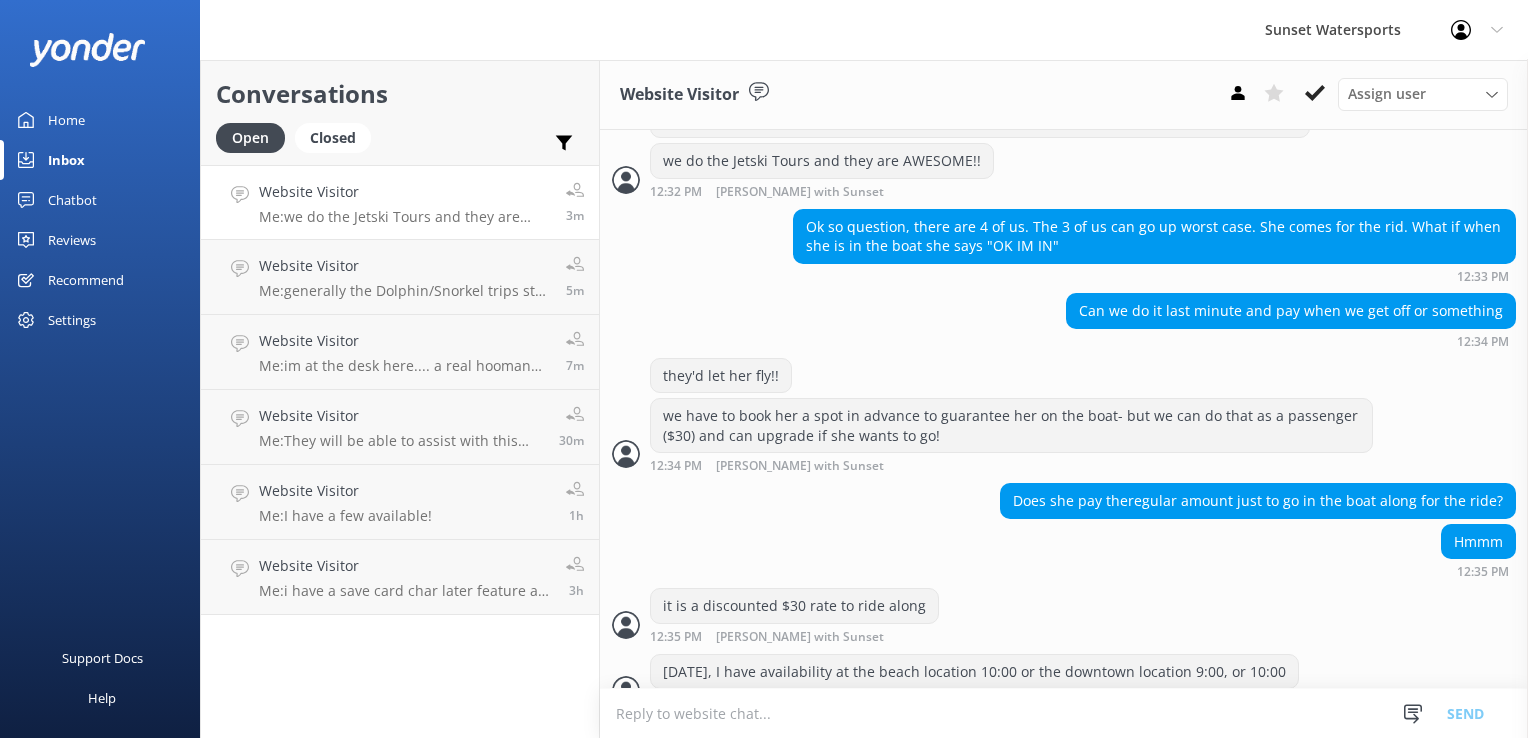 click at bounding box center [1064, 713] 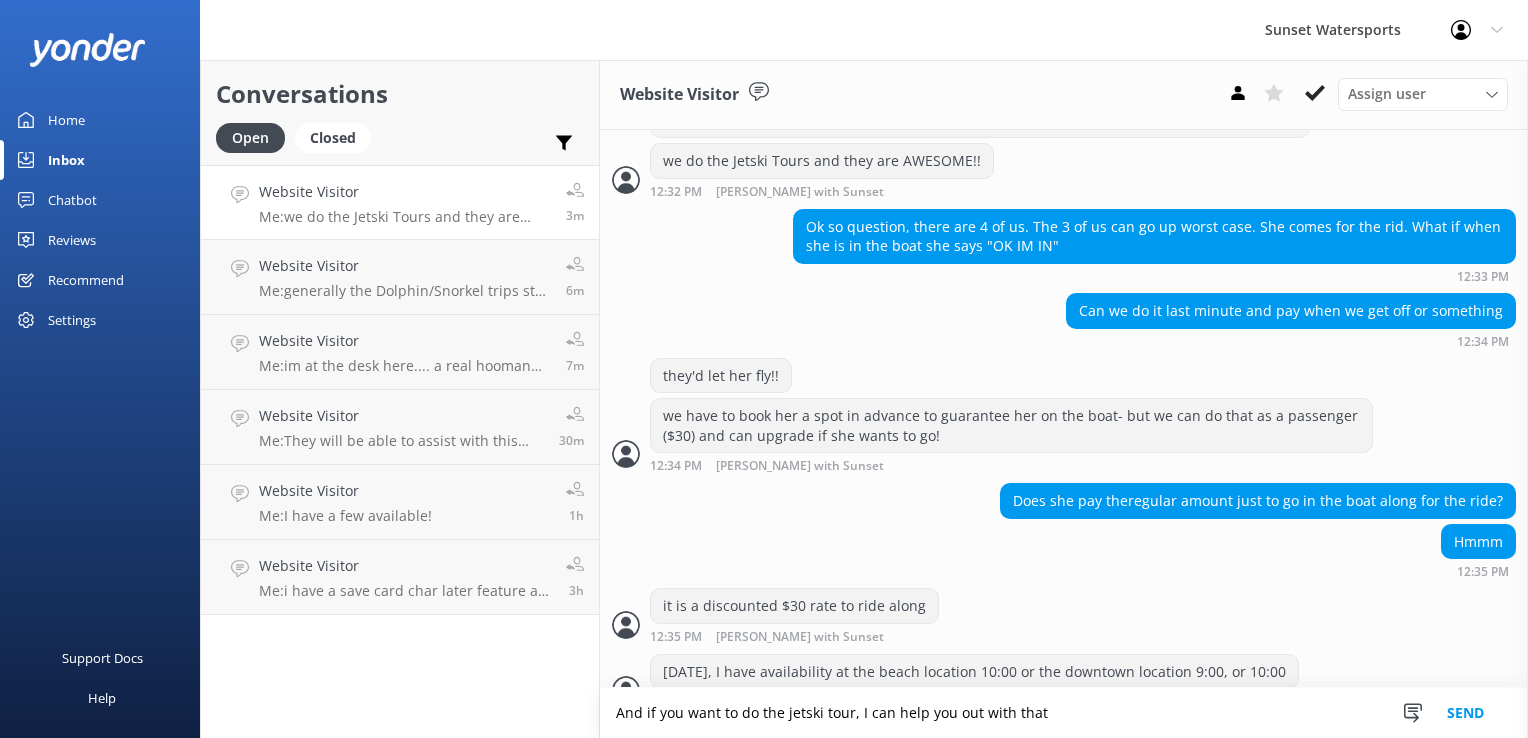 type on "And if you want to do the jetski tour, I can help you out with that" 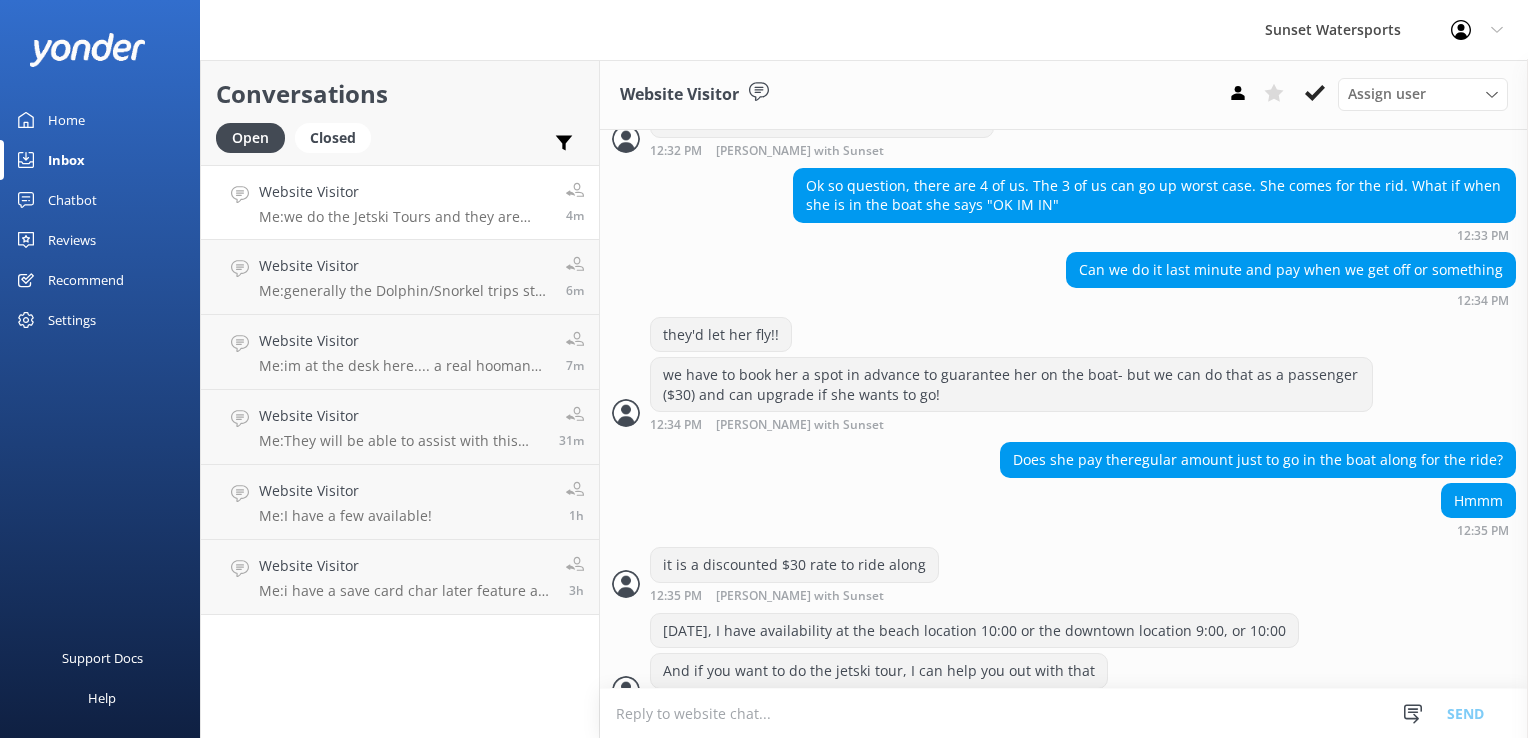 scroll, scrollTop: 1369, scrollLeft: 0, axis: vertical 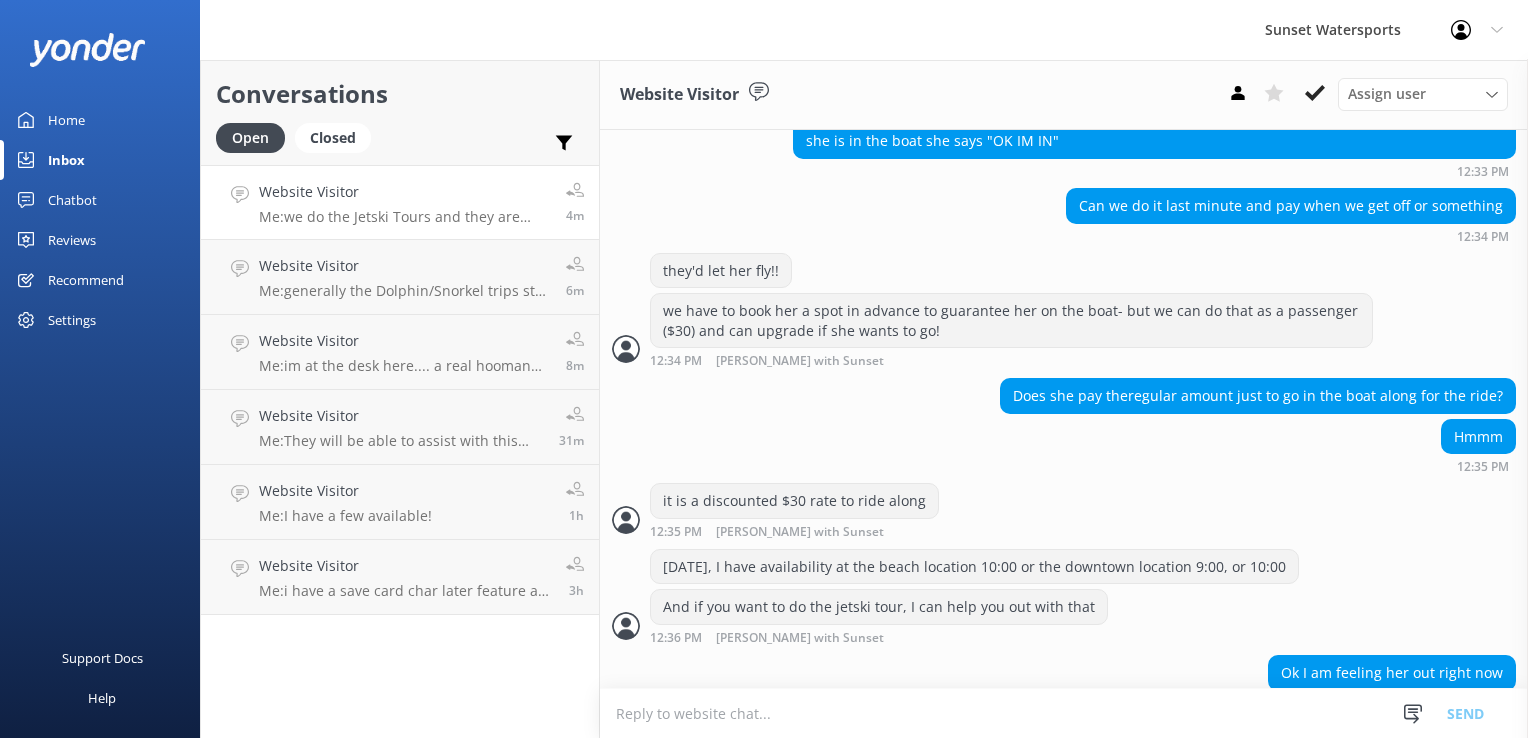 click at bounding box center [1064, 713] 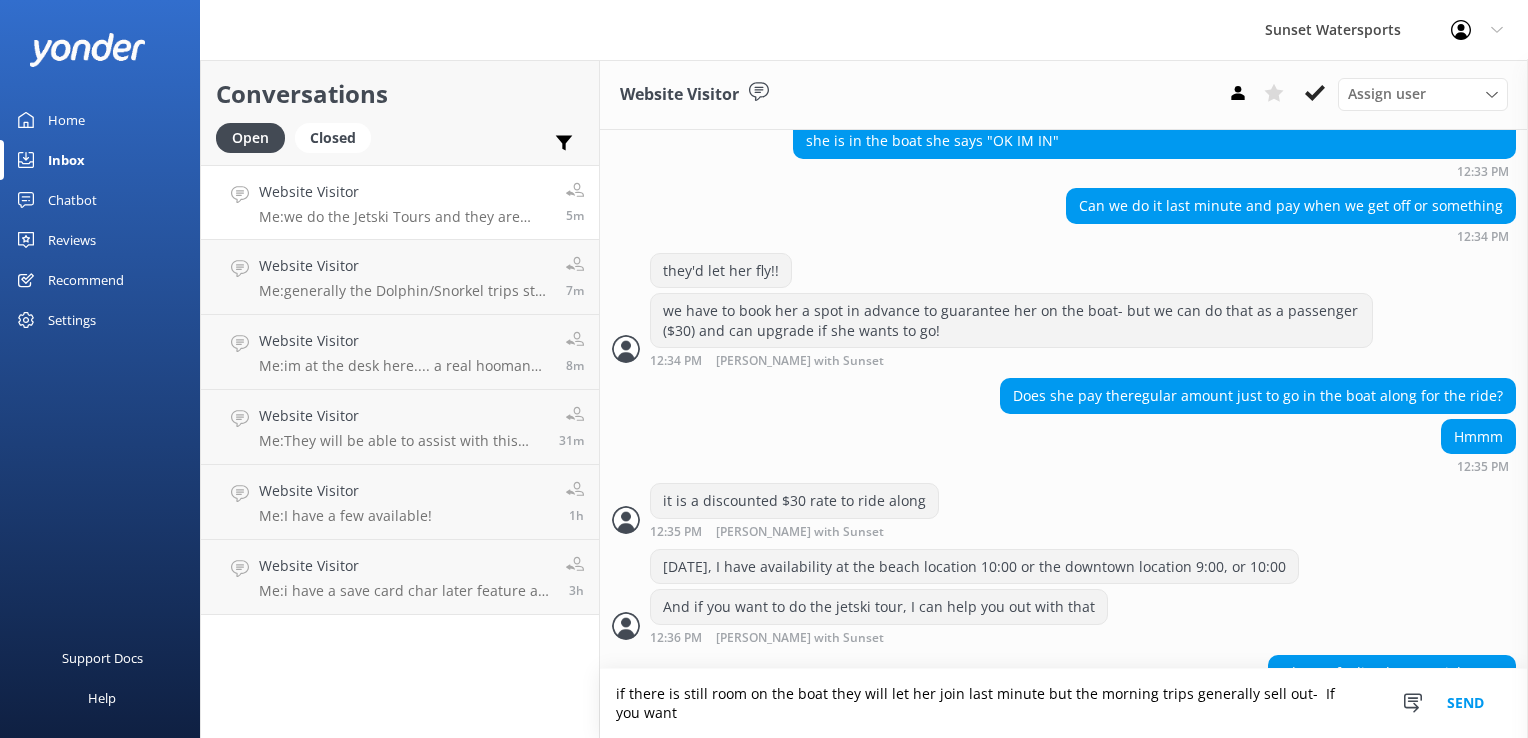 scroll, scrollTop: 1389, scrollLeft: 0, axis: vertical 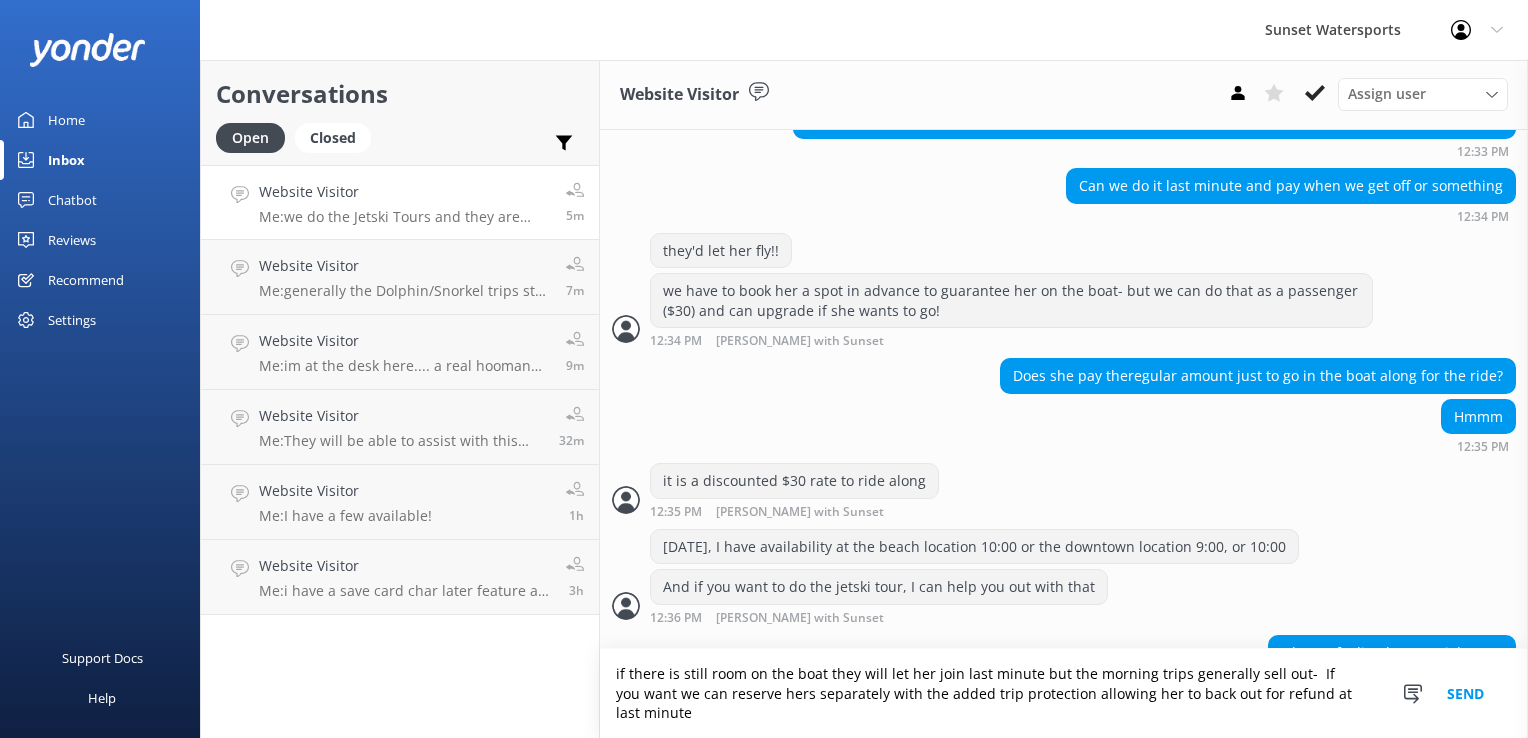type on "if there is still room on the boat they will let her join last minute but the morning trips generally sell out-  If you want we can reserve hers separately with the added trip protection allowing her to back out for refund at last minute" 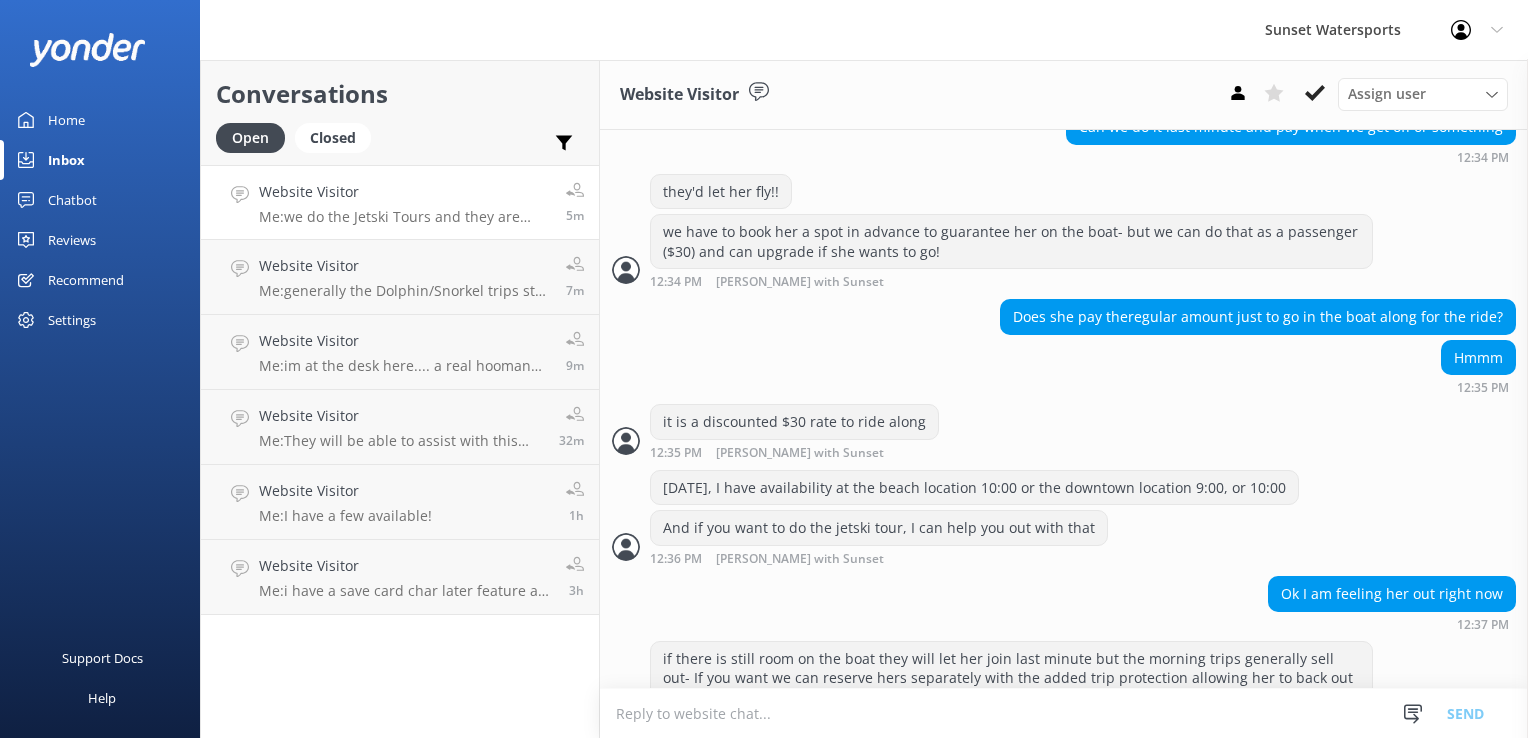 scroll, scrollTop: 1473, scrollLeft: 0, axis: vertical 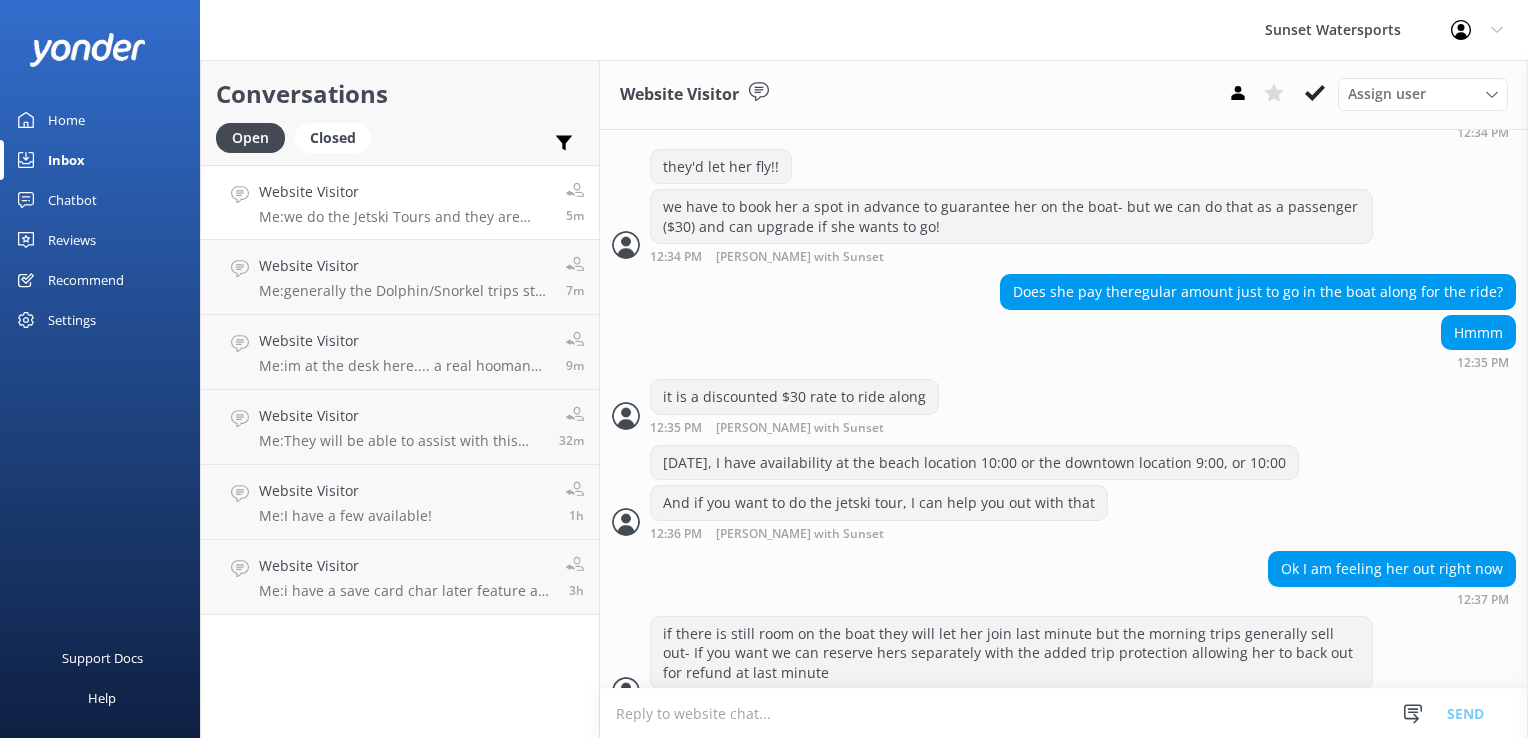 click on "Website Visitor" at bounding box center (405, 192) 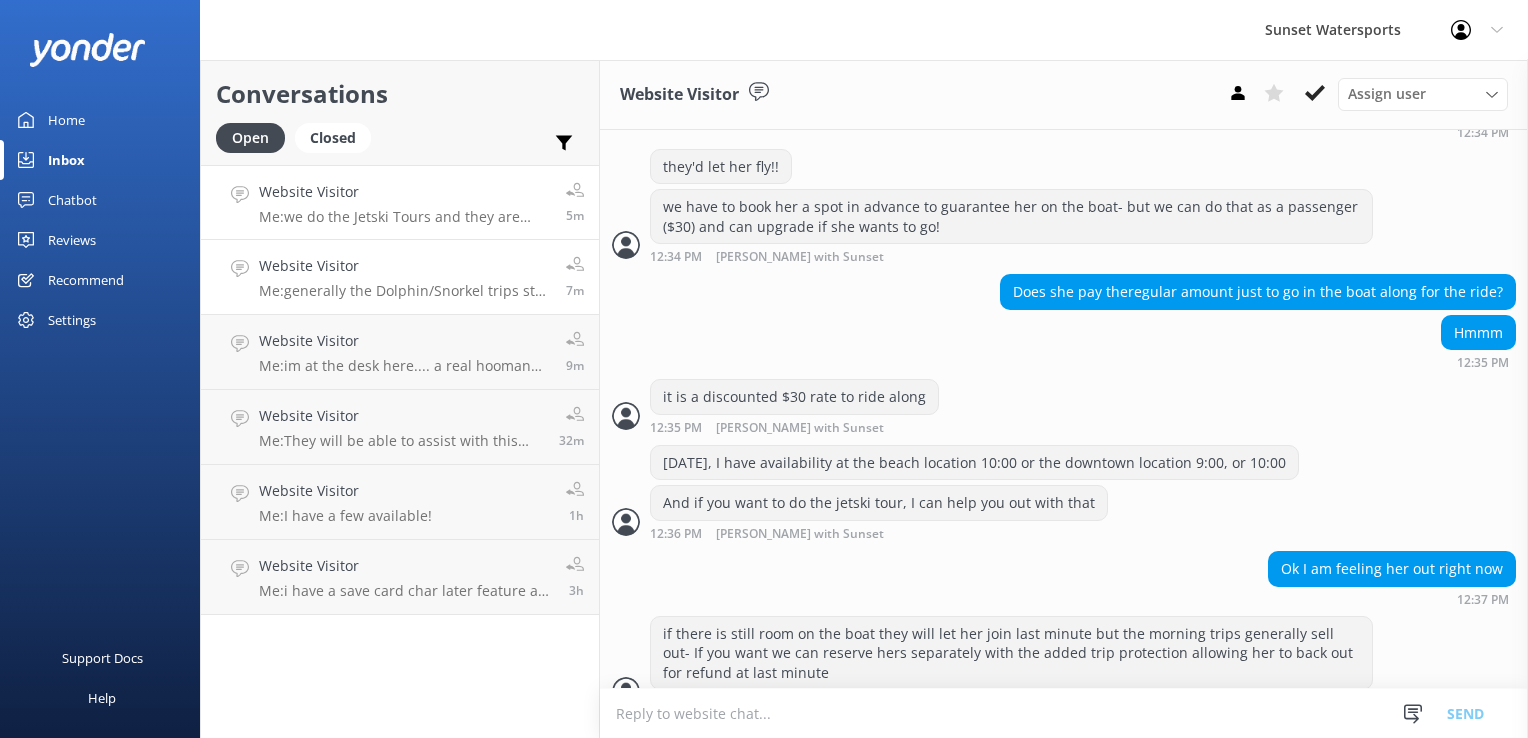 click on "Me:  generally the Dolphin/Snorkel trips stay a bit closer to shore-  calmer areas that are about 6-10 feet deep on average" at bounding box center [405, 291] 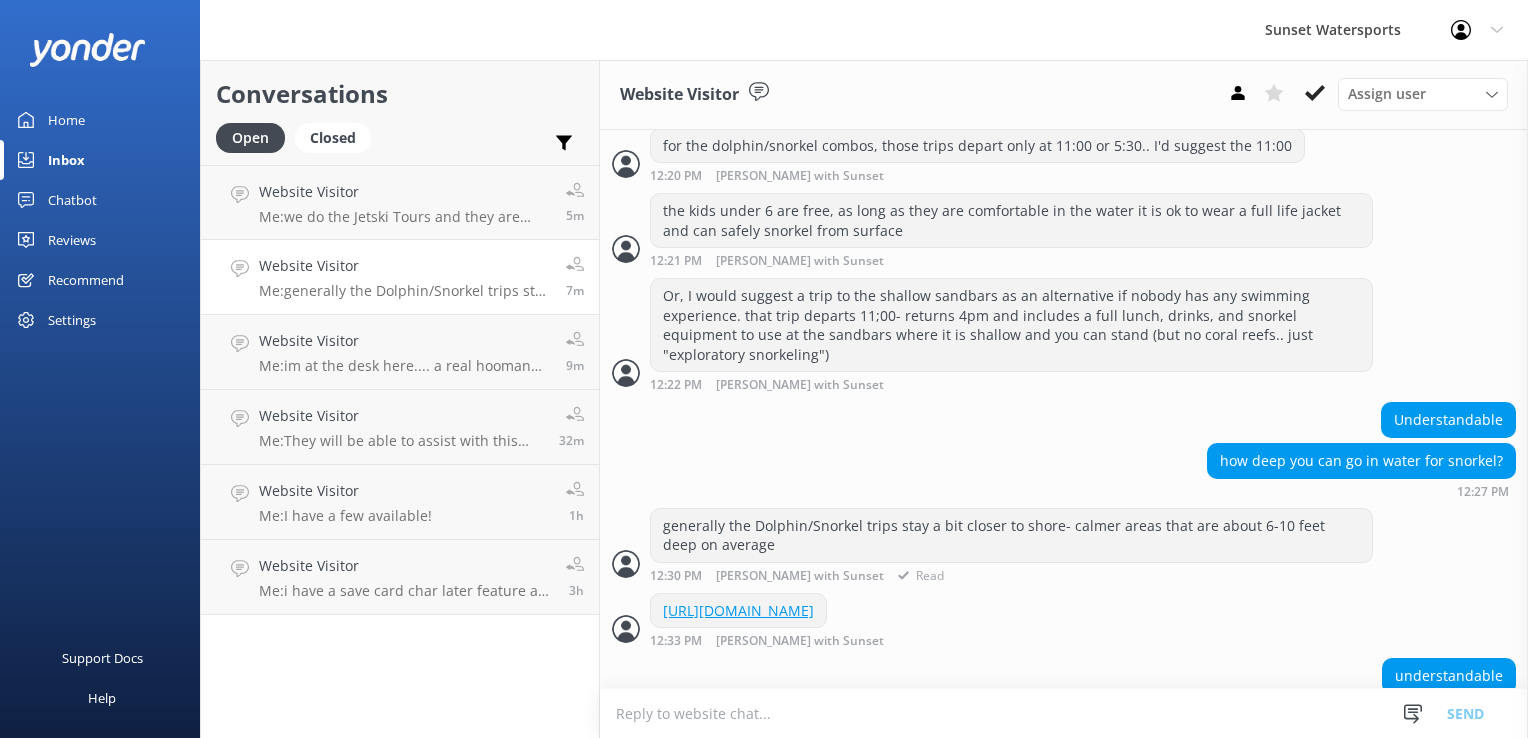 scroll, scrollTop: 1289, scrollLeft: 0, axis: vertical 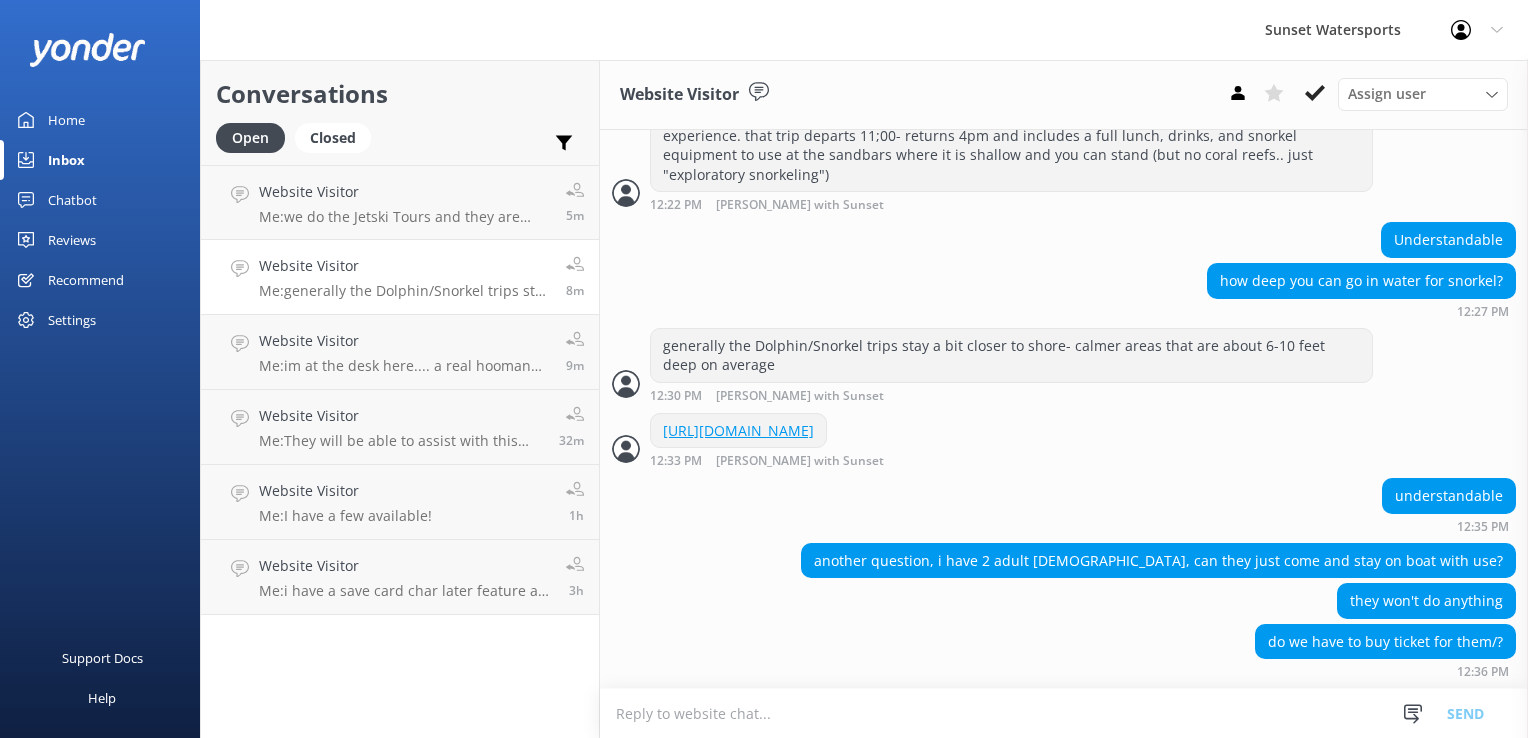 click at bounding box center (1064, 713) 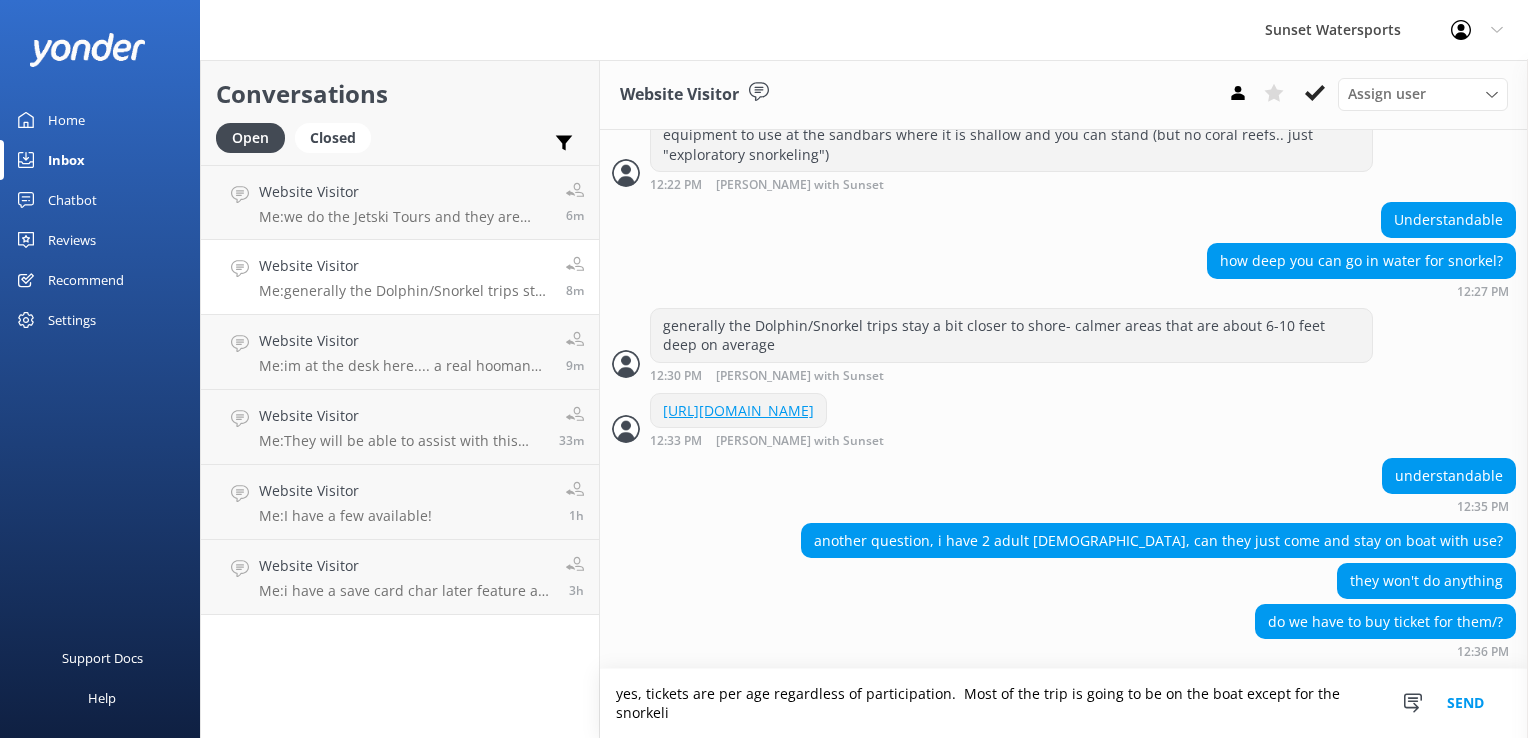 scroll, scrollTop: 1309, scrollLeft: 0, axis: vertical 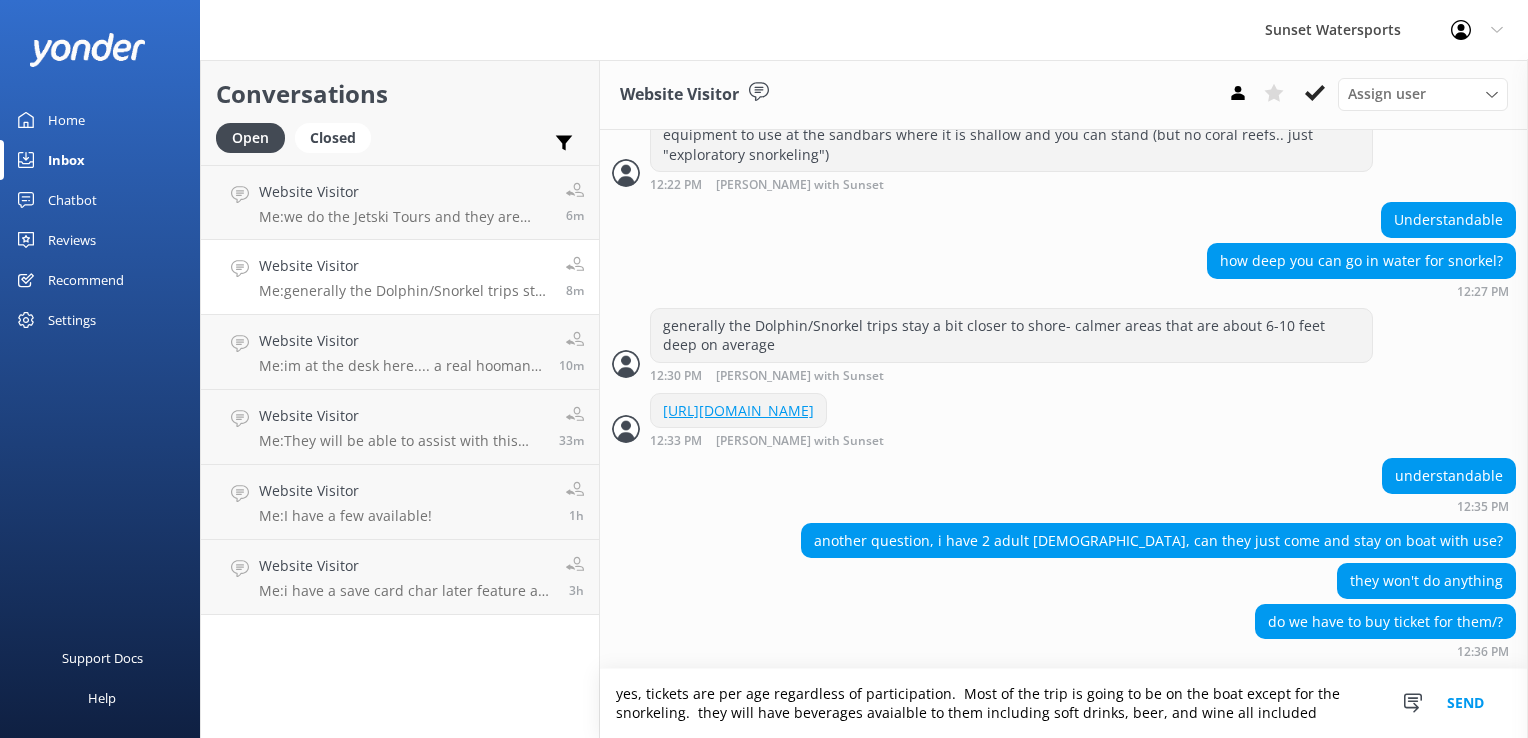 type on "yes, tickets are per age regardless of participation.  Most of the trip is going to be on the boat except for the snorkeling.  they will have beverages avaialble to them including soft drinks, beer, and wine all included" 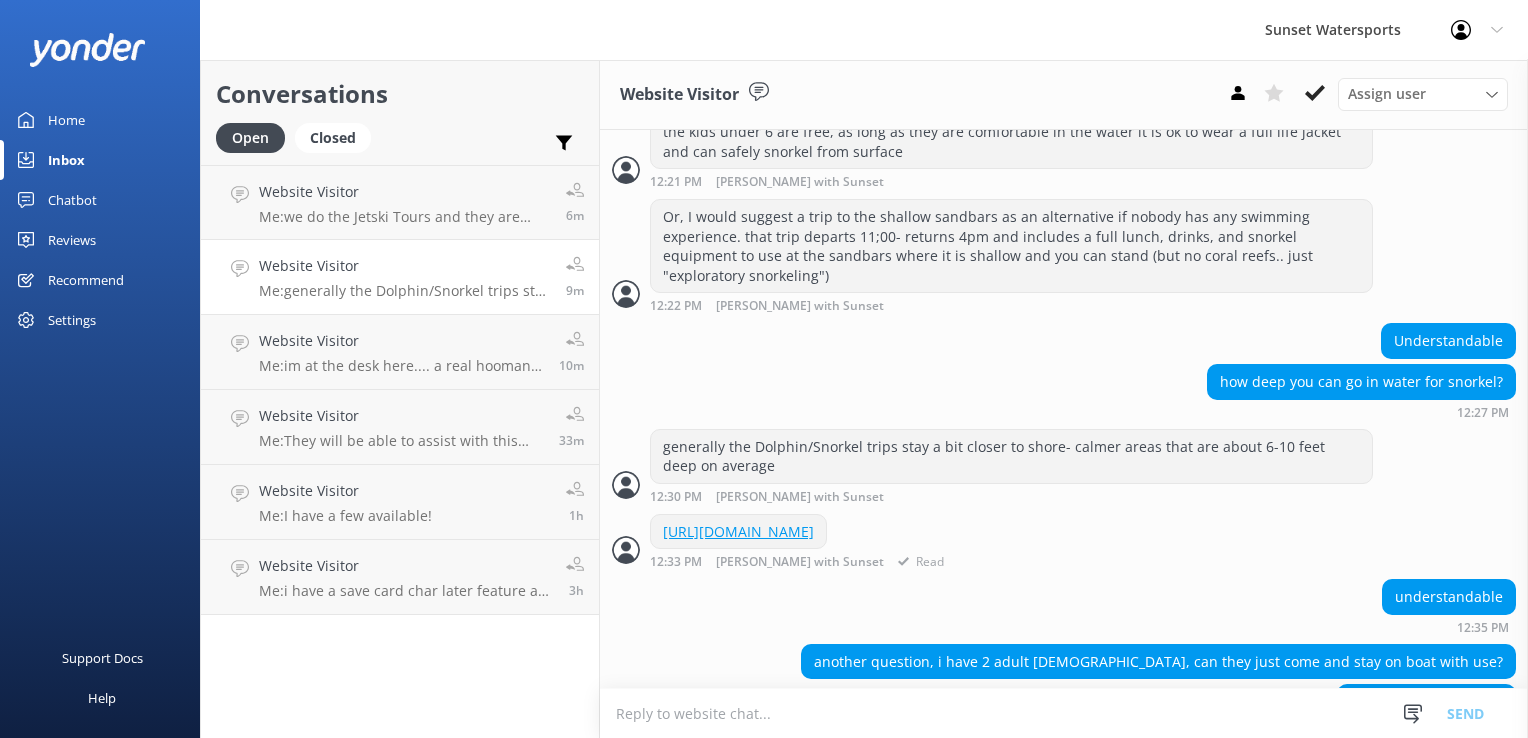 scroll, scrollTop: 1193, scrollLeft: 0, axis: vertical 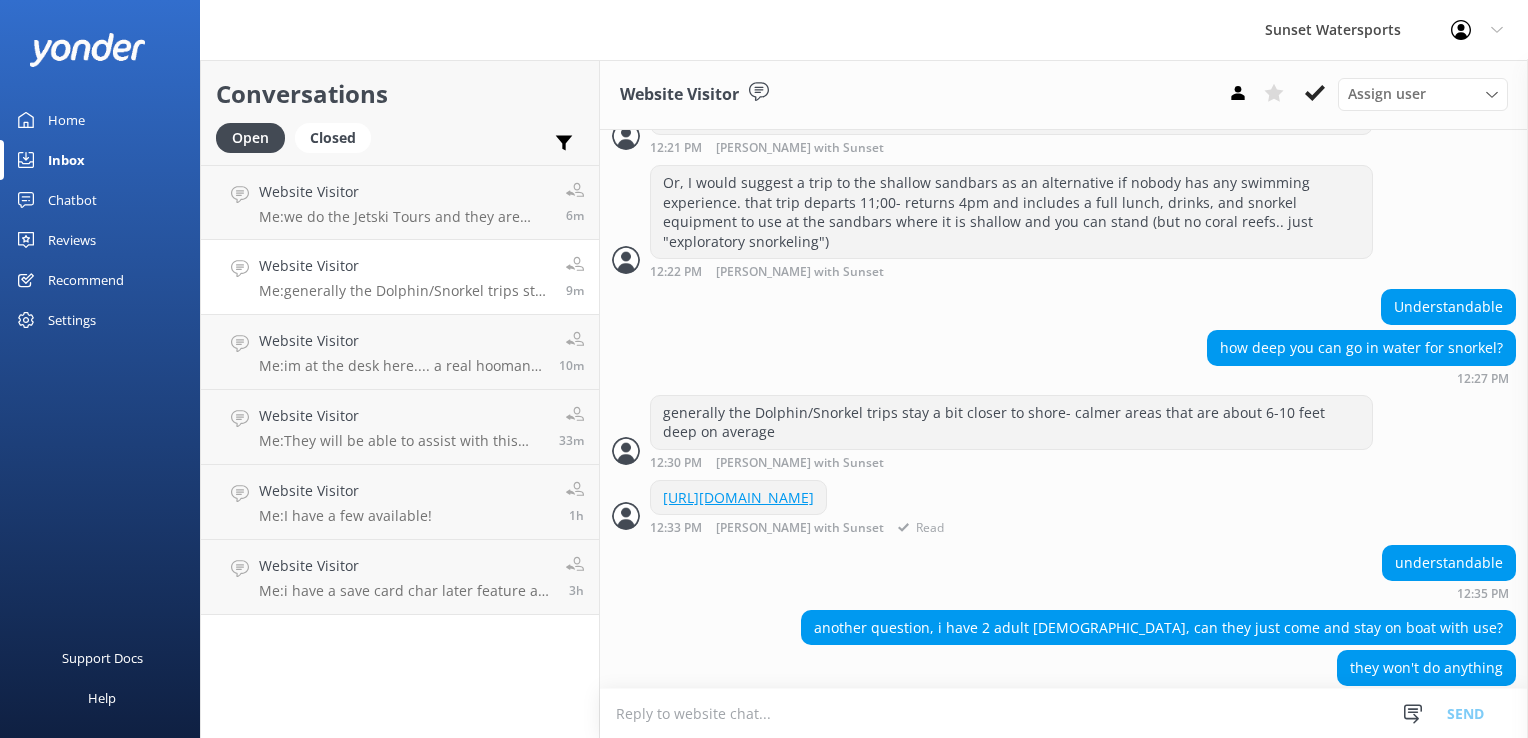click on "[URL][DOMAIN_NAME]" at bounding box center (738, 497) 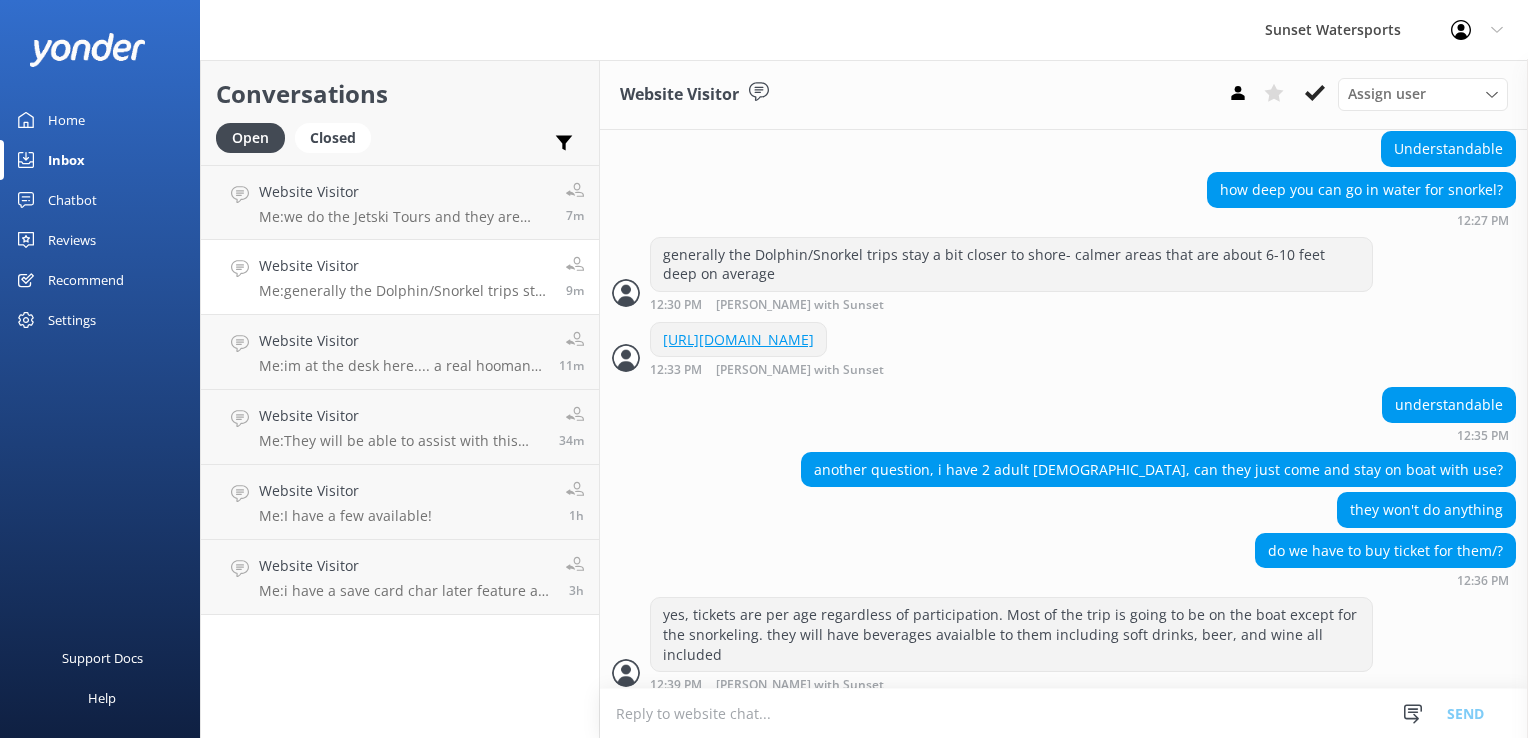 scroll, scrollTop: 1393, scrollLeft: 0, axis: vertical 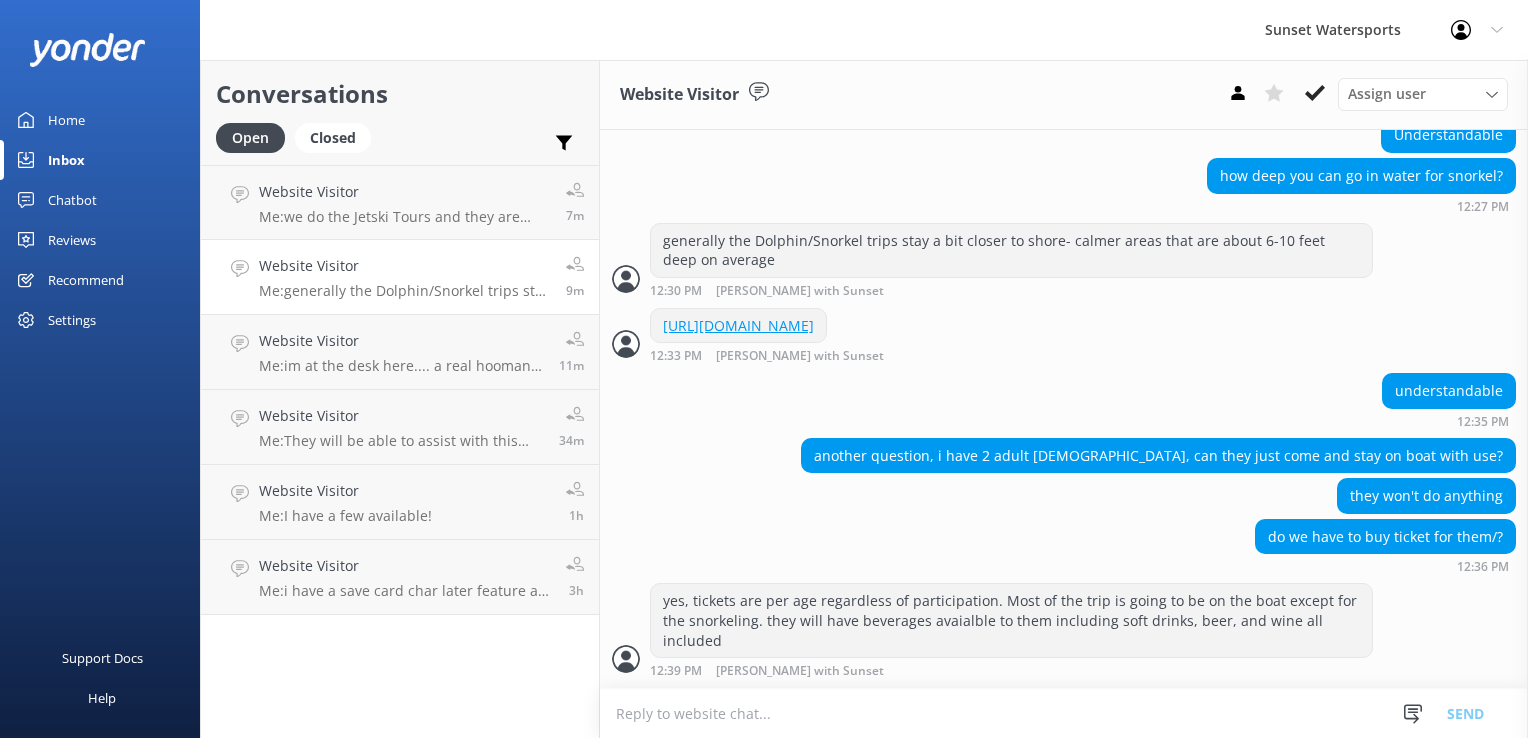 click at bounding box center (1064, 713) 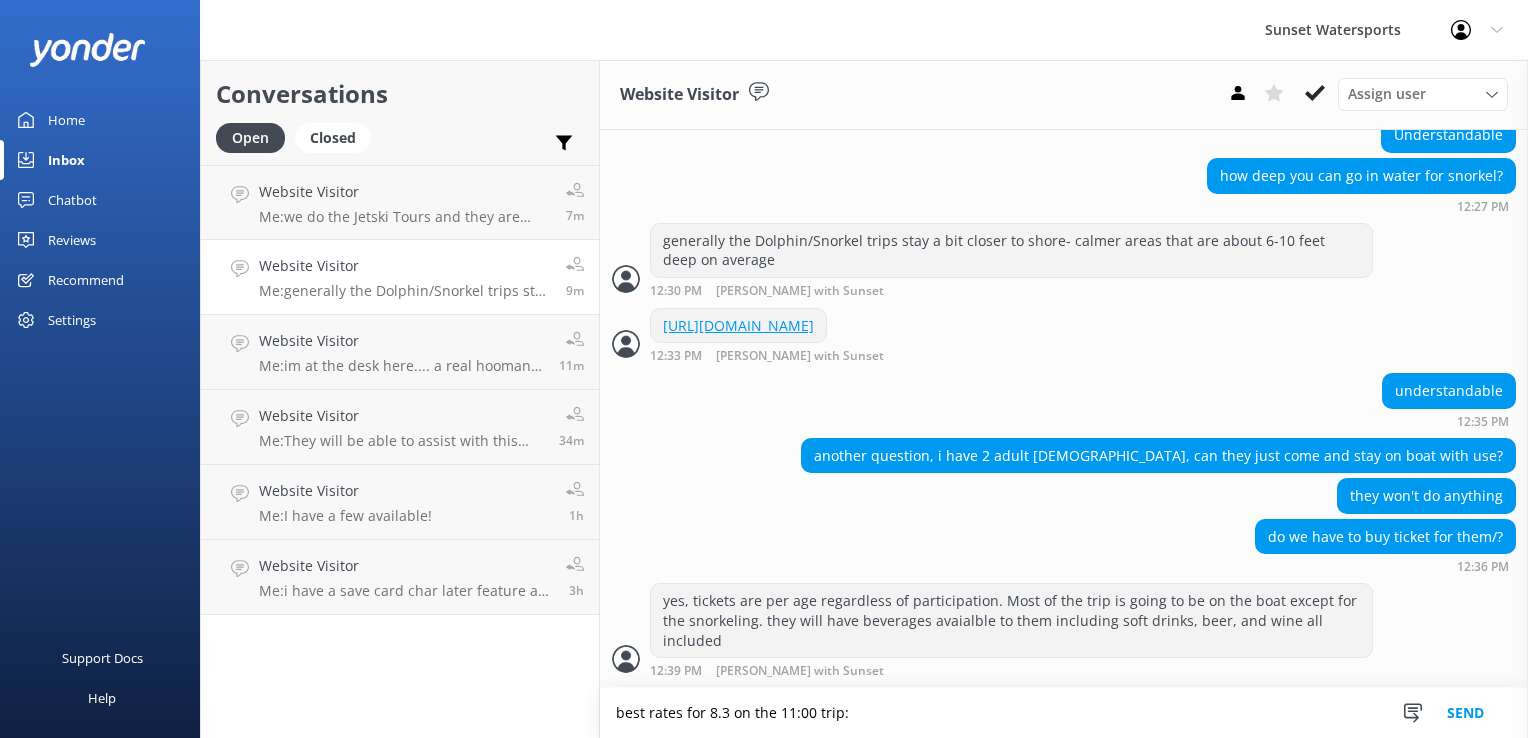 paste on "[URL][DOMAIN_NAME]" 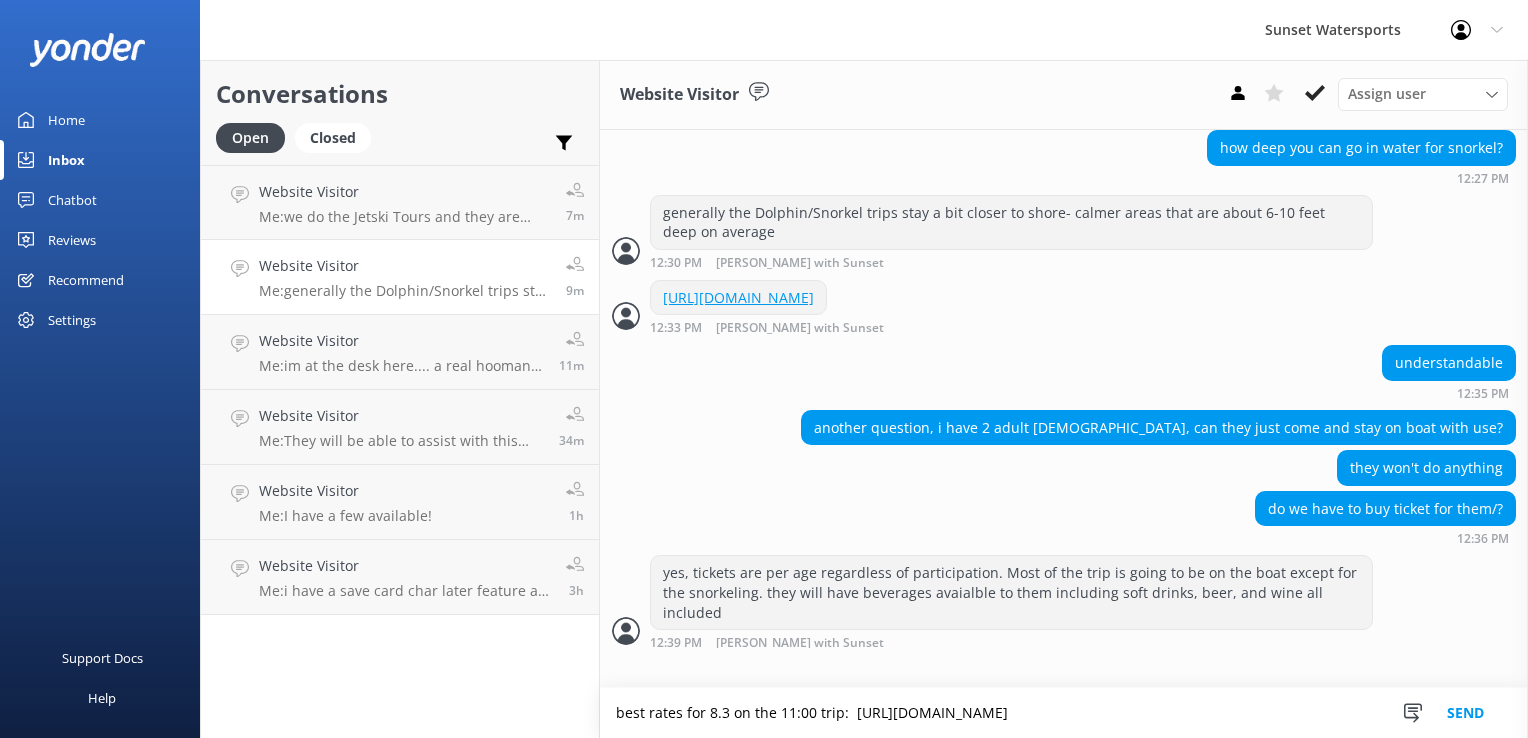 type on "best rates for 8.3 on the 11:00 trip:  [URL][DOMAIN_NAME]" 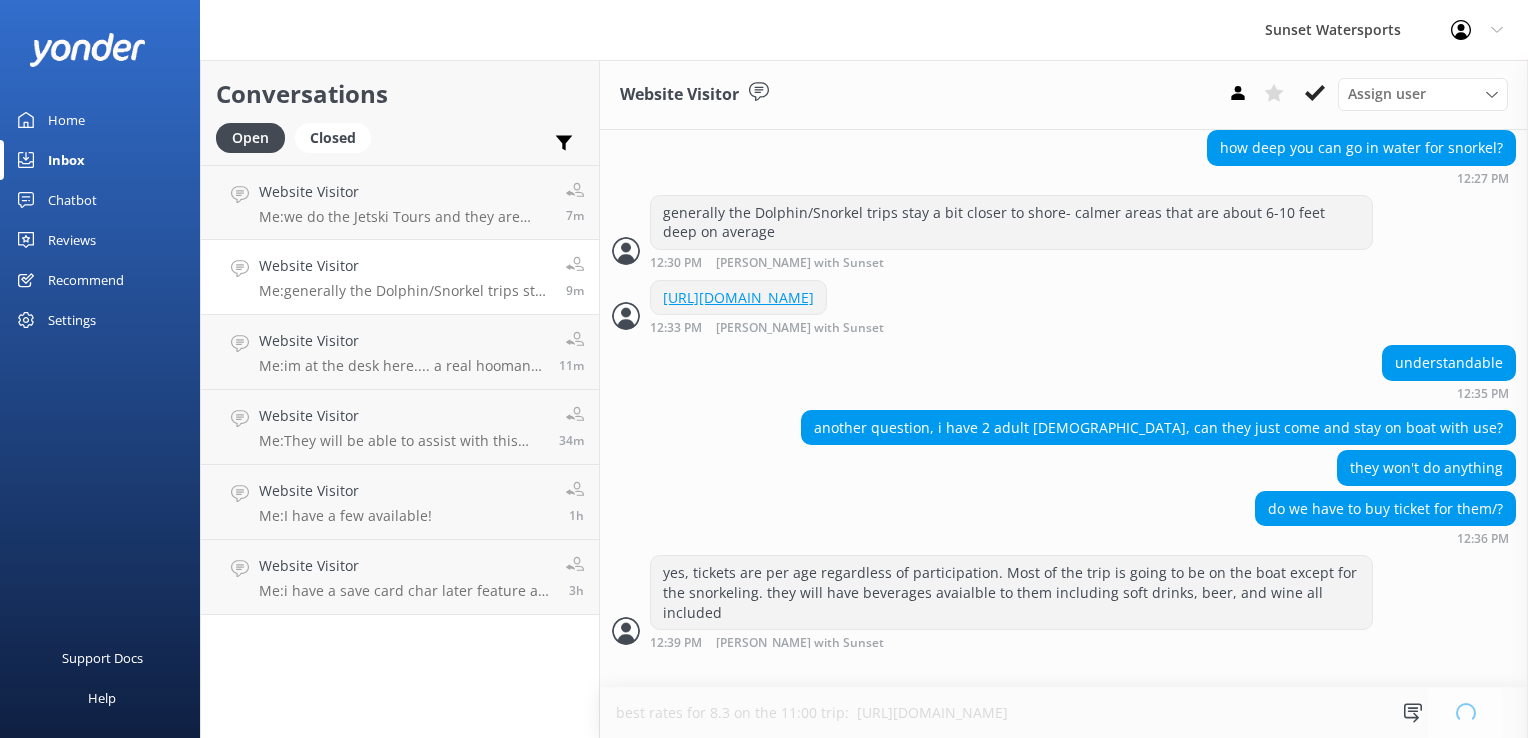 scroll, scrollTop: 1433, scrollLeft: 0, axis: vertical 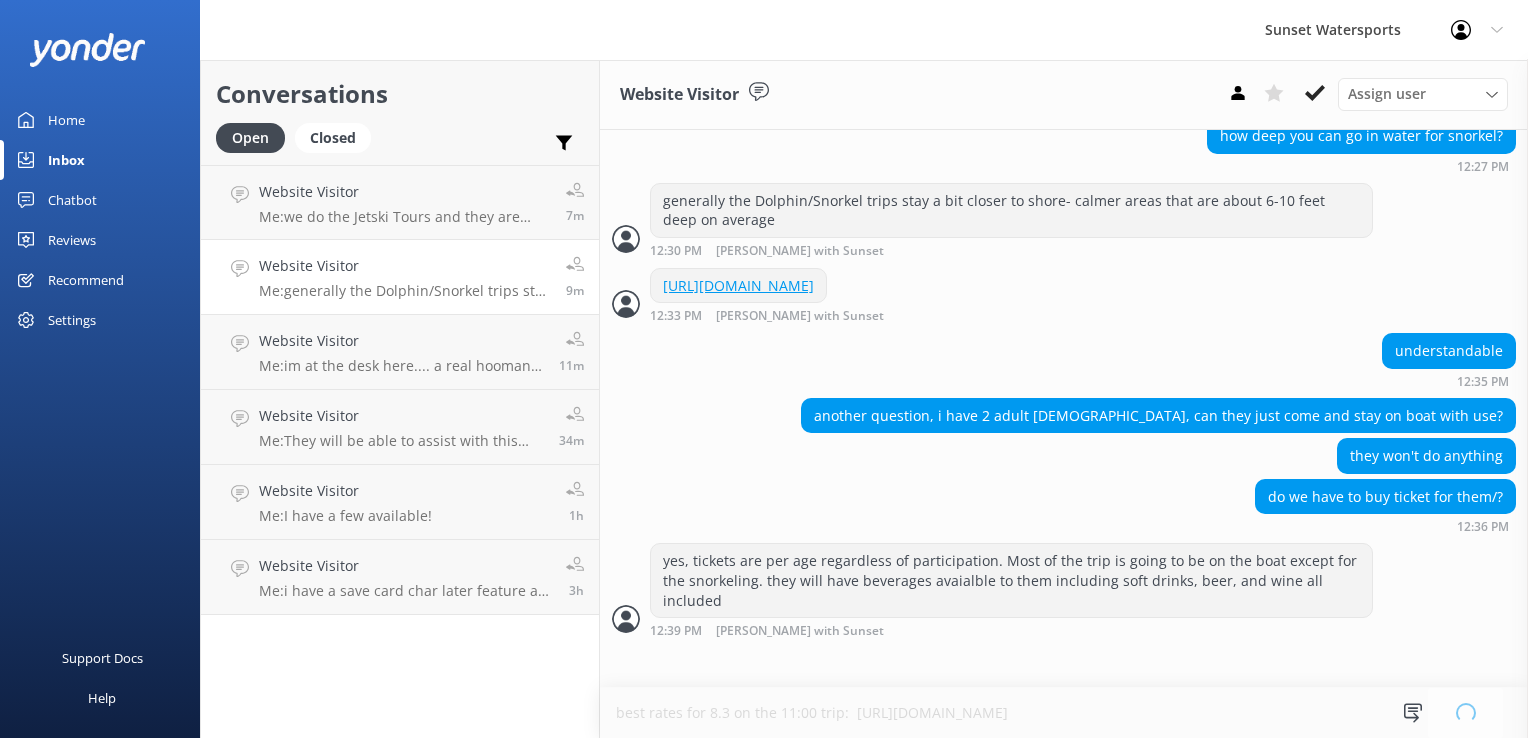 type 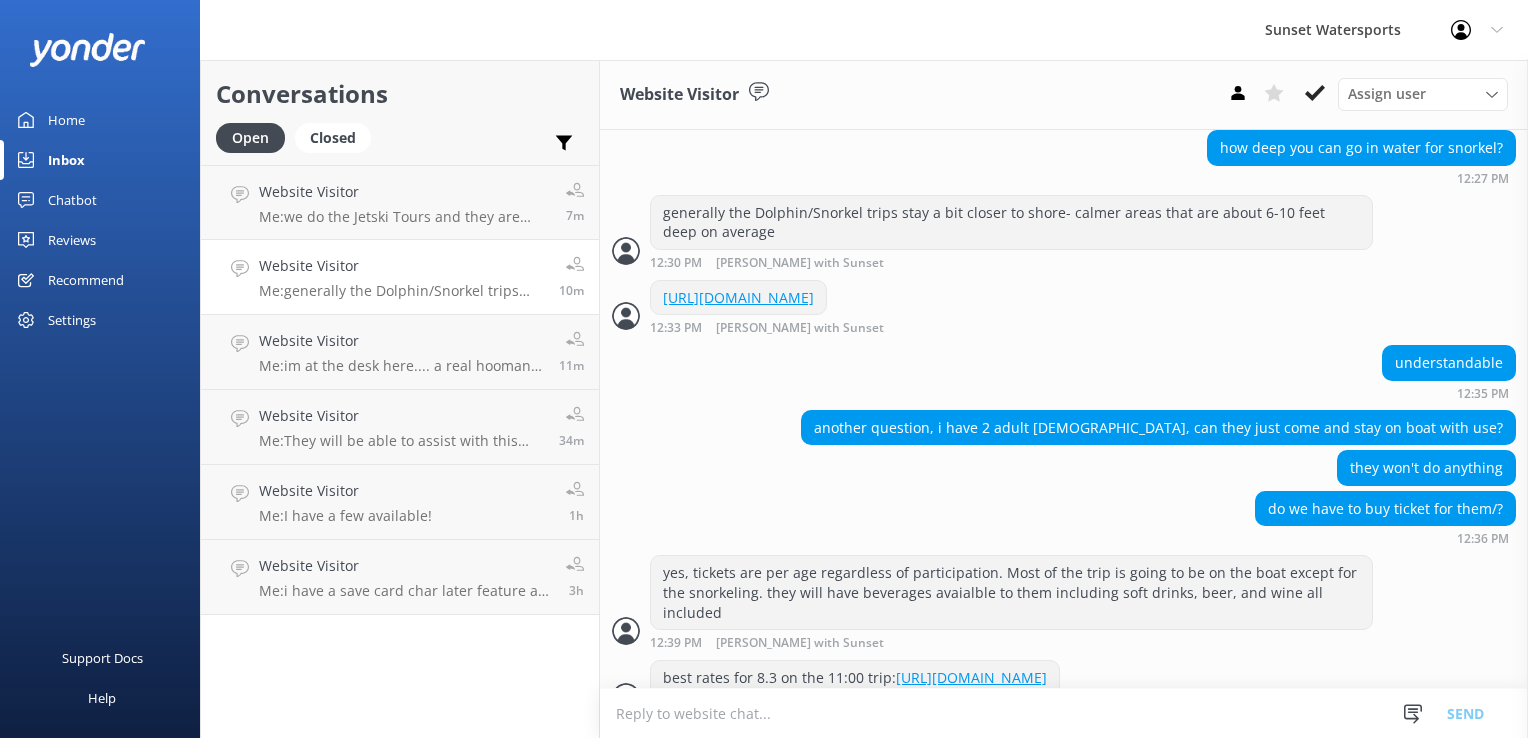 scroll, scrollTop: 1497, scrollLeft: 0, axis: vertical 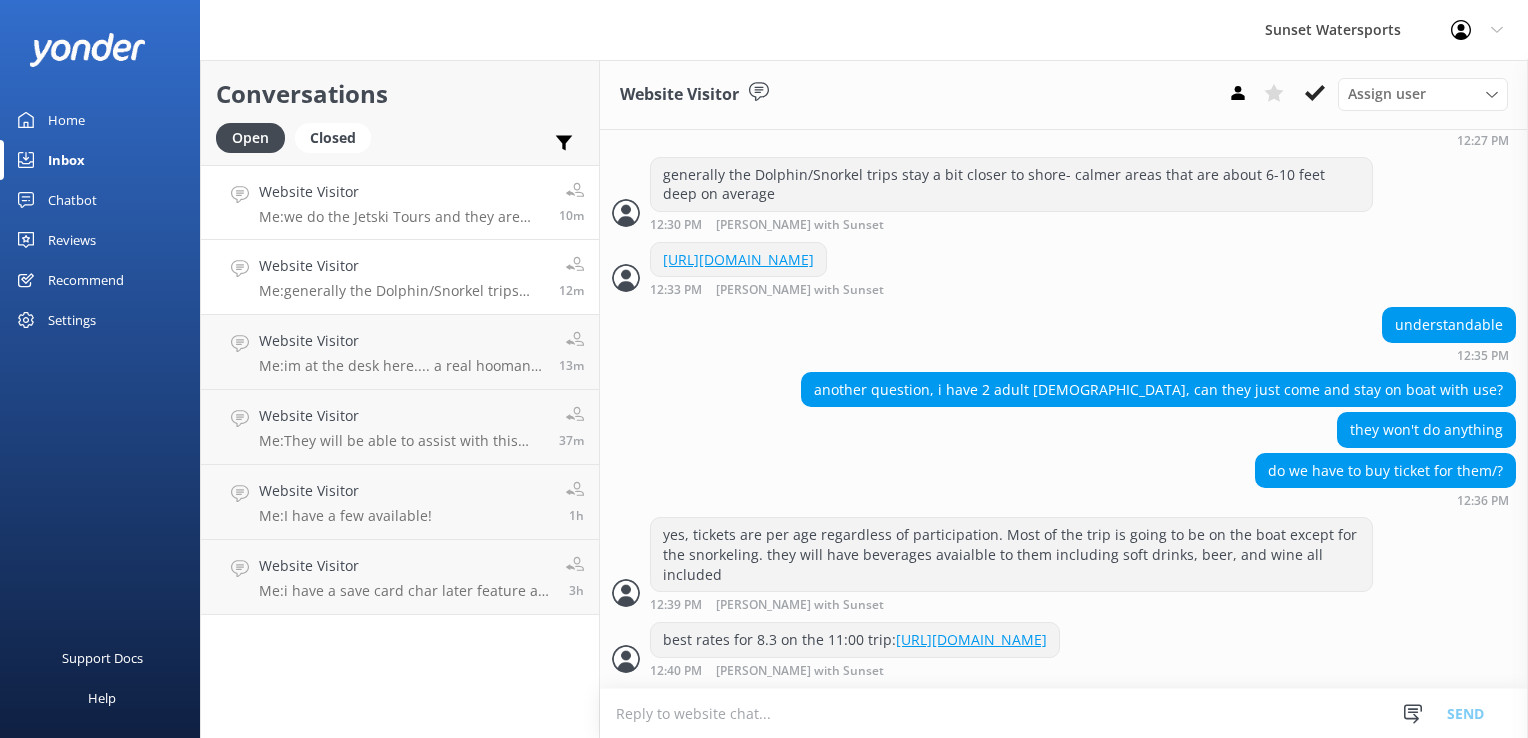 click on "Me:  we do the Jetski Tours and they are AWESOME!!" at bounding box center [401, 217] 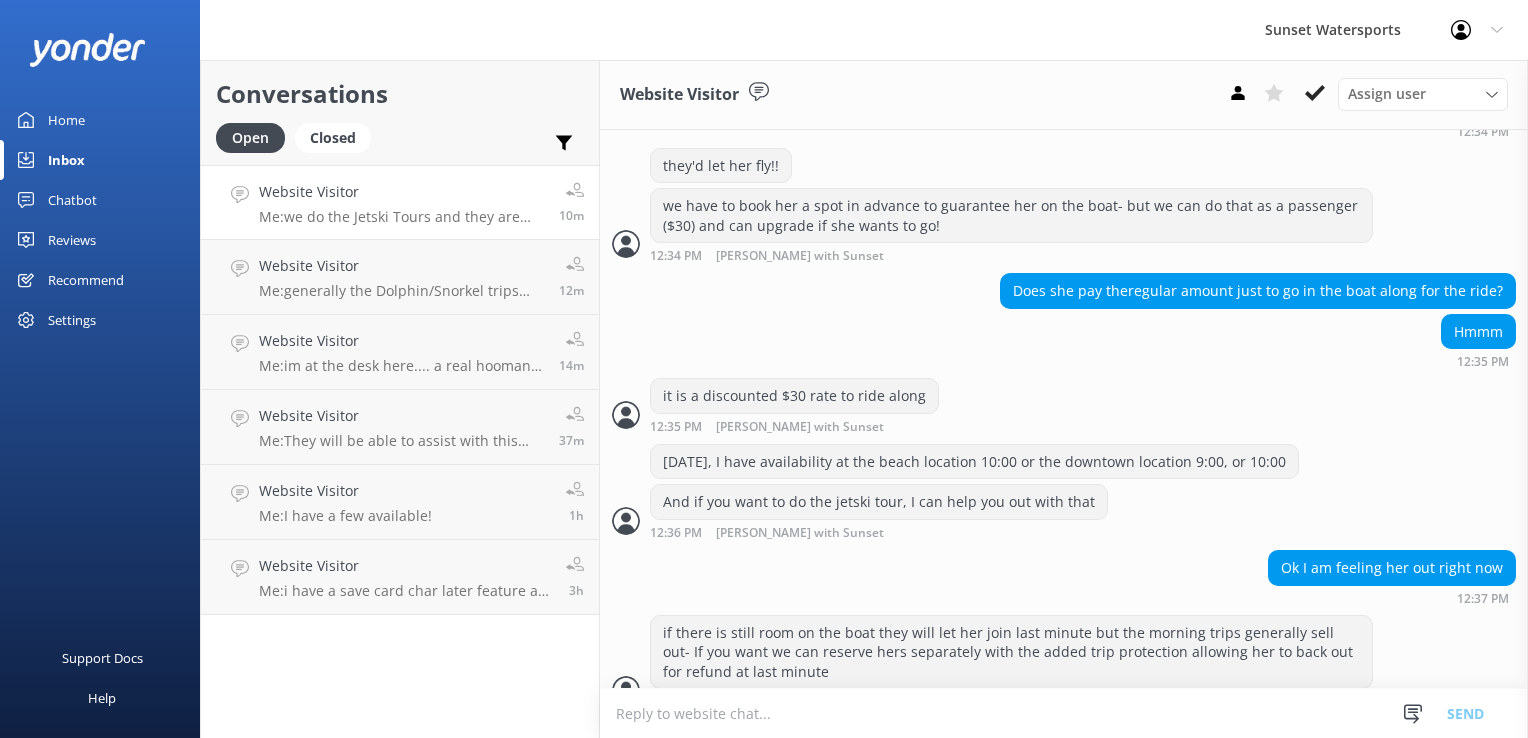 scroll, scrollTop: 1473, scrollLeft: 0, axis: vertical 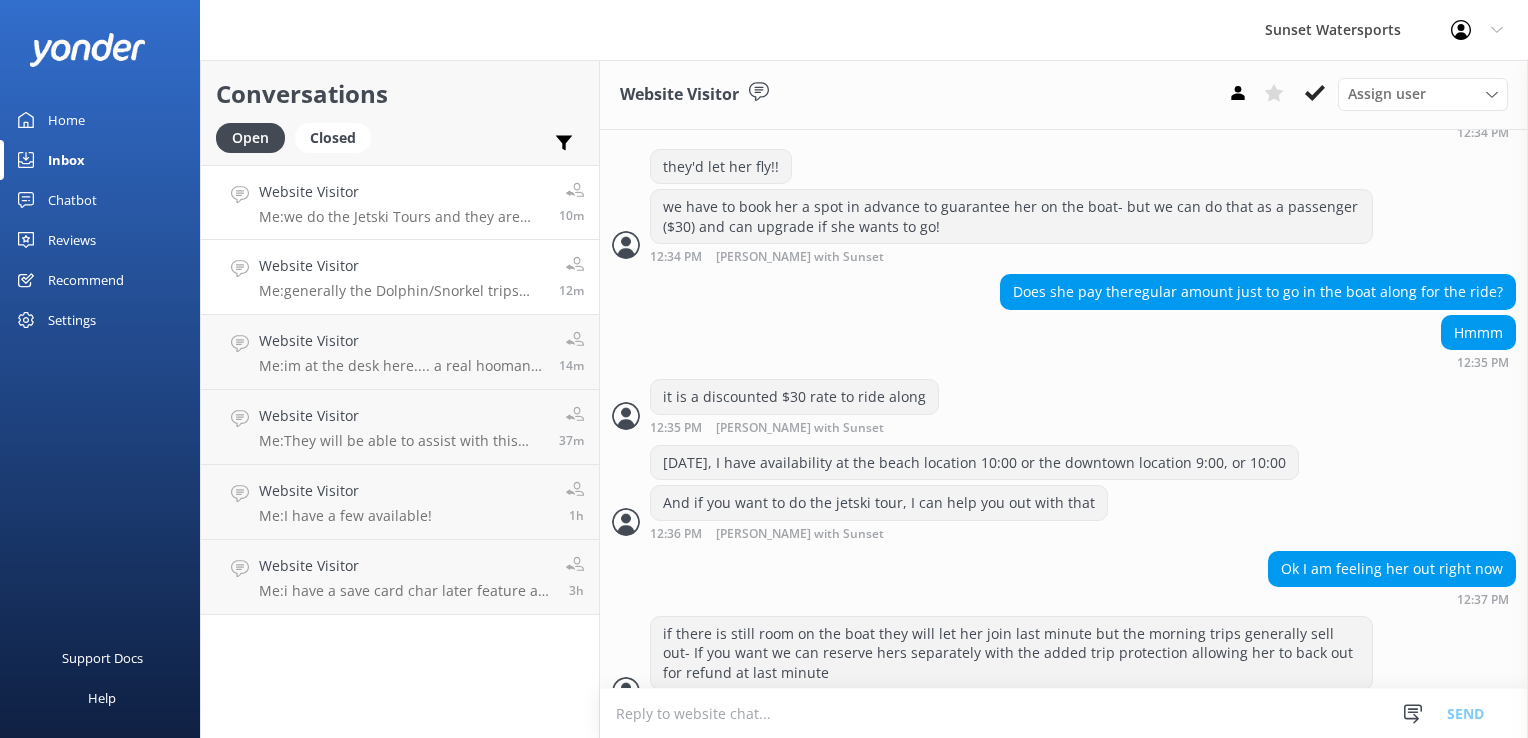 click on "Me:  generally the Dolphin/Snorkel trips stay a bit closer to shore-  calmer areas that are about 6-10 feet deep on average" at bounding box center (401, 291) 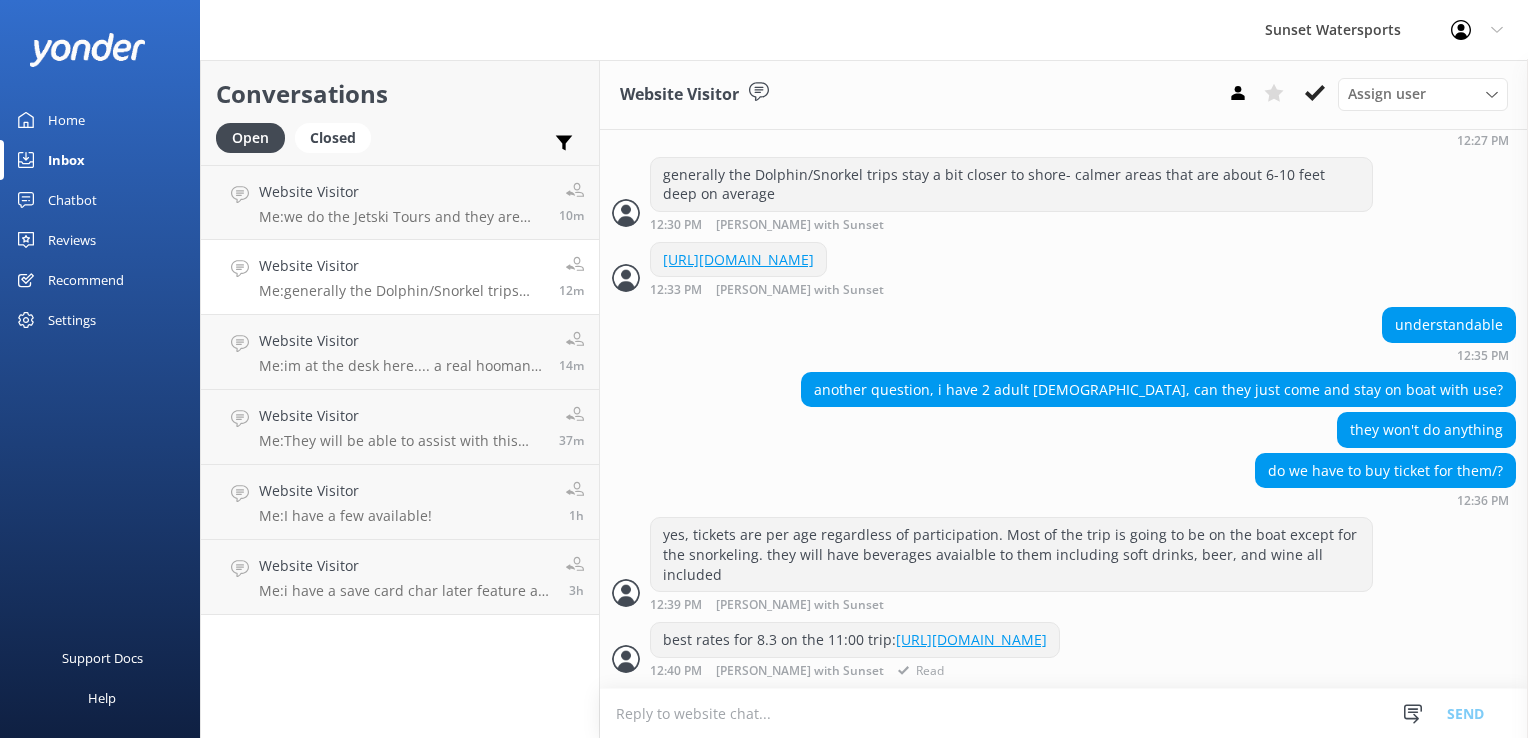 scroll, scrollTop: 1497, scrollLeft: 0, axis: vertical 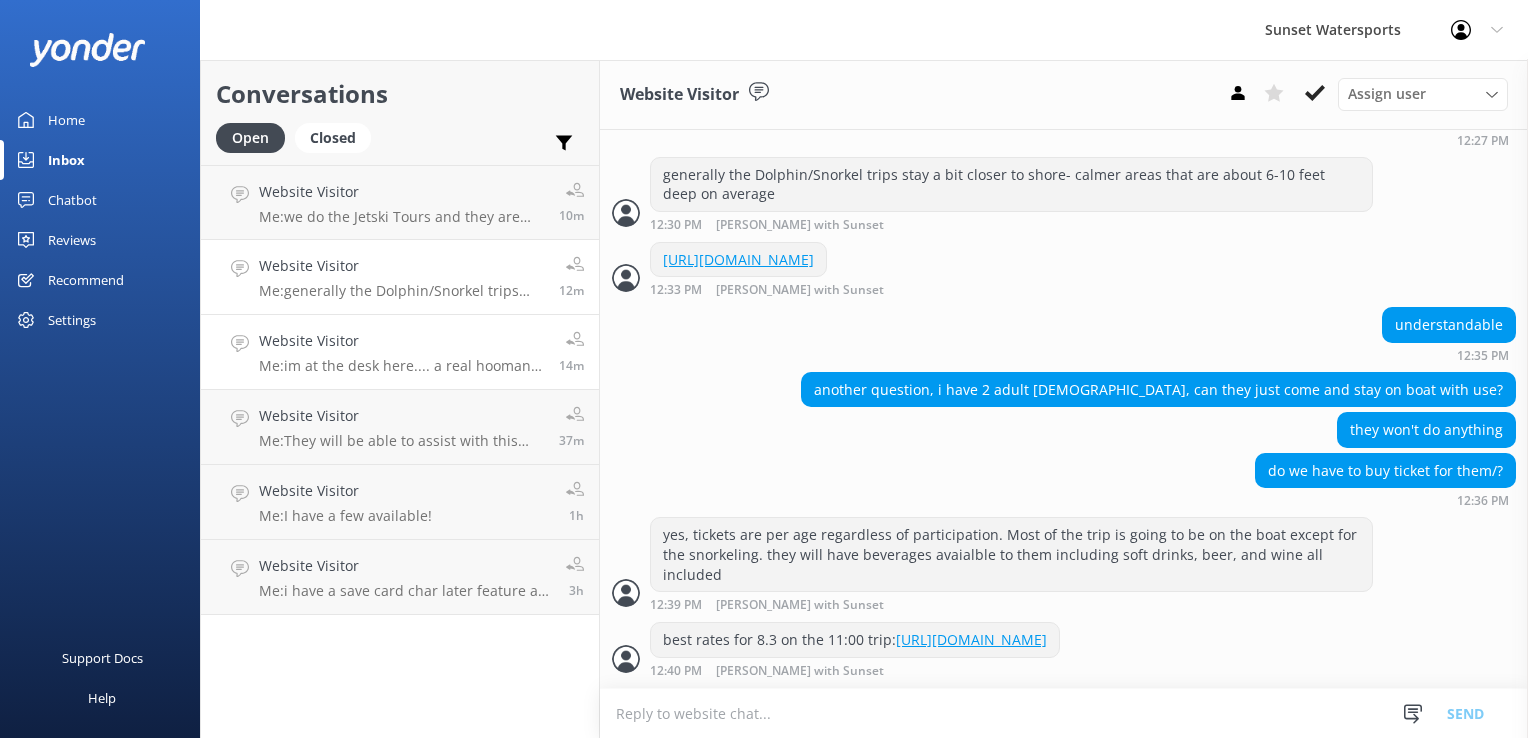 click on "Website Visitor" at bounding box center (401, 341) 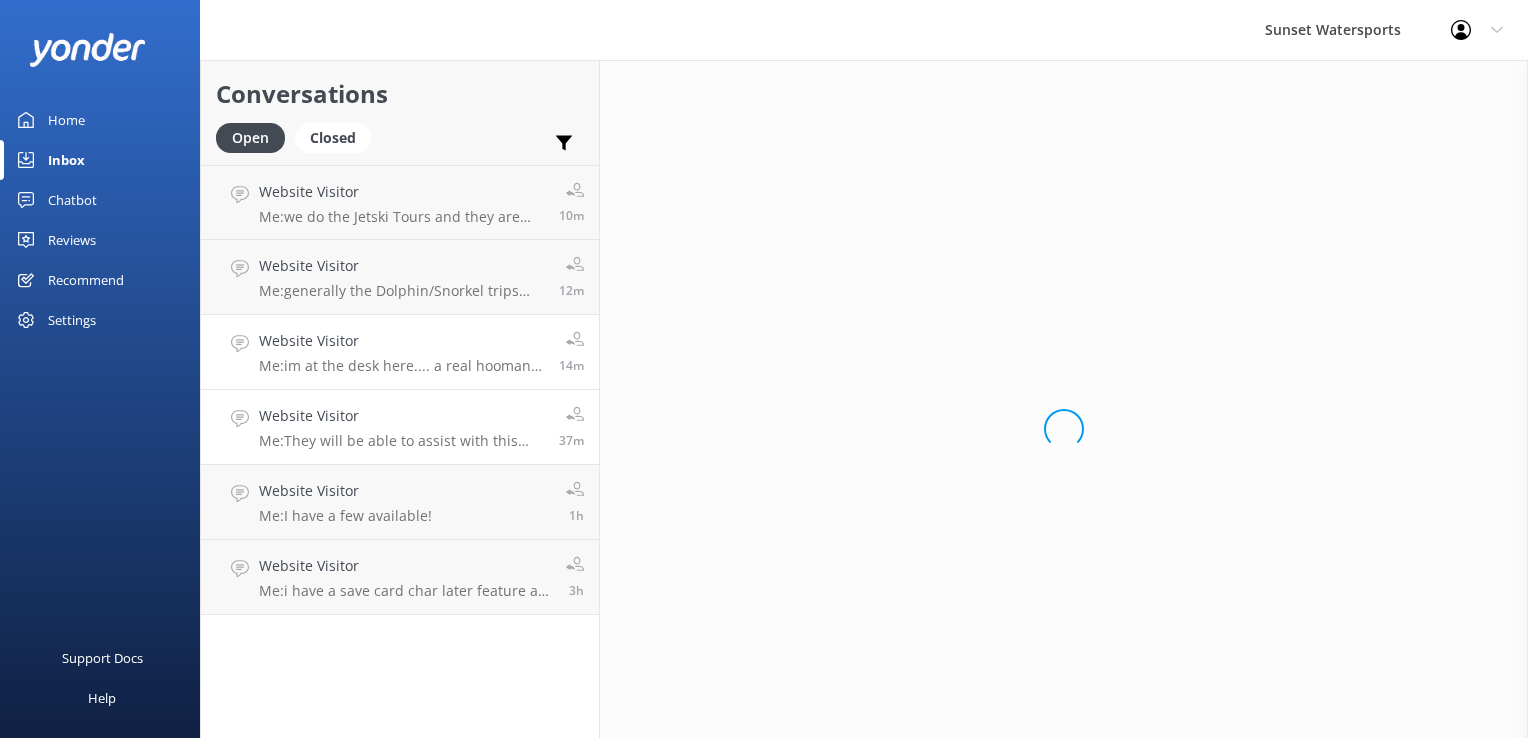 click on "Website Visitor Me:  They will be able to assist with this over the phone" at bounding box center [401, 427] 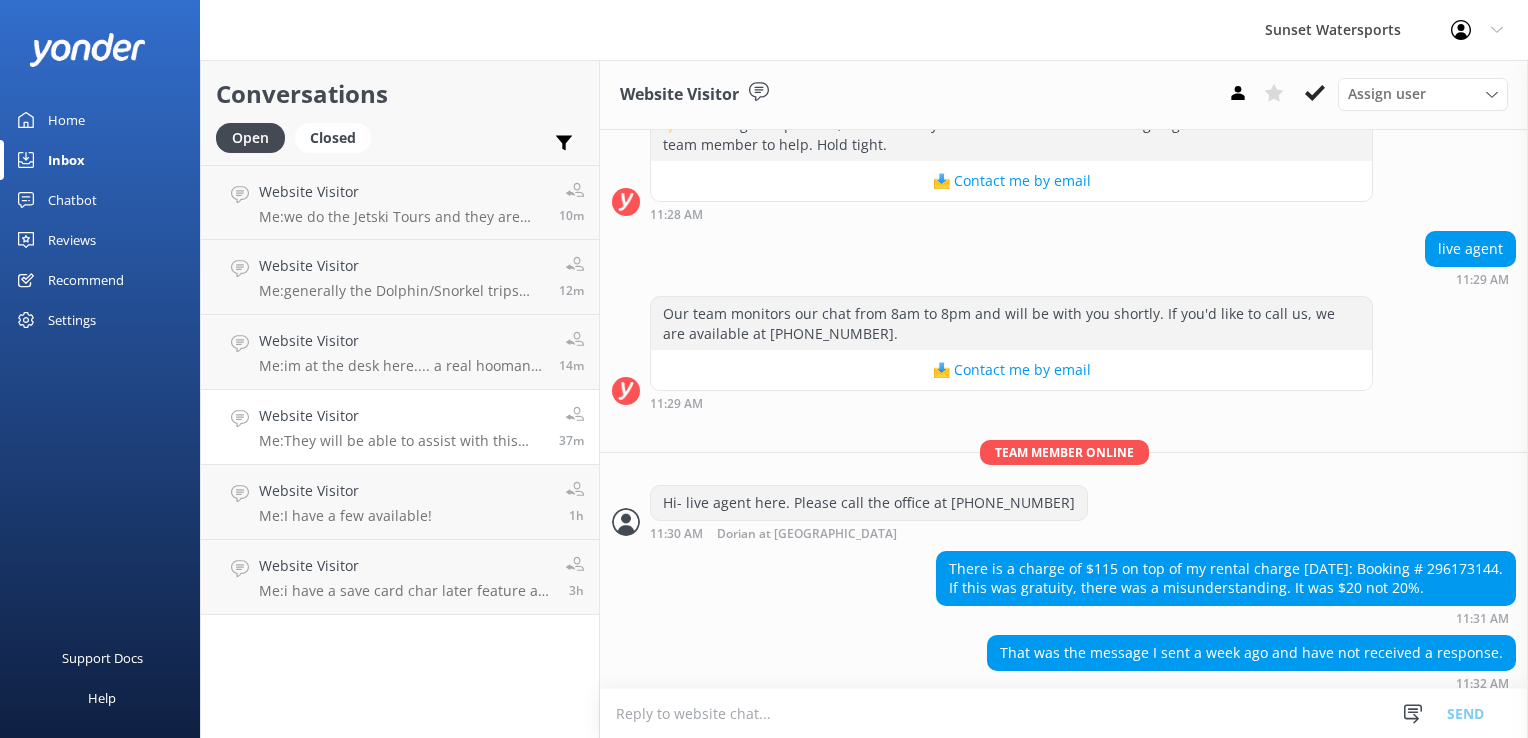 scroll, scrollTop: 508, scrollLeft: 0, axis: vertical 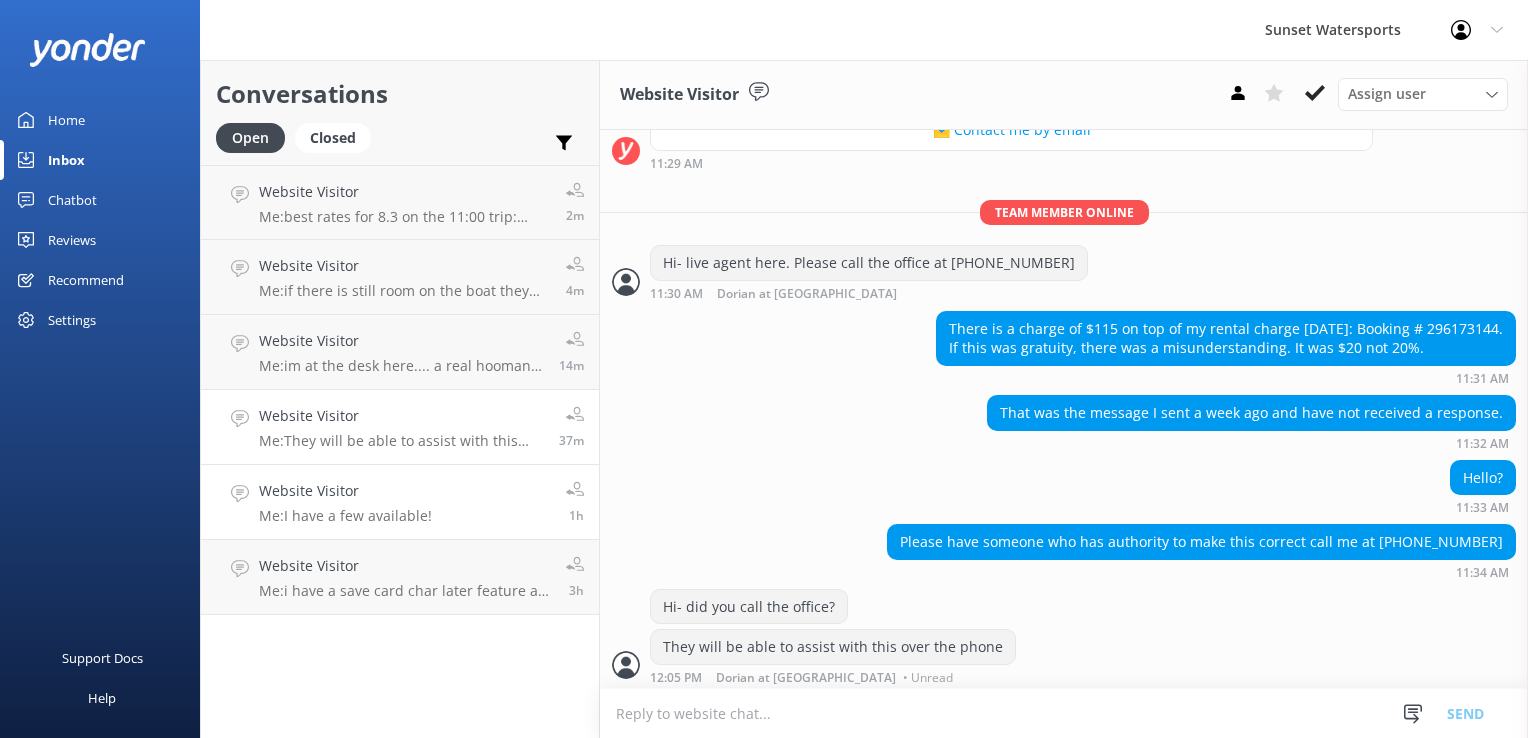 click on "Website Visitor" at bounding box center (345, 491) 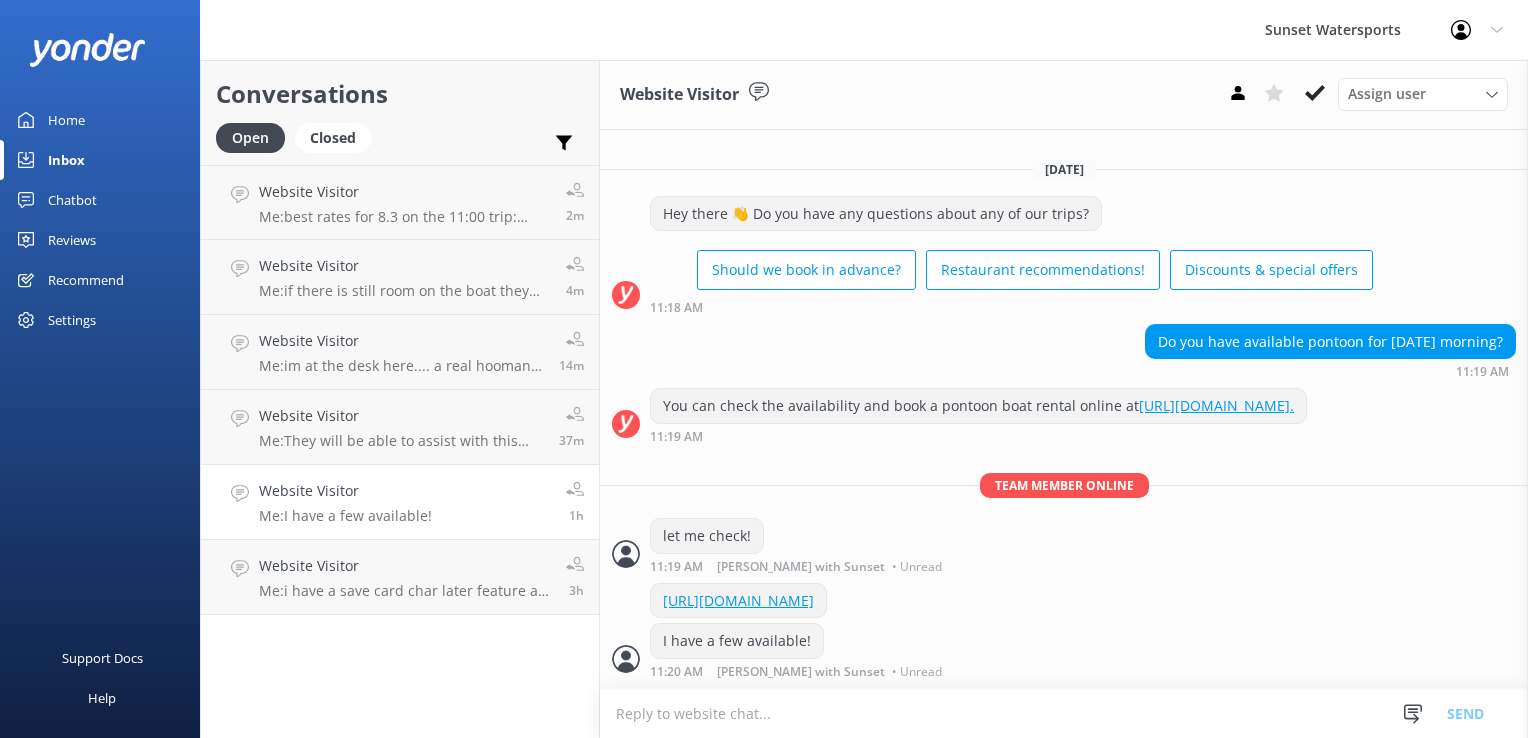 scroll, scrollTop: 22, scrollLeft: 0, axis: vertical 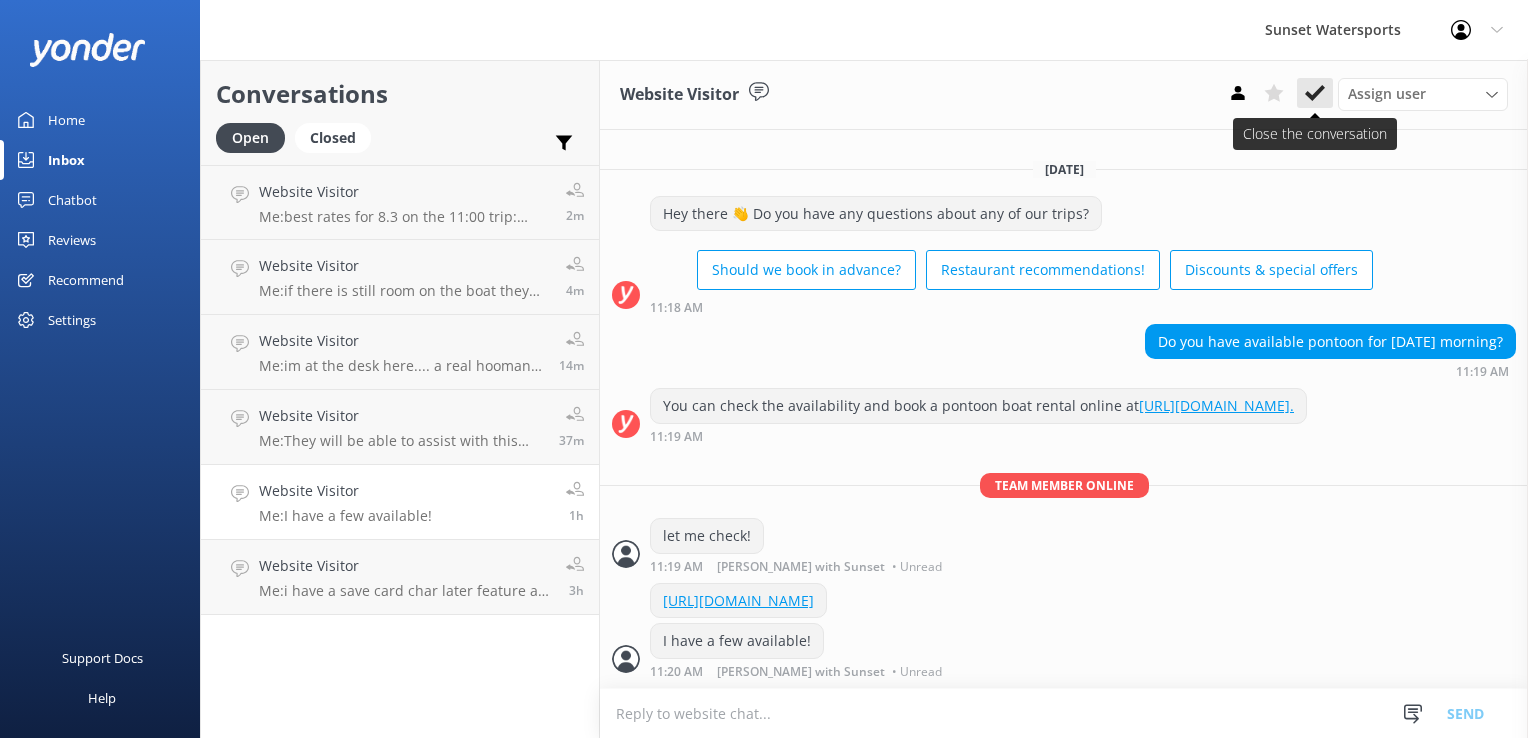 click 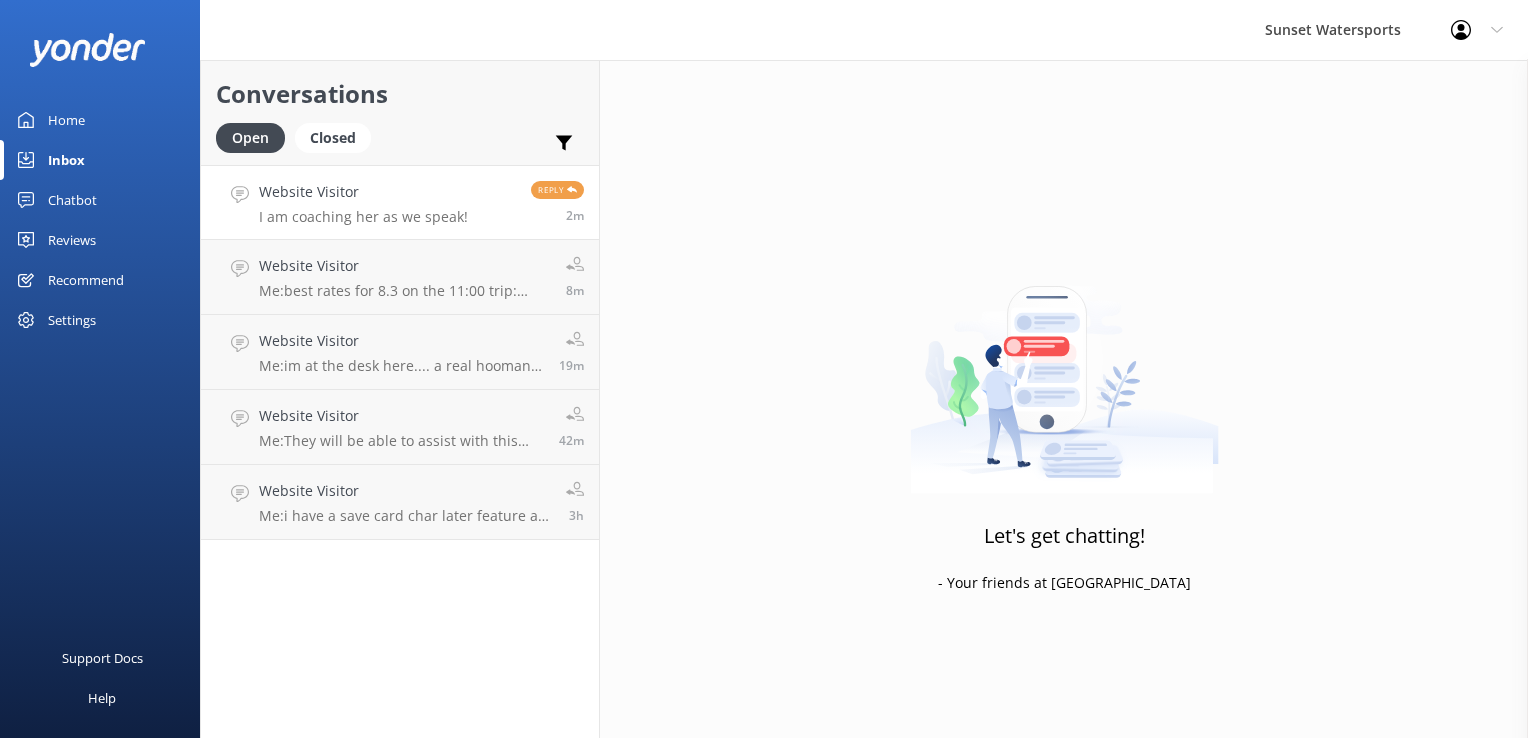 click on "Website Visitor I am coaching her as we speak! Reply 2m" at bounding box center [400, 202] 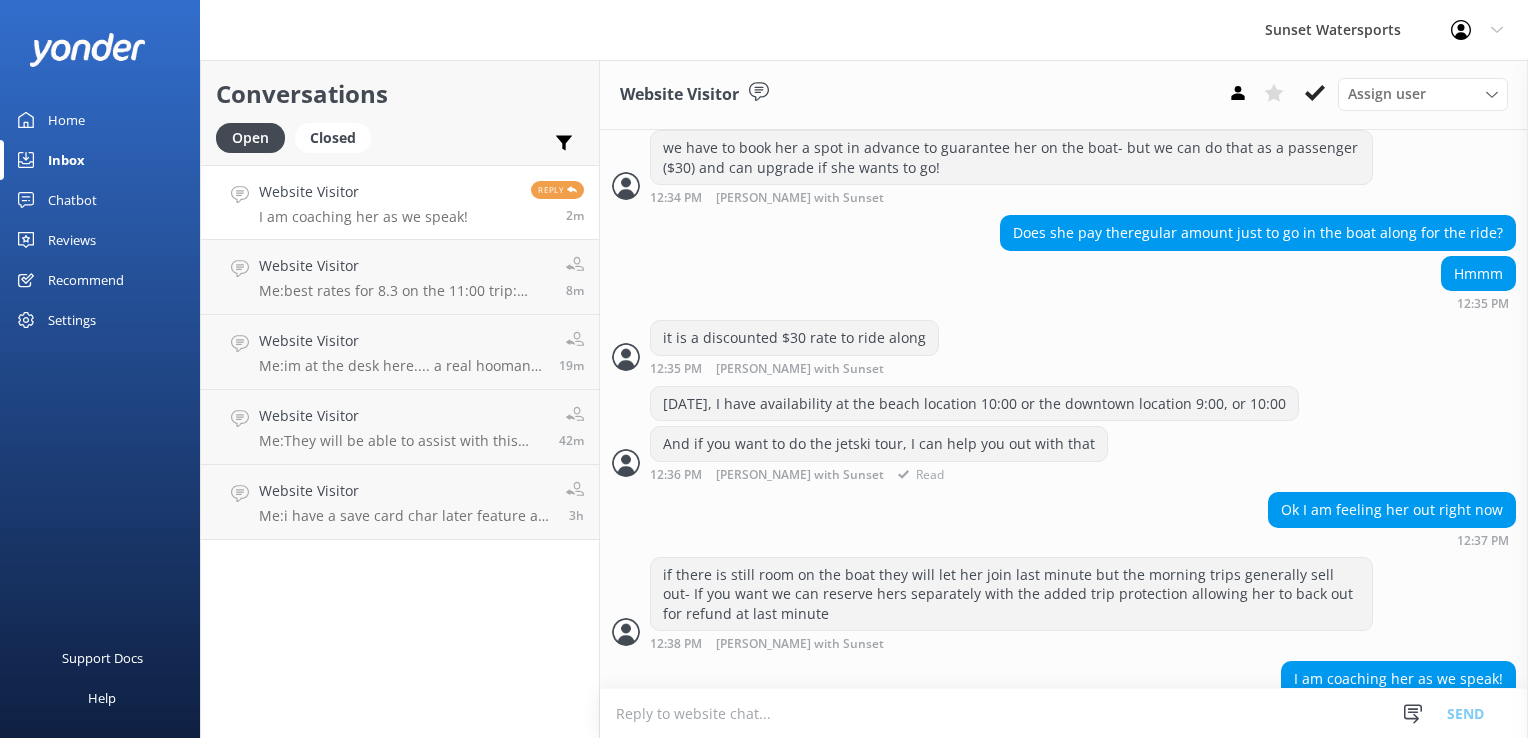 scroll, scrollTop: 1537, scrollLeft: 0, axis: vertical 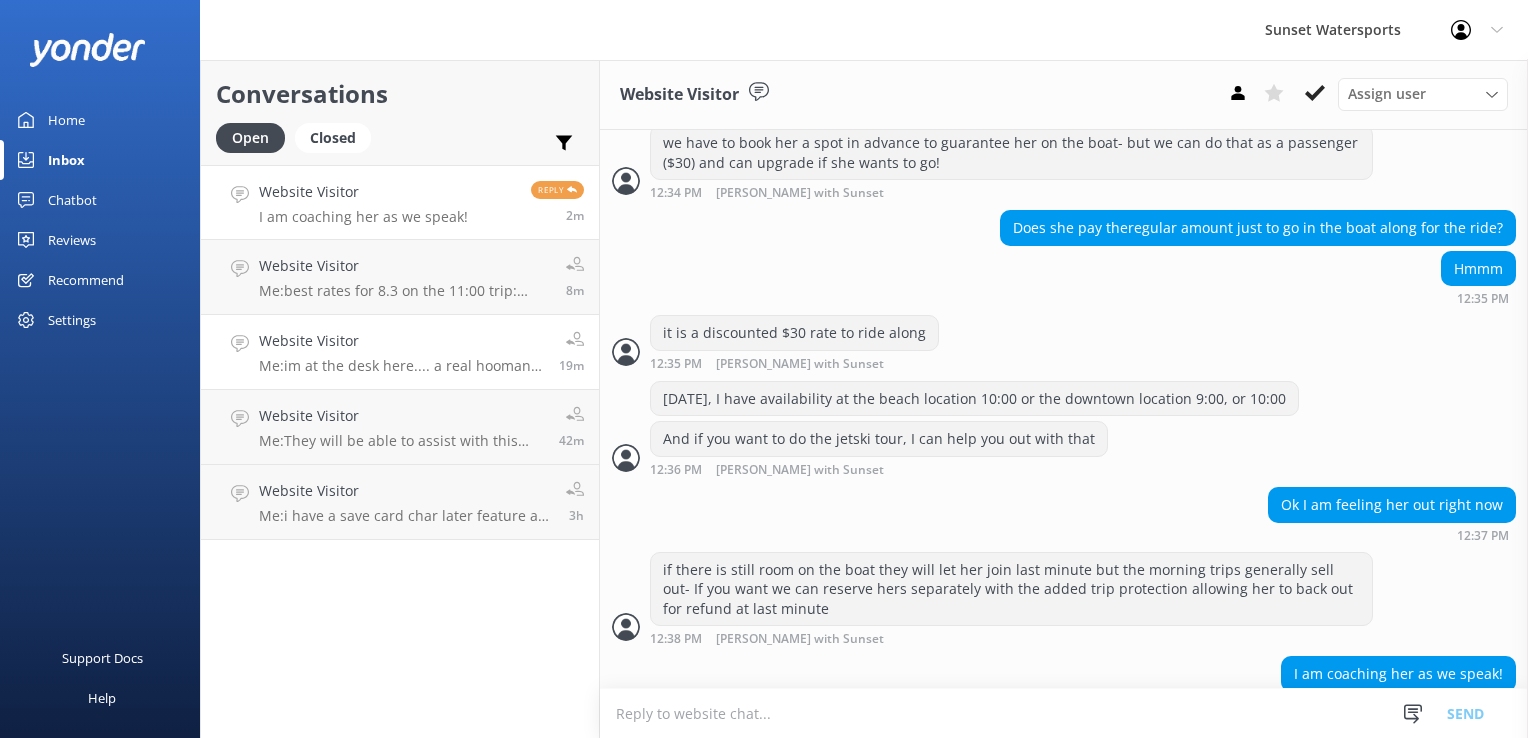 click on "Website Visitor Me:  im at the desk here.... a real hooman when you are ready to book or if you have any questions - [PERSON_NAME] 19m" at bounding box center [400, 352] 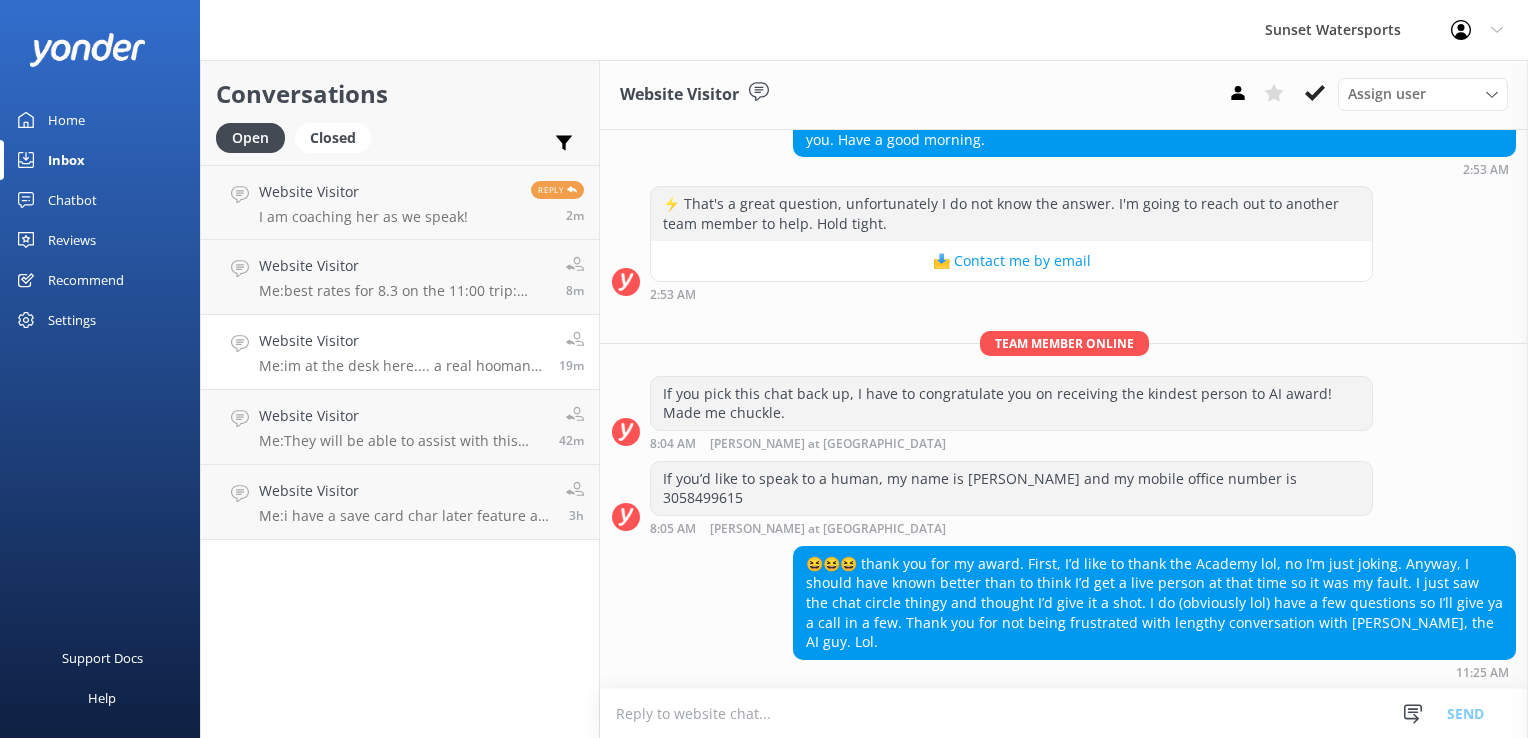 scroll, scrollTop: 3074, scrollLeft: 0, axis: vertical 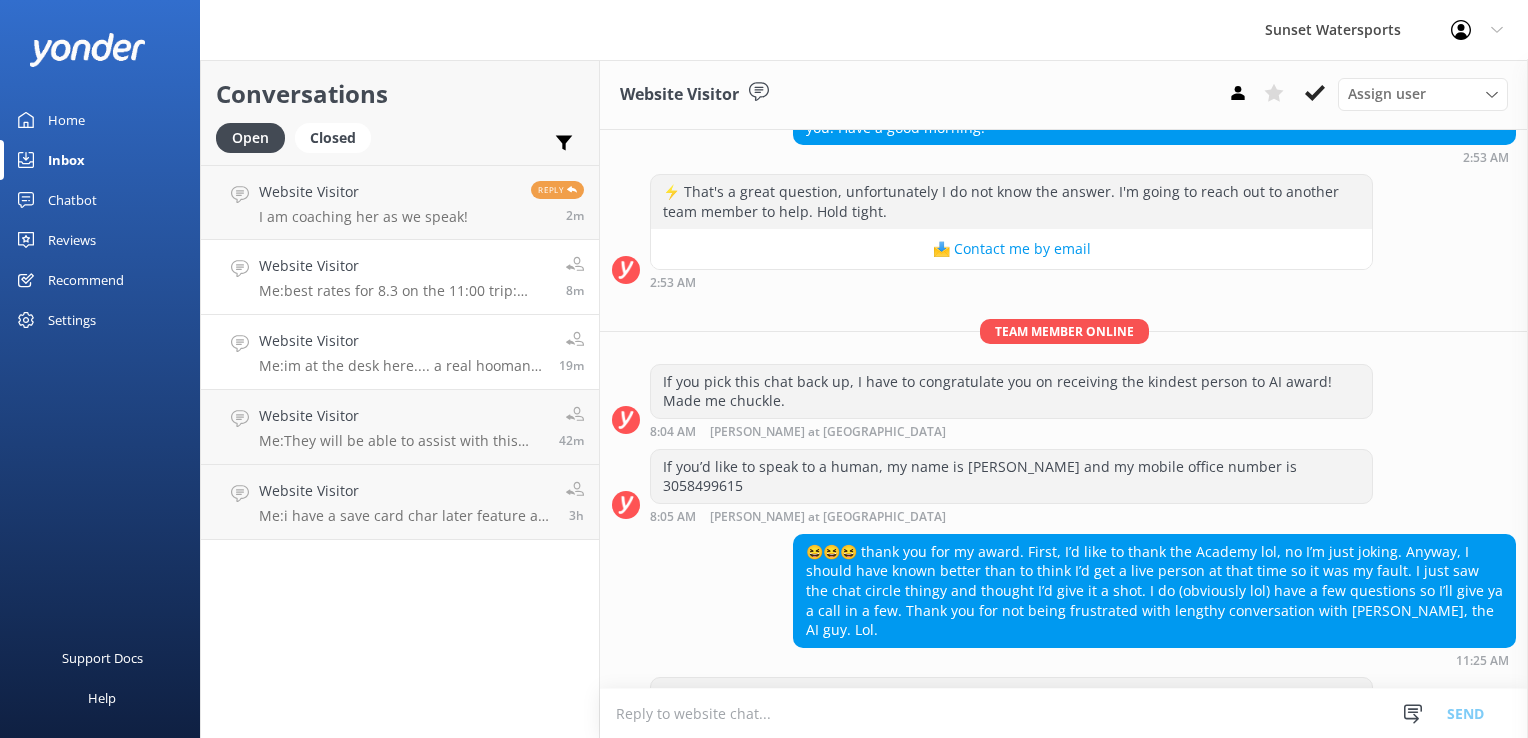 click on "Website Visitor" at bounding box center (405, 266) 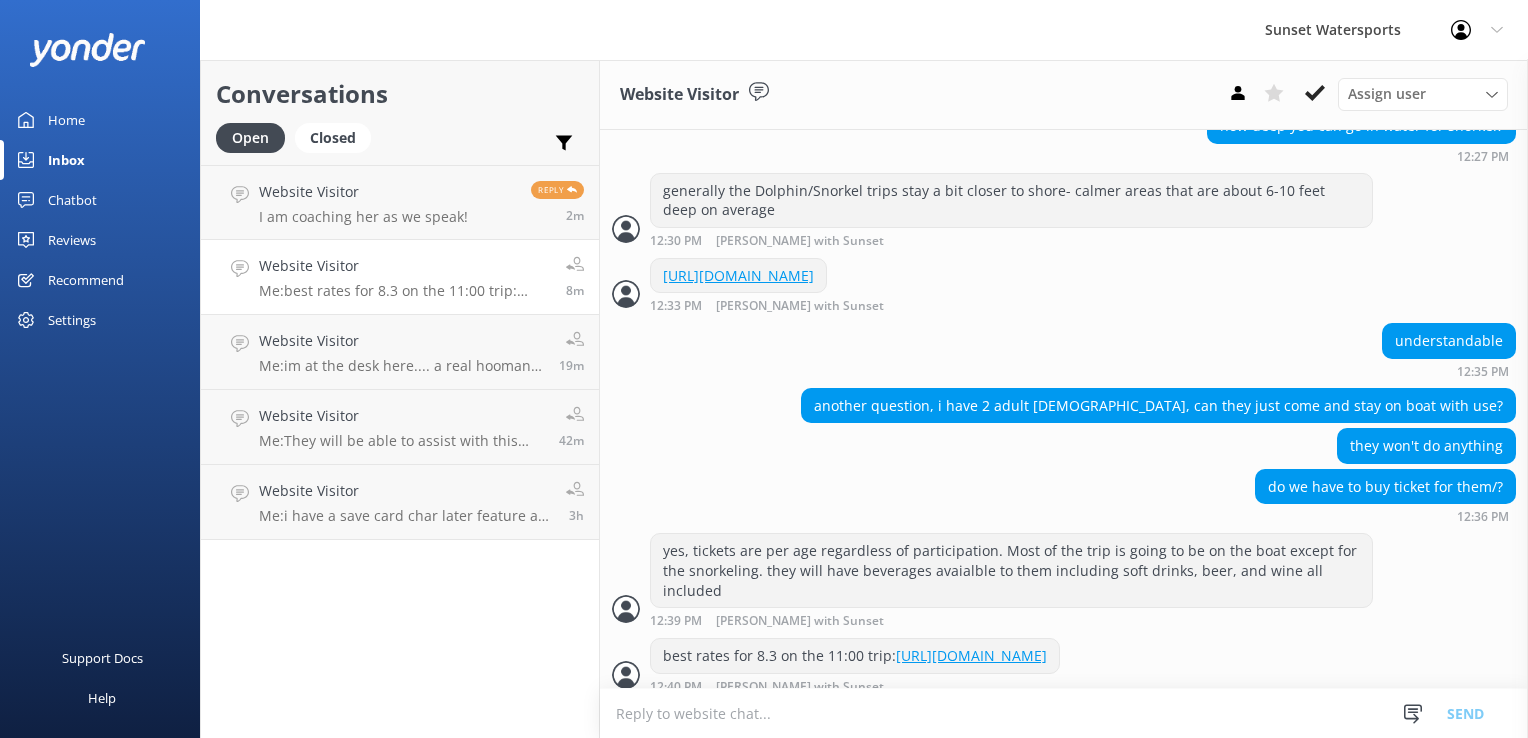 scroll, scrollTop: 1497, scrollLeft: 0, axis: vertical 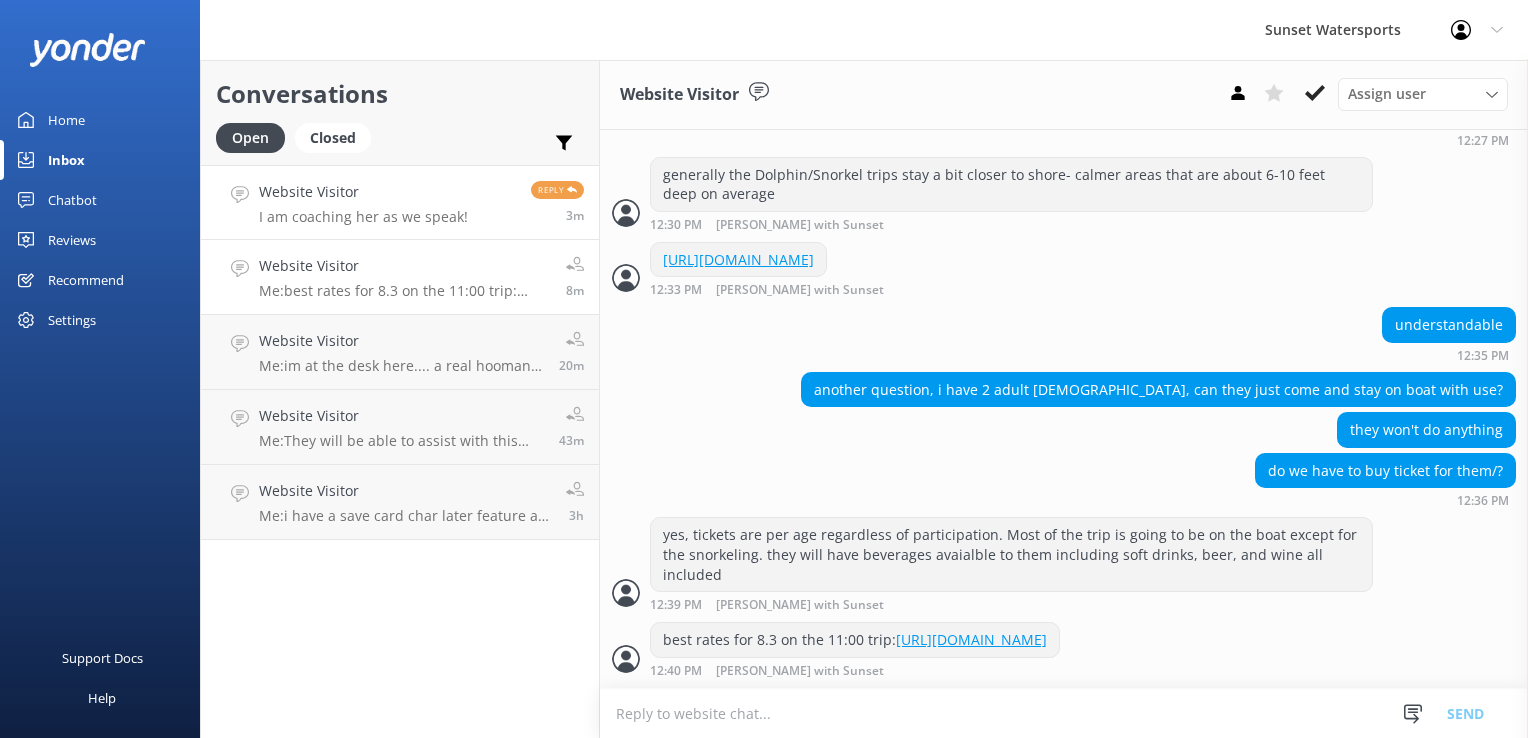 click on "Website Visitor I am coaching her as we speak!" at bounding box center [363, 202] 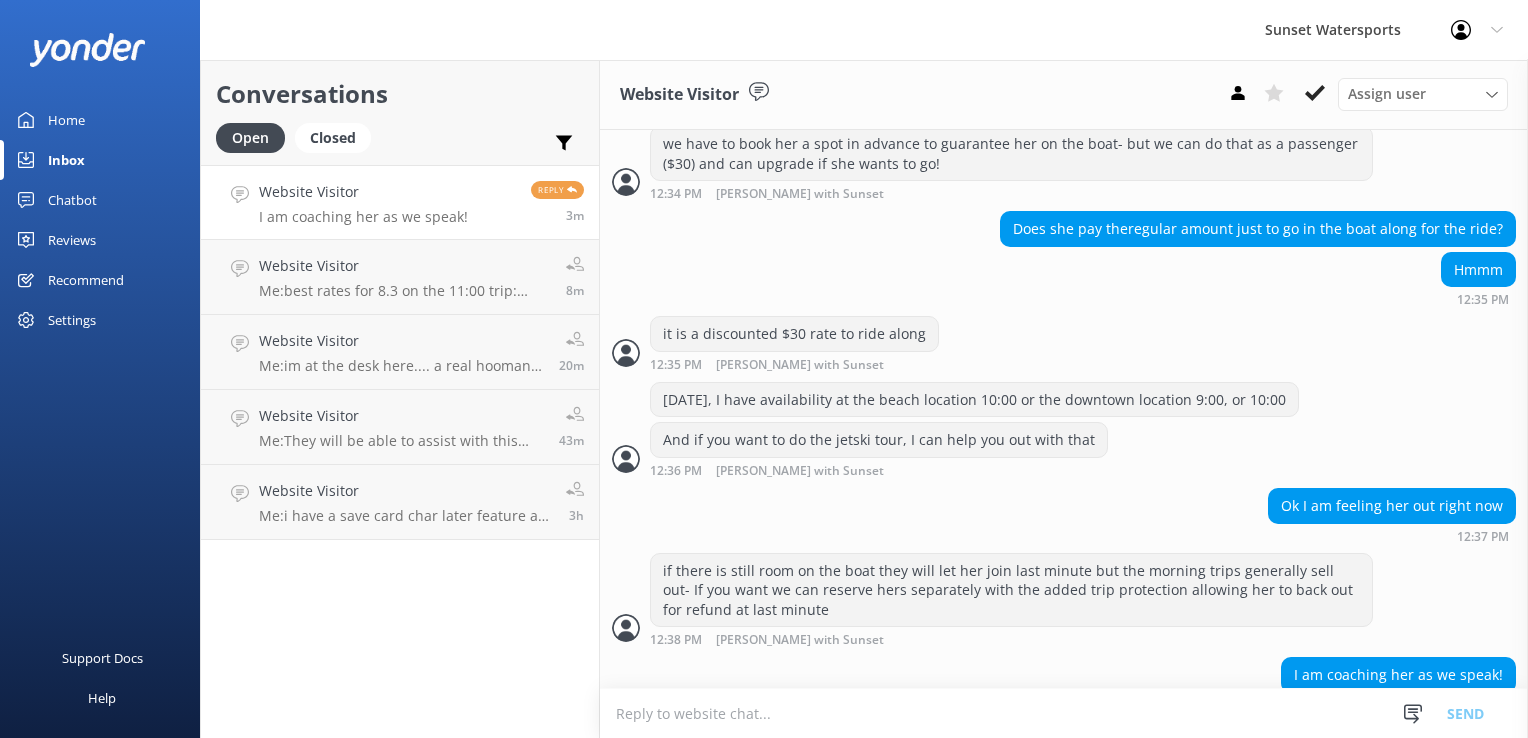 scroll, scrollTop: 1537, scrollLeft: 0, axis: vertical 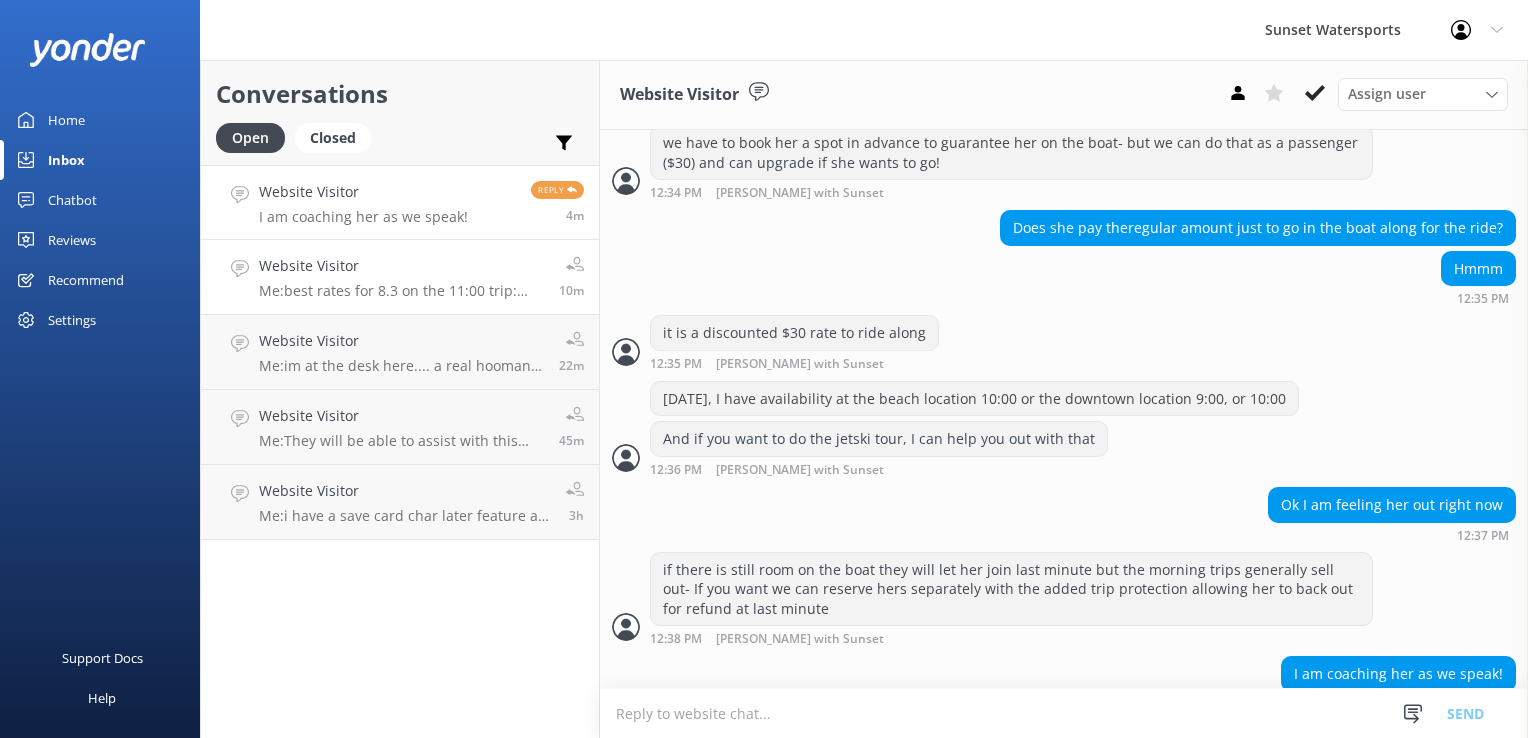 click on "Website Visitor" at bounding box center [401, 266] 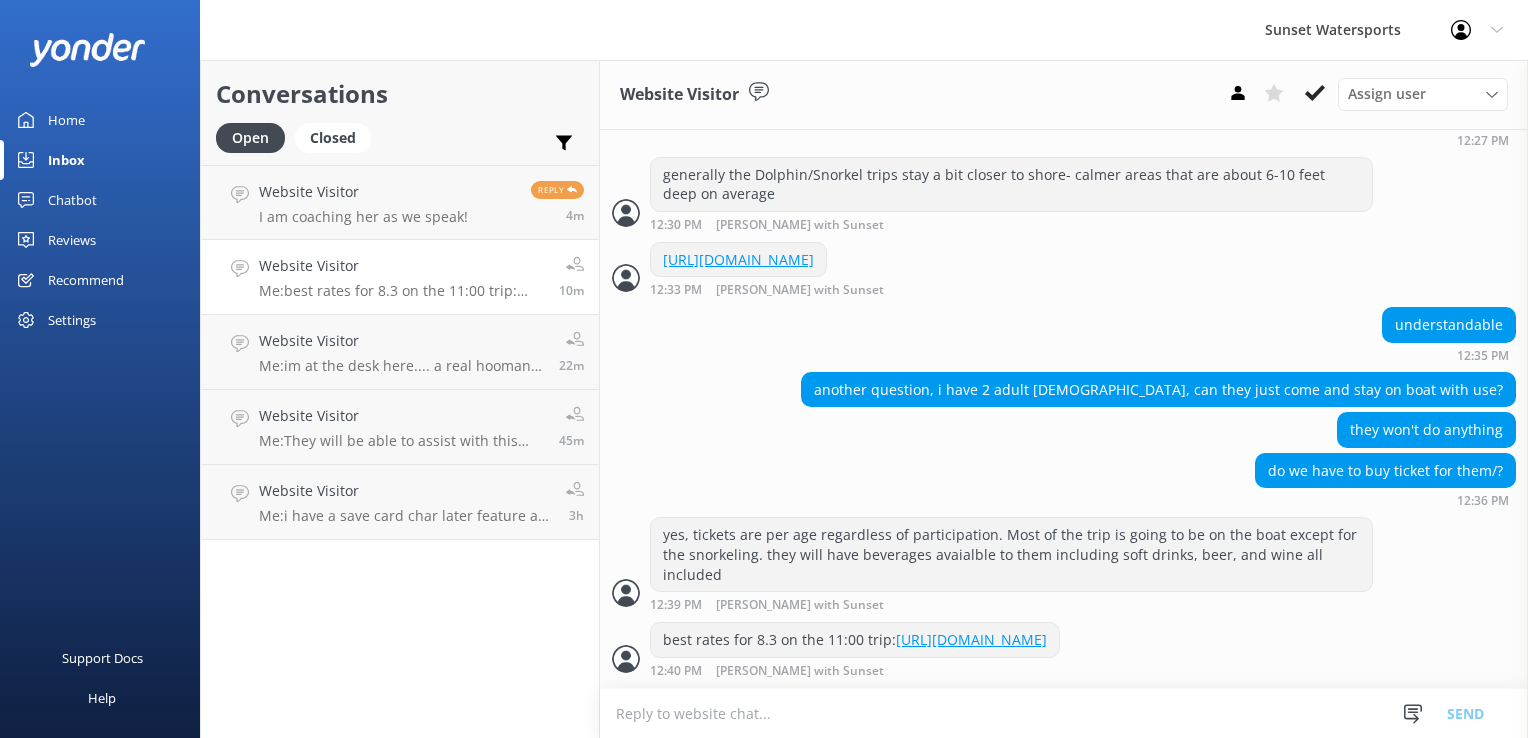 click at bounding box center (1064, 713) 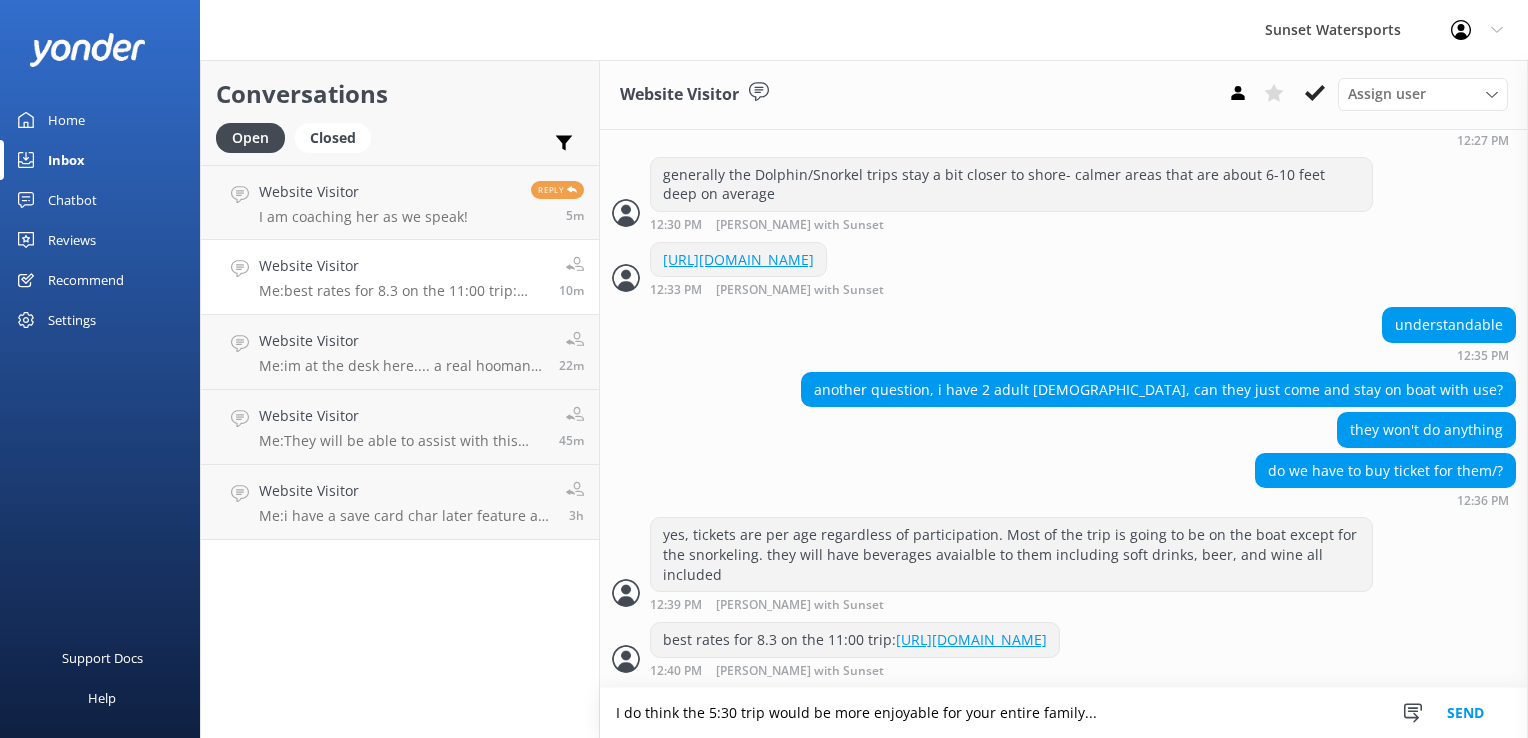 type on "I do think the 5:30 trip would be more enjoyable for your entire family..." 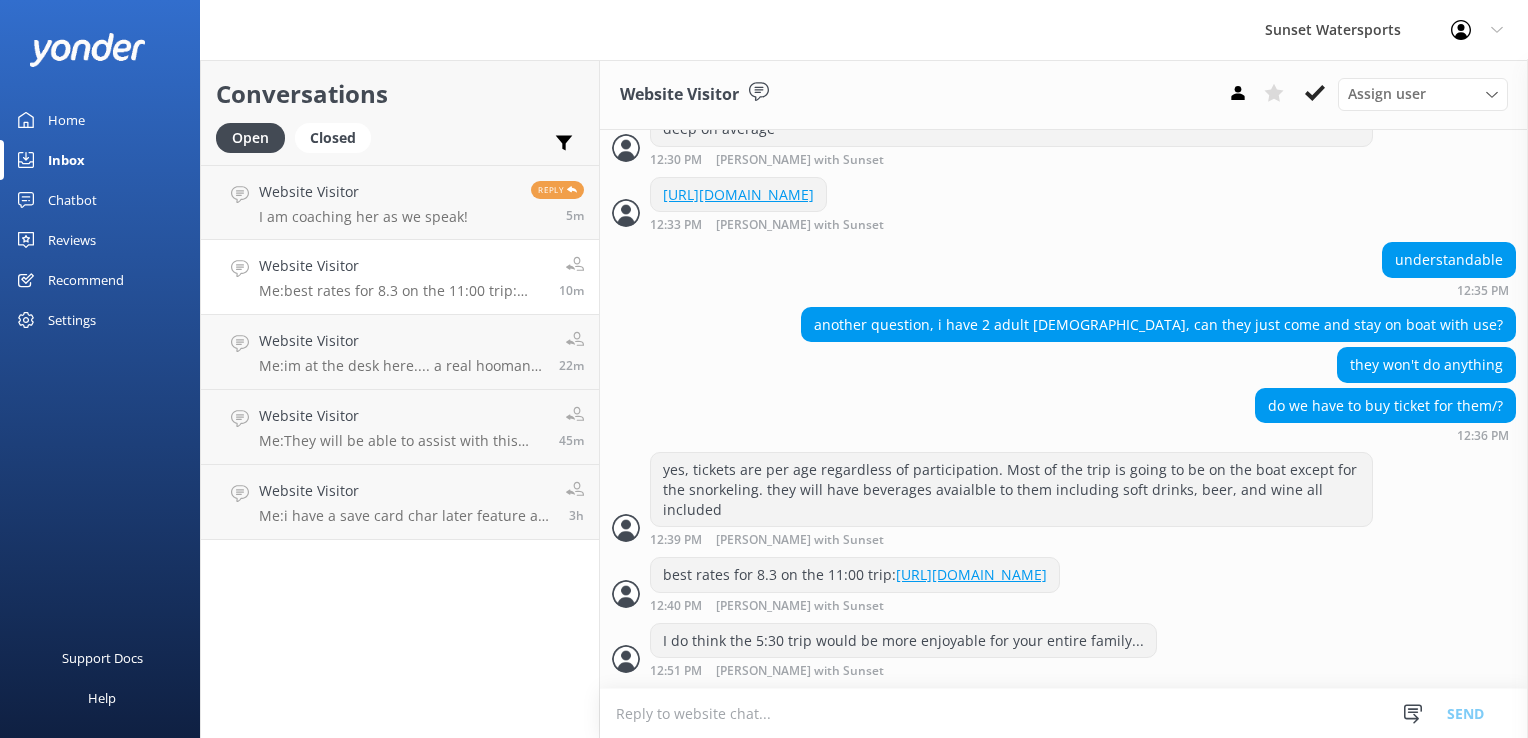 scroll, scrollTop: 1563, scrollLeft: 0, axis: vertical 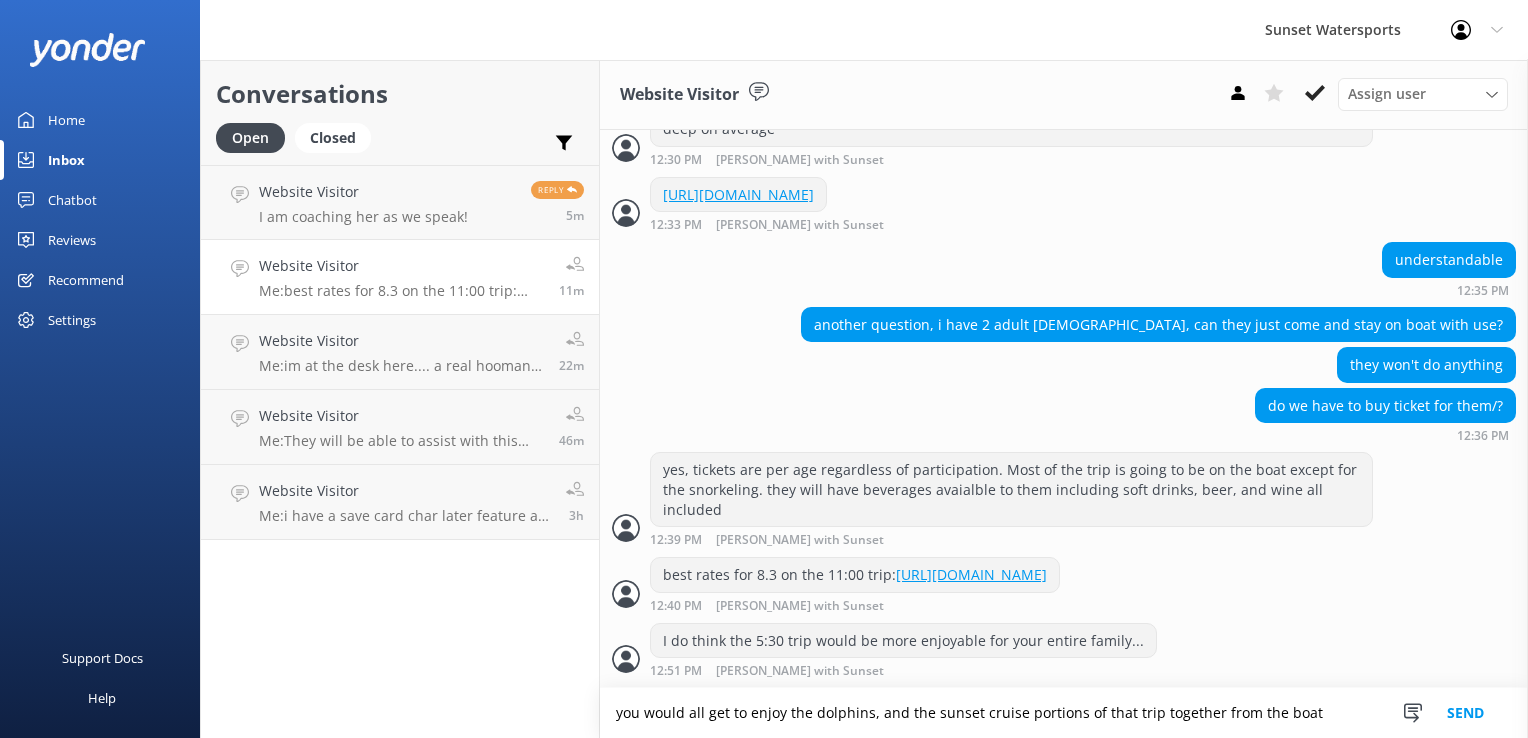 type on "you would all get to enjoy the dolphins, and the sunset cruise portions of that trip together from the boat" 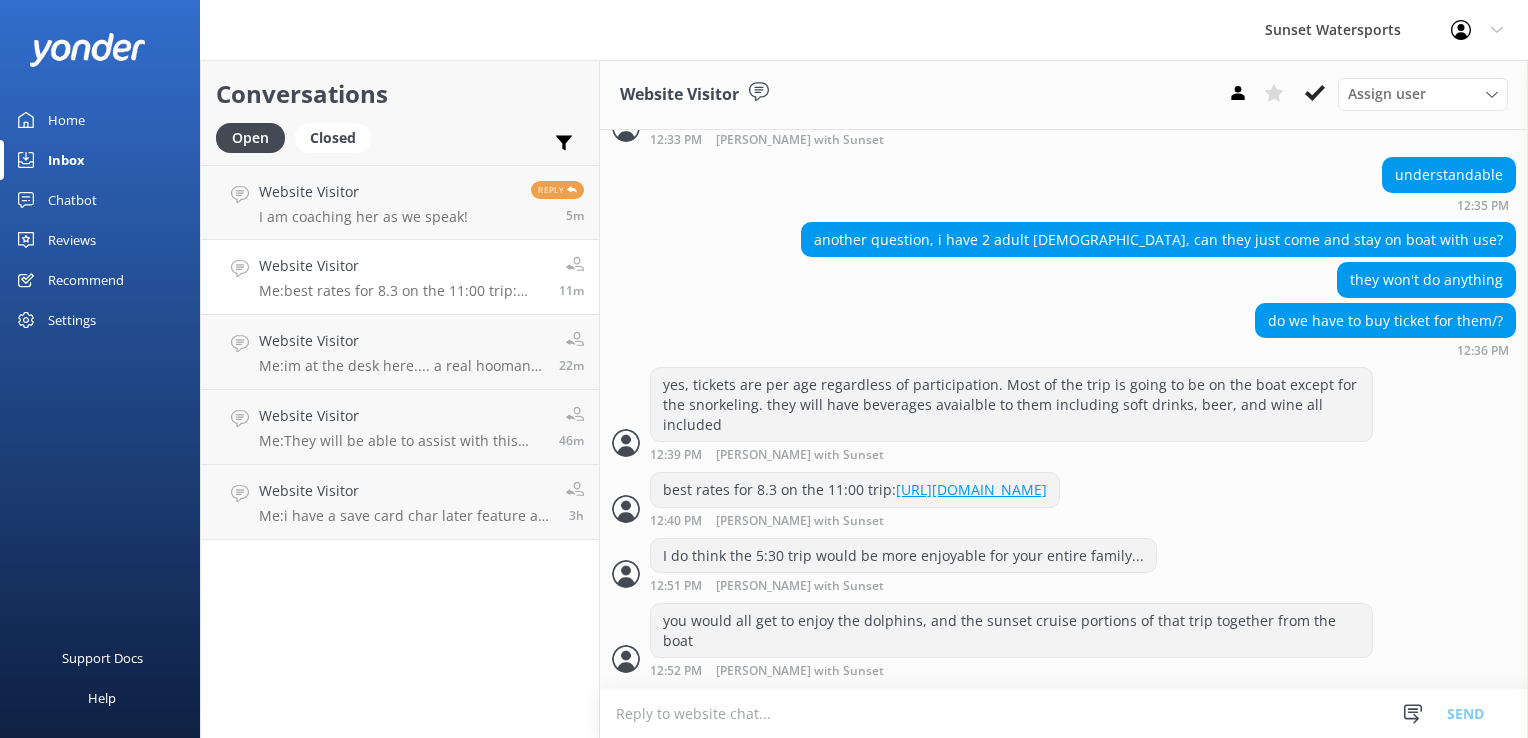 scroll, scrollTop: 1628, scrollLeft: 0, axis: vertical 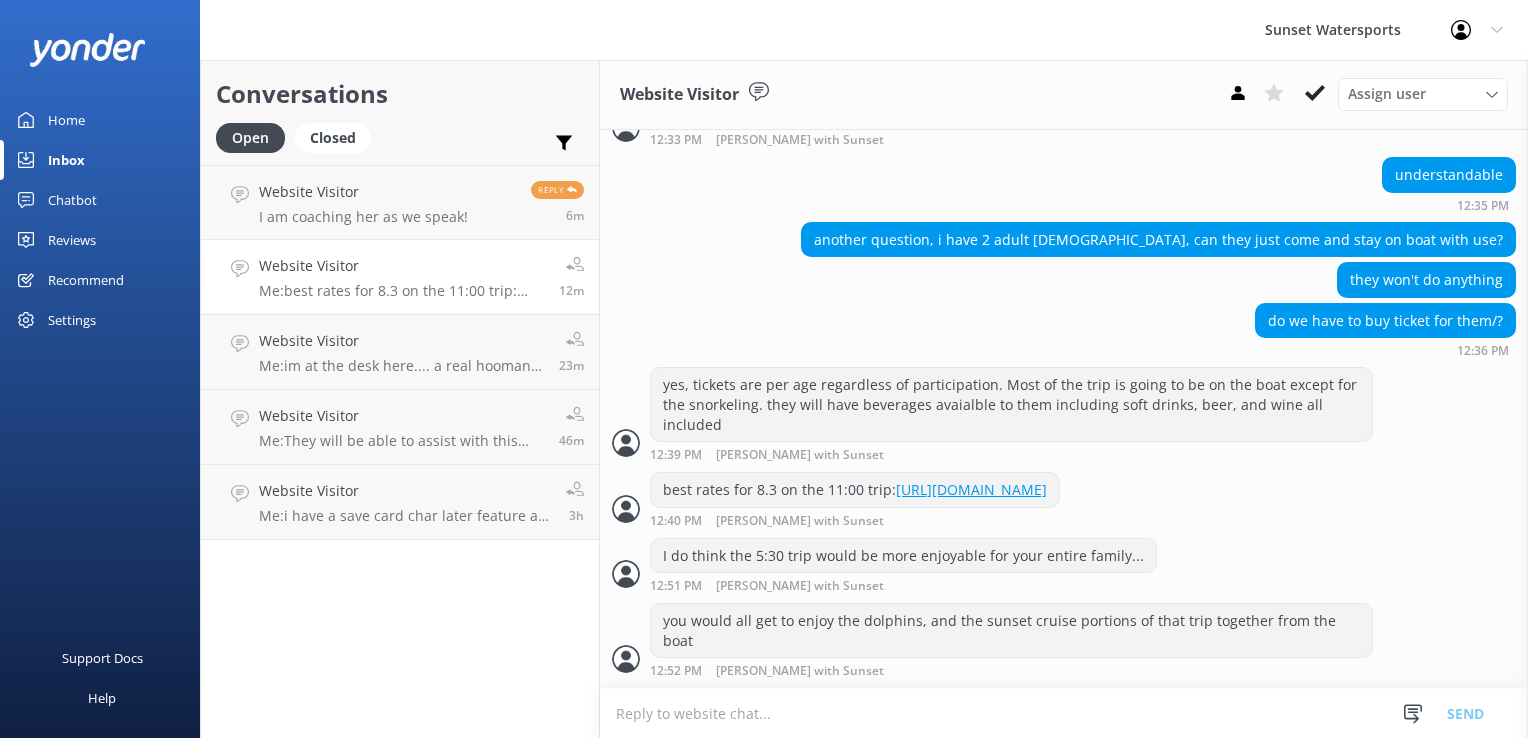 paste on "[URL][DOMAIN_NAME]" 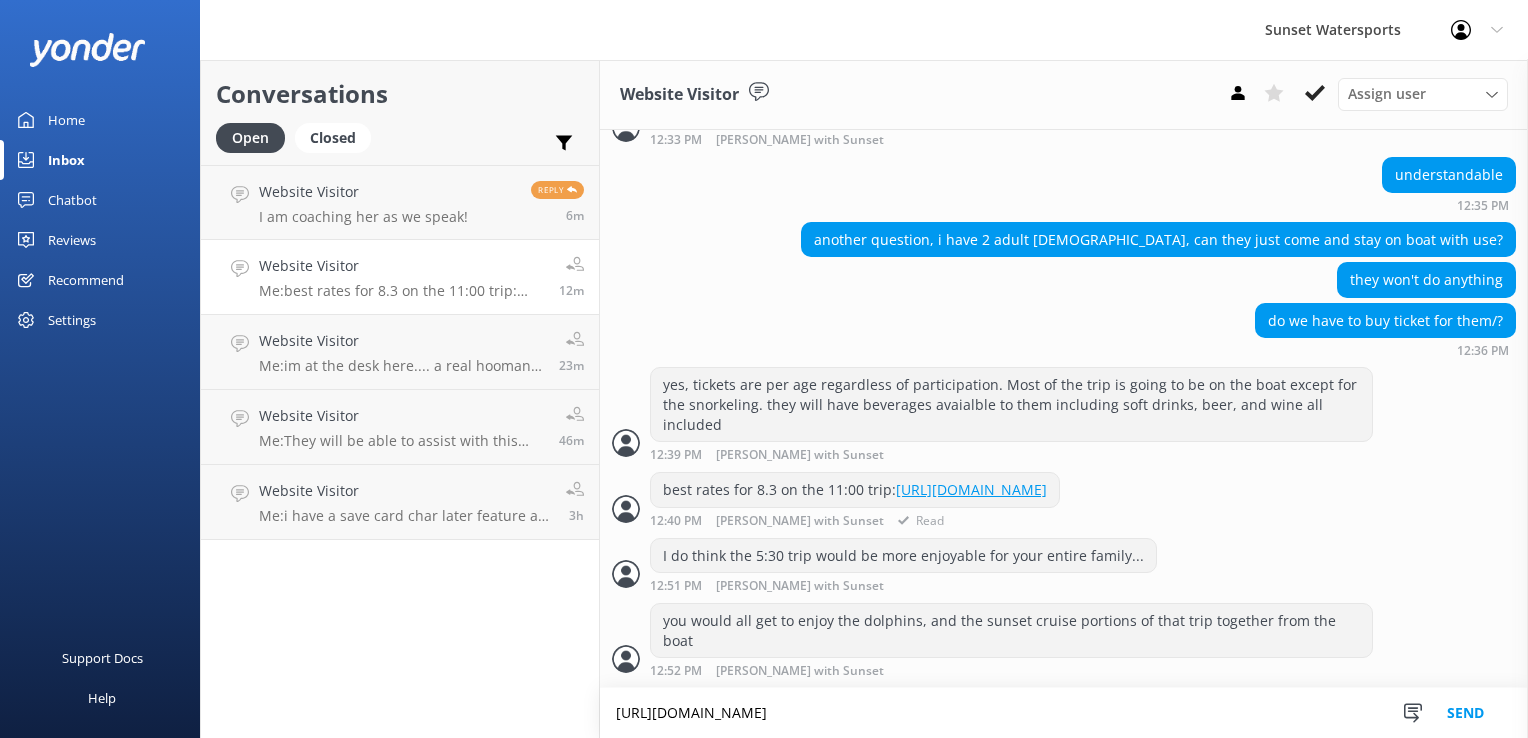 scroll, scrollTop: 1628, scrollLeft: 0, axis: vertical 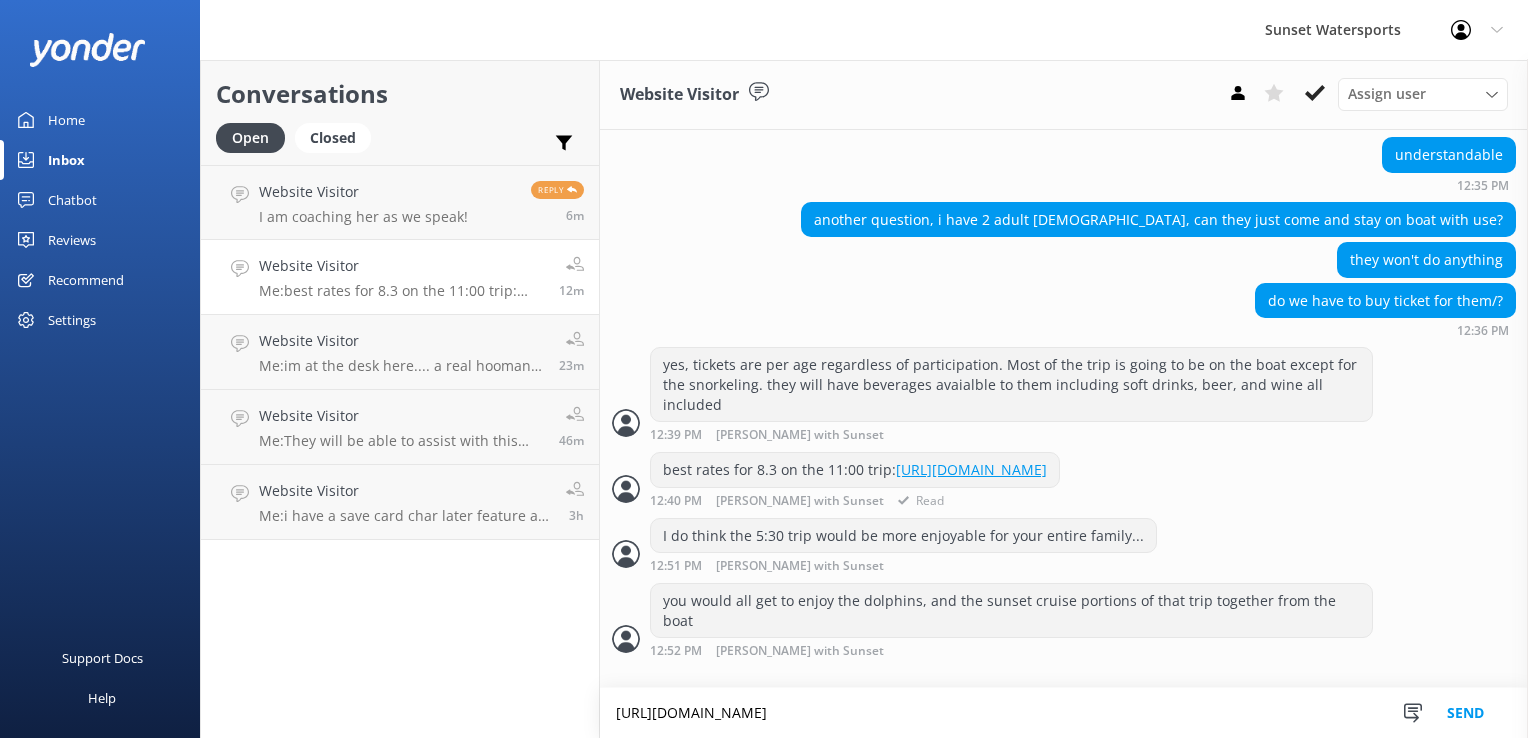type on "[URL][DOMAIN_NAME]" 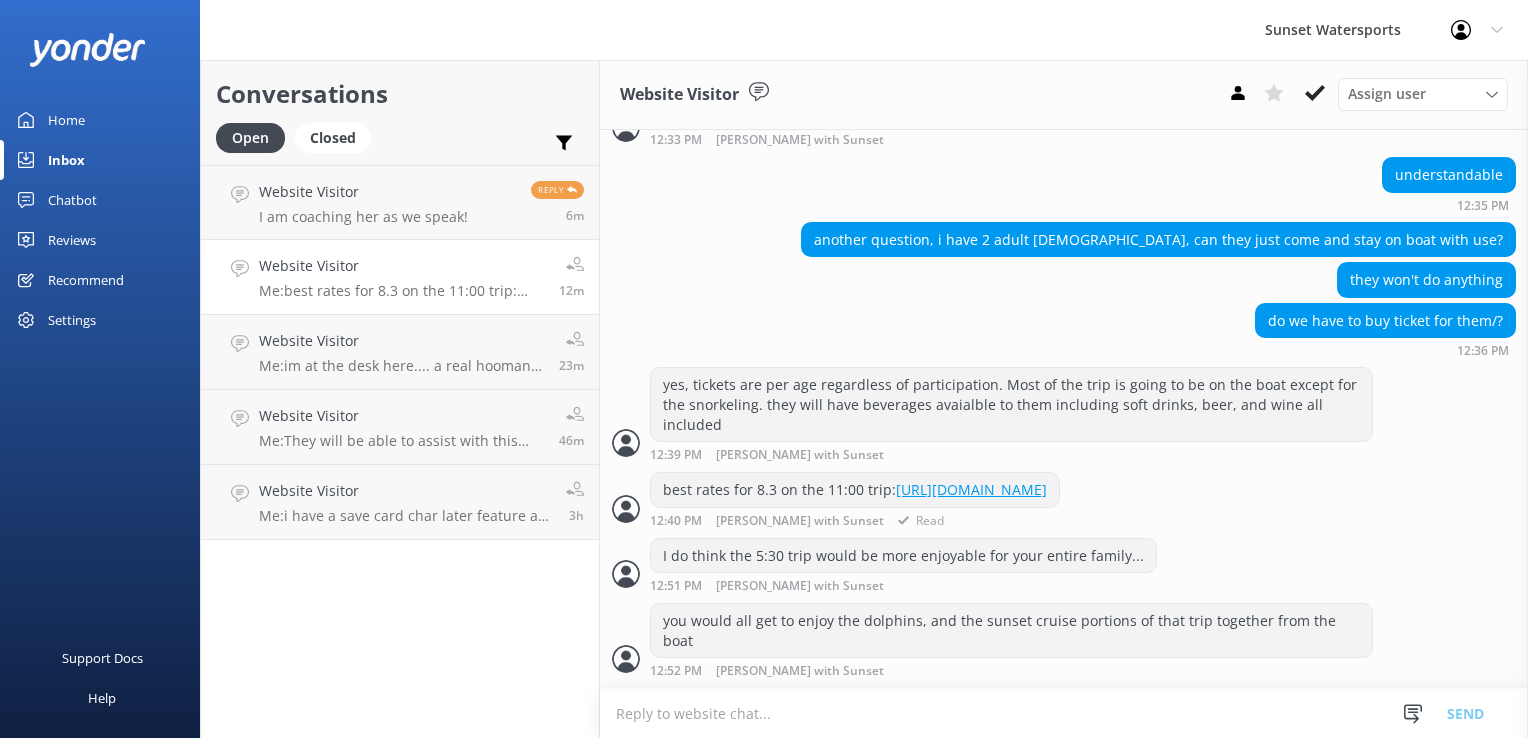 scroll, scrollTop: 1628, scrollLeft: 0, axis: vertical 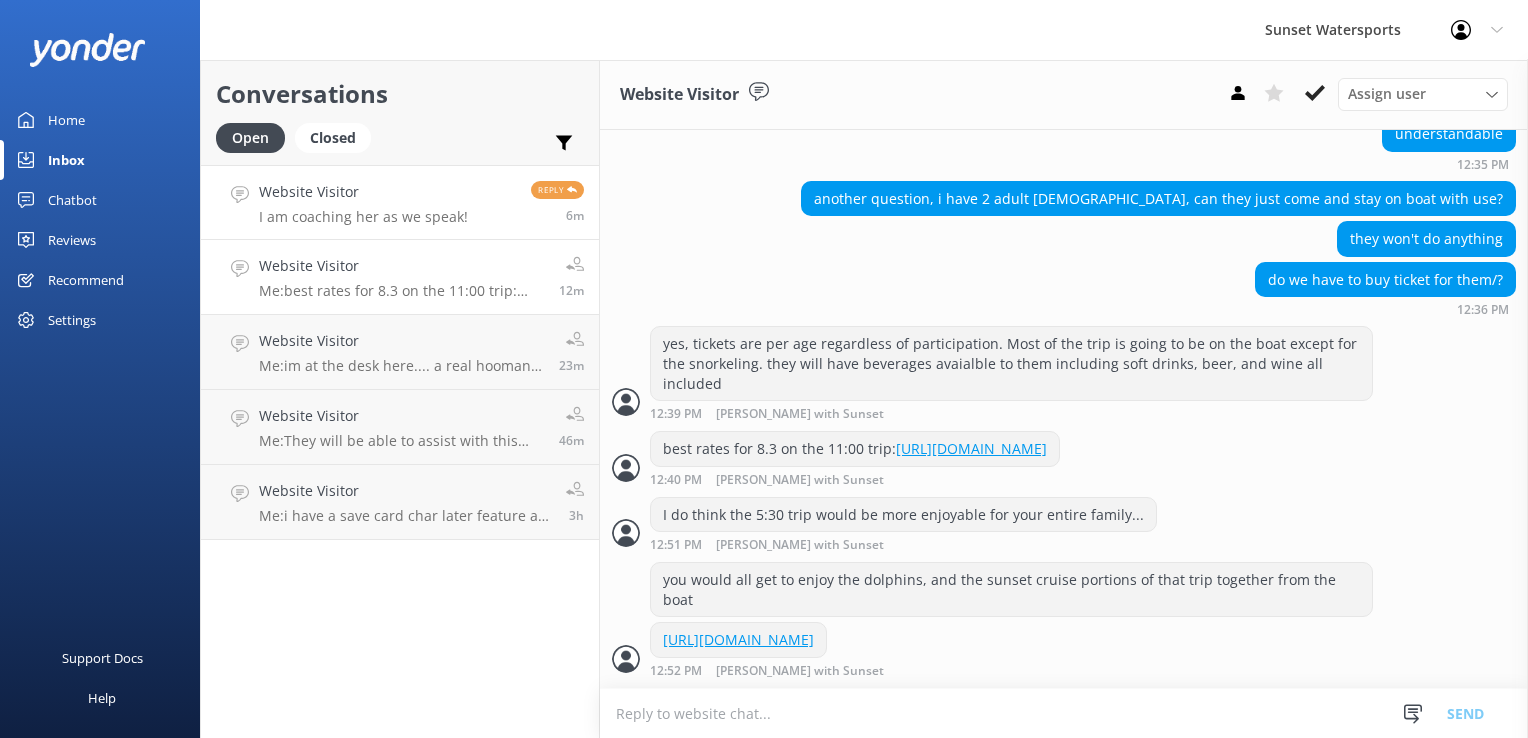 click on "I am coaching her as we speak!" at bounding box center (363, 217) 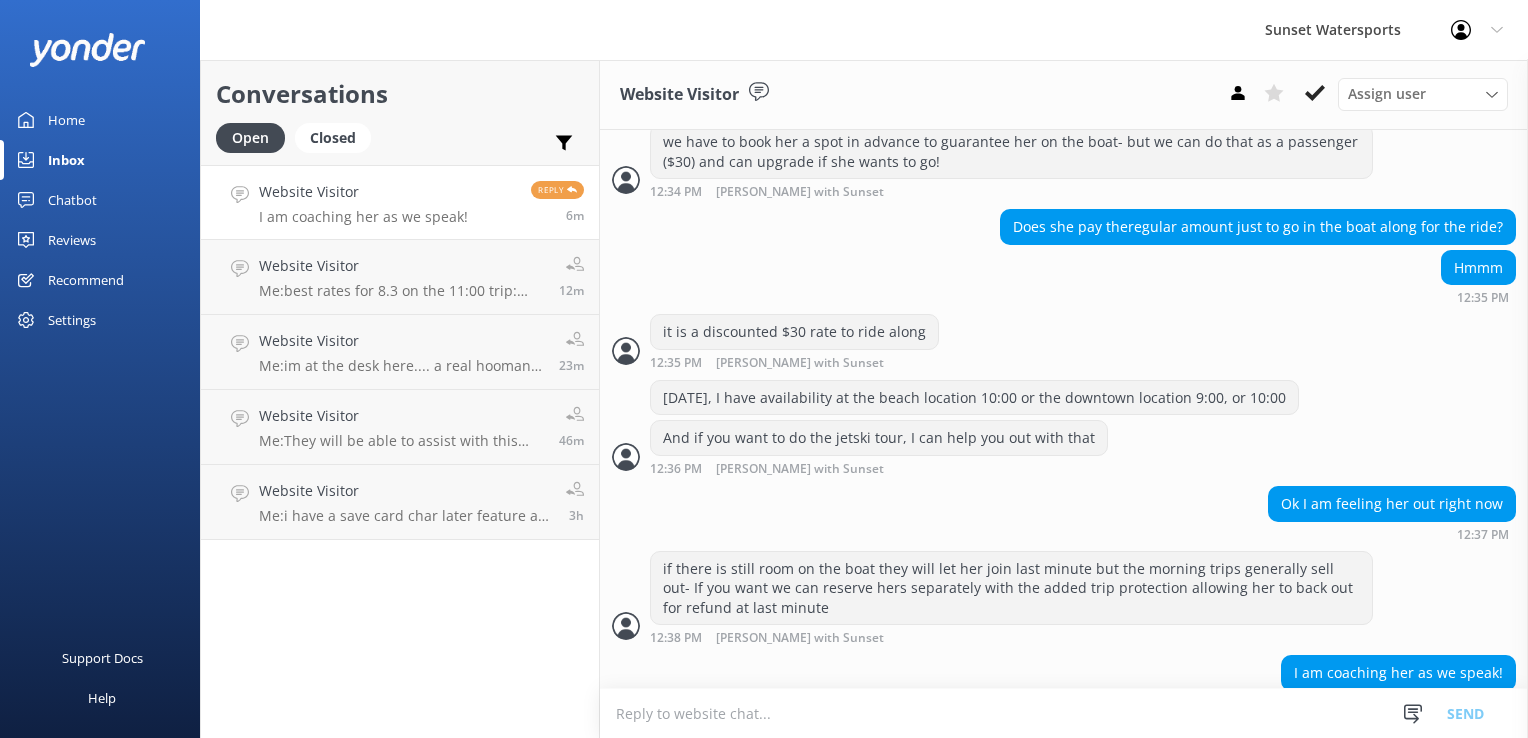 scroll, scrollTop: 1537, scrollLeft: 0, axis: vertical 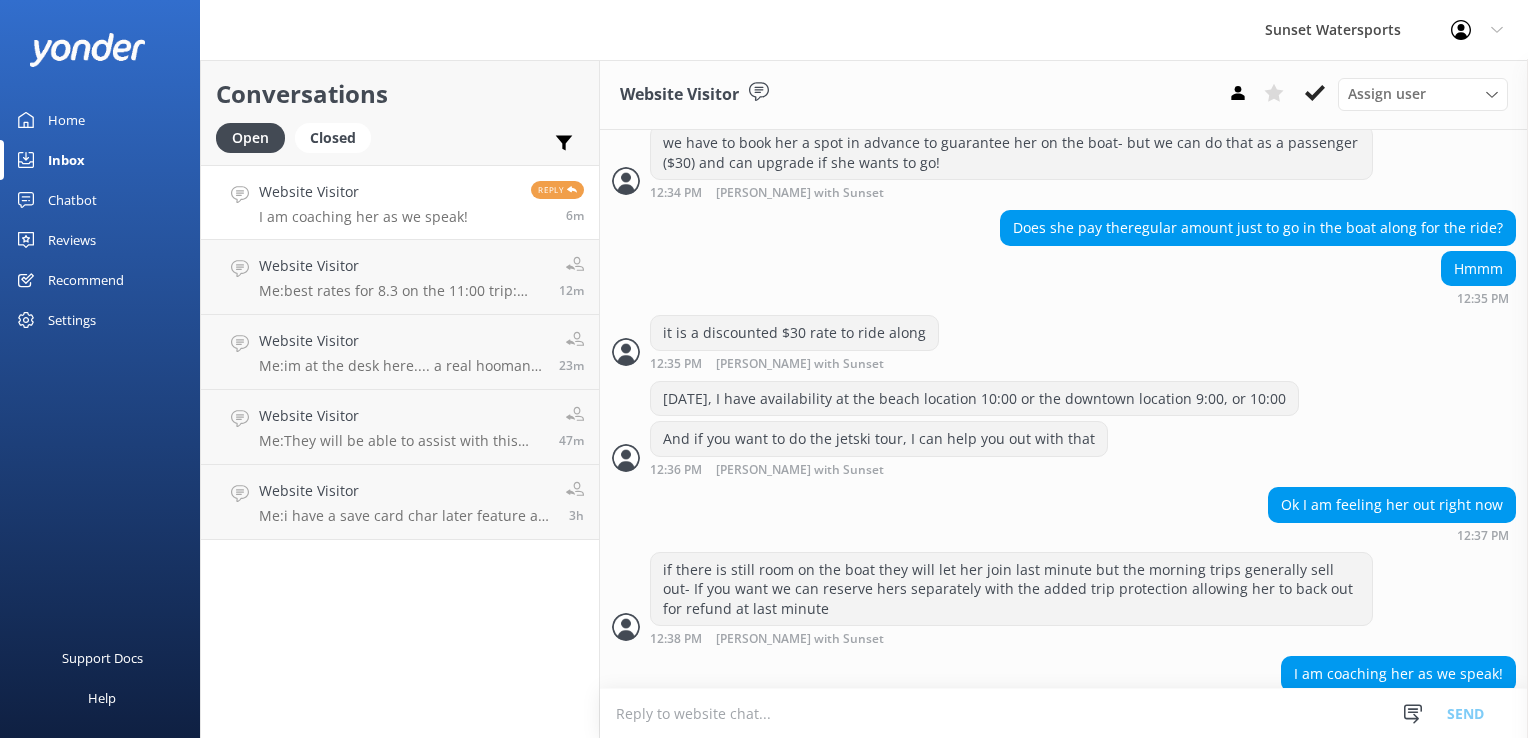 click at bounding box center (1064, 713) 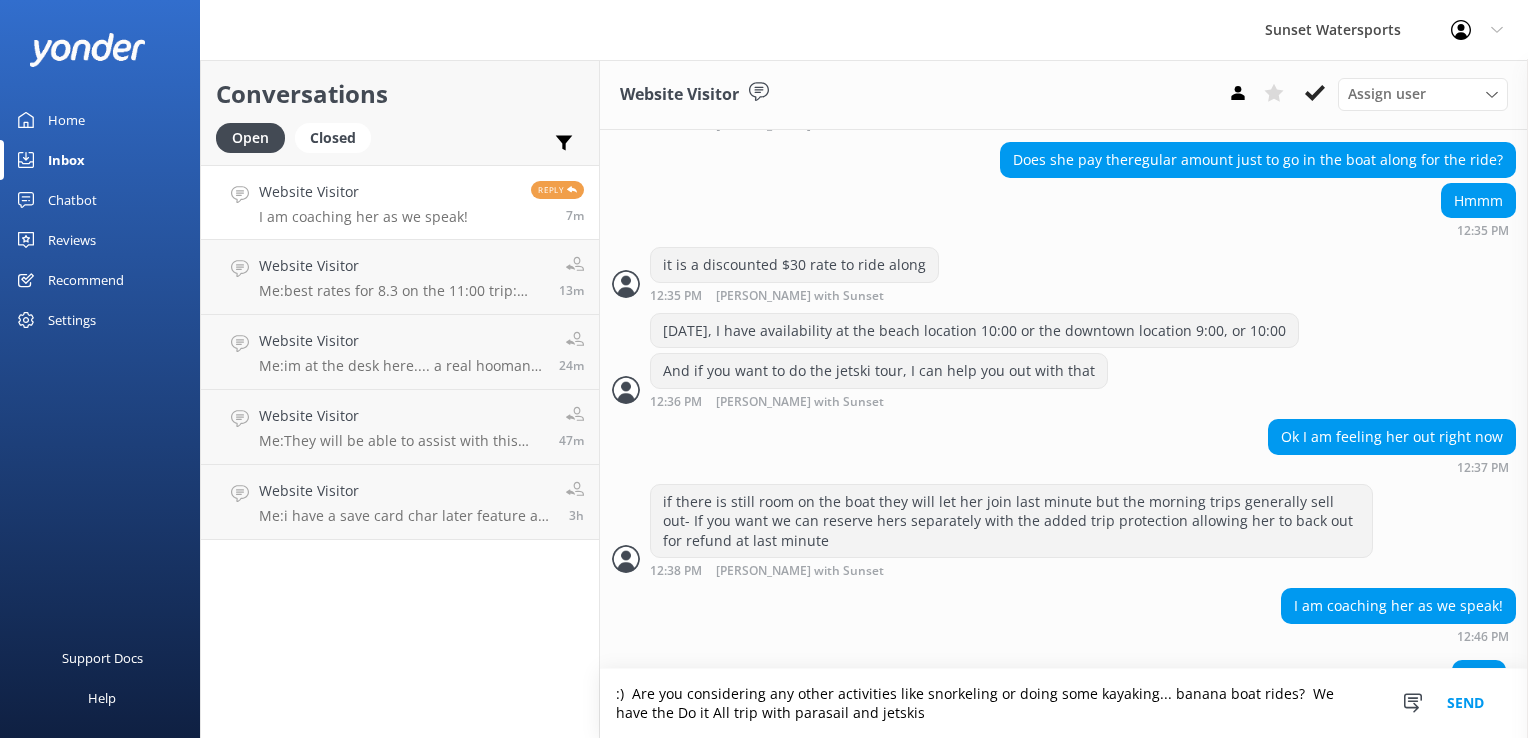 scroll, scrollTop: 1558, scrollLeft: 0, axis: vertical 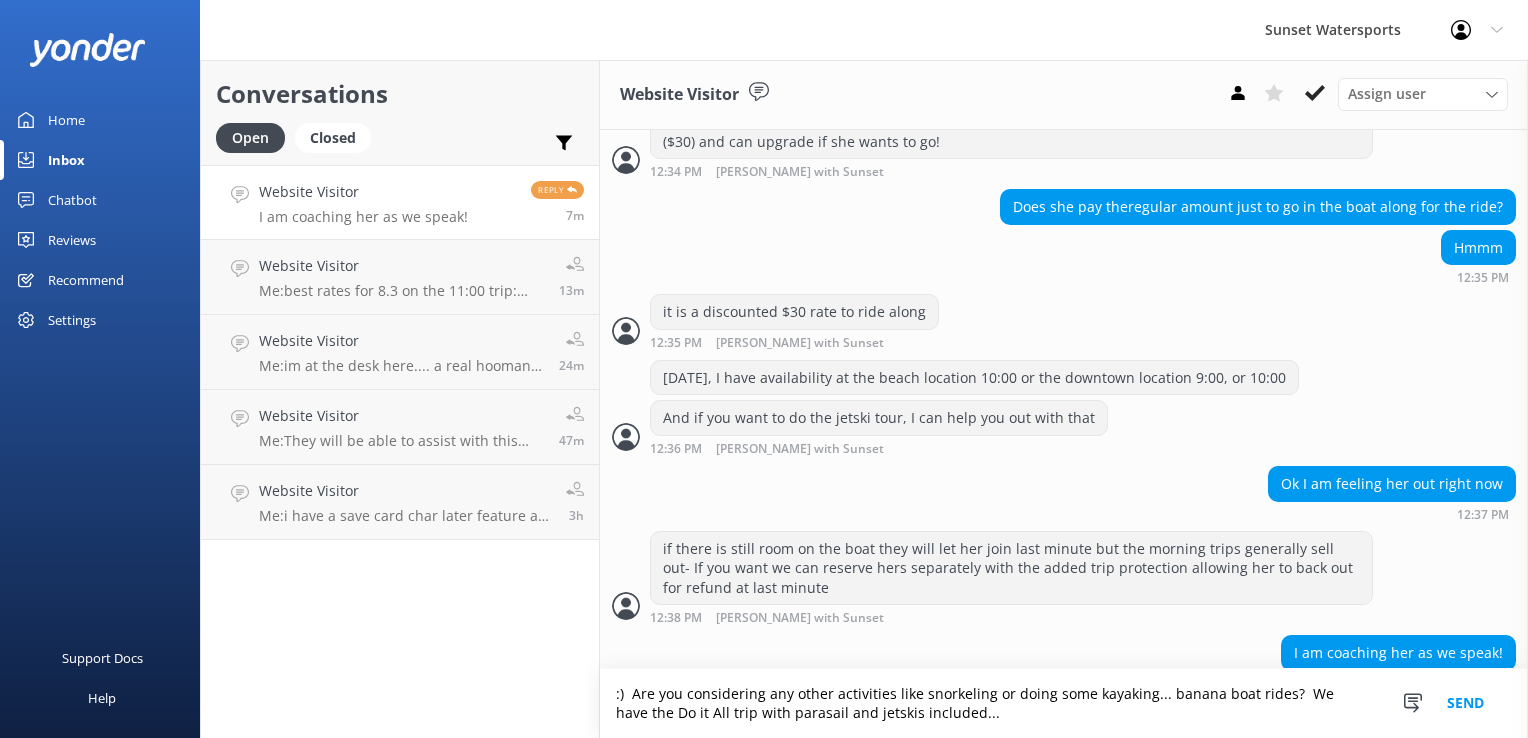 type on ":)  Are you considering any other activities like snorkeling or doing some kayaking... banana boat rides?  We have the Do it All trip with parasail and jetskis included..." 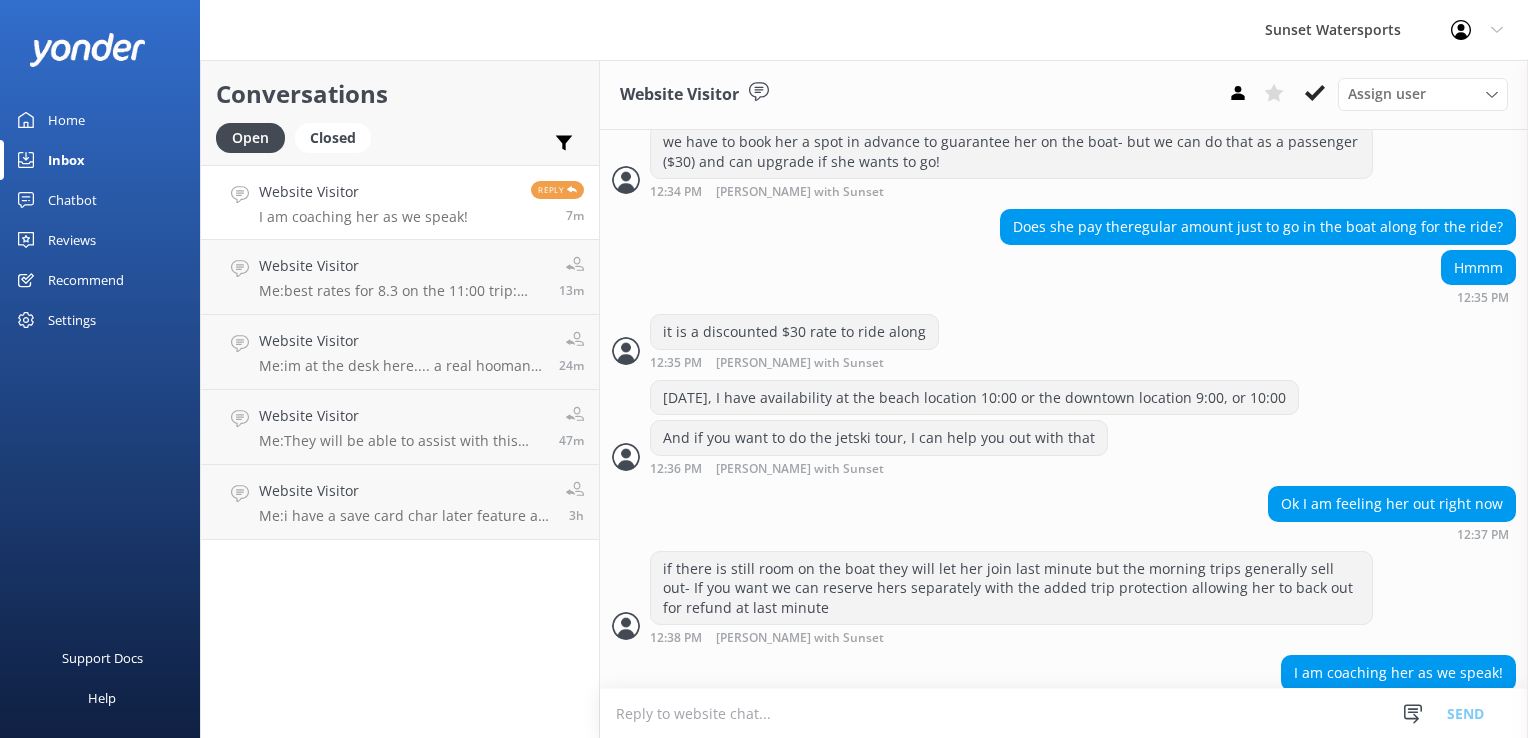 scroll, scrollTop: 1622, scrollLeft: 0, axis: vertical 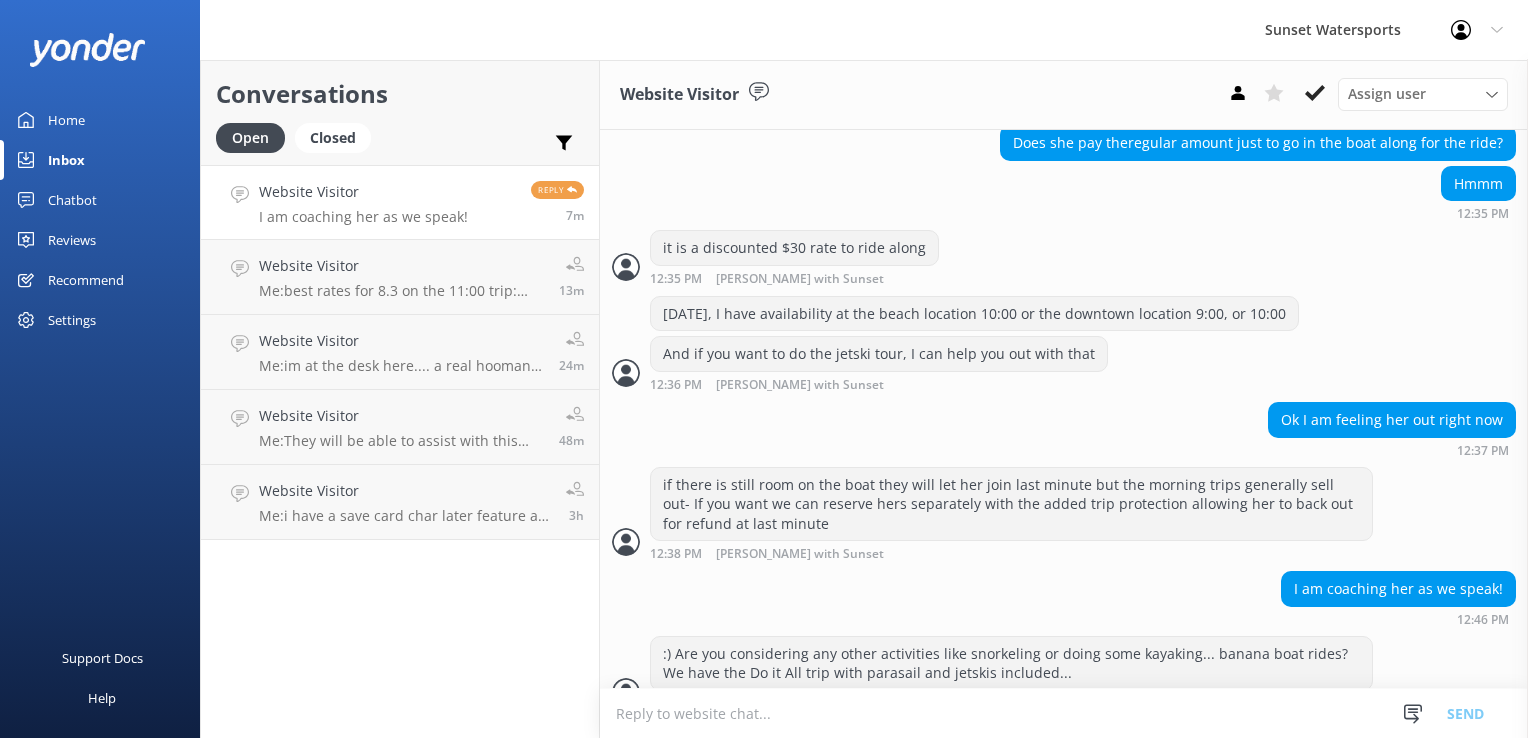 click at bounding box center (1064, 713) 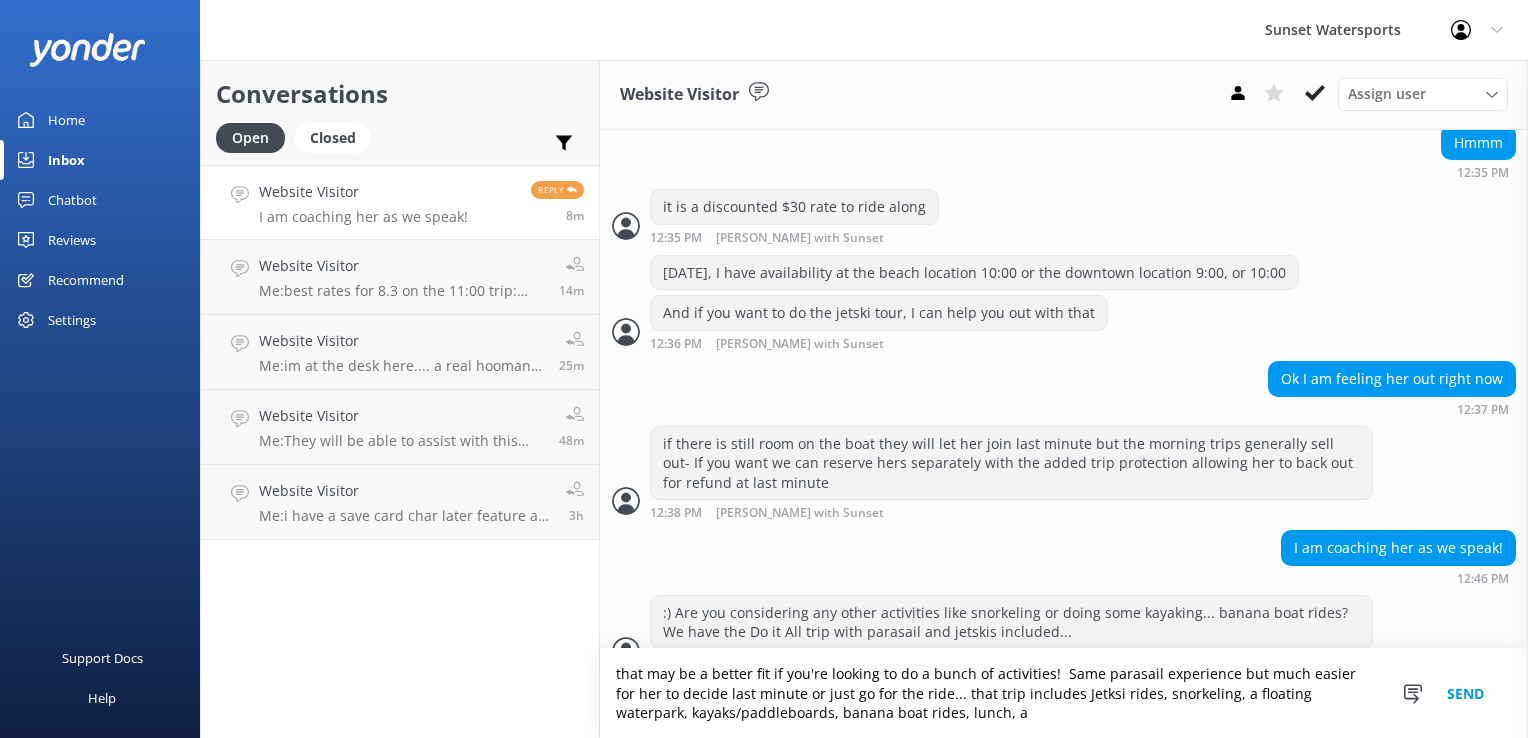 scroll, scrollTop: 1709, scrollLeft: 0, axis: vertical 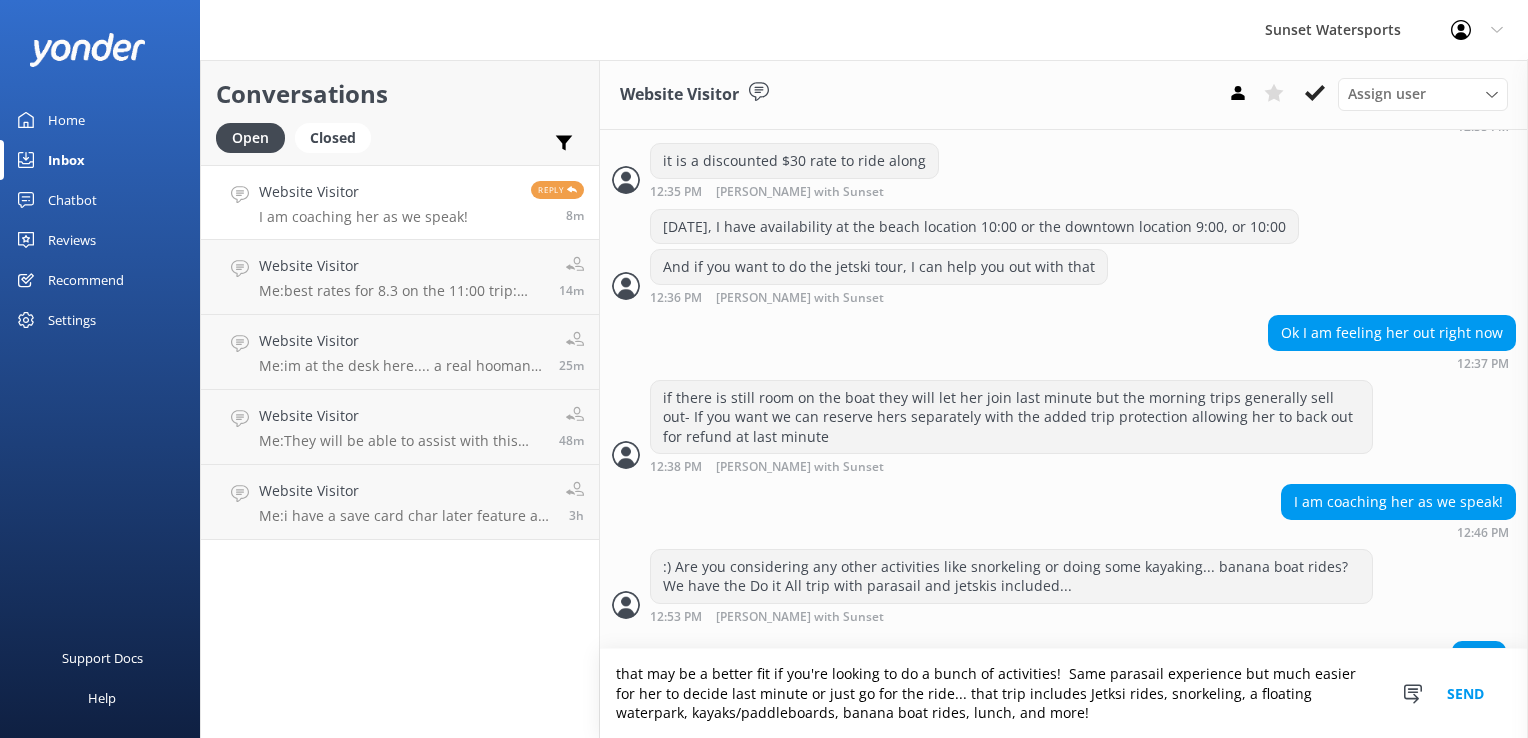 type on "that may be a better fit if you're looking to do a bunch of activities!  Same parasail experience but much easier for her to decide last minute or just go for the ride... that trip includes Jetksi rides, snorkeling, a floating waterpark, kayaks/paddleboards, banana boat rides, lunch, and more!" 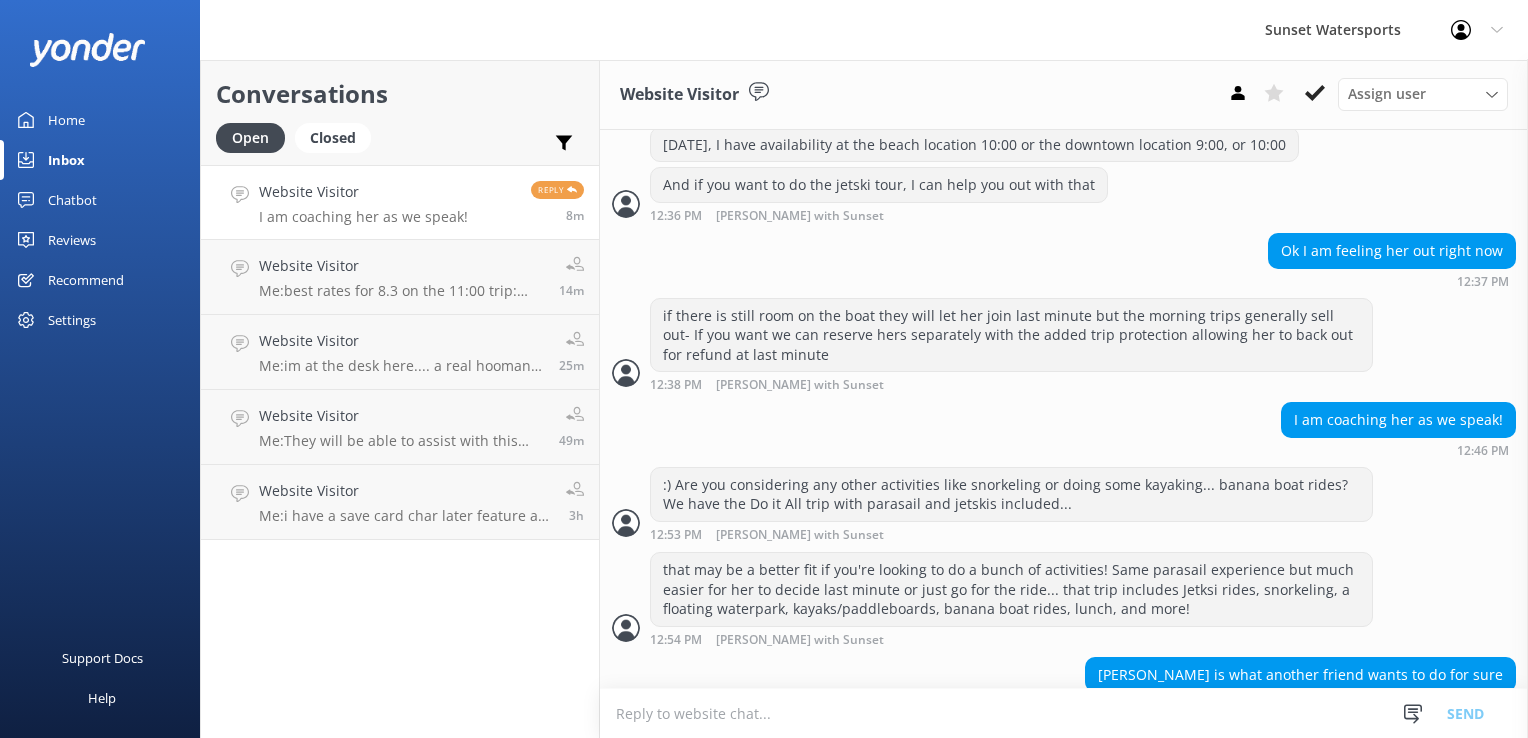 scroll, scrollTop: 1855, scrollLeft: 0, axis: vertical 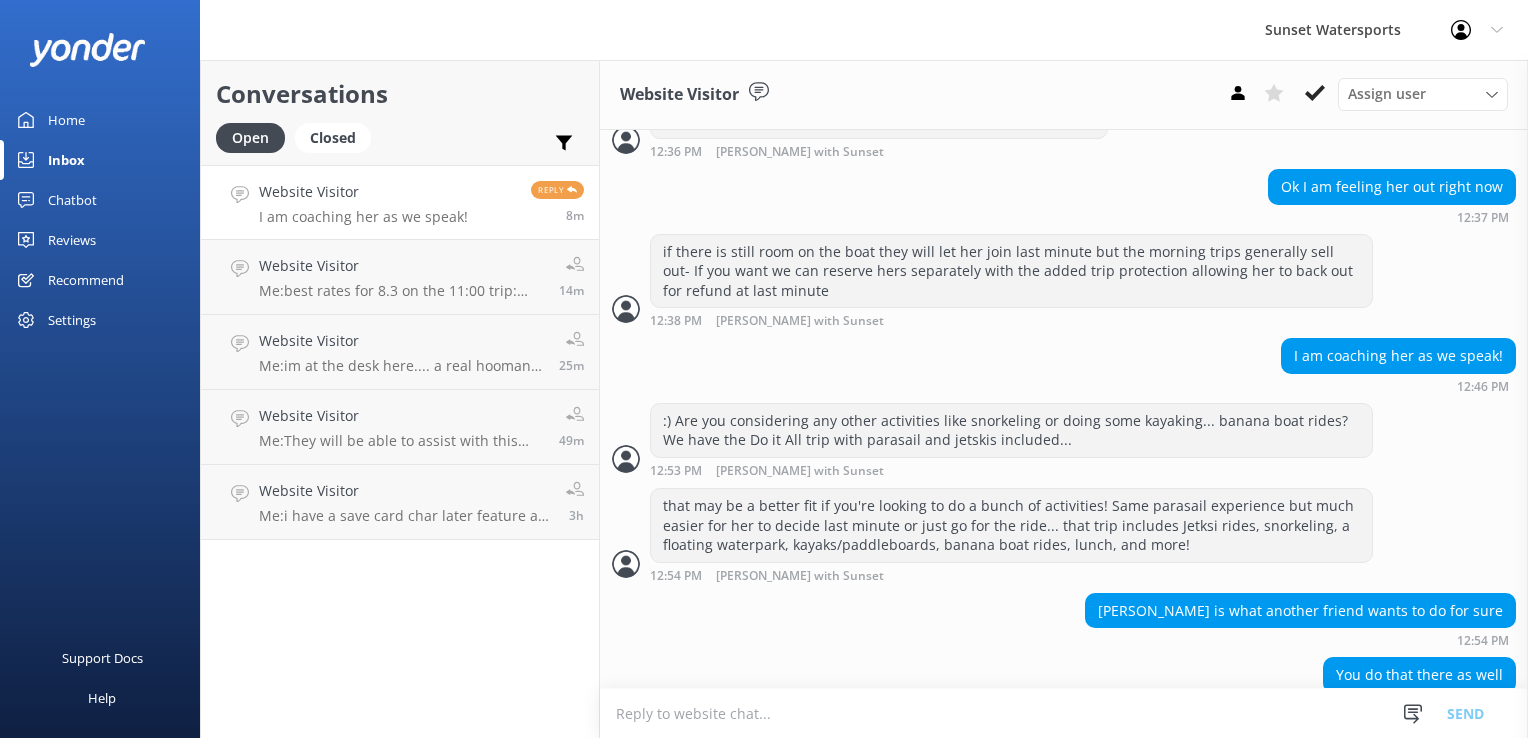 click at bounding box center [1064, 713] 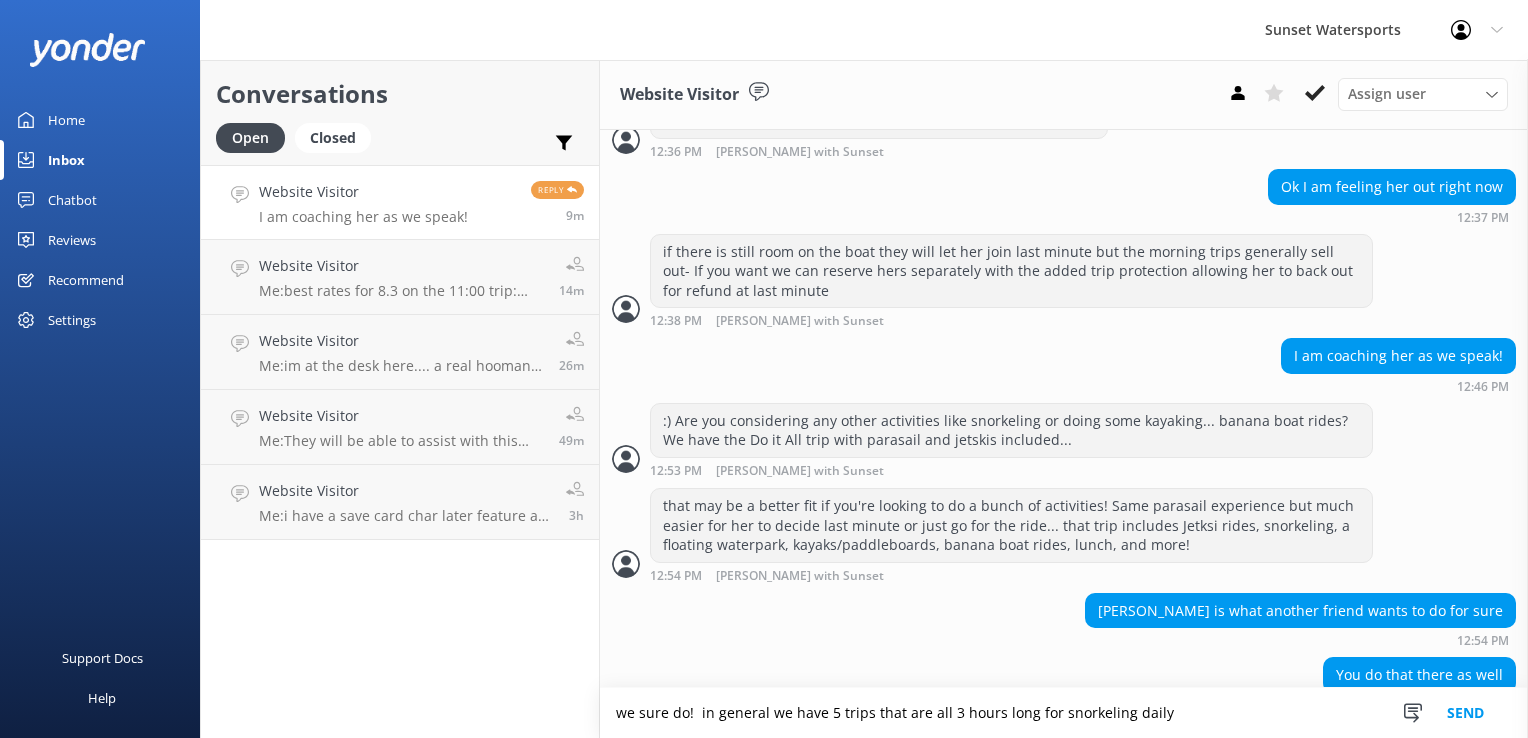 type on "we sure do!  in general we have 5 trips that are all 3 hours long for snorkeling daily" 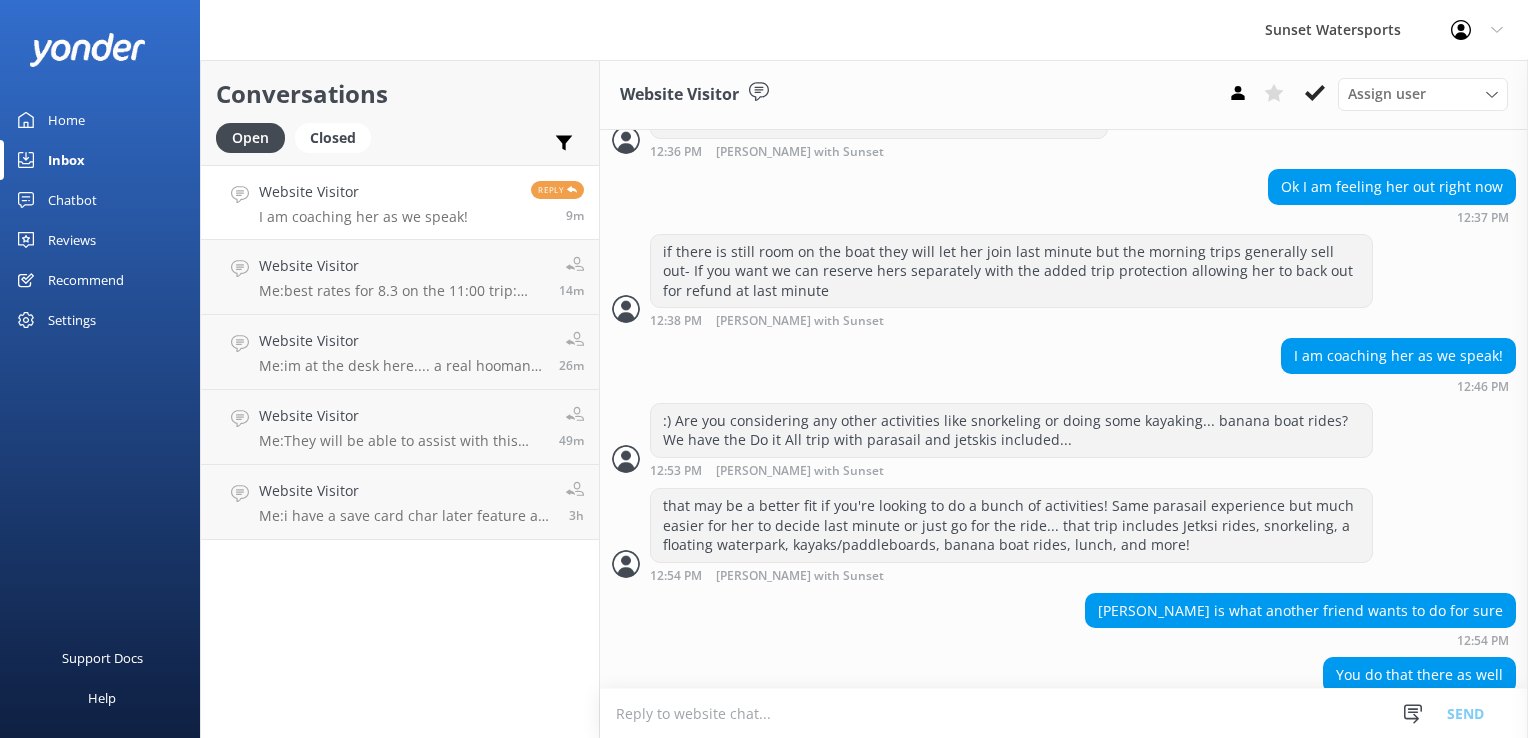 click at bounding box center (1064, 713) 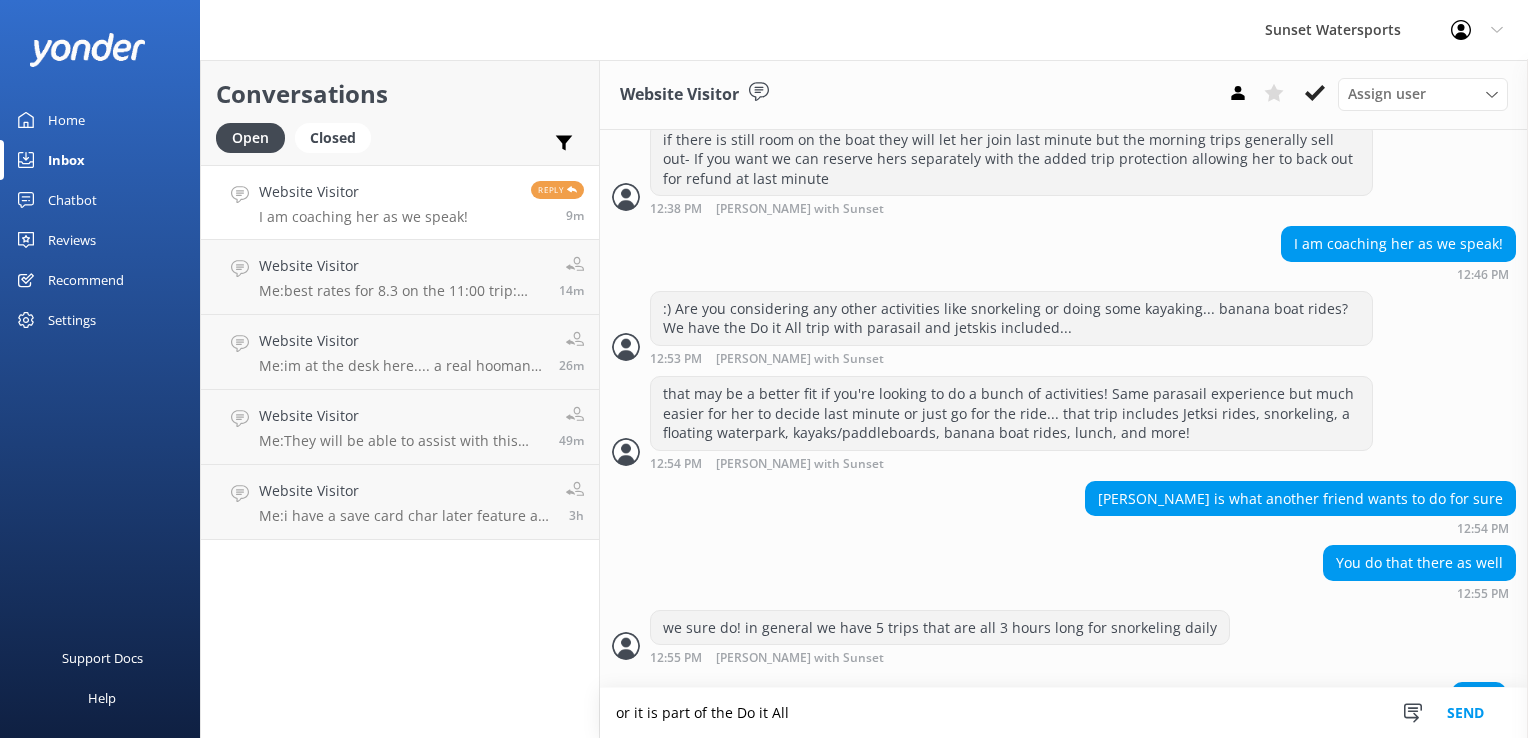 scroll, scrollTop: 1968, scrollLeft: 0, axis: vertical 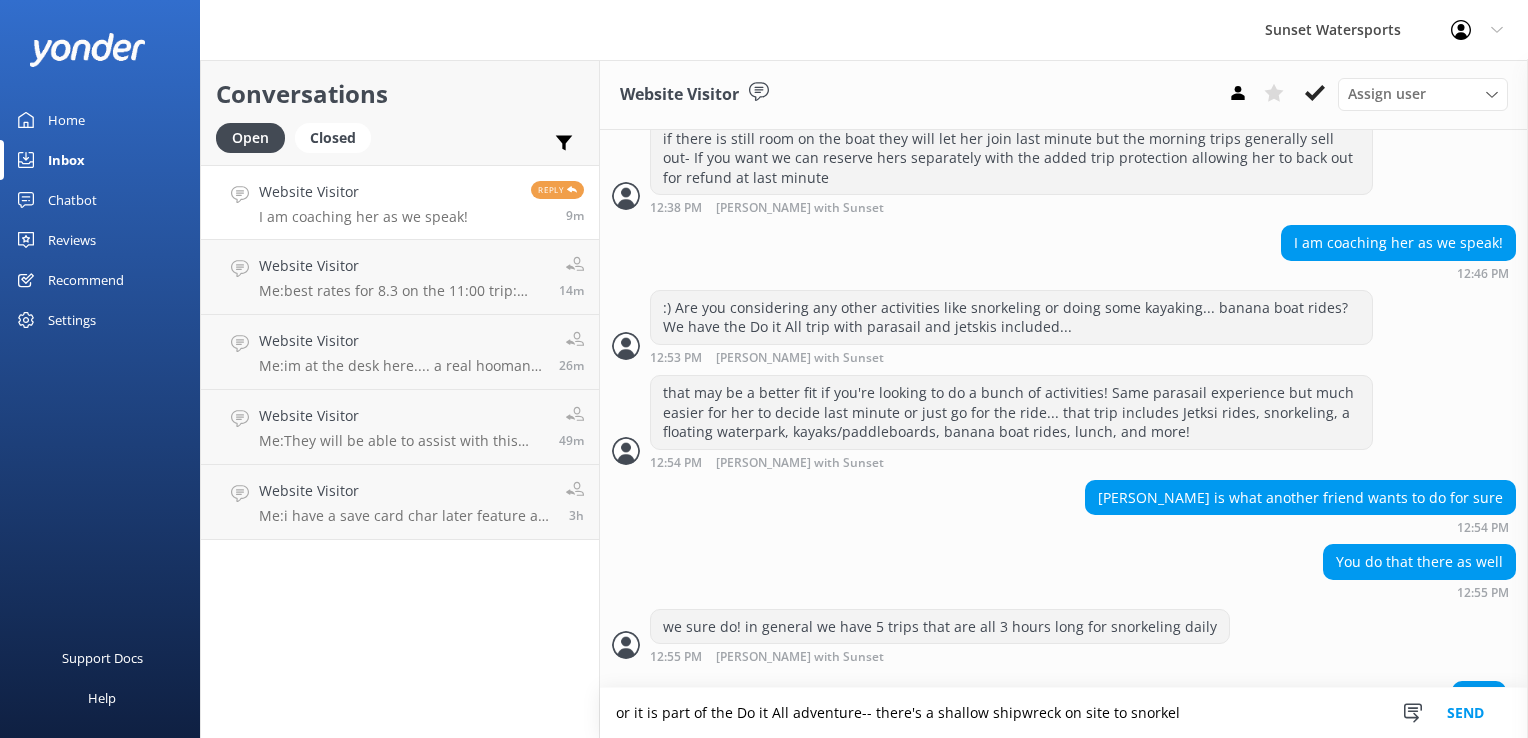 type on "or it is part of the Do it All adventure-- there's a shallow shipwreck on site to snorkel" 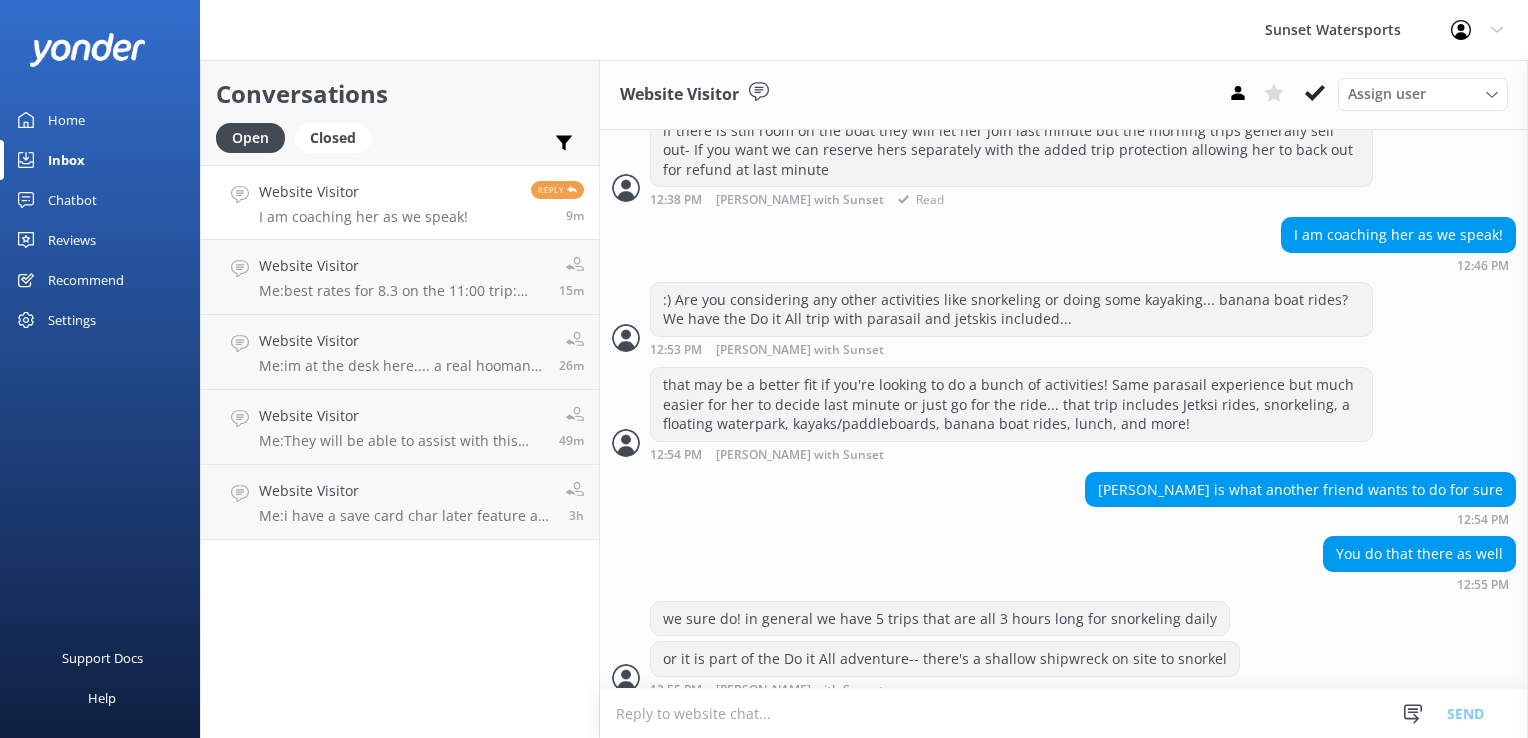 scroll, scrollTop: 2024, scrollLeft: 0, axis: vertical 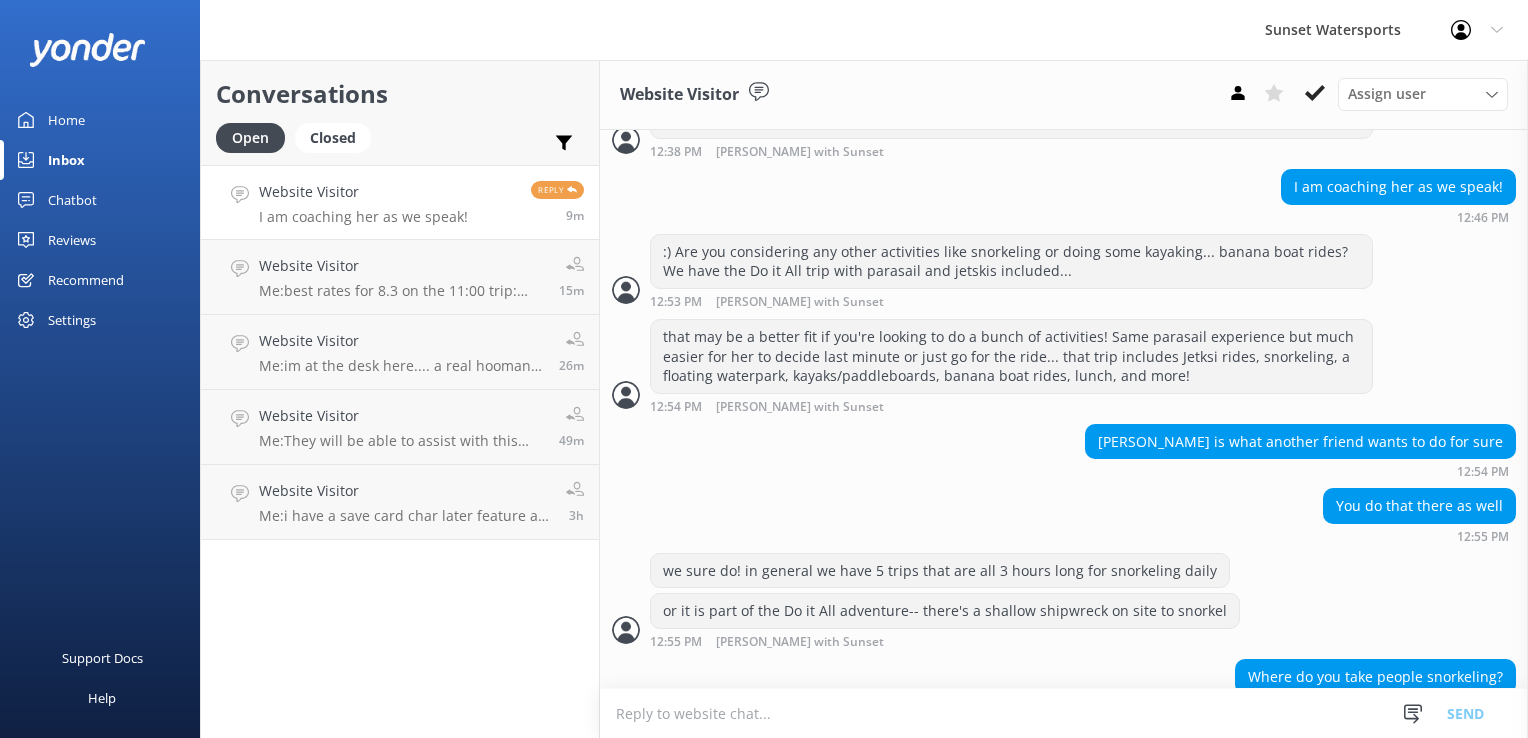 click at bounding box center [1064, 713] 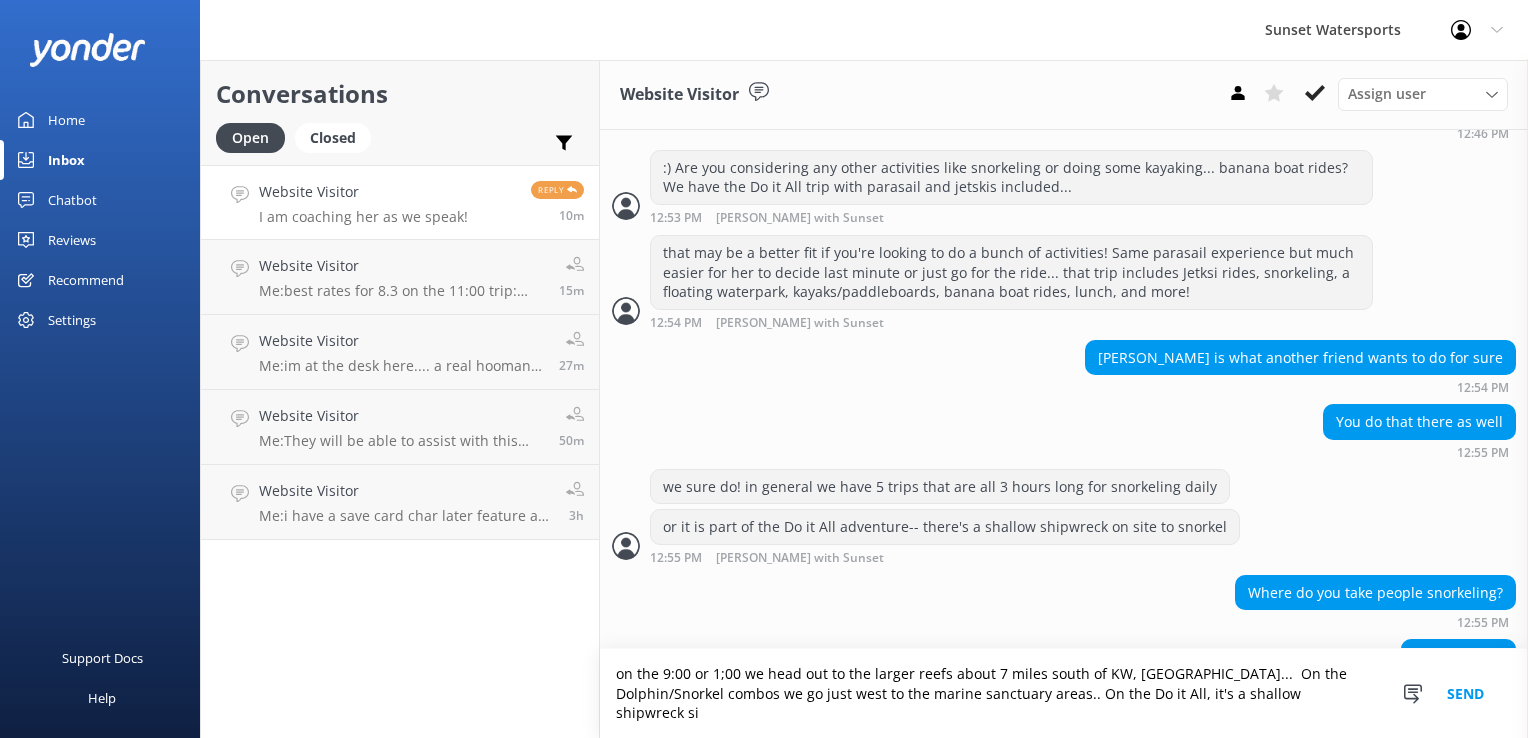 scroll, scrollTop: 2128, scrollLeft: 0, axis: vertical 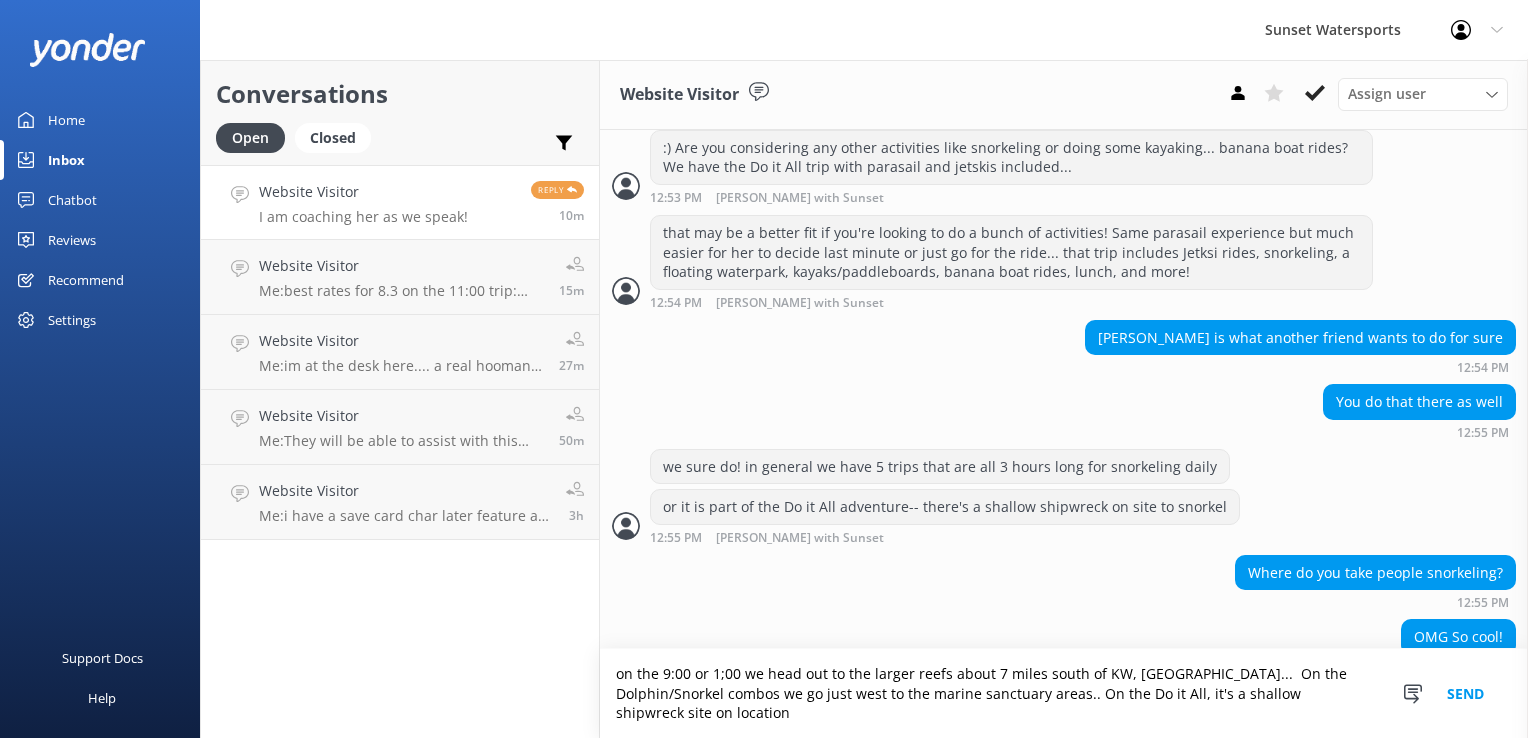 type on "on the 9:00 or 1;00 we head out to the larger reefs about 7 miles south of KW, [GEOGRAPHIC_DATA]...  On the Dolphin/Snorkel combos we go just west to the marine sanctuary areas.. On the Do it All, it's a shallow shipwreck site on location" 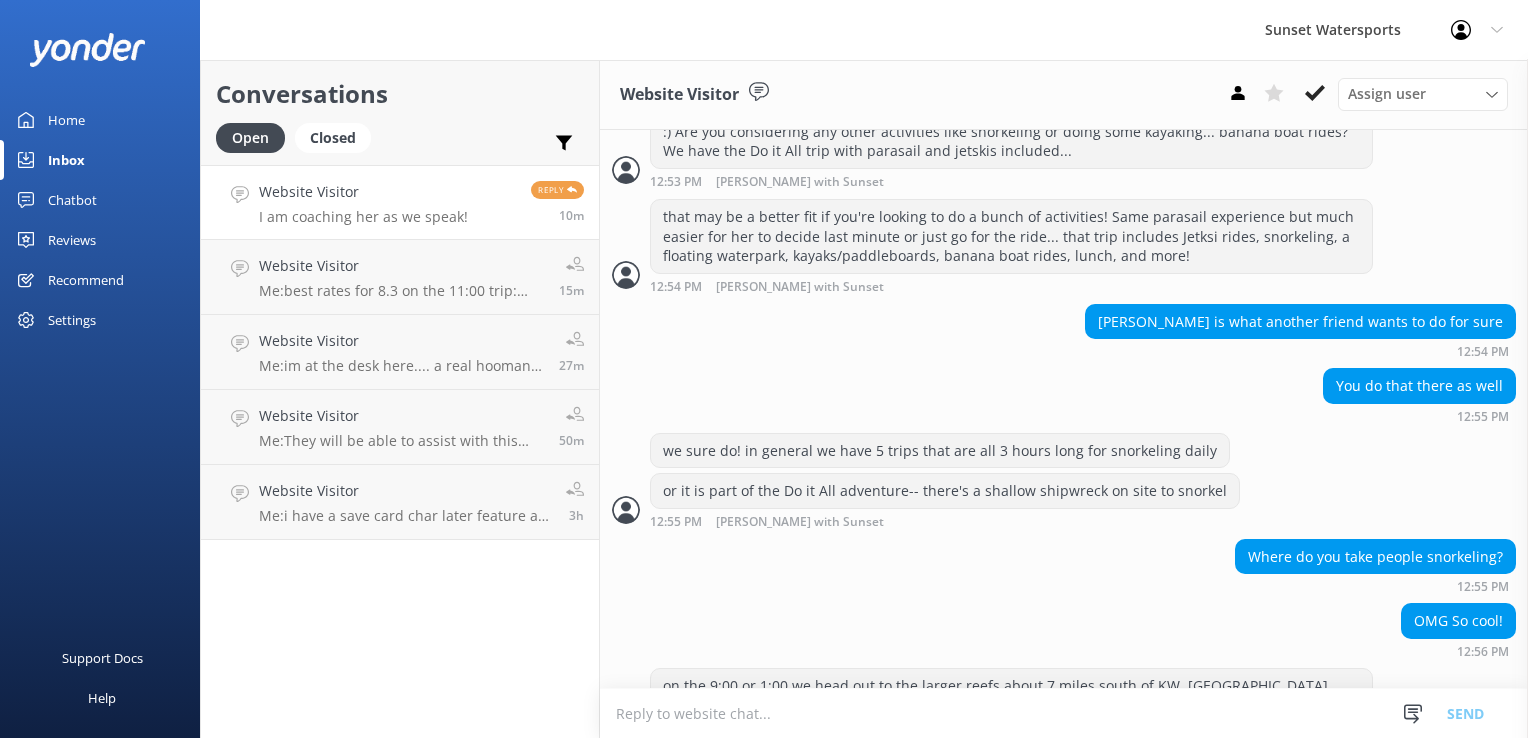 scroll, scrollTop: 2193, scrollLeft: 0, axis: vertical 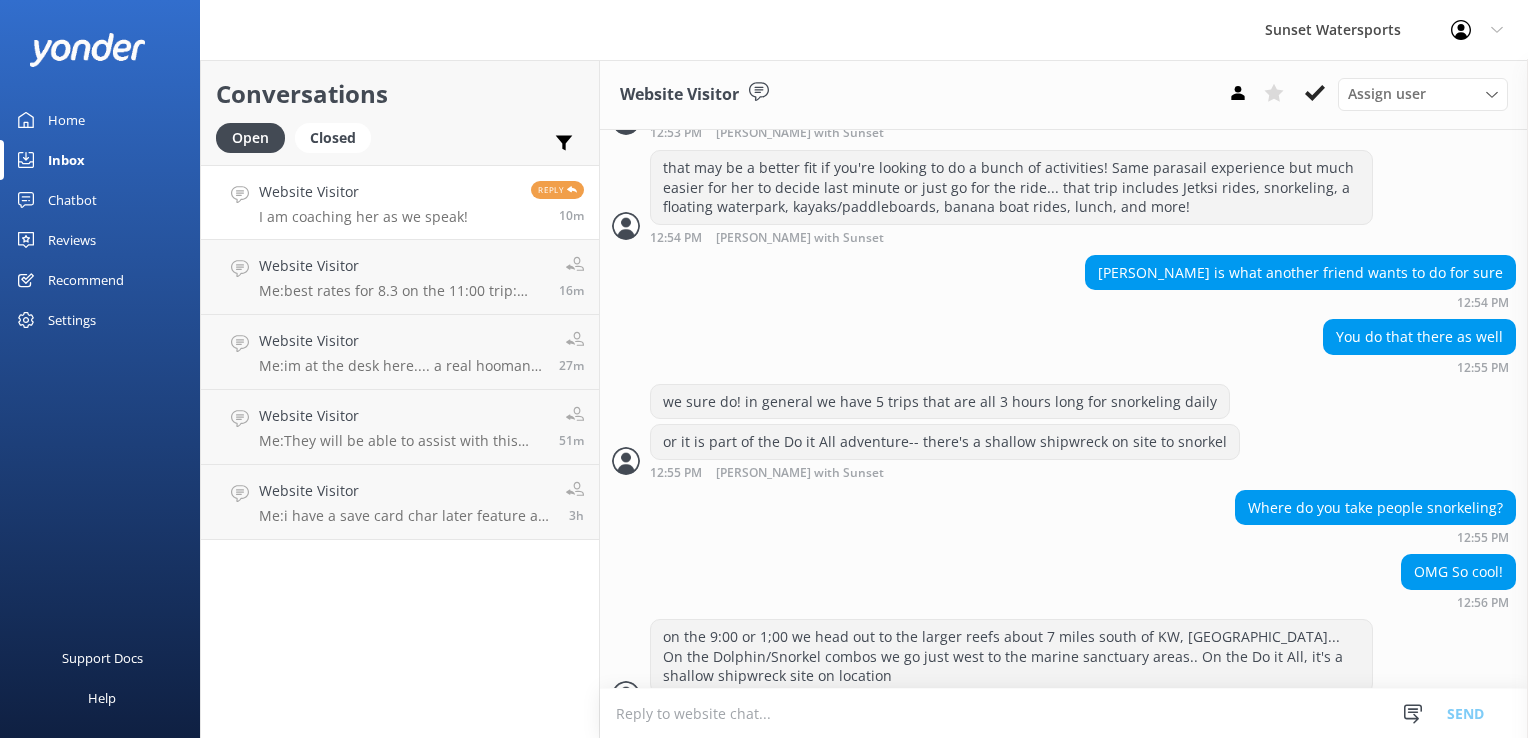 click at bounding box center [1064, 713] 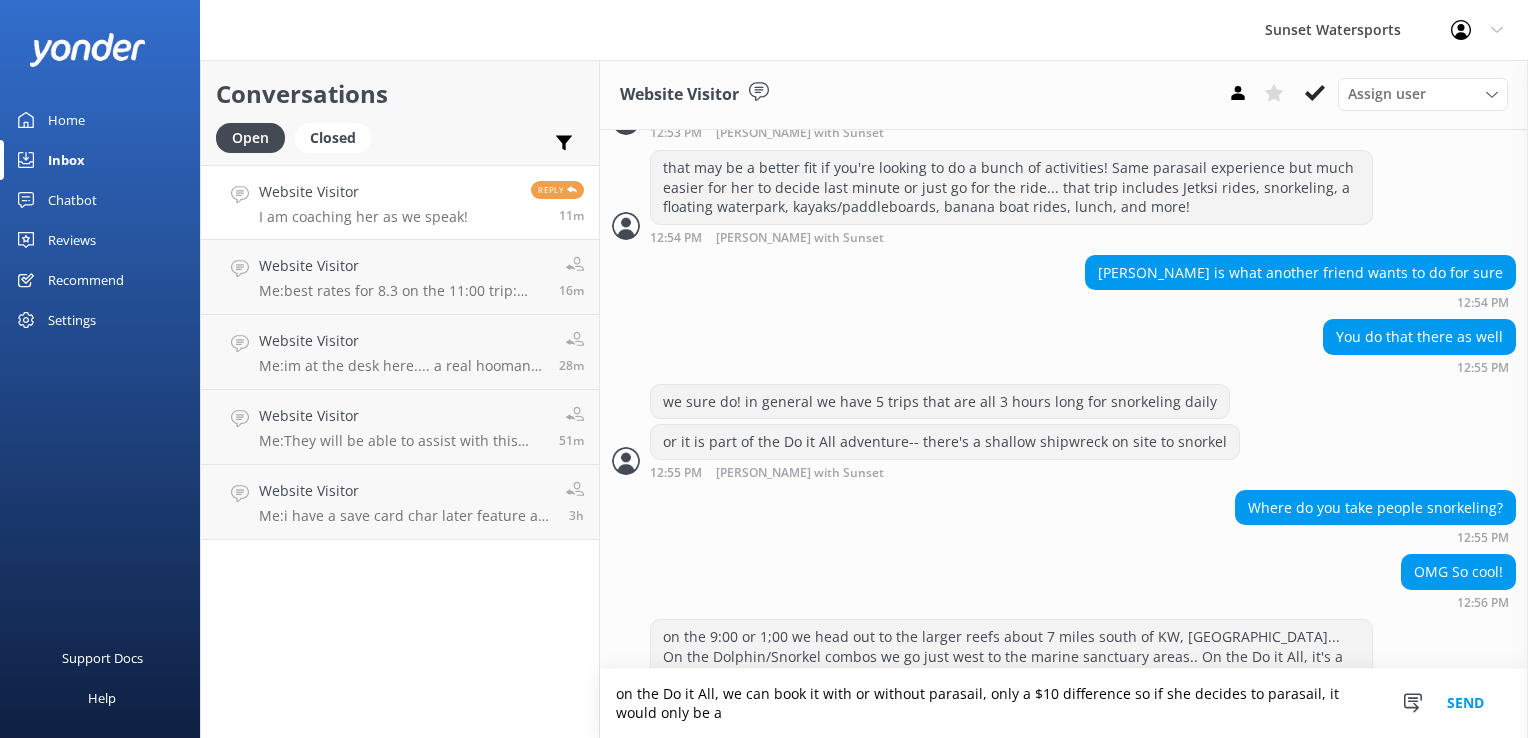 scroll, scrollTop: 2213, scrollLeft: 0, axis: vertical 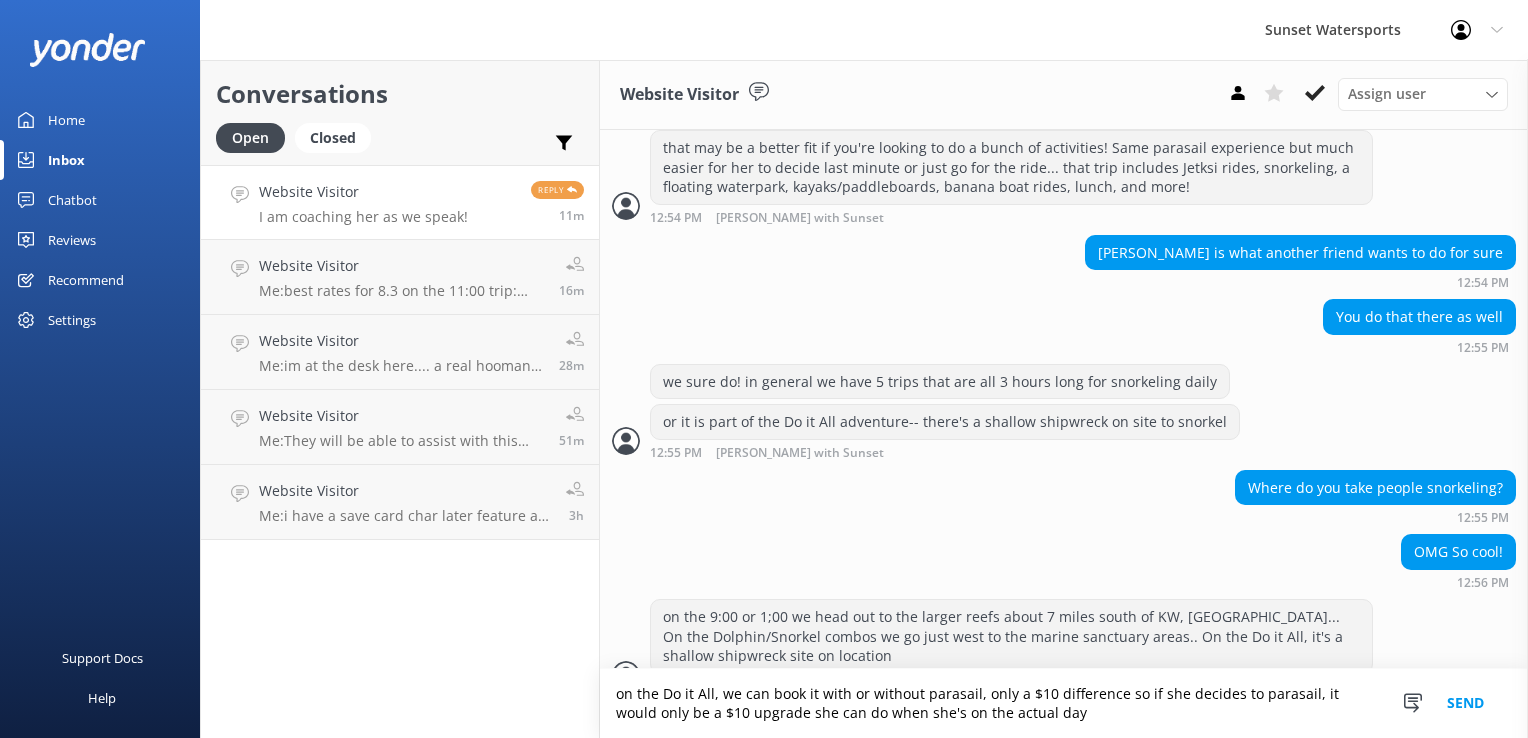 type on "on the Do it All, we can book it with or without parasail, only a $10 difference so if she decides to parasail, it would only be a $10 upgrade she can do when she's on the actual day" 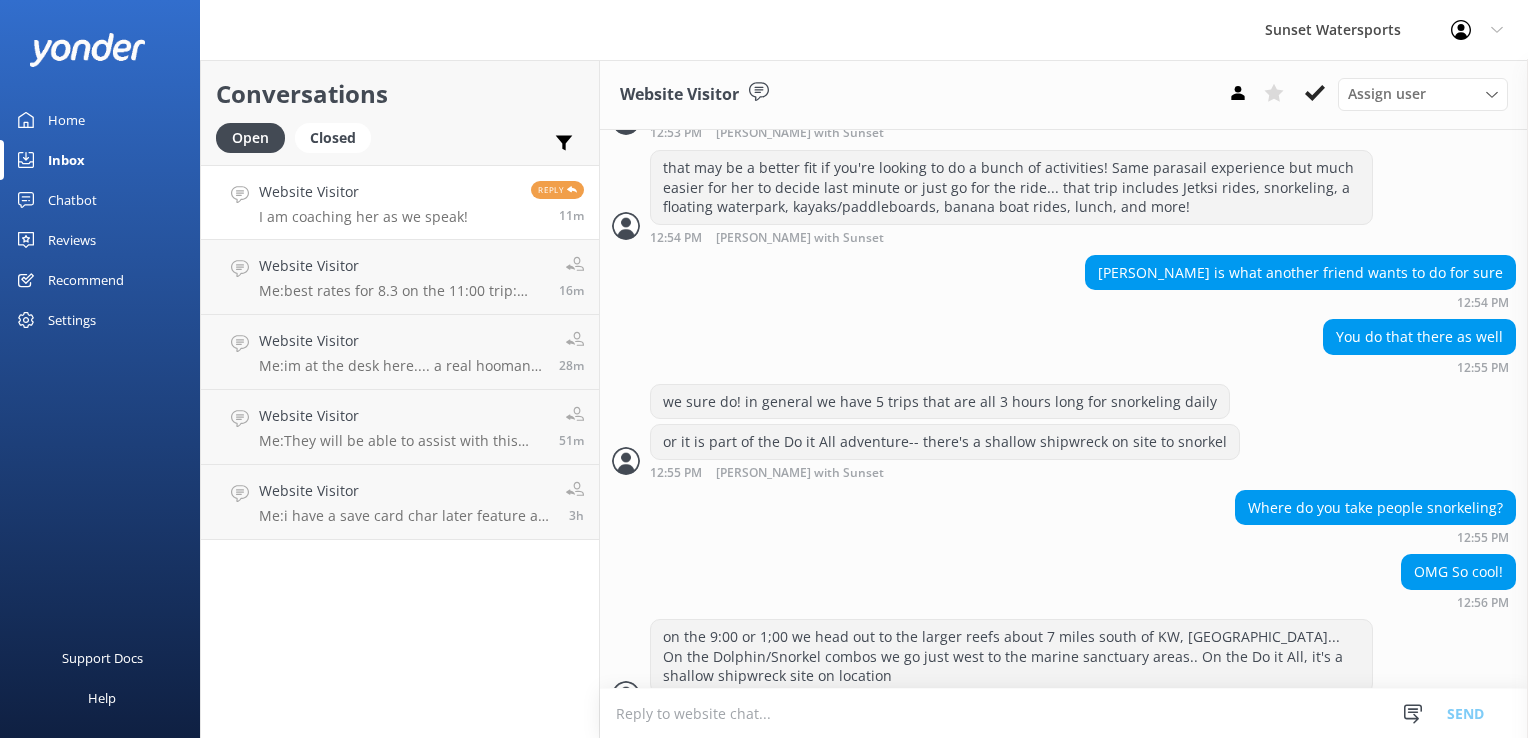 scroll, scrollTop: 2277, scrollLeft: 0, axis: vertical 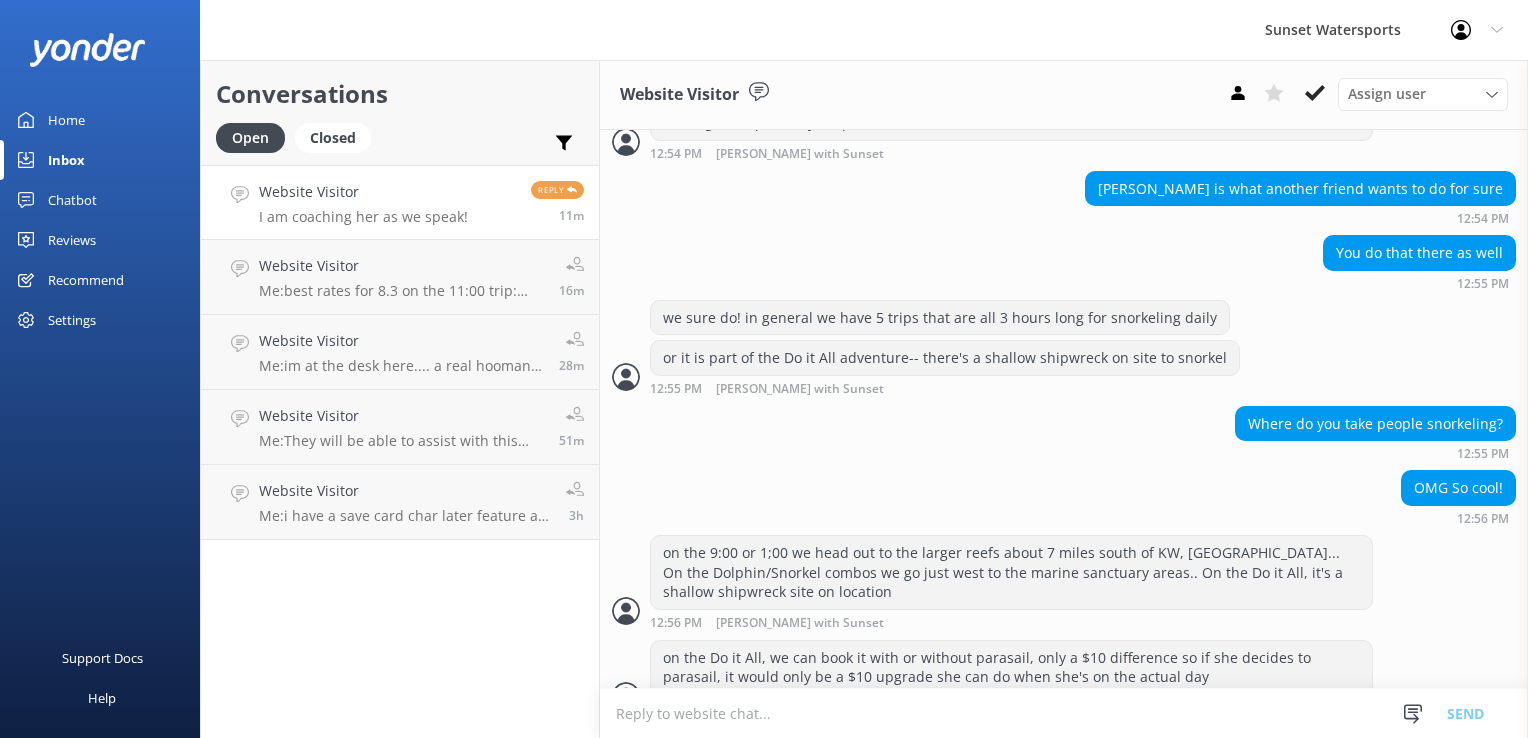 drag, startPoint x: 780, startPoint y: 706, endPoint x: 764, endPoint y: 708, distance: 16.124516 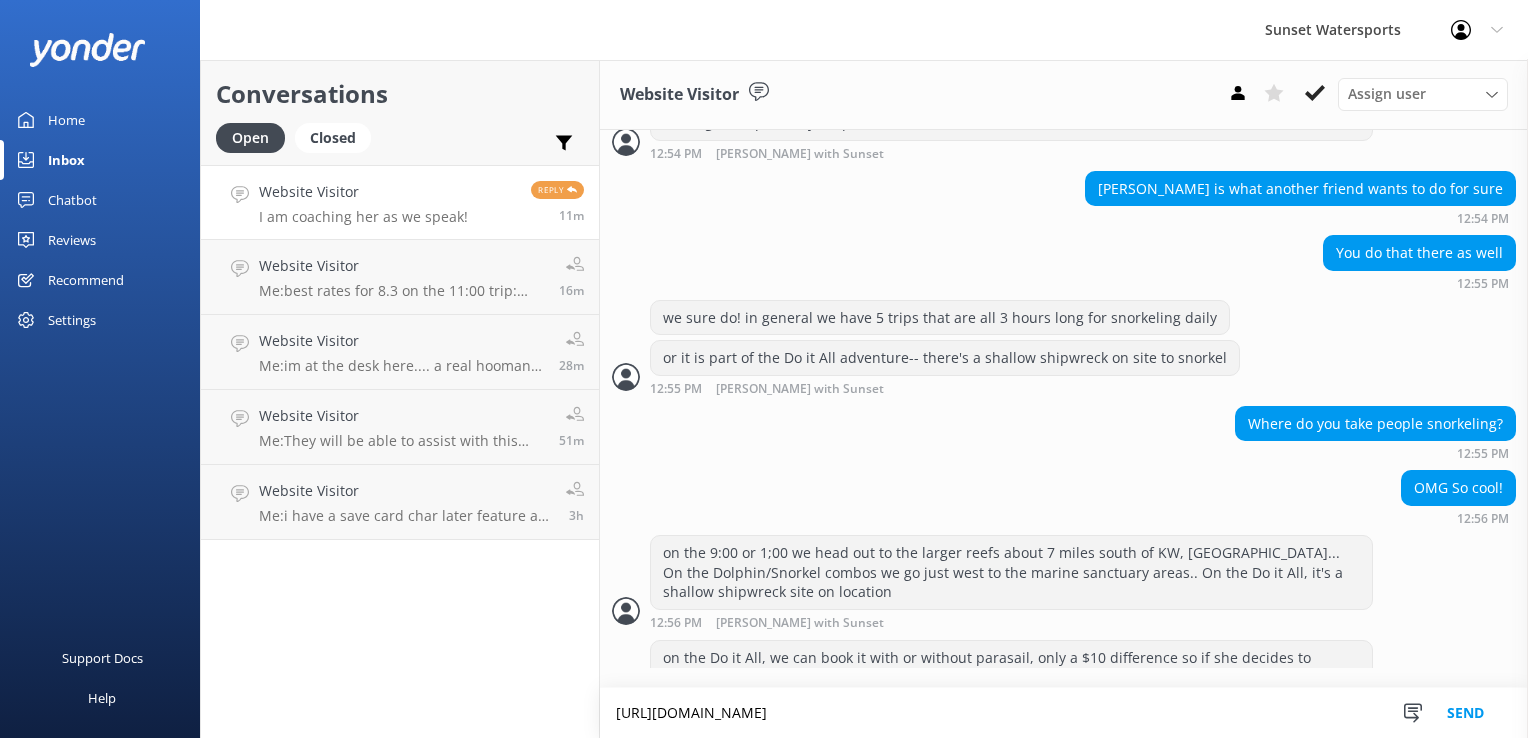 scroll, scrollTop: 2297, scrollLeft: 0, axis: vertical 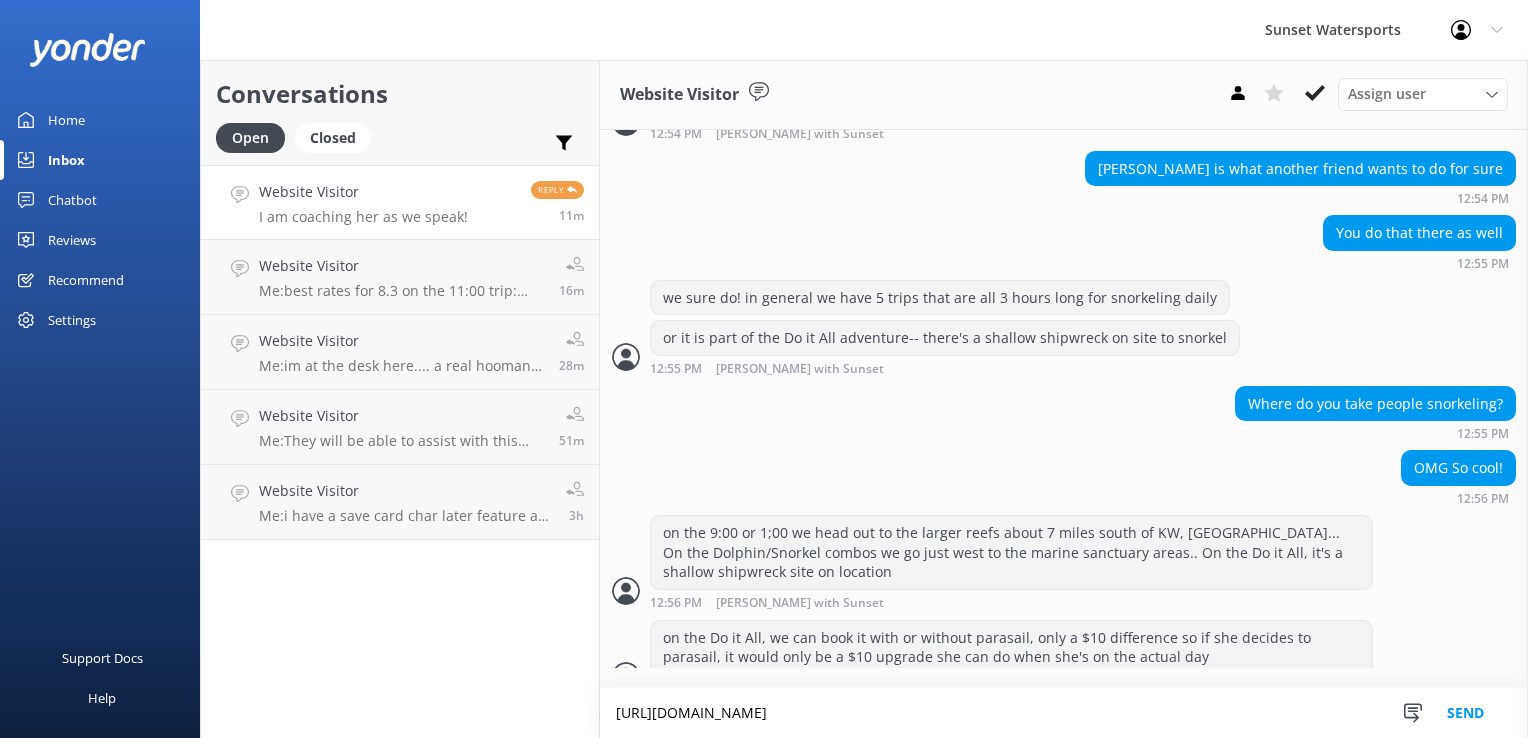 type on "[URL][DOMAIN_NAME]" 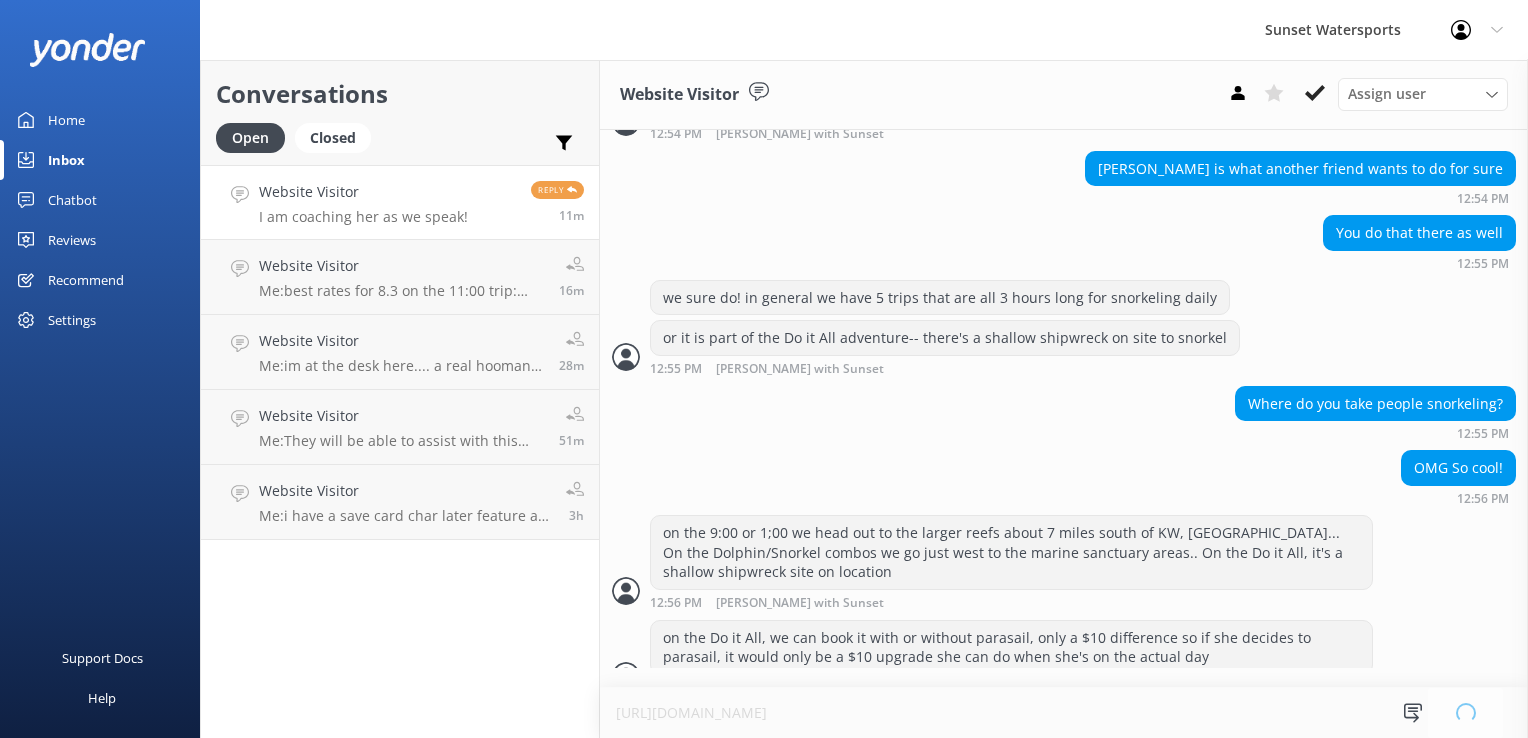 type 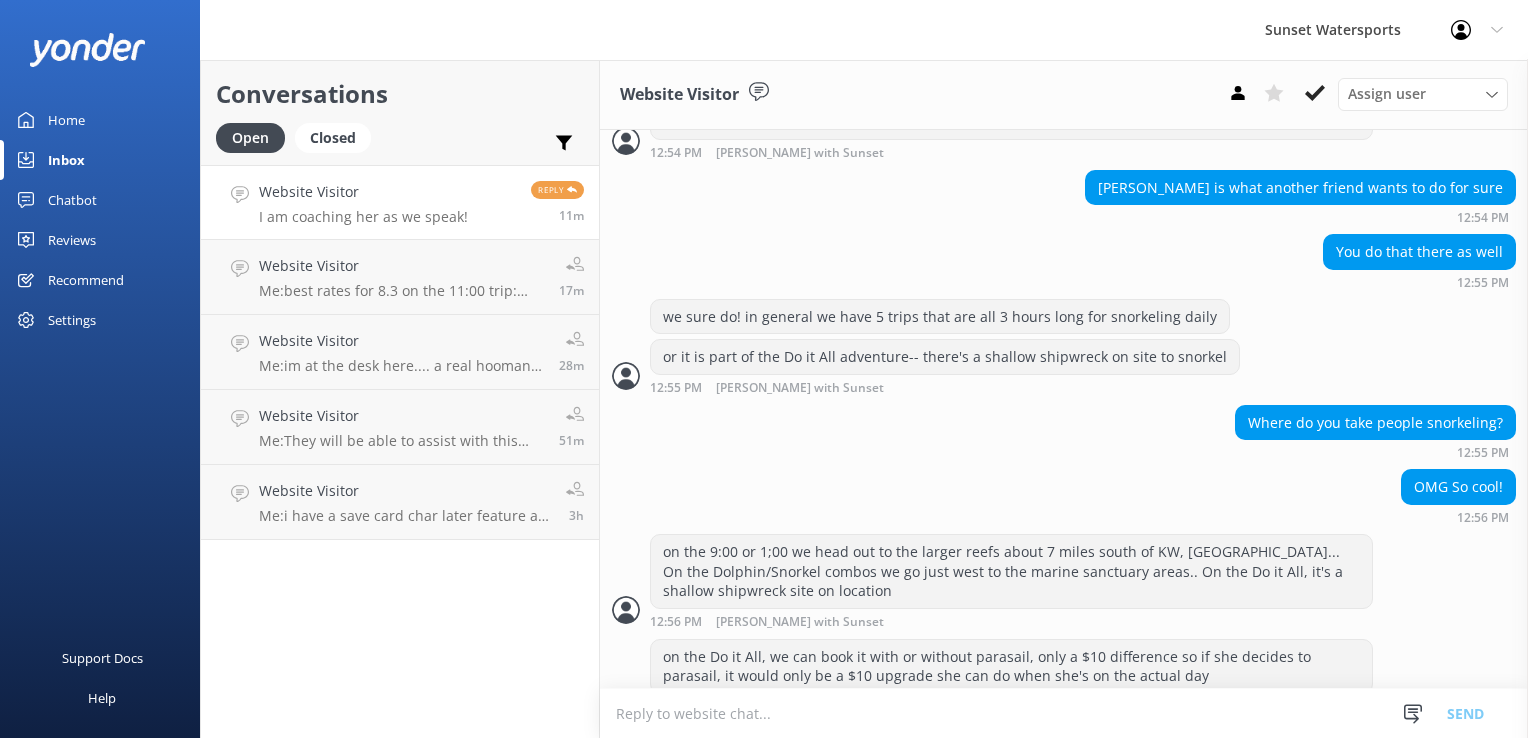 scroll, scrollTop: 2337, scrollLeft: 0, axis: vertical 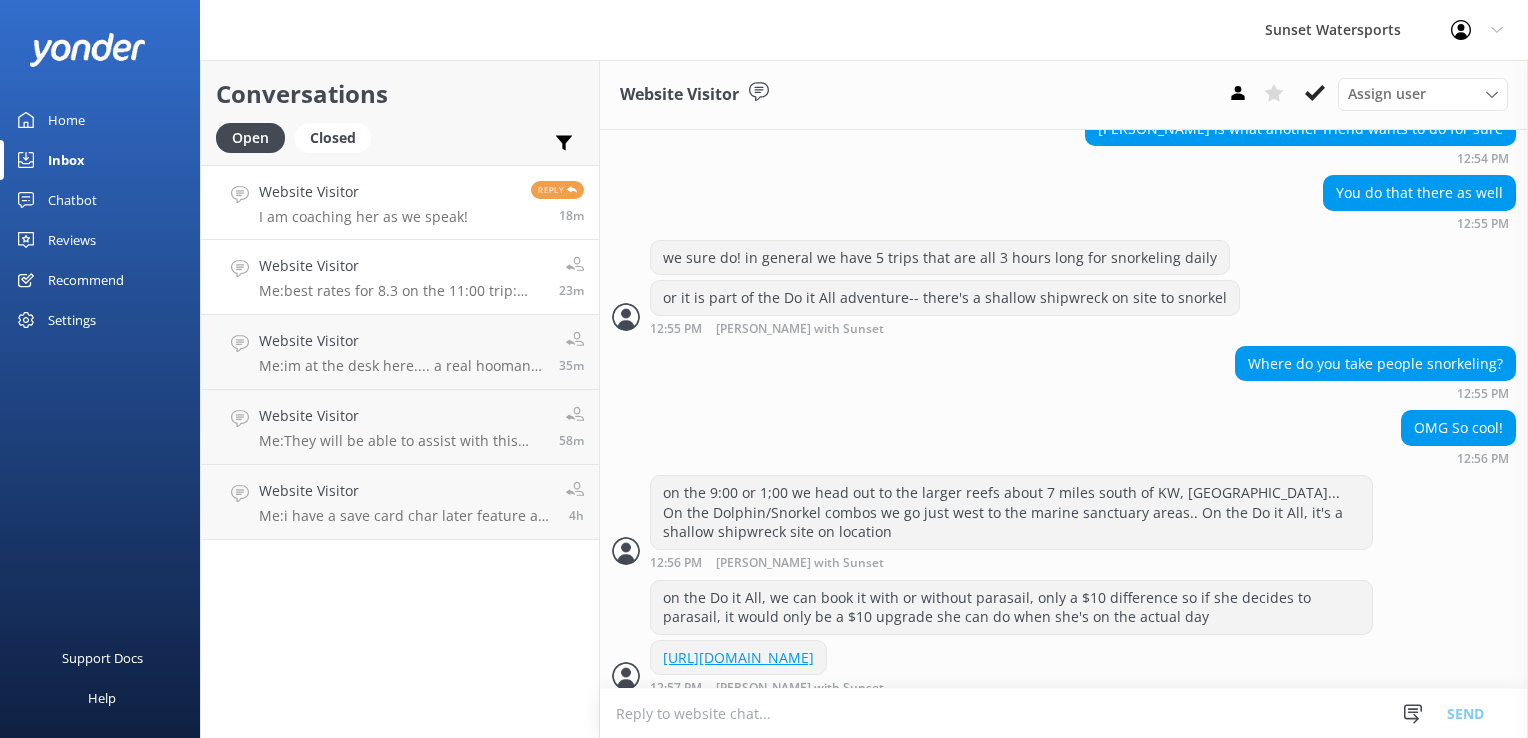 click on "Website Visitor" at bounding box center [401, 266] 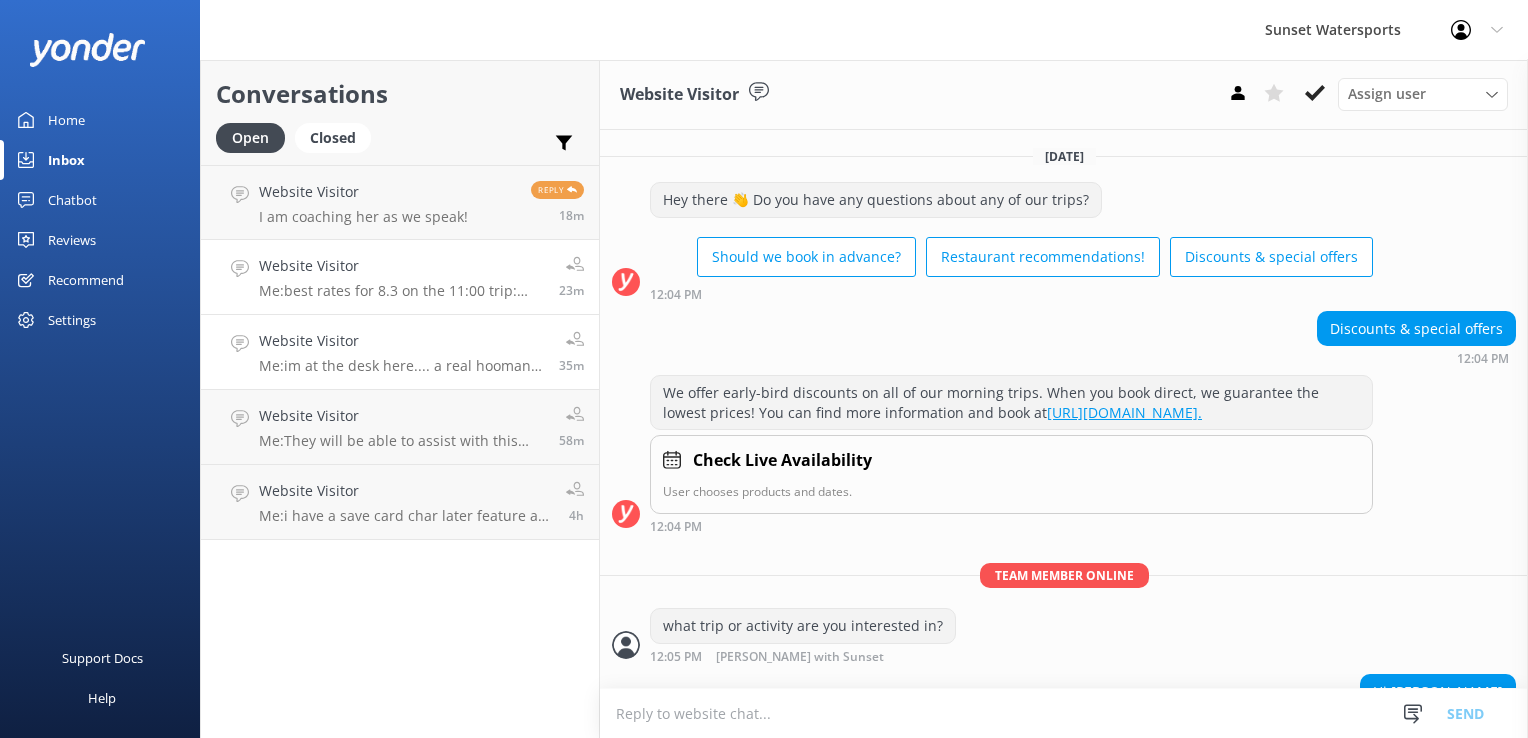 scroll, scrollTop: 596, scrollLeft: 0, axis: vertical 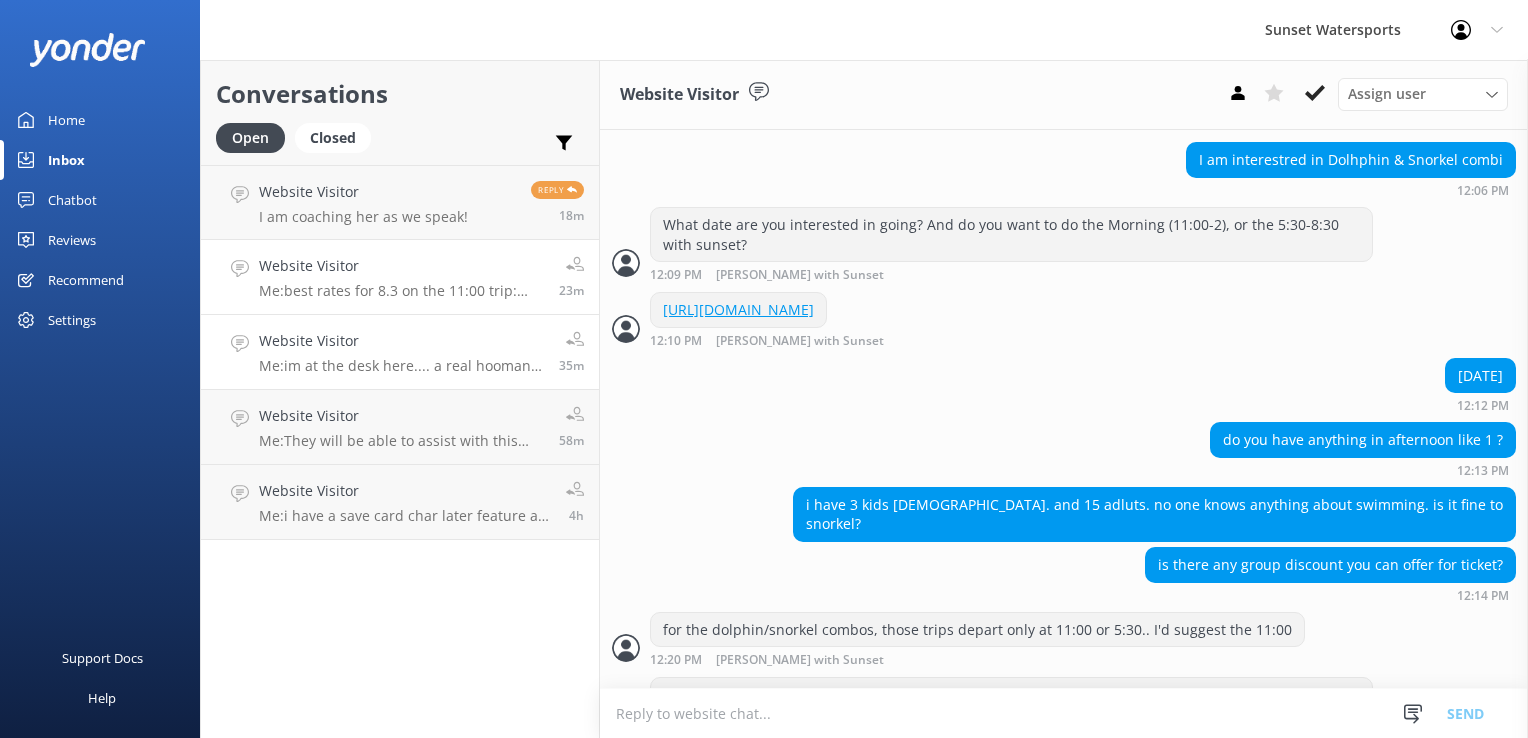 click on "35m" at bounding box center (564, 352) 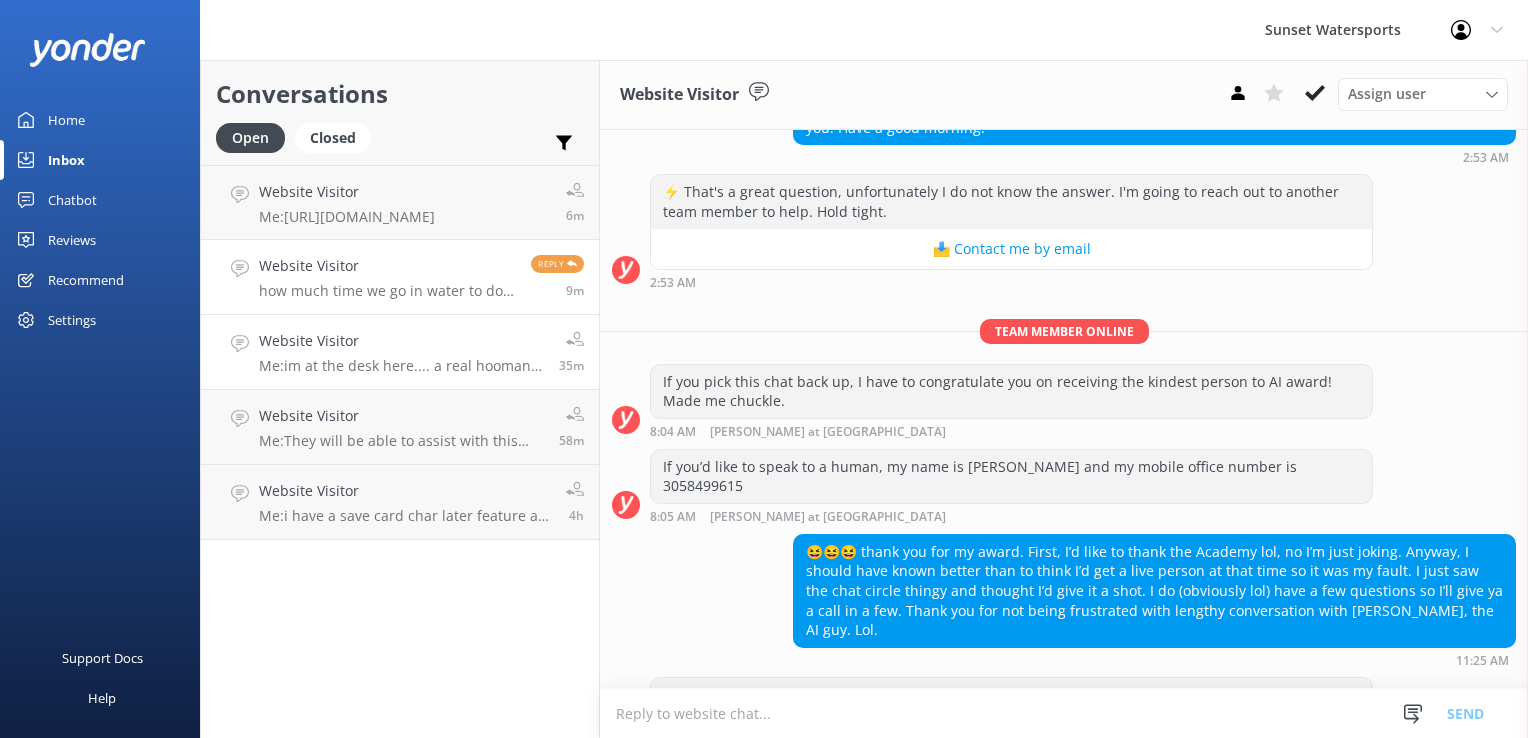 click on "Website Visitor how much time we go in water to do snorkel?" at bounding box center (387, 277) 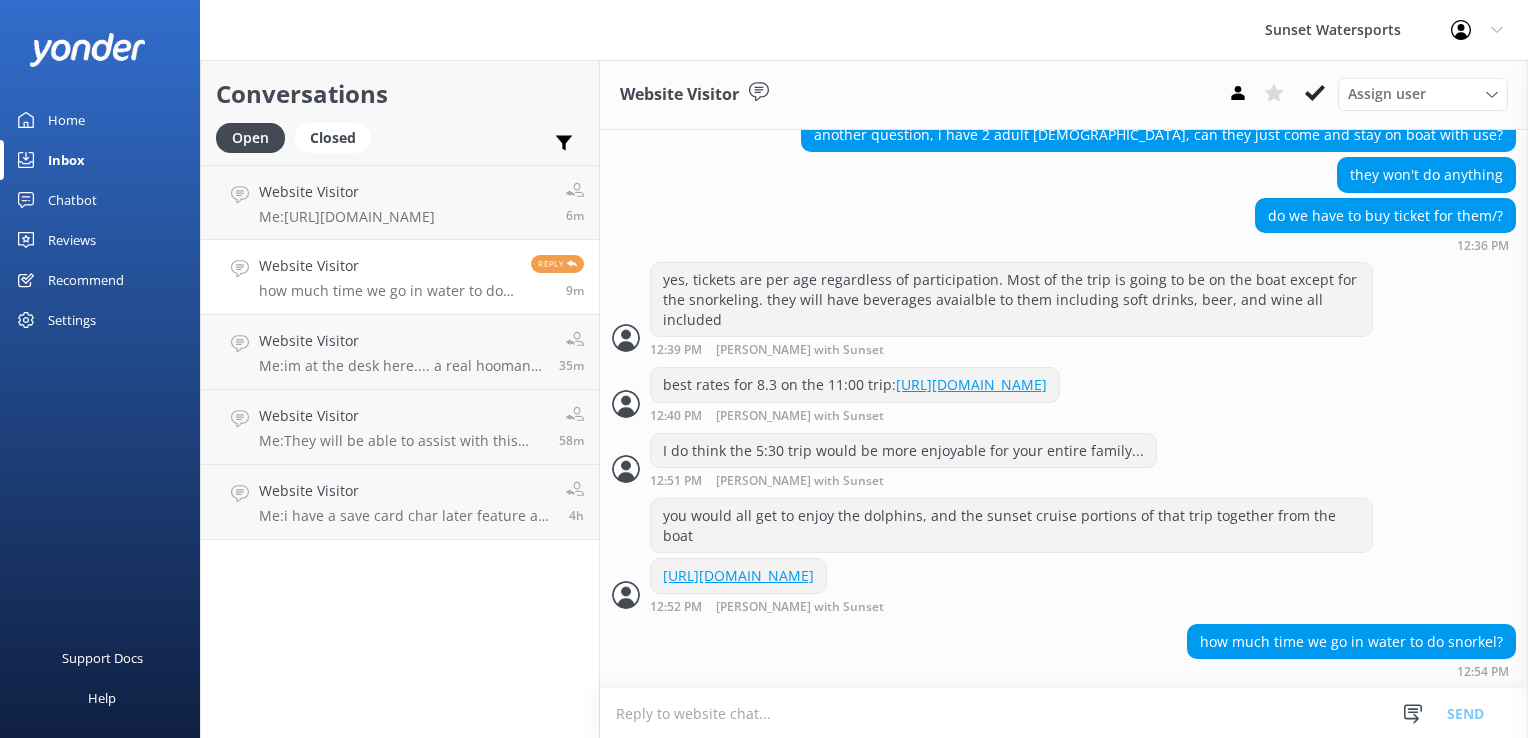 scroll, scrollTop: 1752, scrollLeft: 0, axis: vertical 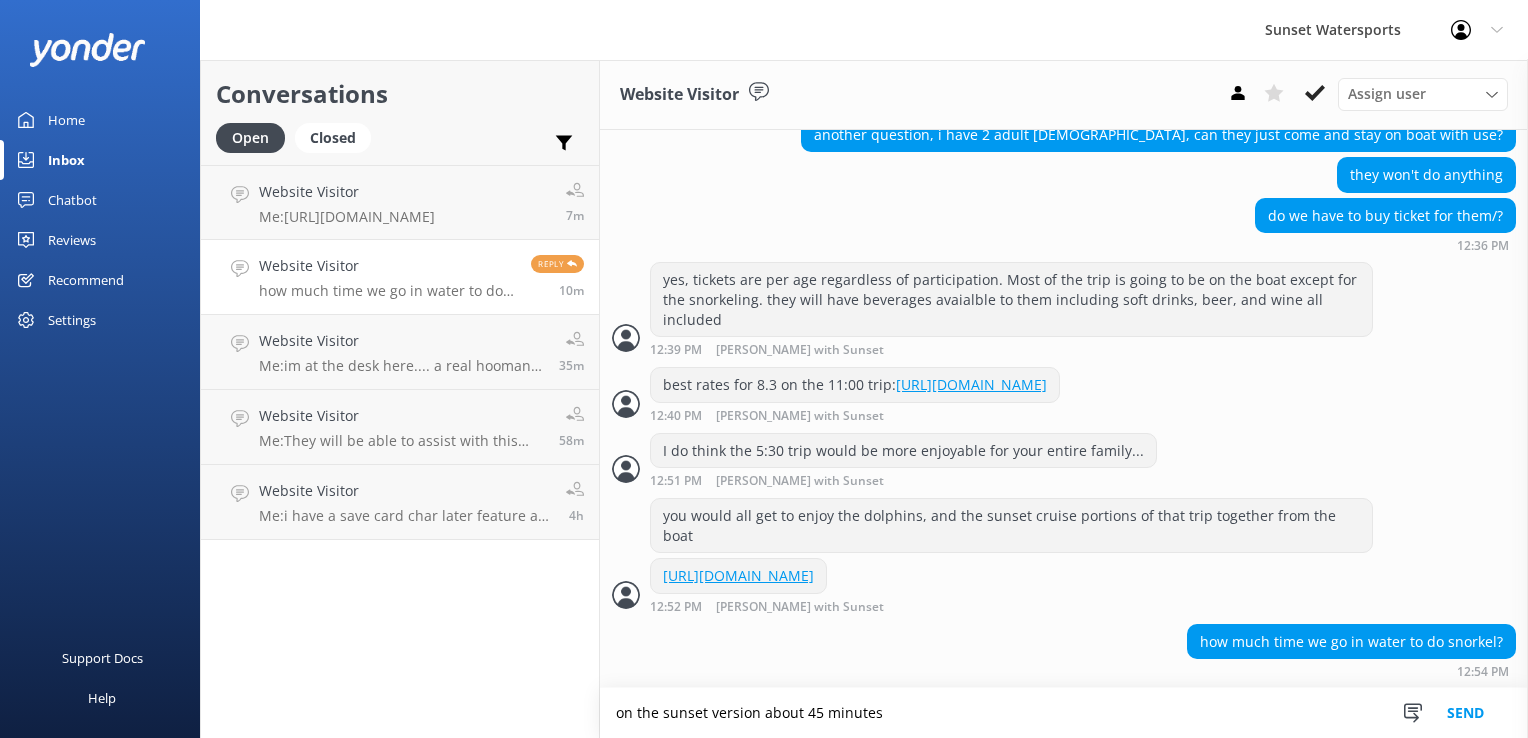 type on "on the sunset version about 45 minutes" 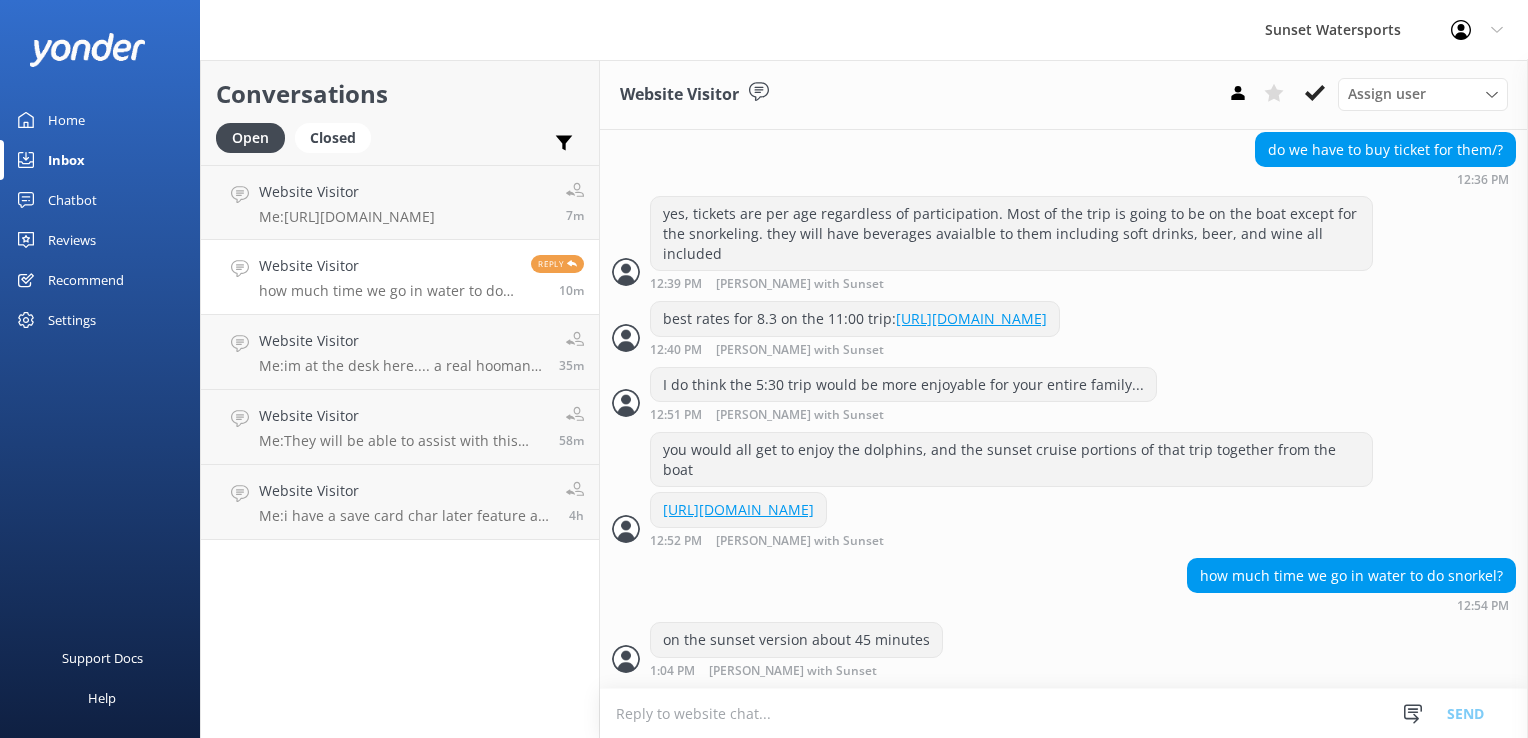 scroll, scrollTop: 1817, scrollLeft: 0, axis: vertical 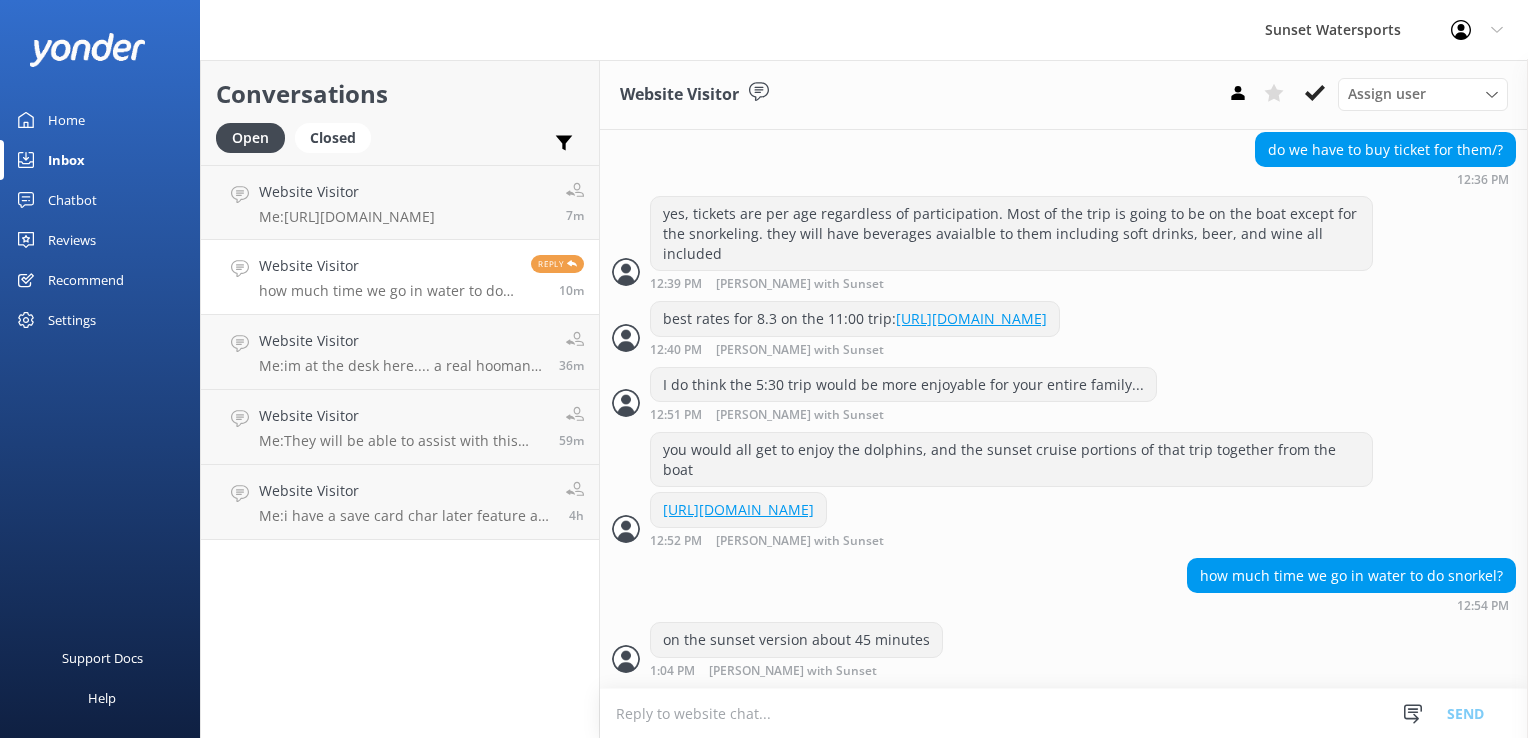 click on "Website Visitor how much time we go in water to do snorkel?" at bounding box center [387, 277] 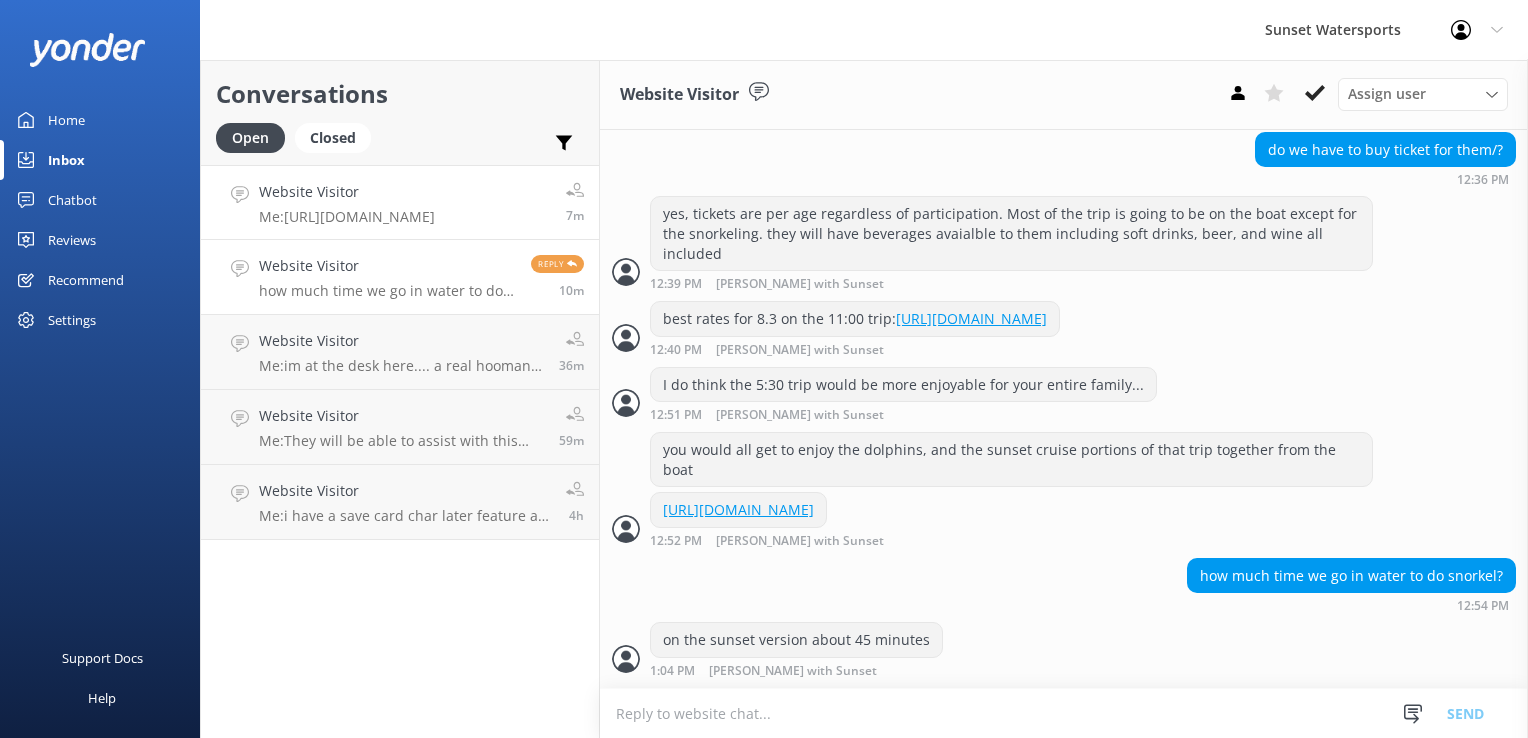 click on "Me:  [URL][DOMAIN_NAME]" at bounding box center (347, 217) 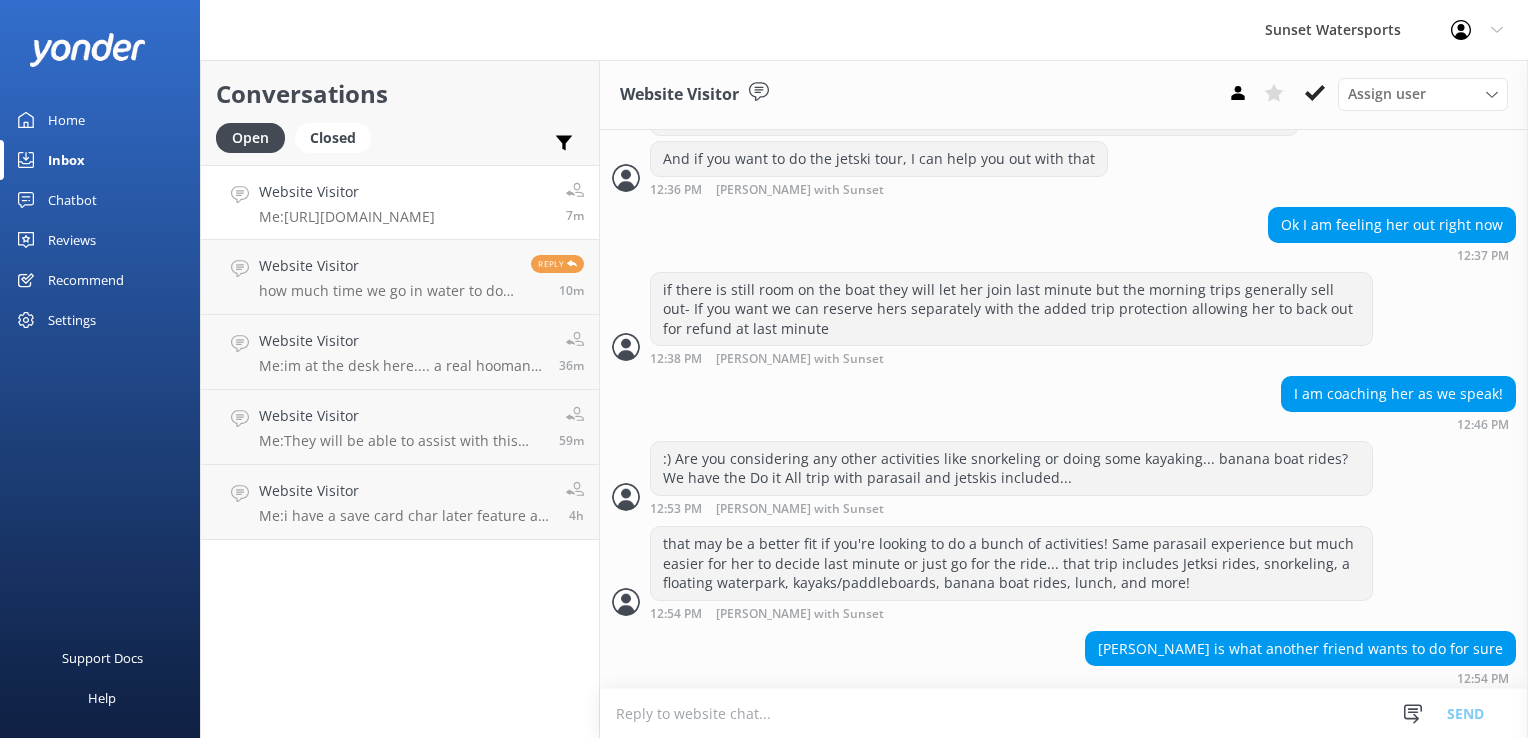 scroll, scrollTop: 2338, scrollLeft: 0, axis: vertical 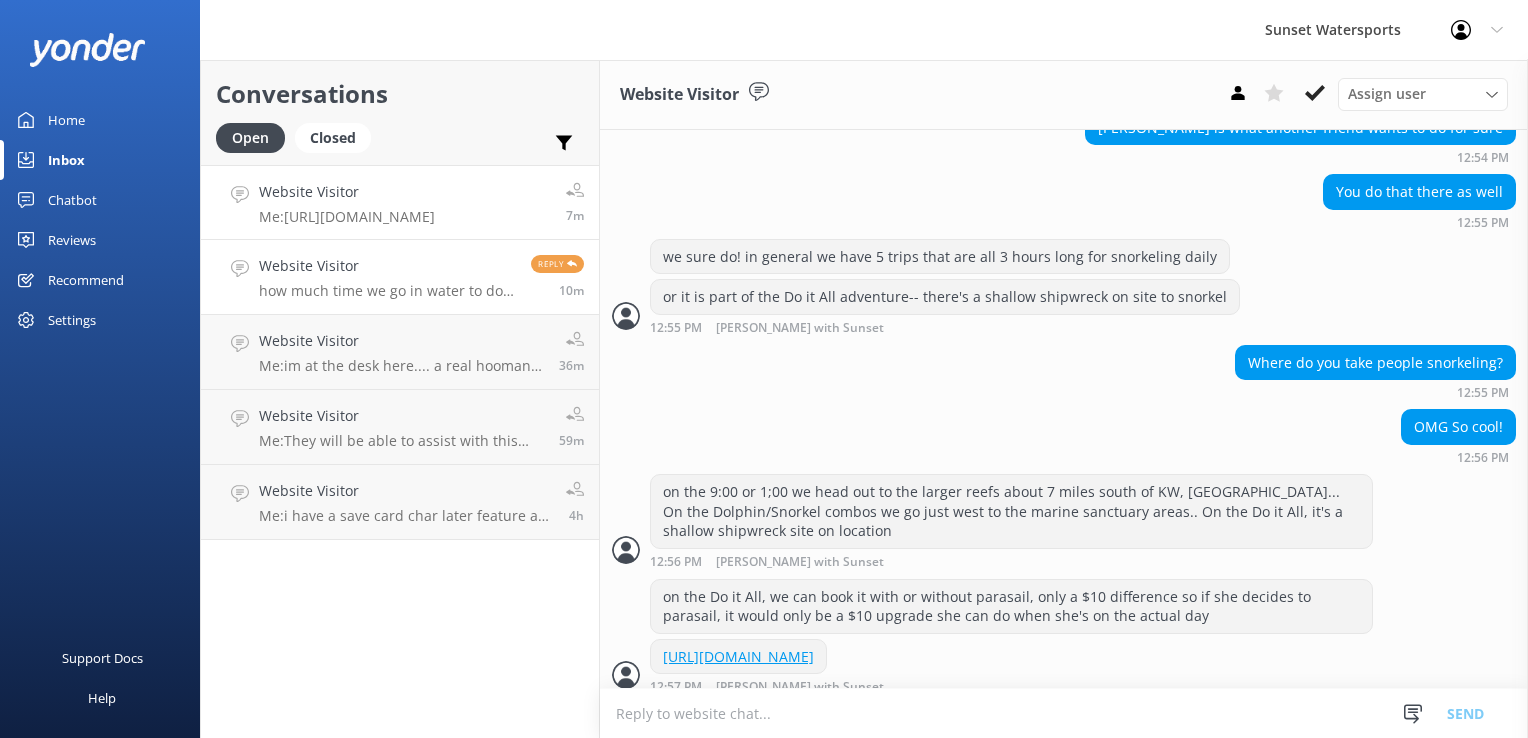 click on "Website Visitor how much time we go in water to do snorkel? Reply 10m" at bounding box center (400, 277) 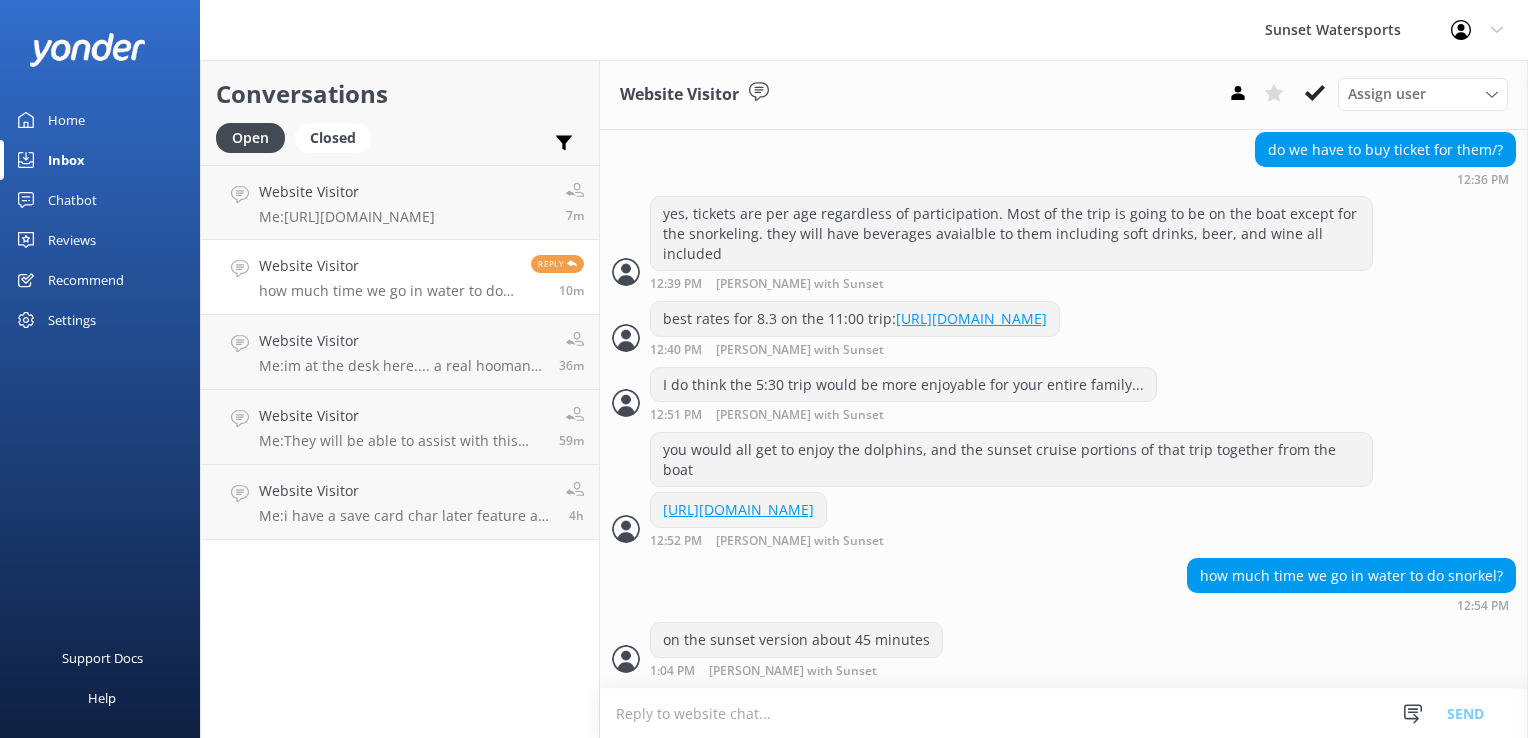 scroll, scrollTop: 1817, scrollLeft: 0, axis: vertical 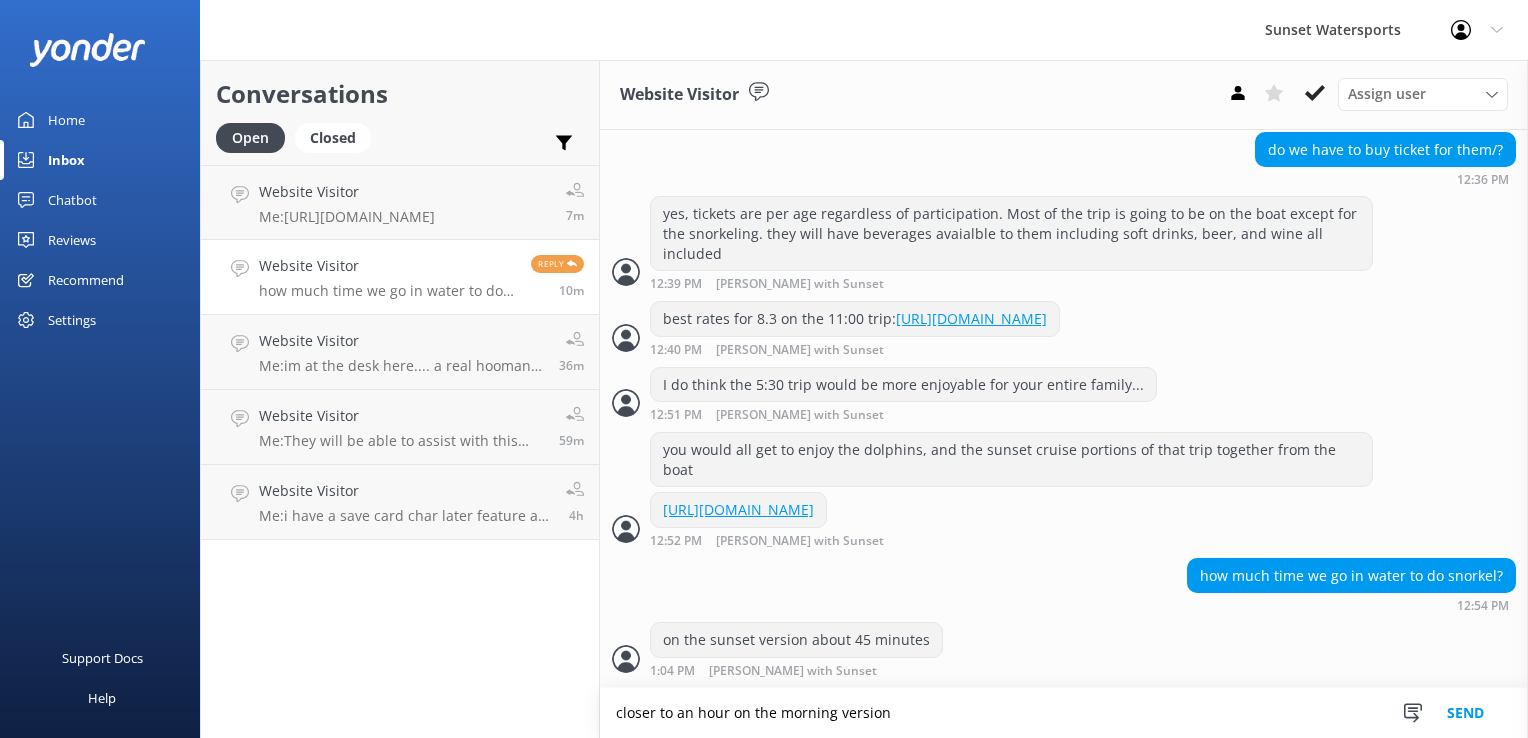 type on "closer to an hour on the morning version" 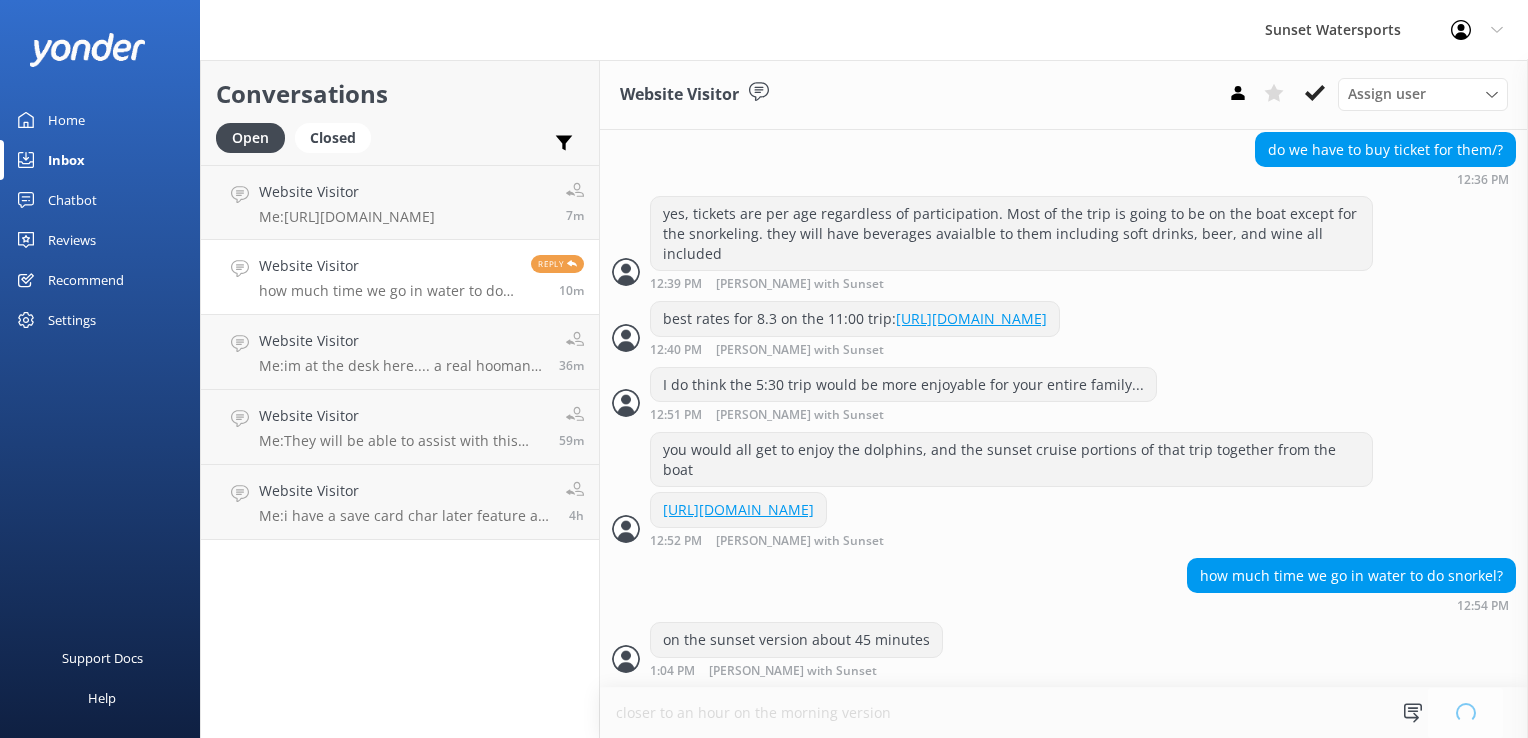 type 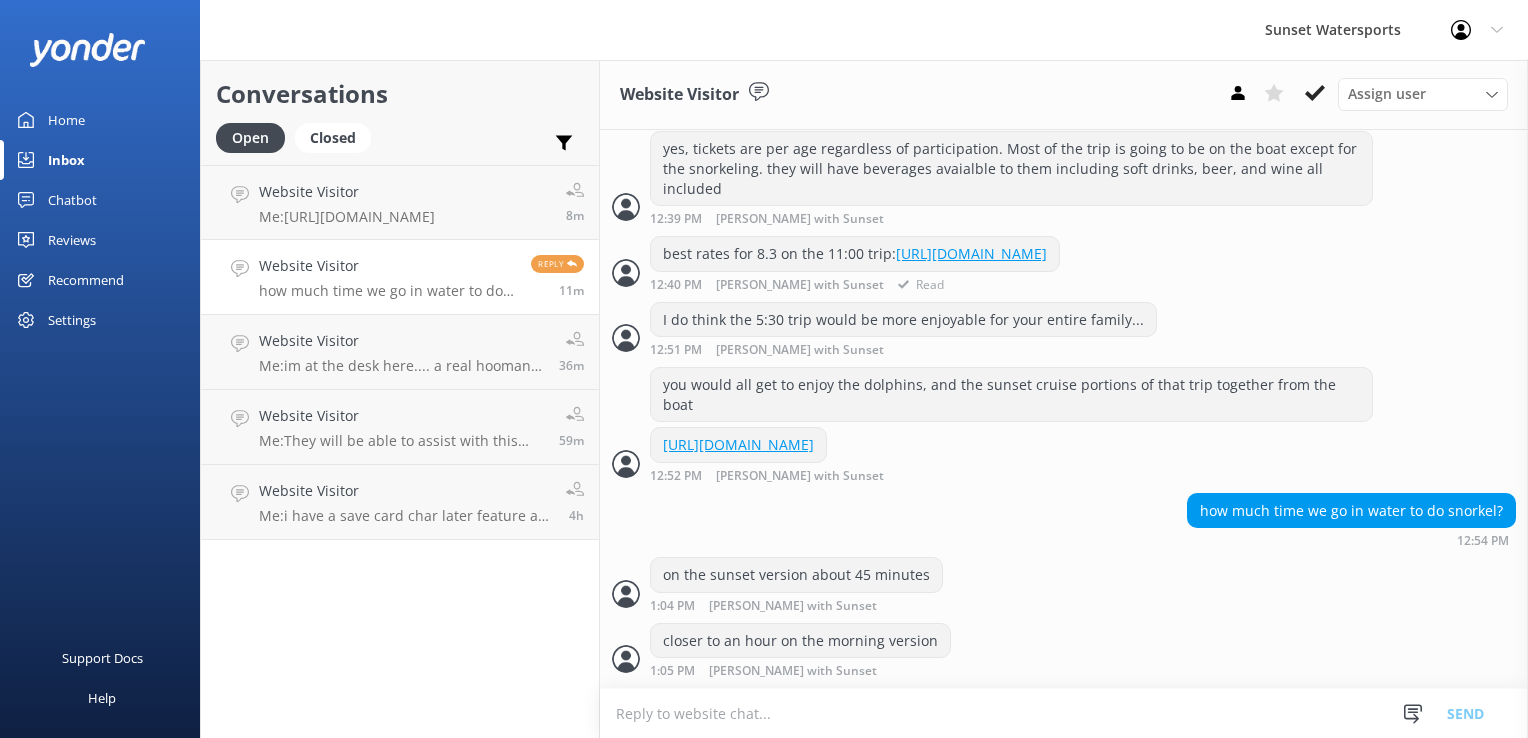 scroll, scrollTop: 1882, scrollLeft: 0, axis: vertical 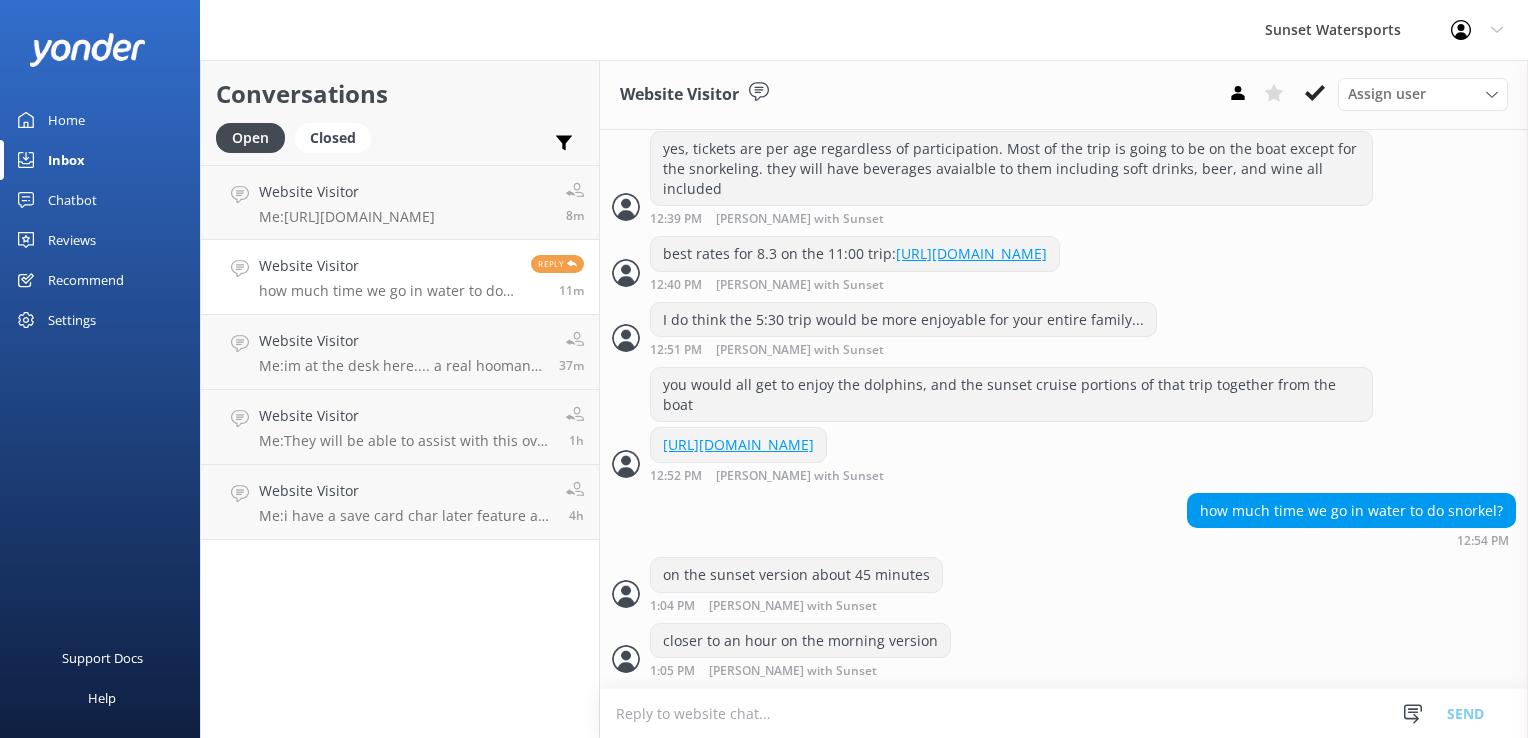 click on "Conversations Open Closed Important Assigned to me Unassigned Website Visitor Me:  [URL][DOMAIN_NAME] 8m Website Visitor how much time we go in water to do snorkel? Reply 11m Website Visitor Me:  im at the desk here.... a real hooman when you are ready to book or if you have any questions - [PERSON_NAME] 37m Website Visitor Me:  They will be able to assist with this over the phone 1h Website Visitor Me:  i have a save card char later feature as well to save the trip then pay seperate at check in? 4h" at bounding box center [400, 399] 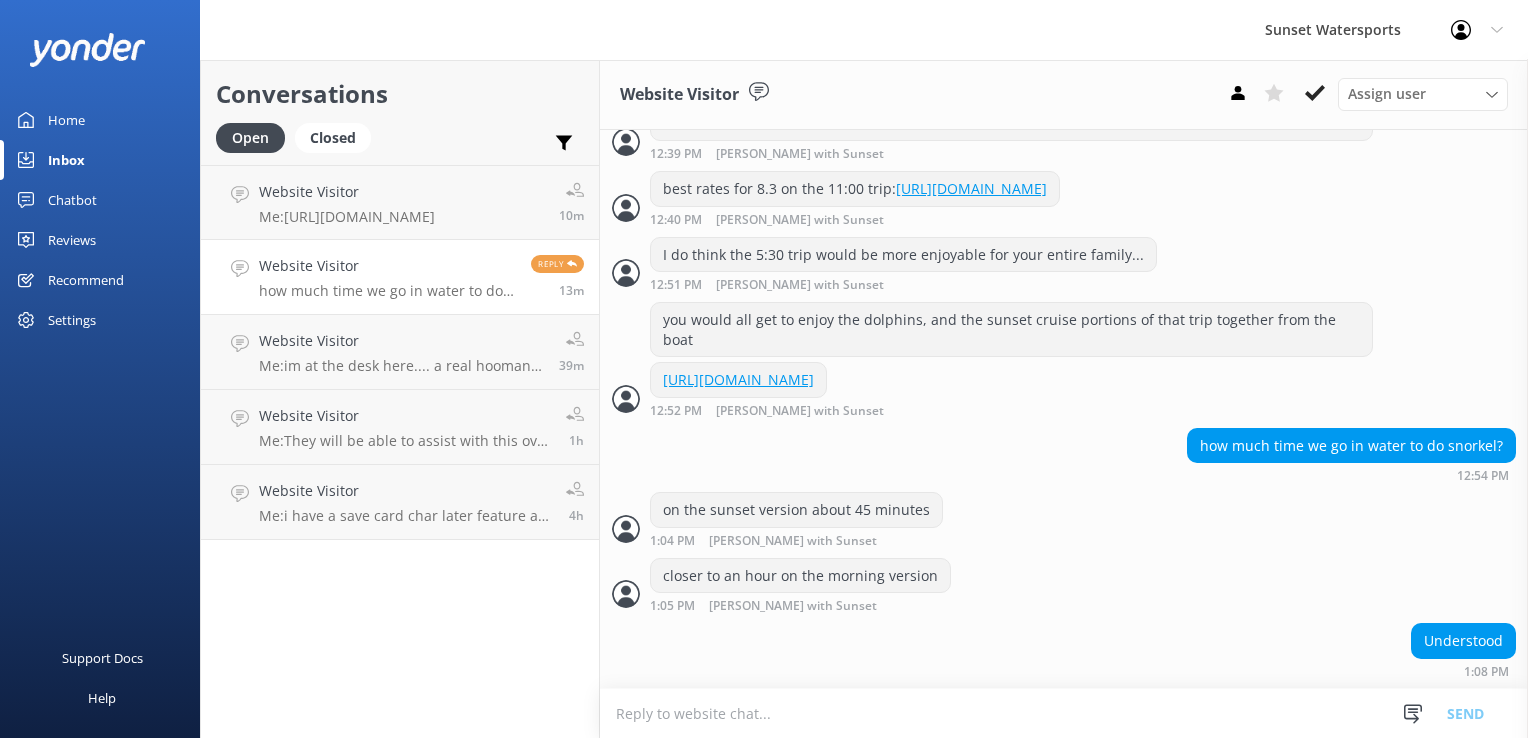 scroll, scrollTop: 1993, scrollLeft: 0, axis: vertical 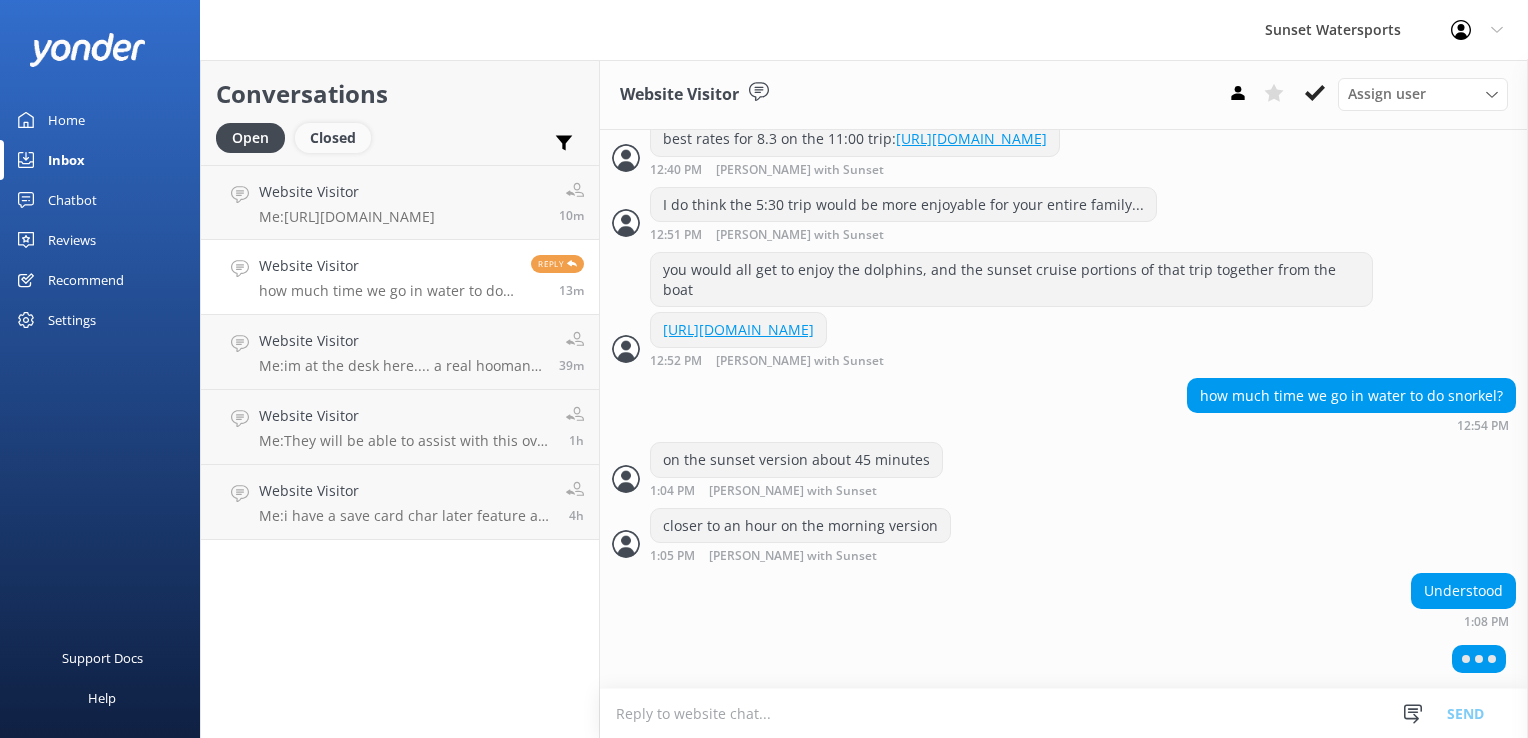 click on "Closed" at bounding box center (333, 138) 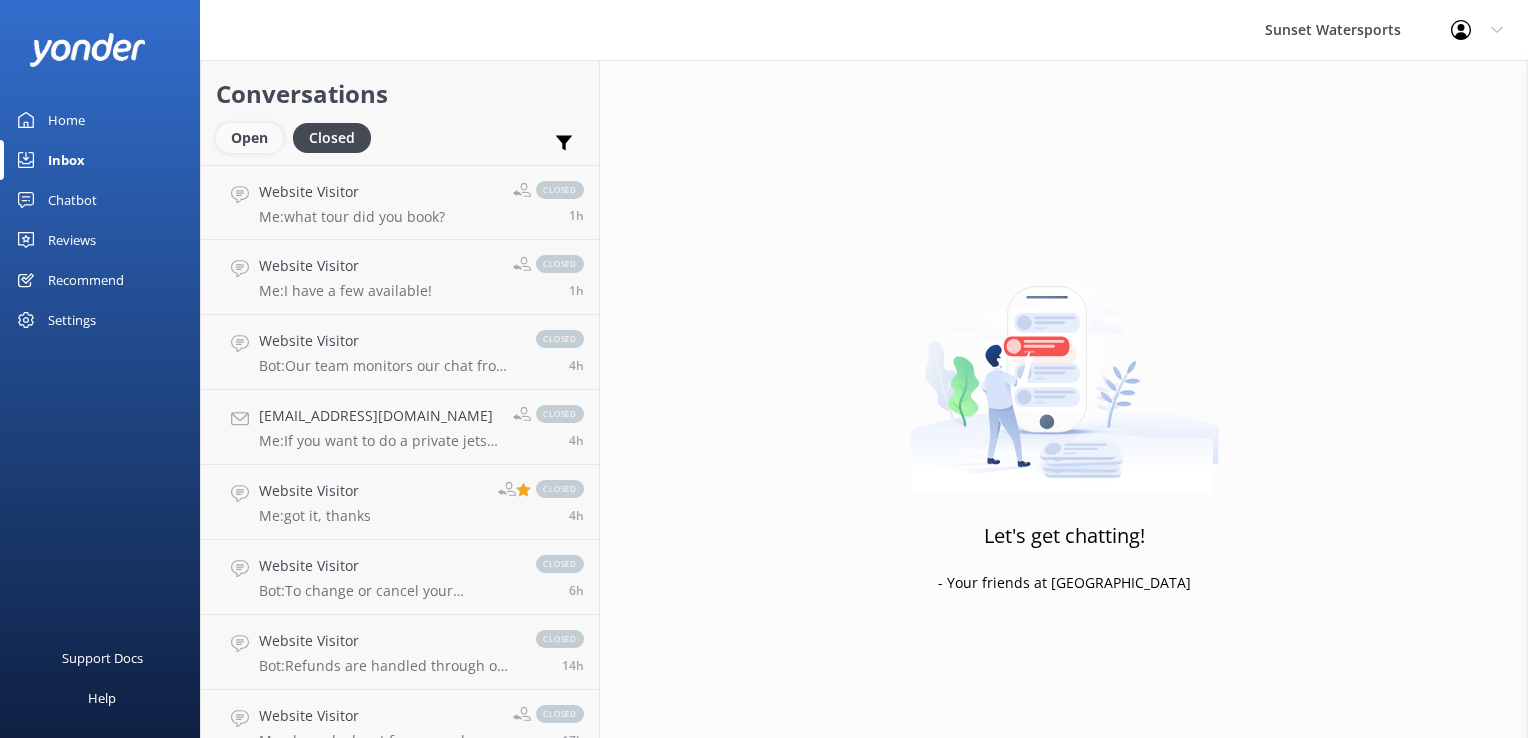 click on "Open" at bounding box center [249, 138] 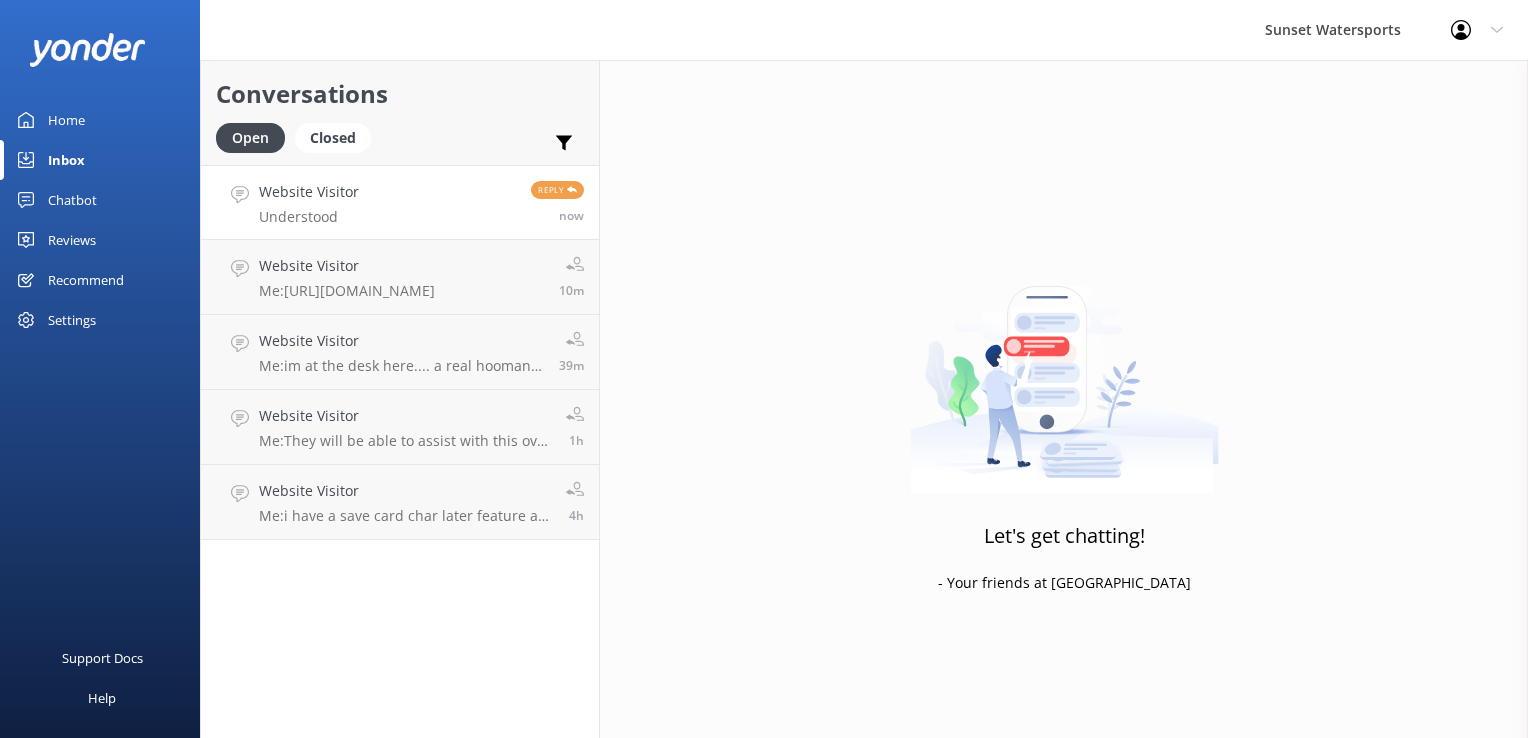 click on "Website Visitor" at bounding box center (309, 192) 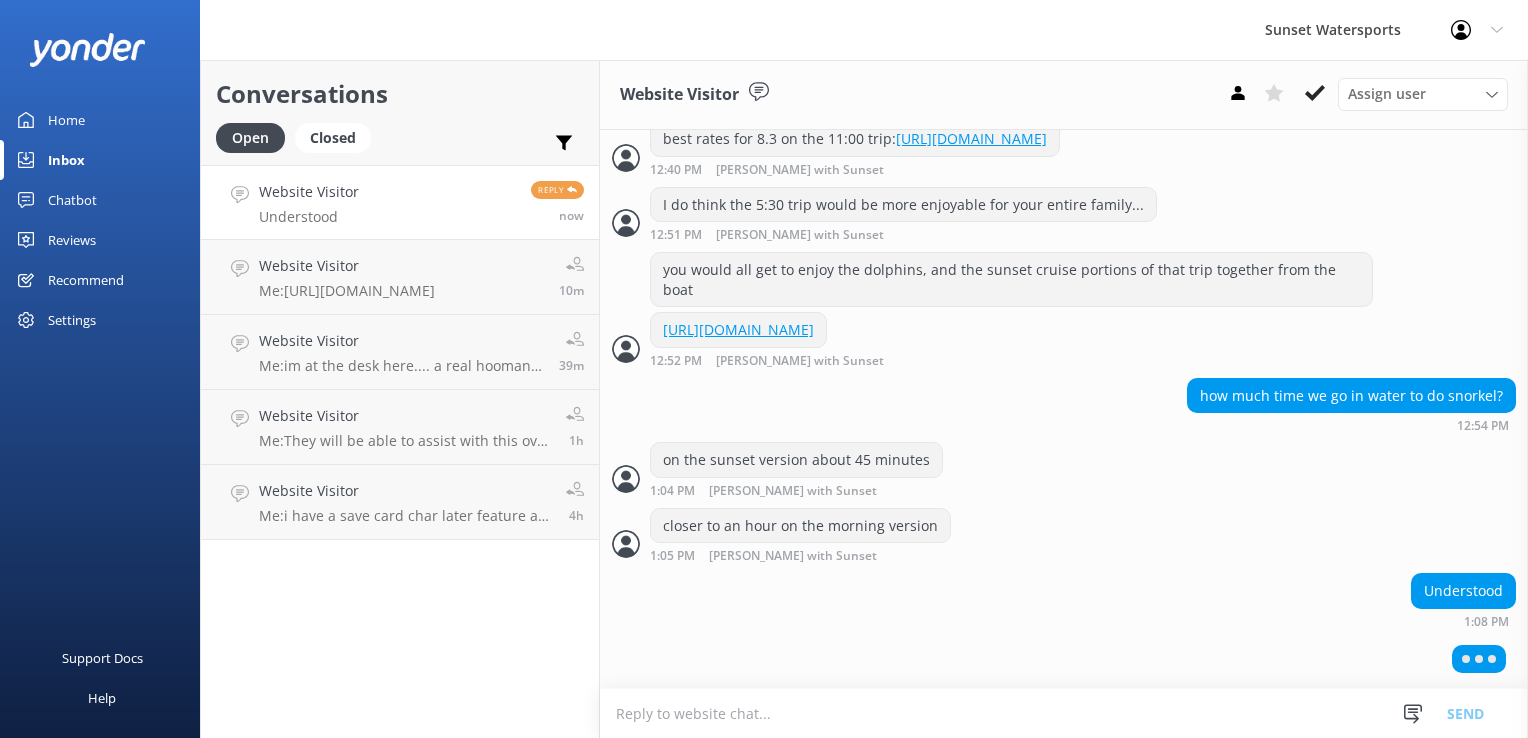 scroll, scrollTop: 1993, scrollLeft: 0, axis: vertical 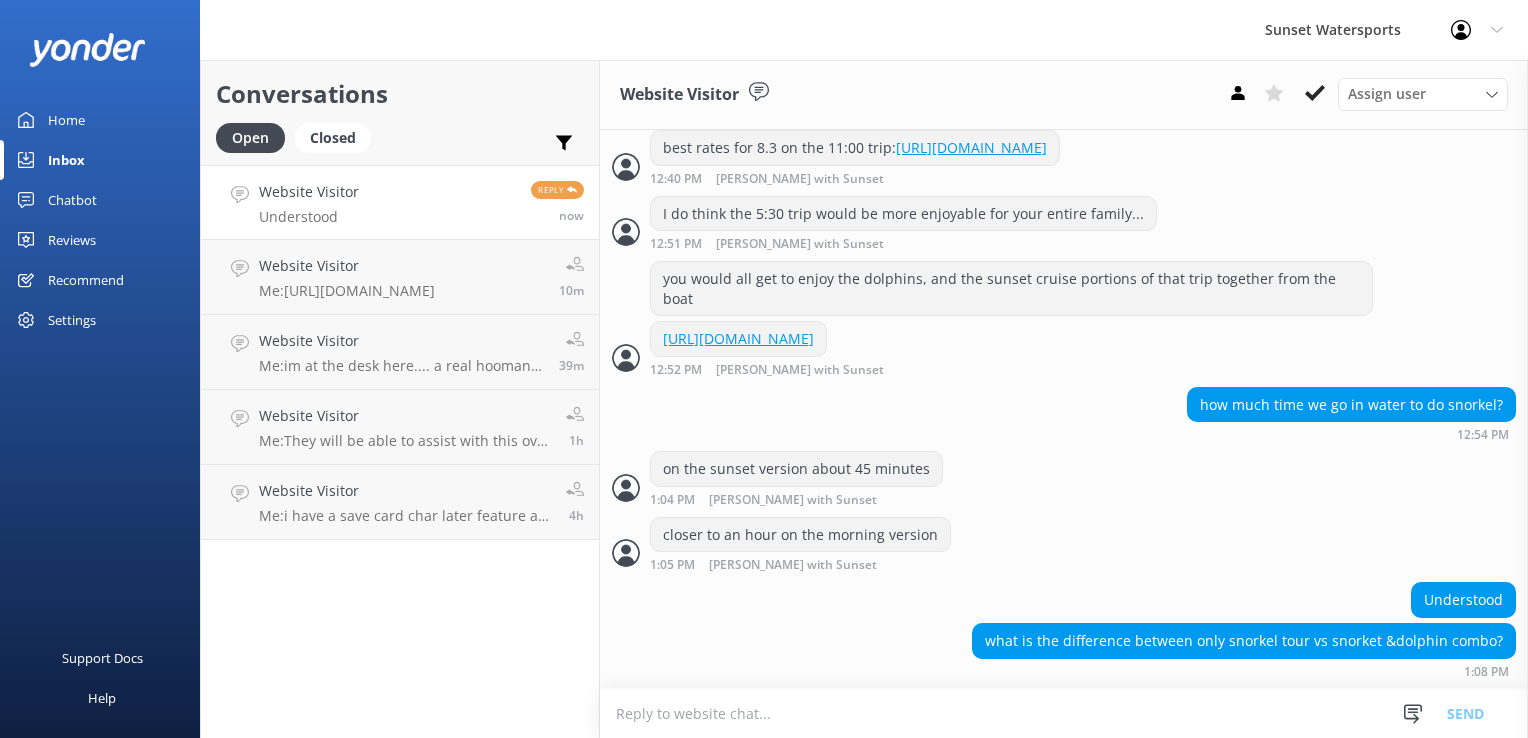 click at bounding box center [1064, 713] 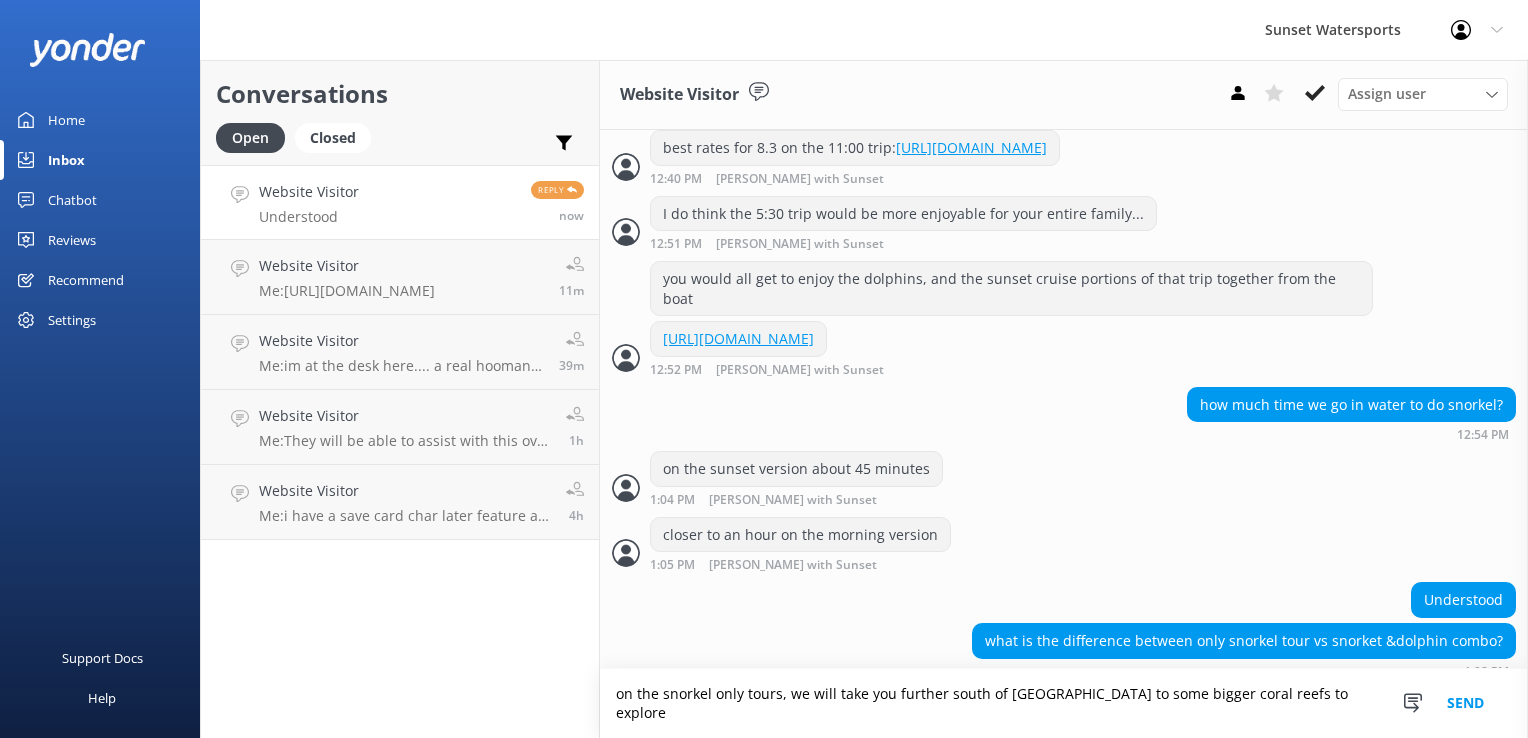 type on "on the snorkel only tours, we will take you further south of [GEOGRAPHIC_DATA] to some bigger coral reefs to explore" 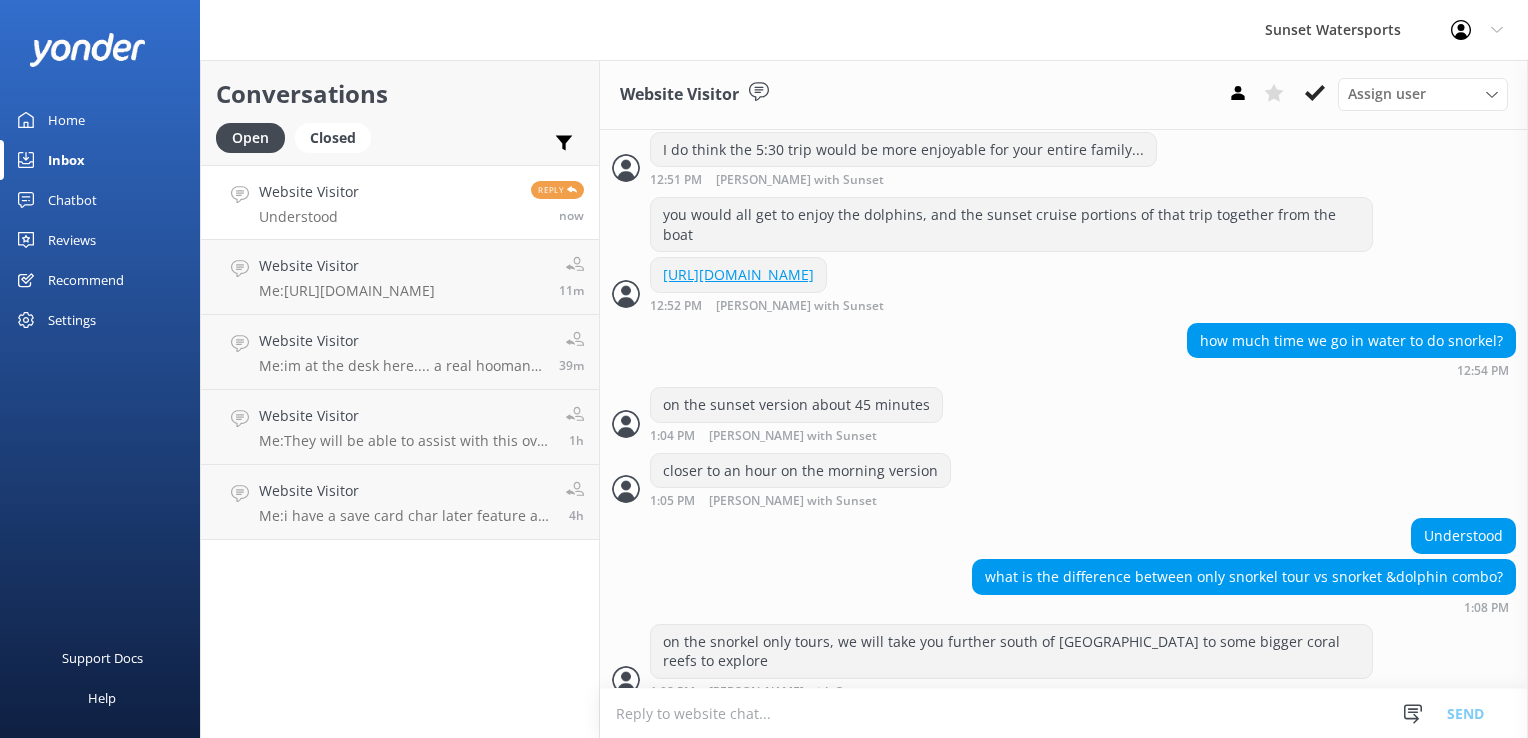 scroll, scrollTop: 2071, scrollLeft: 0, axis: vertical 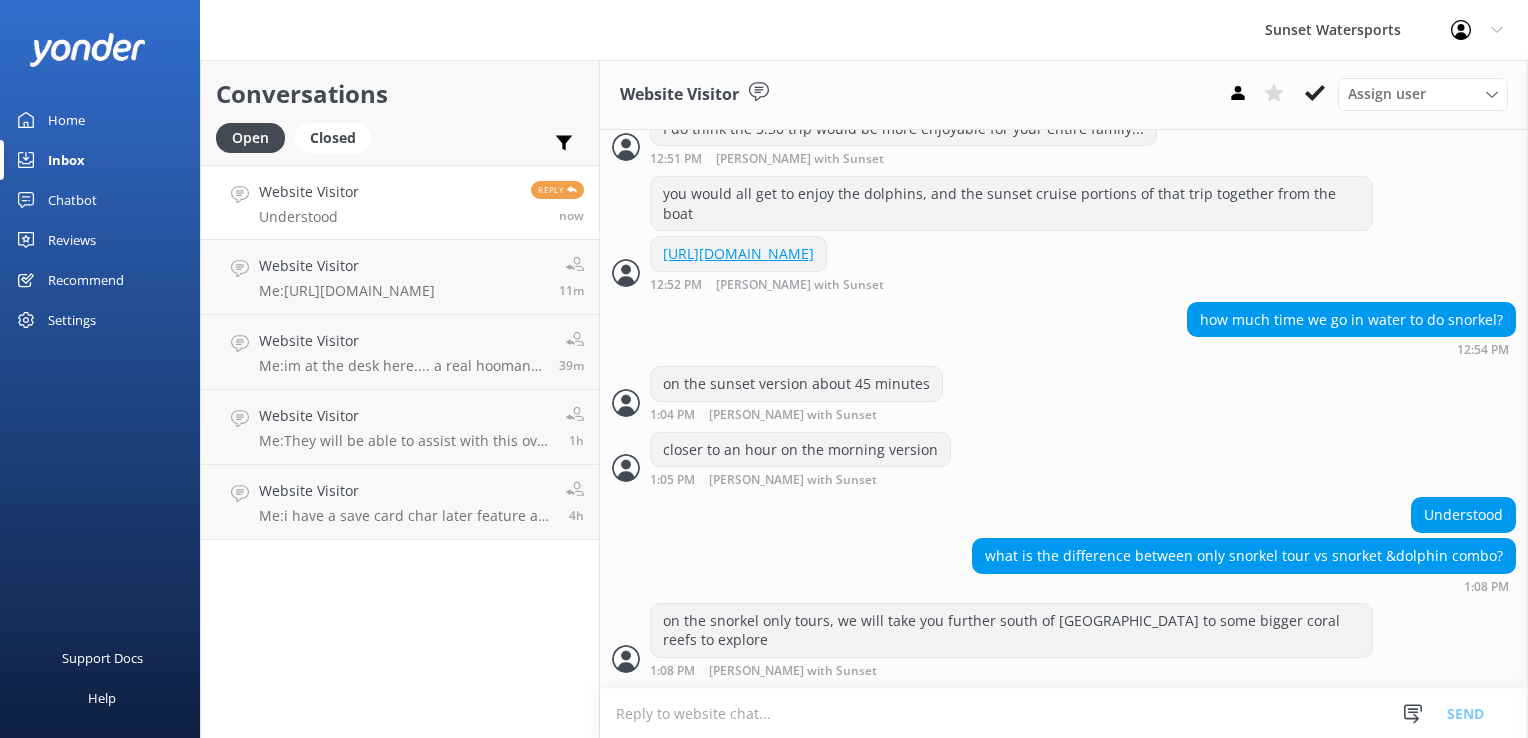 click at bounding box center (1064, 713) 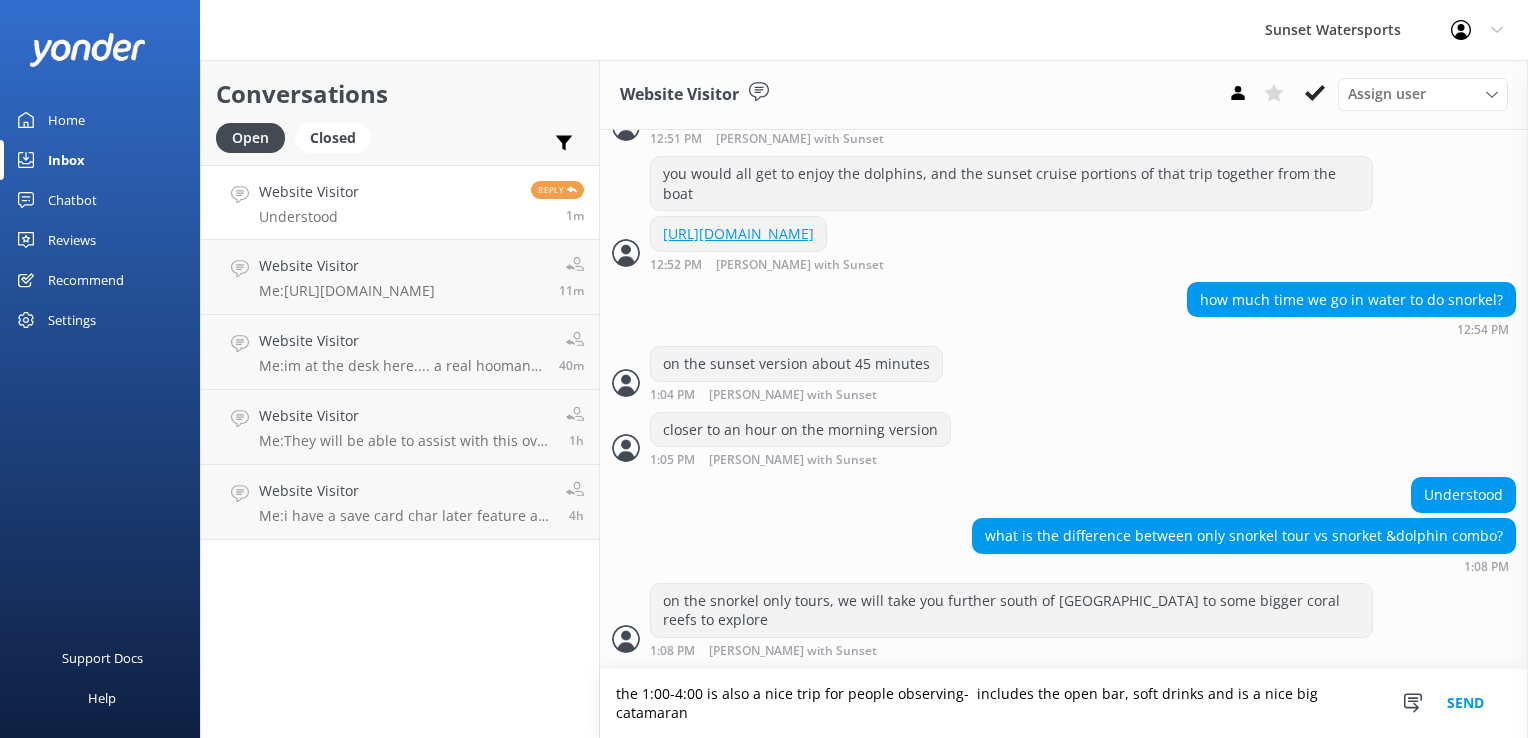 type on "the 1:00-4:00 is also a nice trip for people observing-  includes the open bar, soft drinks and is a nice big catamaran" 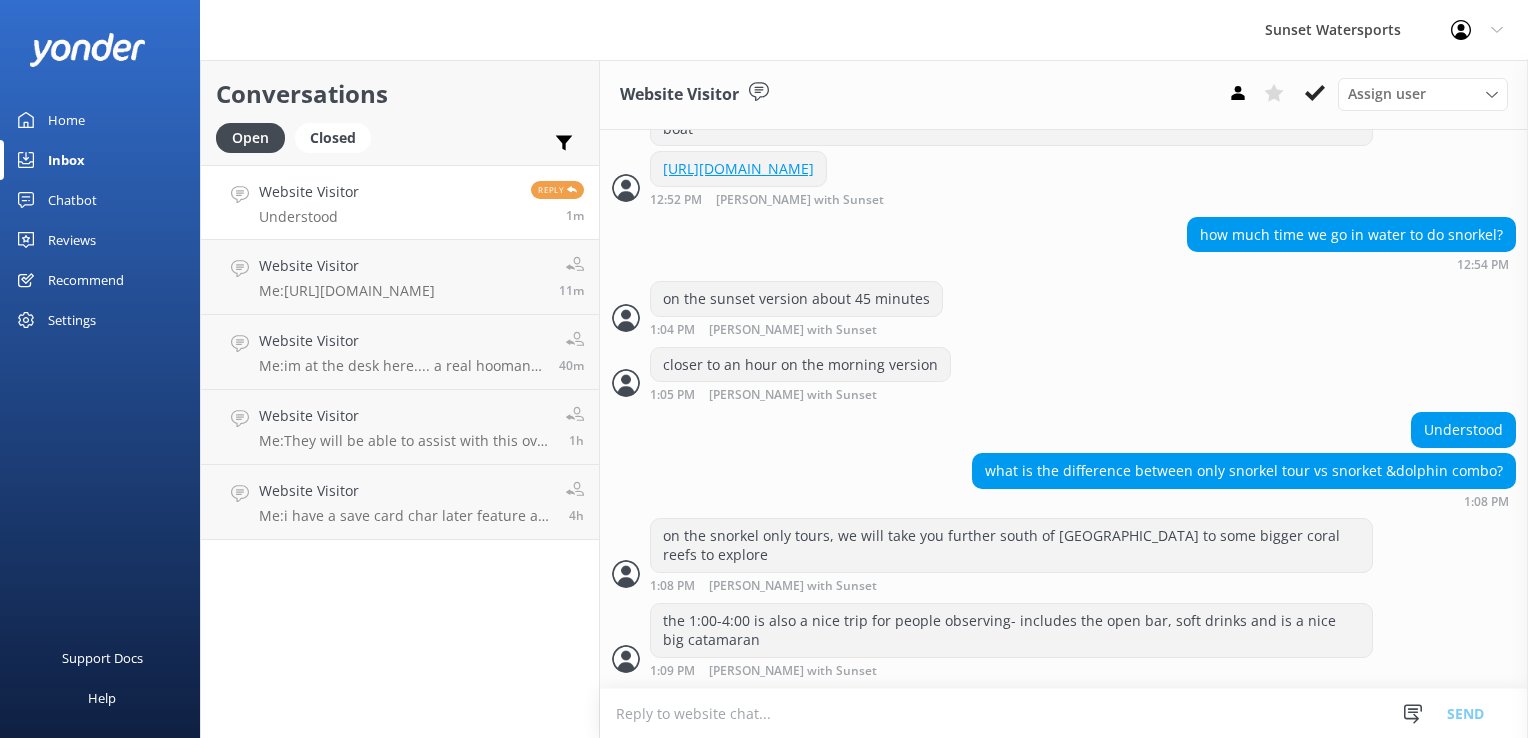 scroll, scrollTop: 2156, scrollLeft: 0, axis: vertical 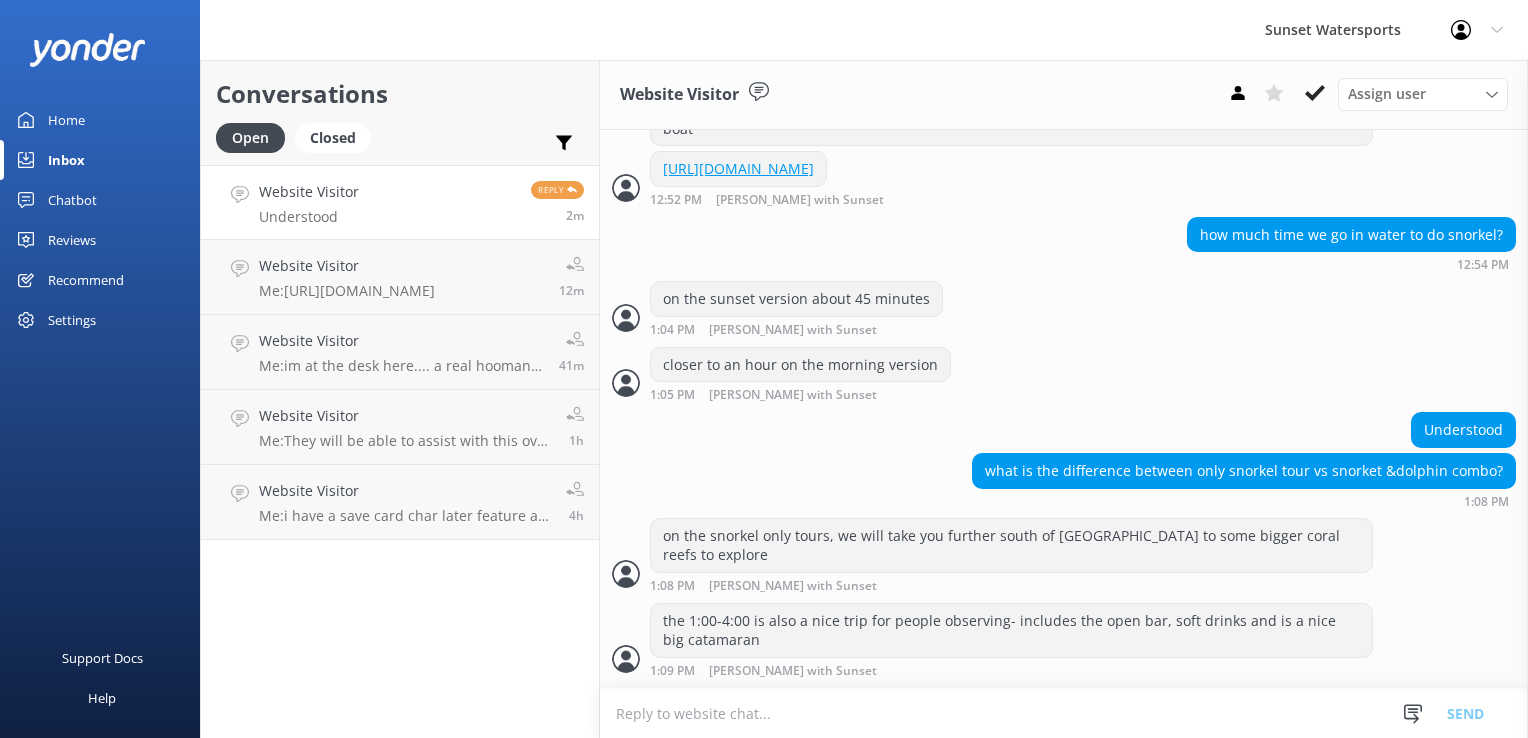 click at bounding box center (1064, 713) 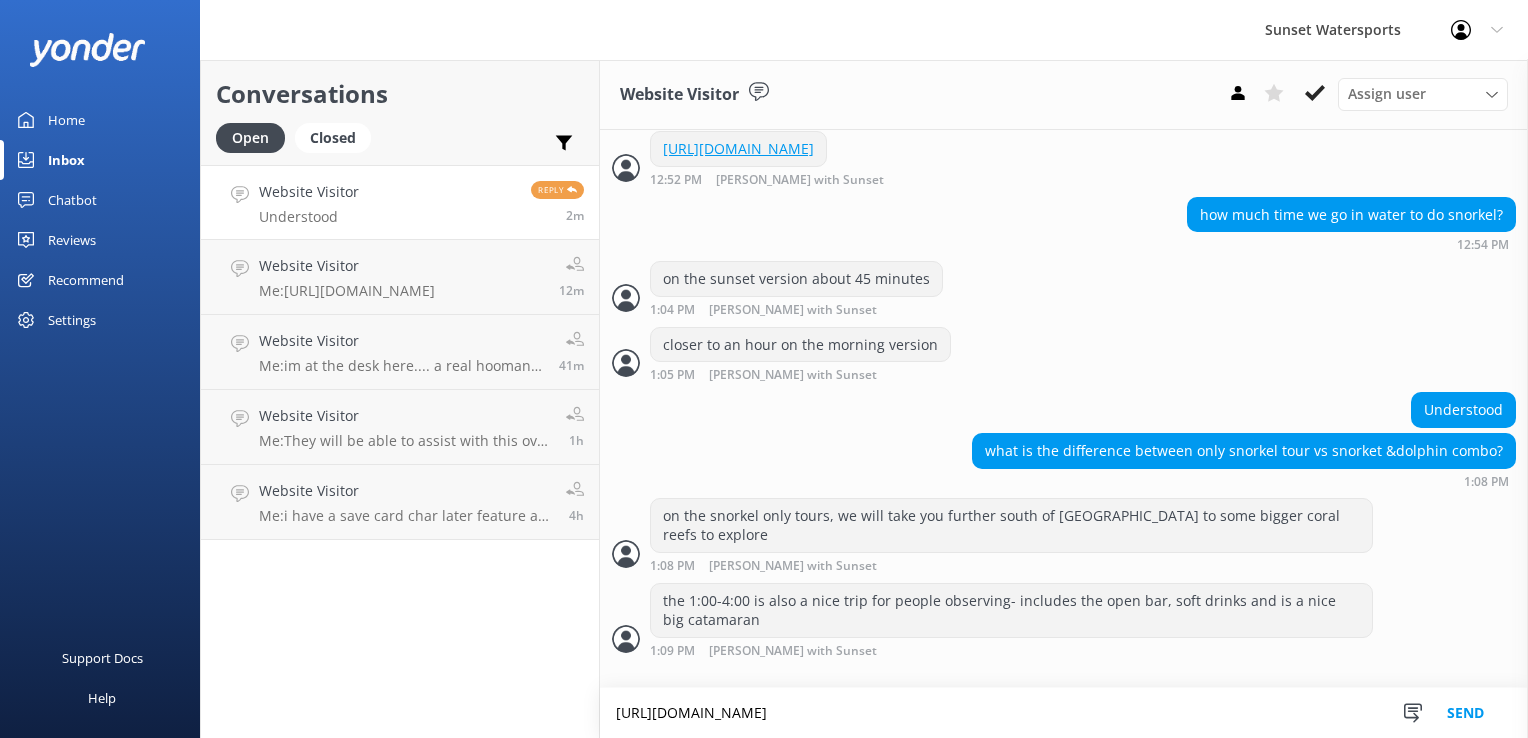 scroll, scrollTop: 2176, scrollLeft: 0, axis: vertical 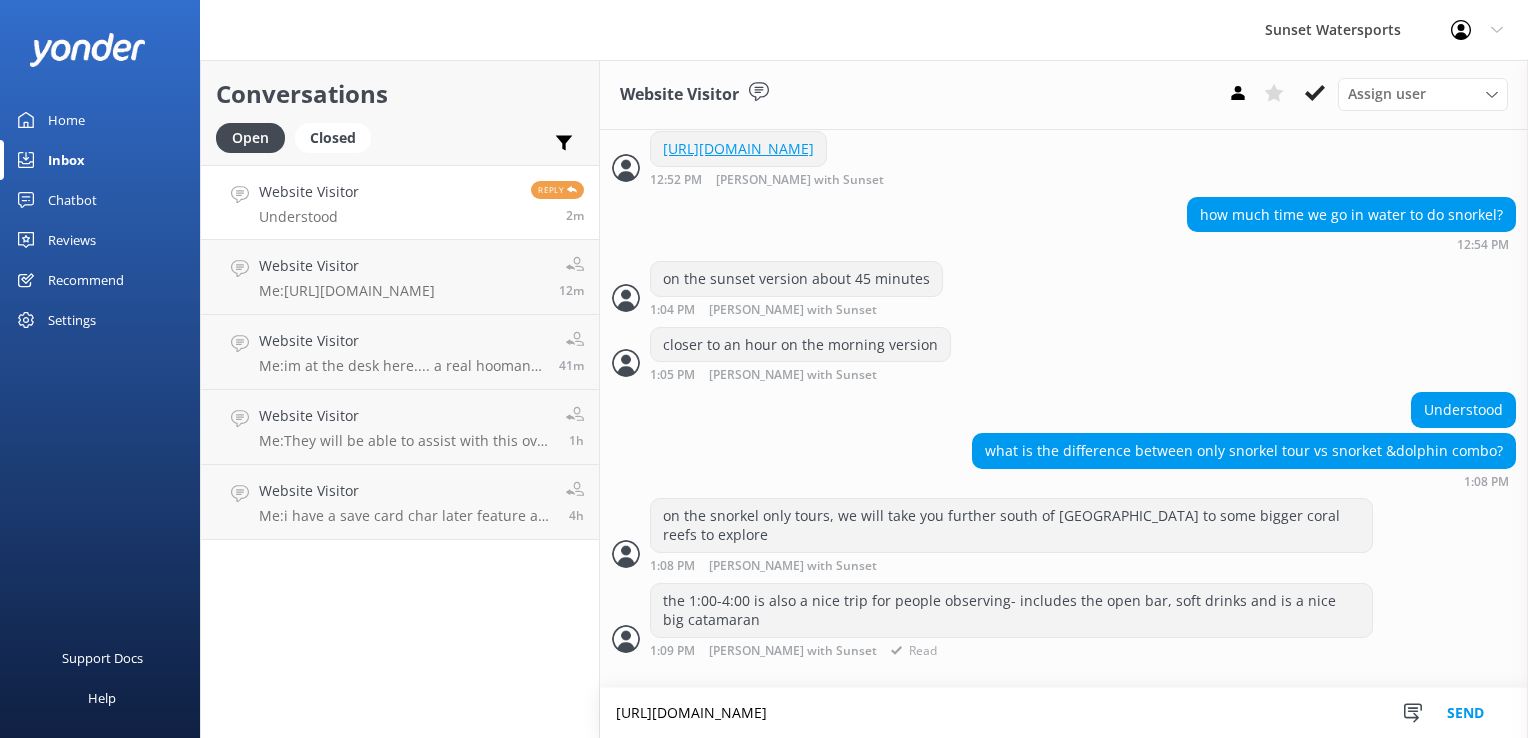 type on "[URL][DOMAIN_NAME]" 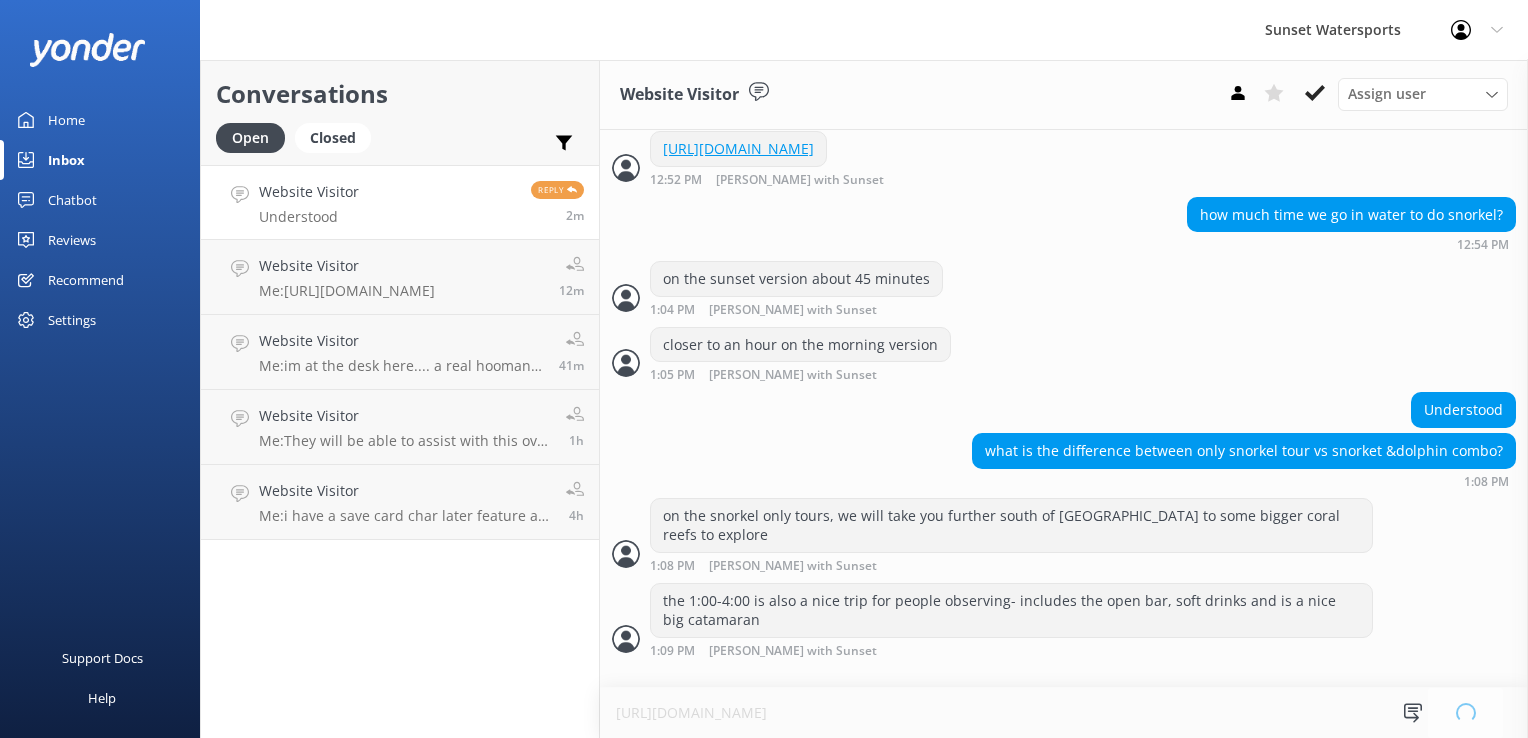 type 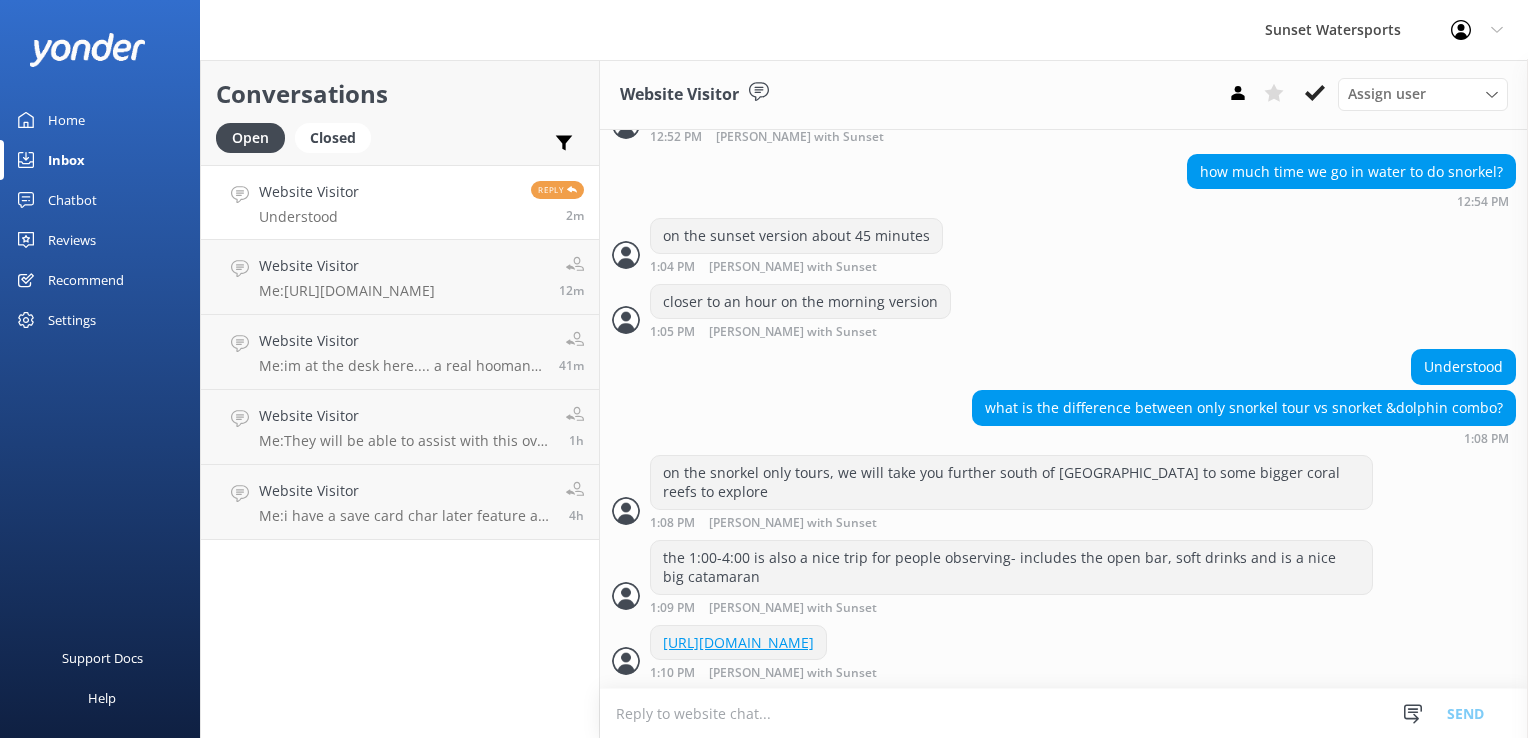 scroll, scrollTop: 2240, scrollLeft: 0, axis: vertical 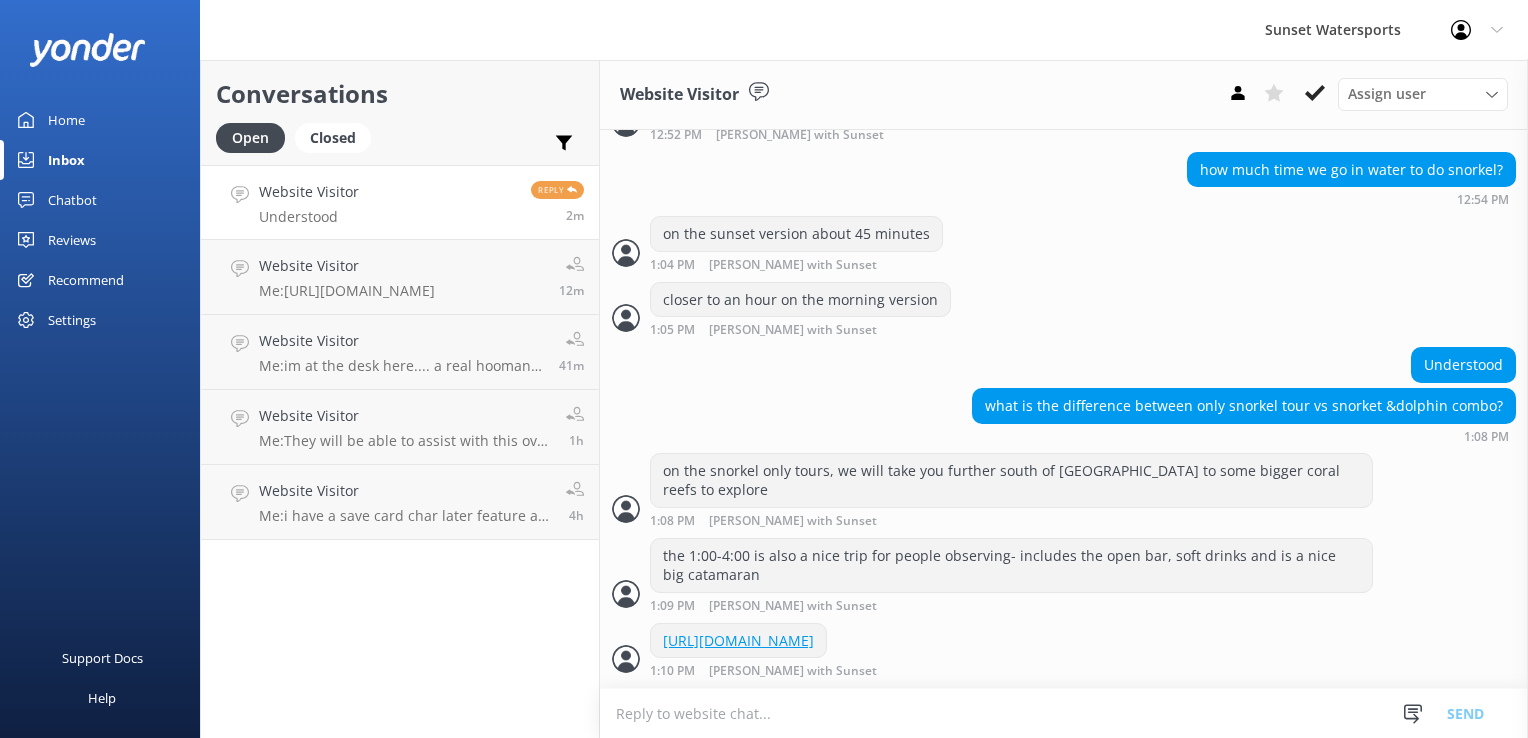 click at bounding box center (1064, 713) 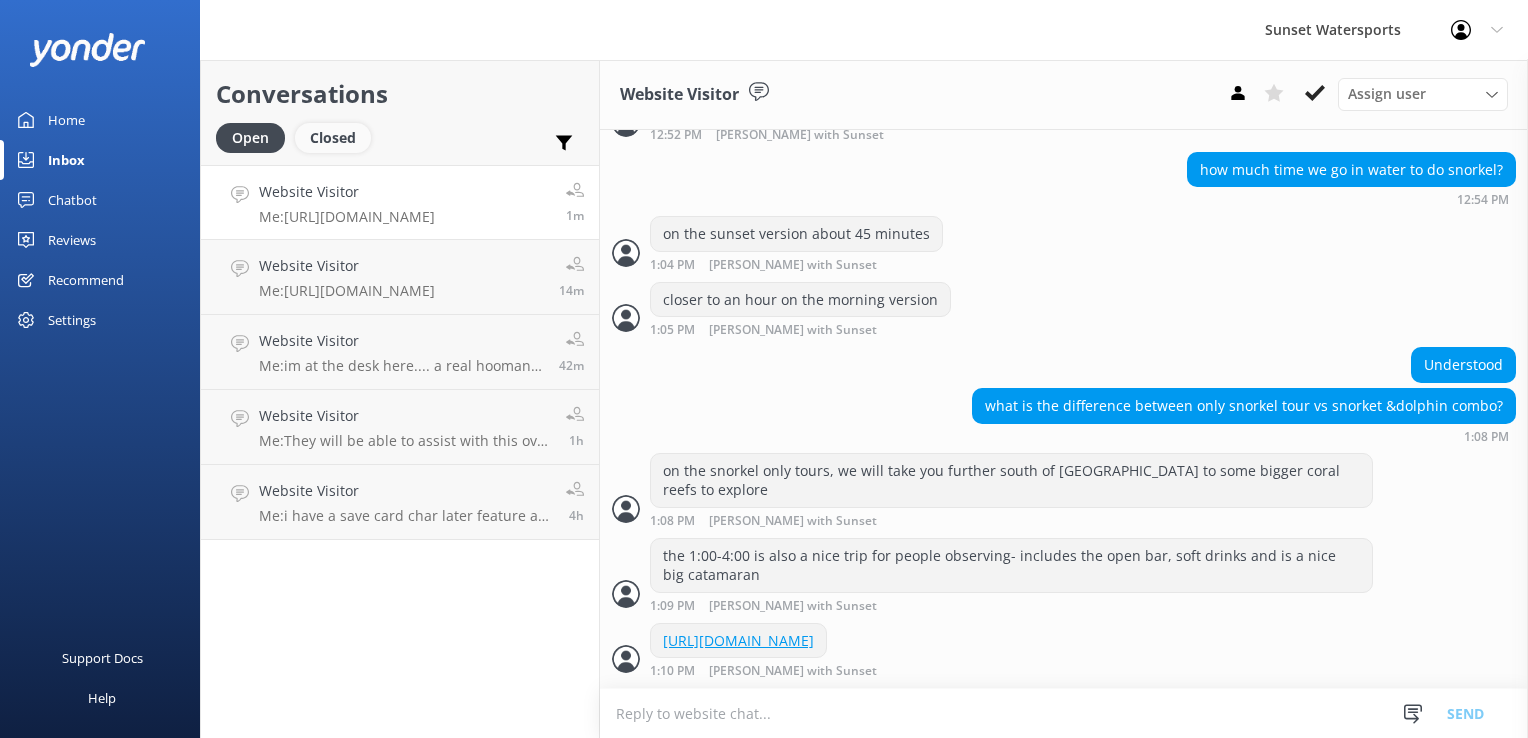 click on "Closed" at bounding box center [333, 138] 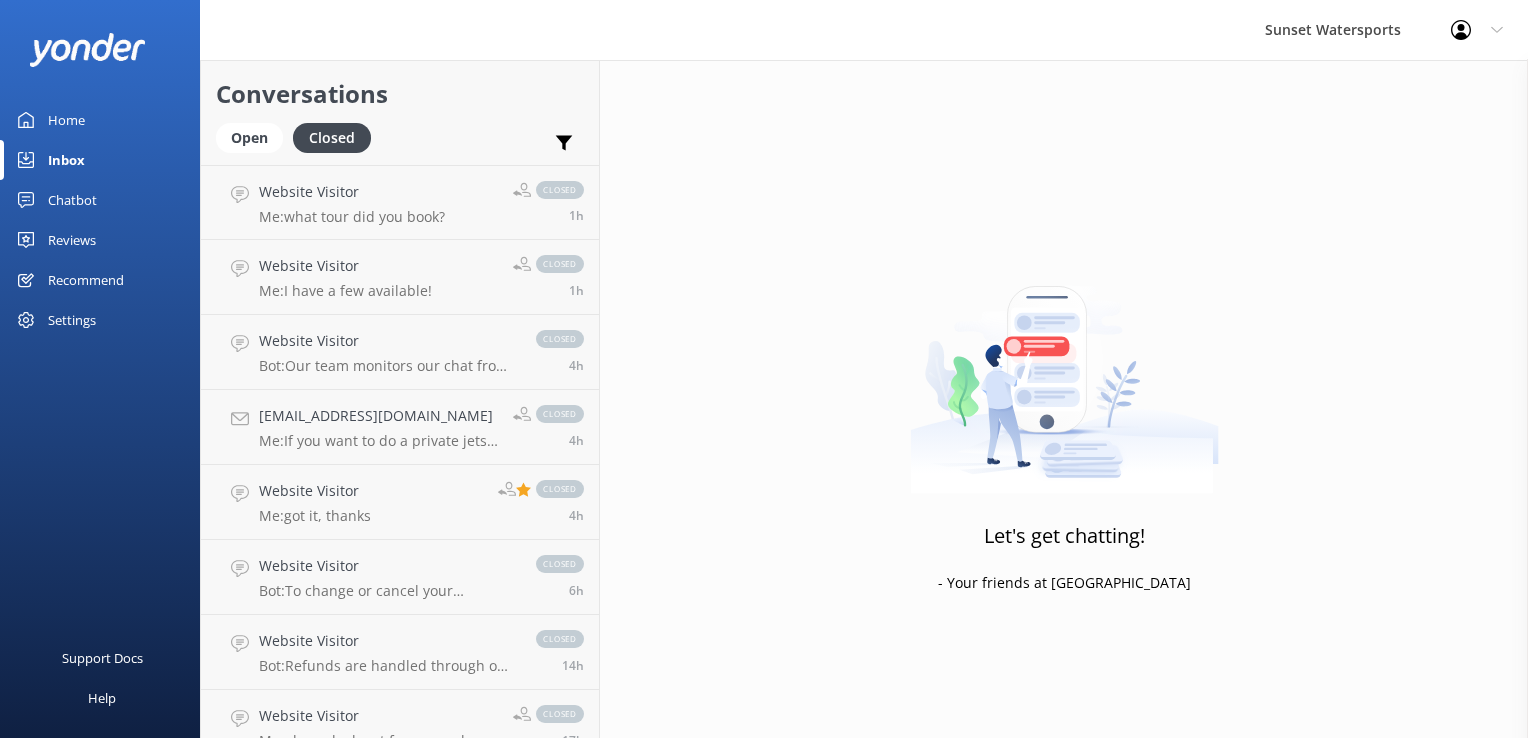 click on "Conversations Open Closed Important Assigned to me Unassigned" at bounding box center [400, 112] 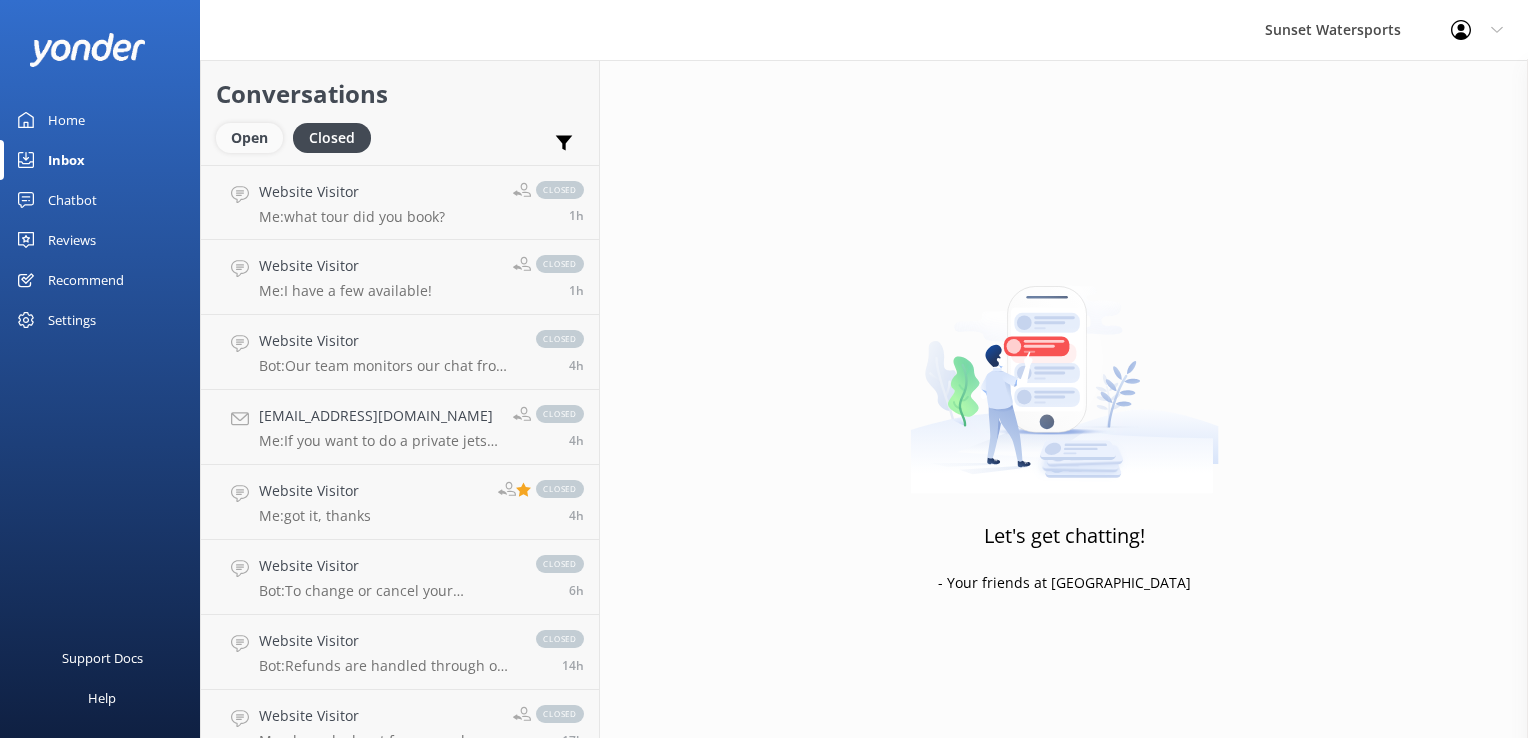 click on "Open" at bounding box center (249, 138) 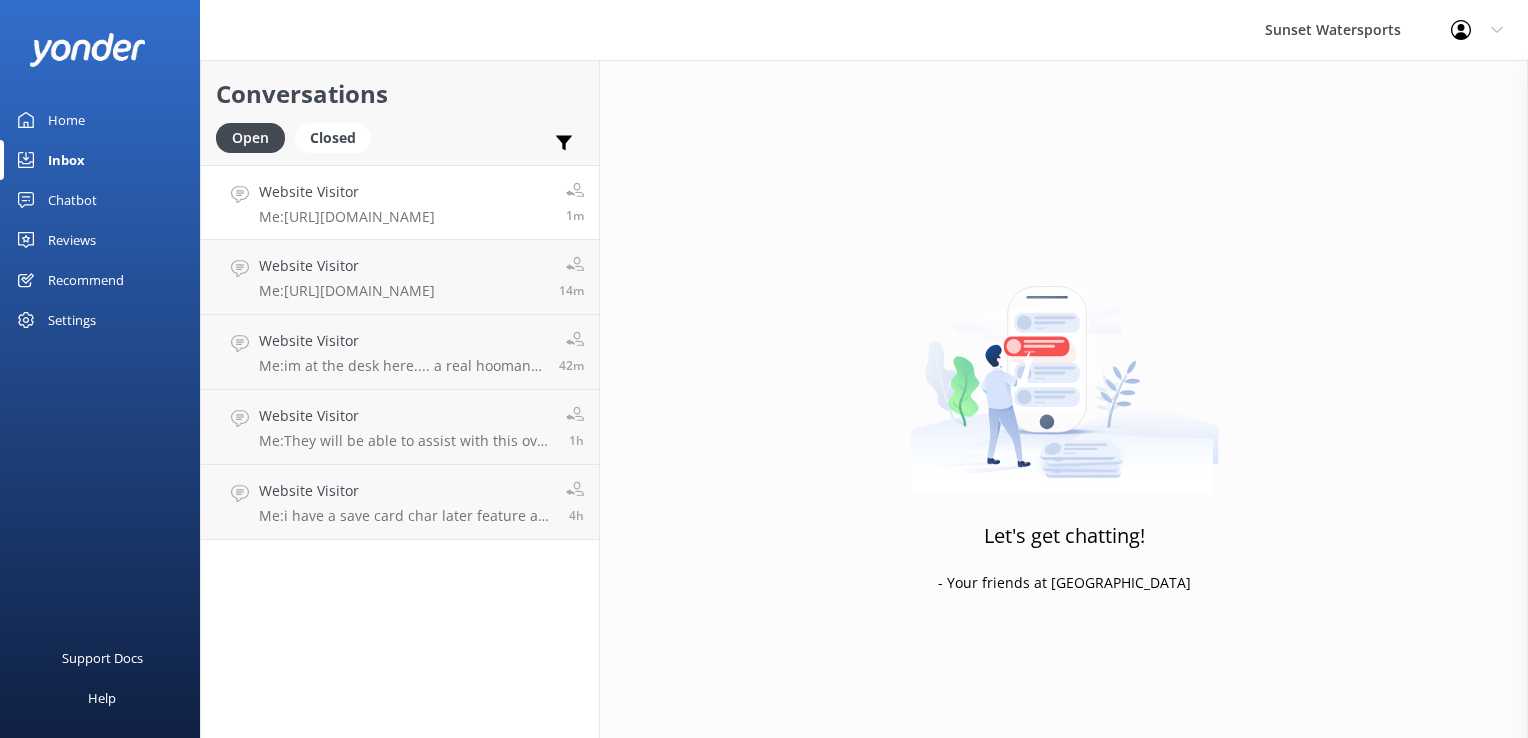 click on "Website Visitor Me:  [URL][DOMAIN_NAME]" at bounding box center (347, 202) 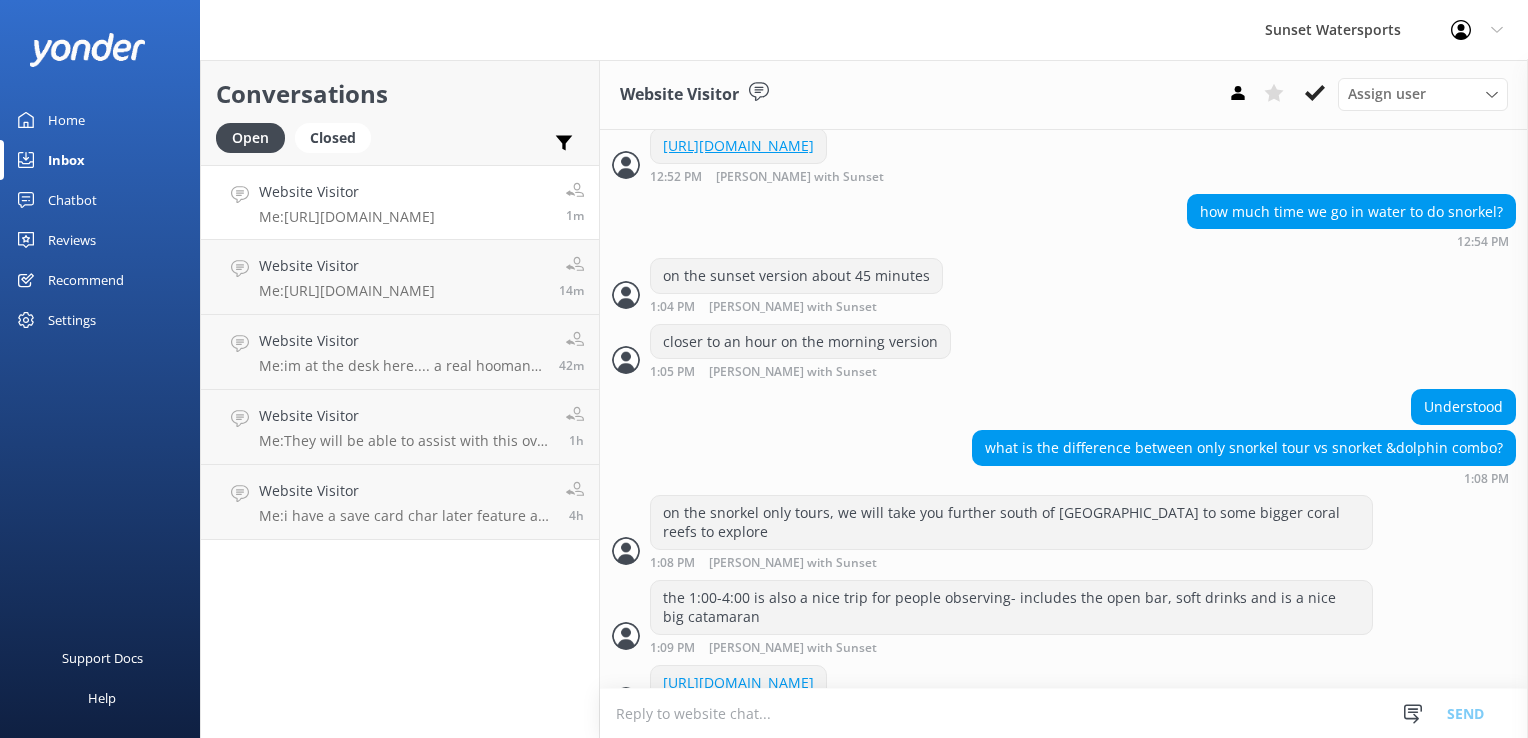scroll, scrollTop: 2240, scrollLeft: 0, axis: vertical 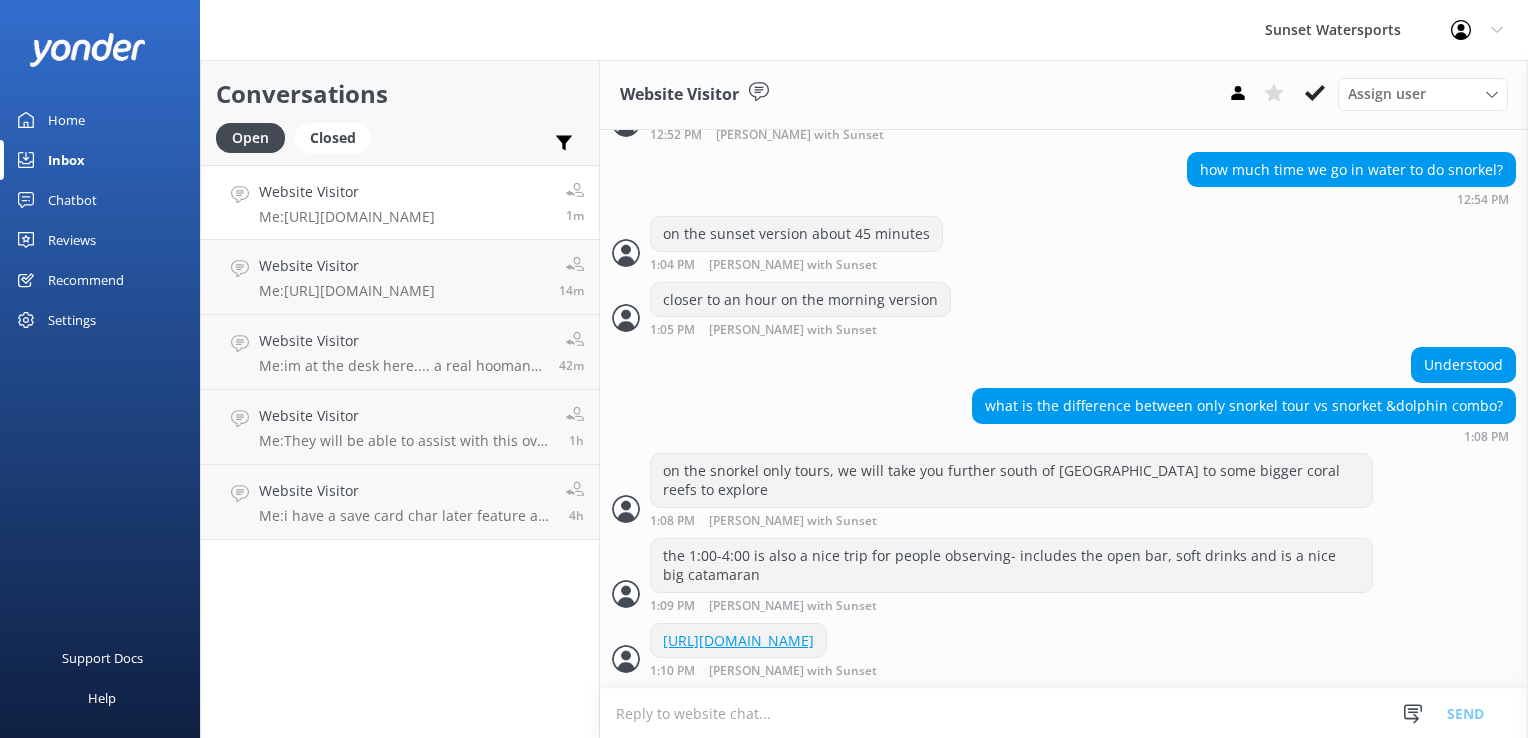 click on "Website Visitor" at bounding box center (347, 192) 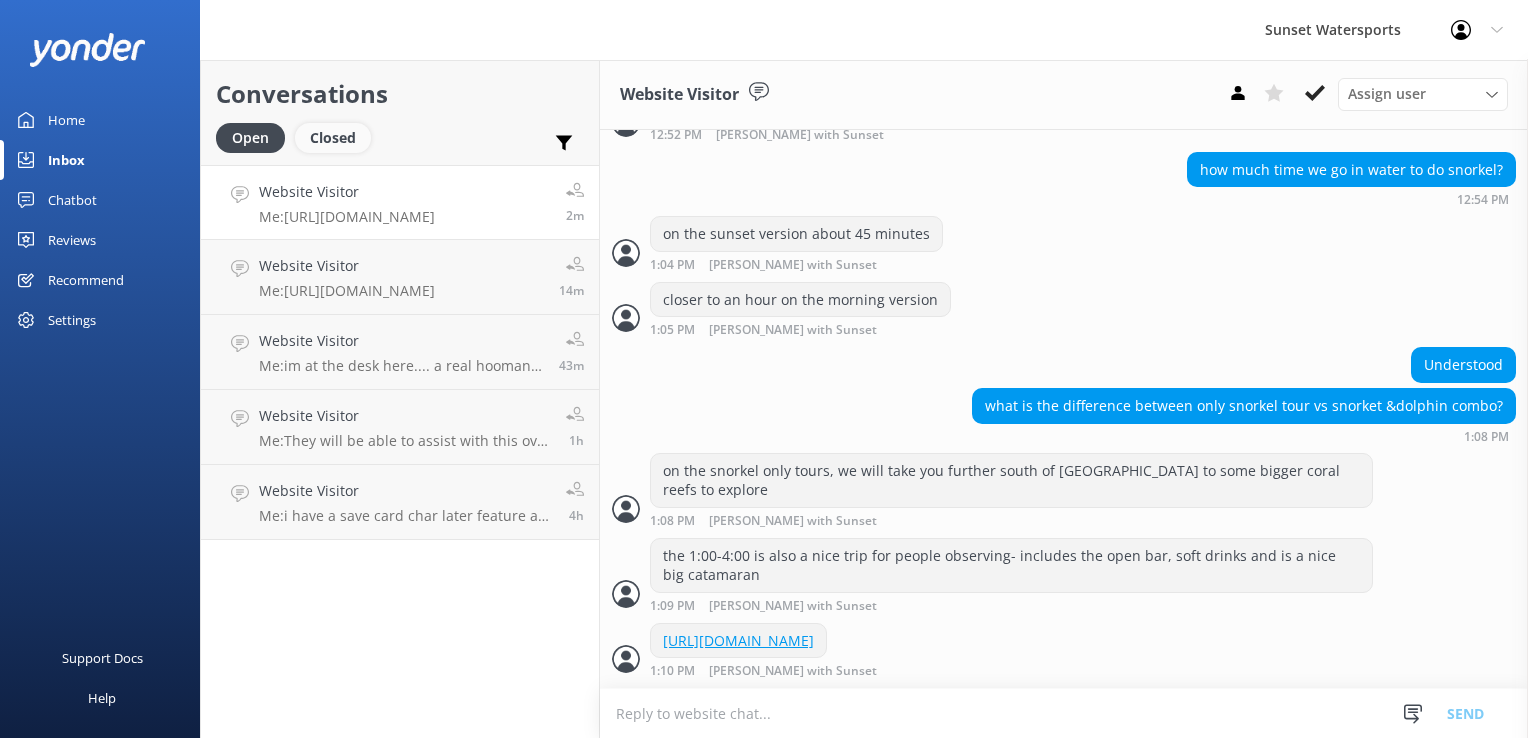 click on "Closed" at bounding box center [333, 138] 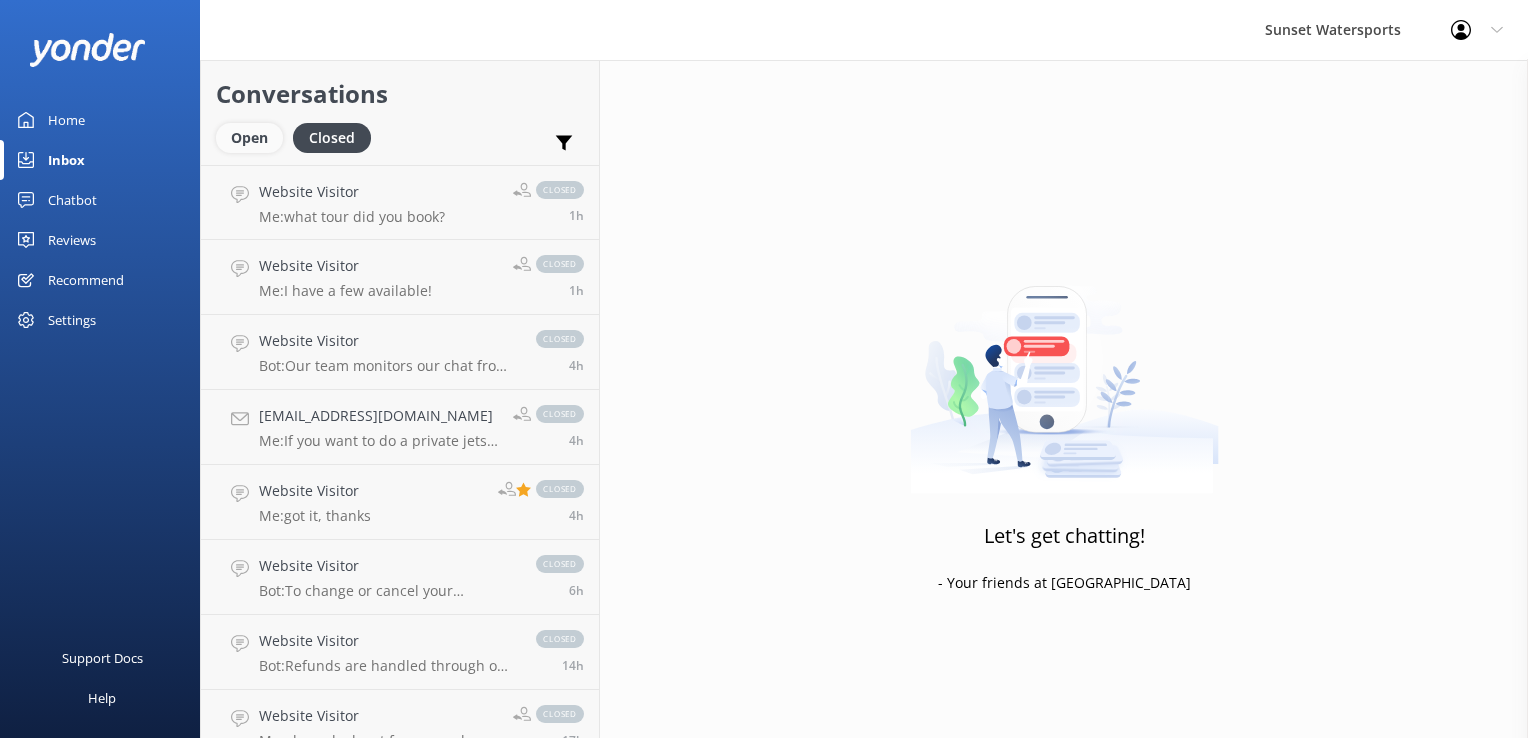 click on "Open" at bounding box center (249, 138) 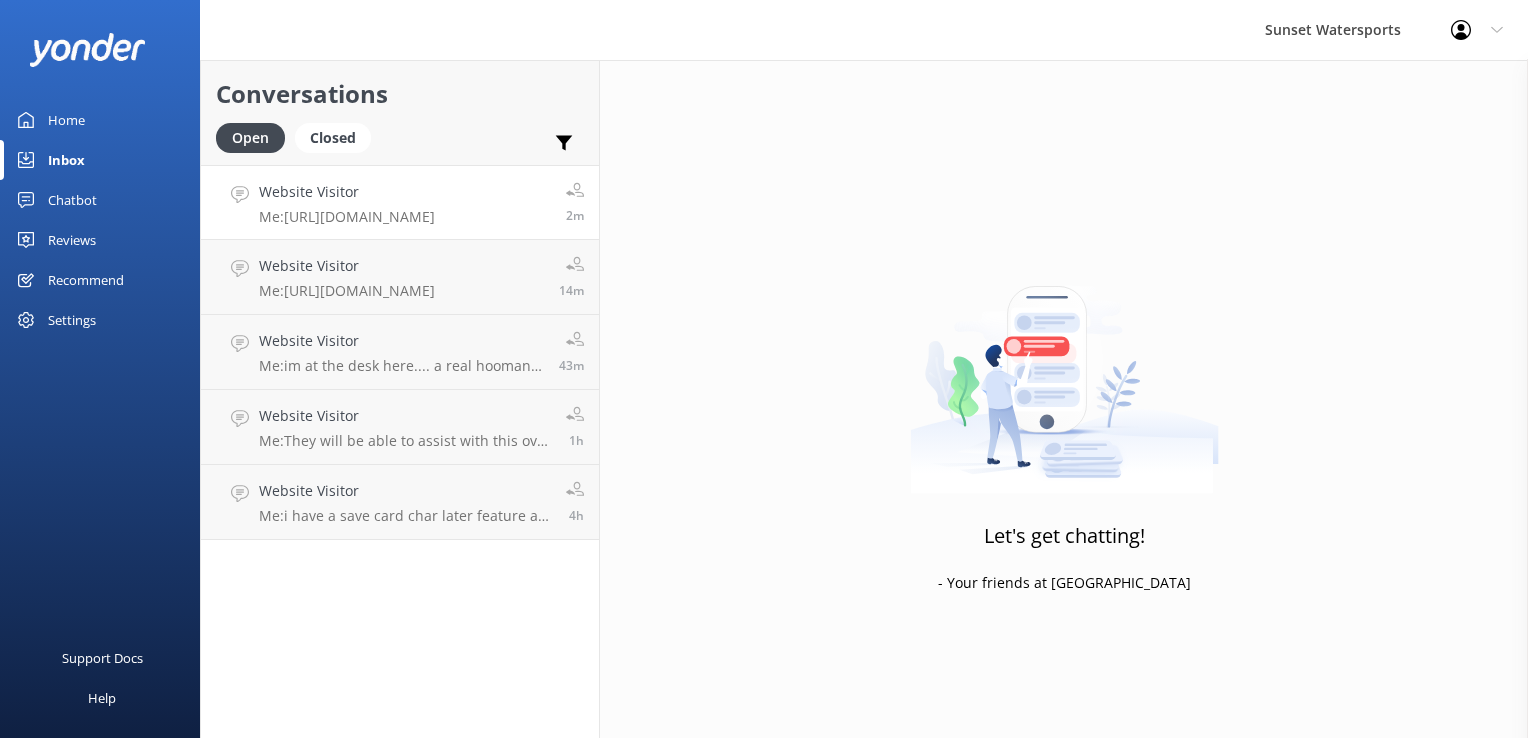 click on "Website Visitor Me:  [URL][DOMAIN_NAME] 2m" at bounding box center (400, 202) 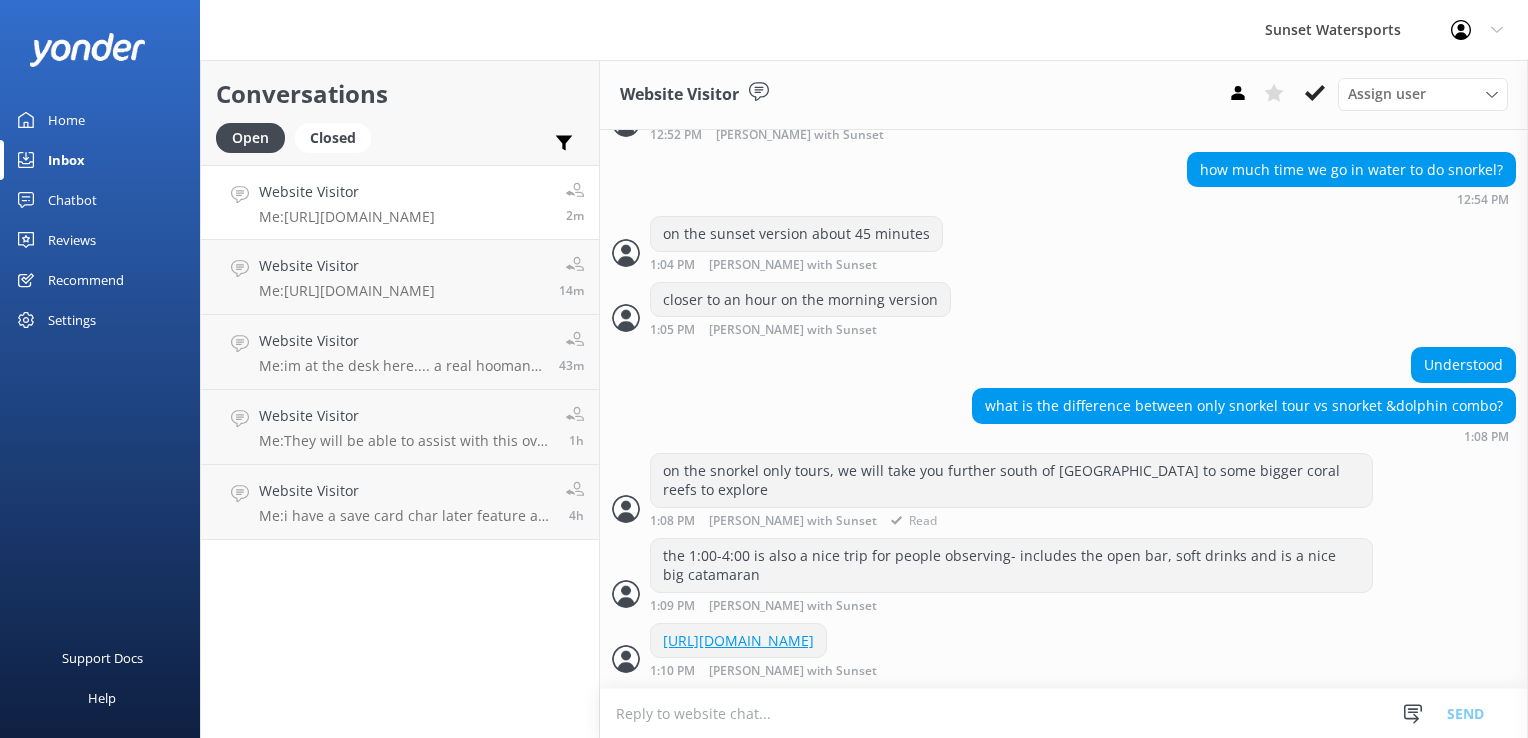 scroll, scrollTop: 2240, scrollLeft: 0, axis: vertical 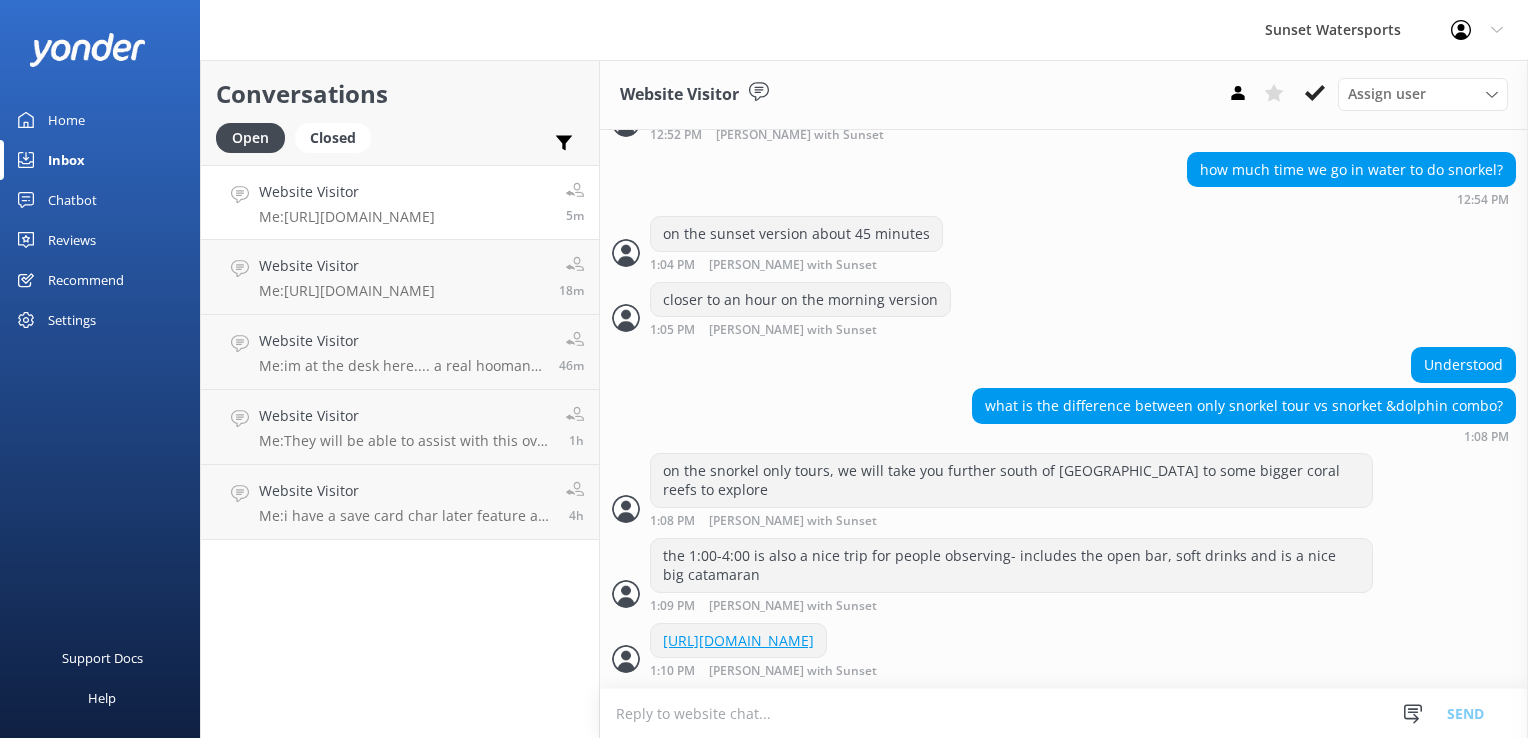 click on "Me:  [URL][DOMAIN_NAME]" at bounding box center (347, 217) 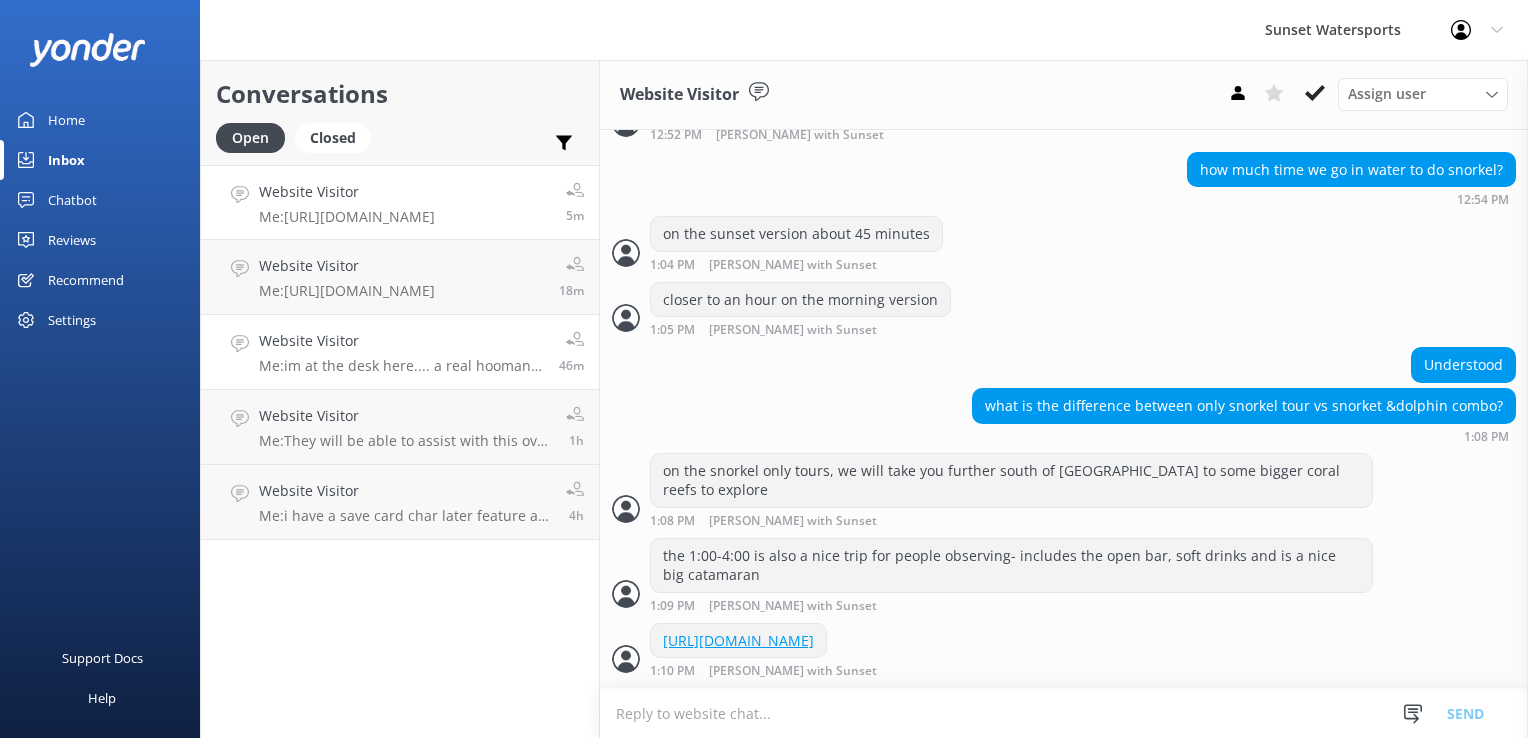 click on "Website Visitor Me:  im at the desk here.... a real hooman when you are ready to book or if you have any questions - [PERSON_NAME] 46m" at bounding box center [400, 352] 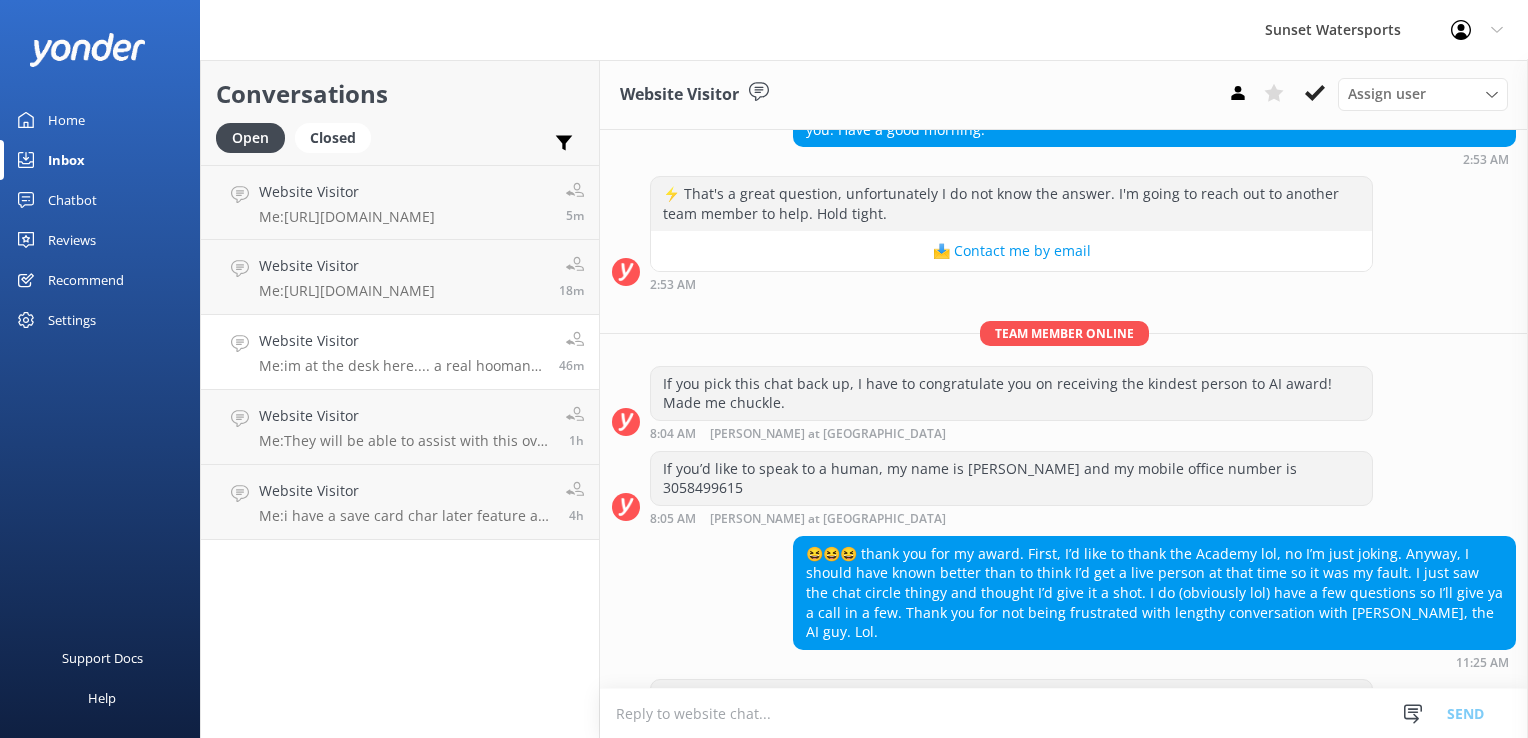 scroll, scrollTop: 3074, scrollLeft: 0, axis: vertical 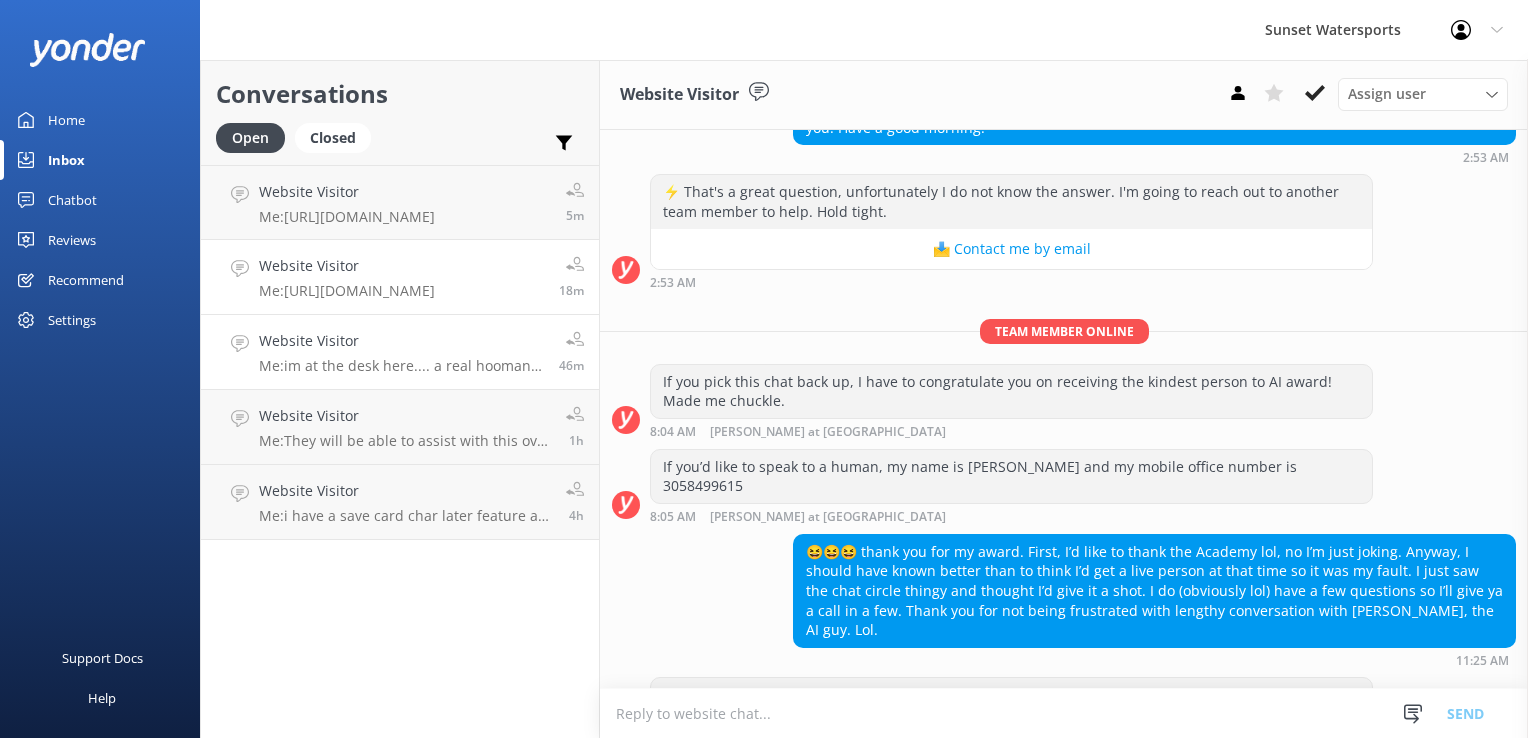 click on "Me:  [URL][DOMAIN_NAME]" at bounding box center [347, 291] 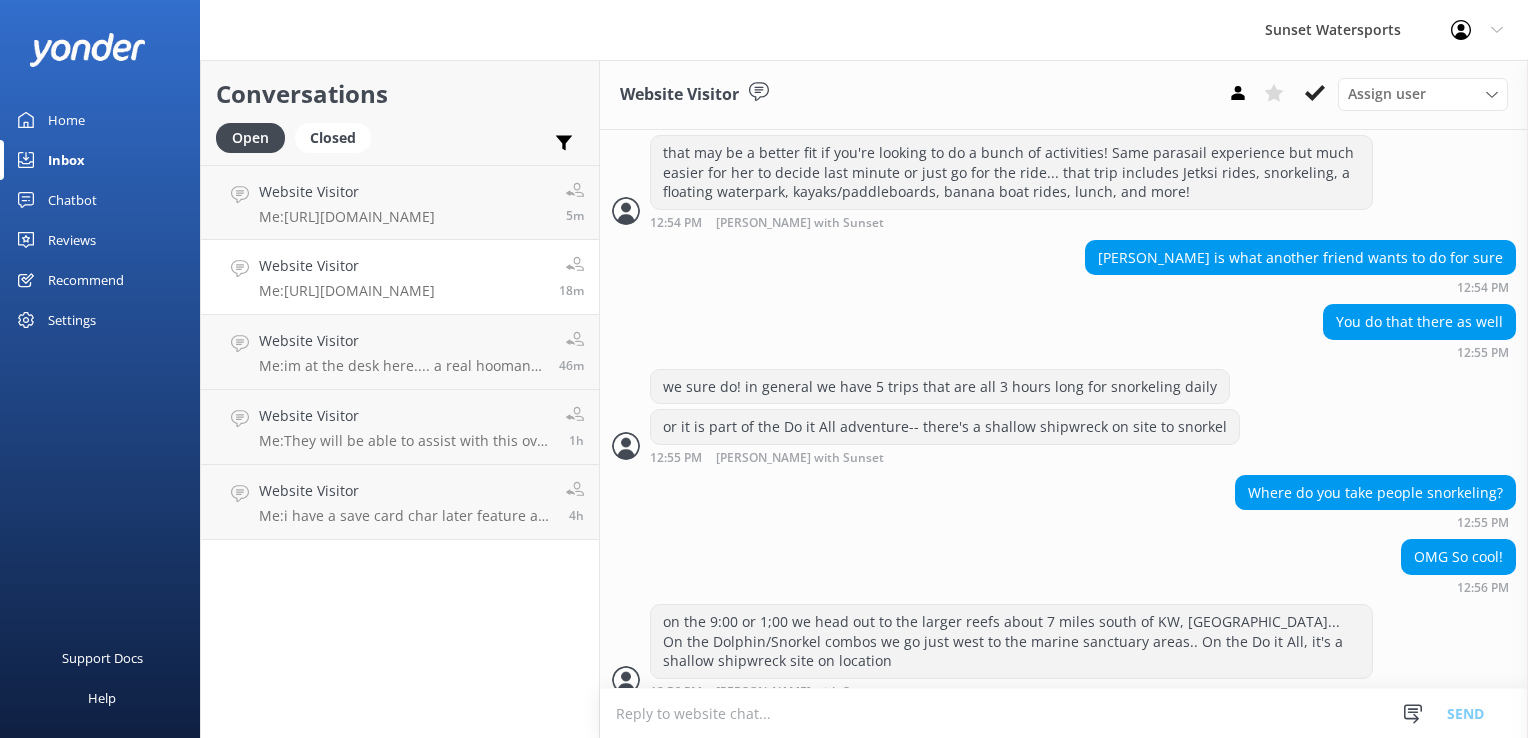 scroll, scrollTop: 2337, scrollLeft: 0, axis: vertical 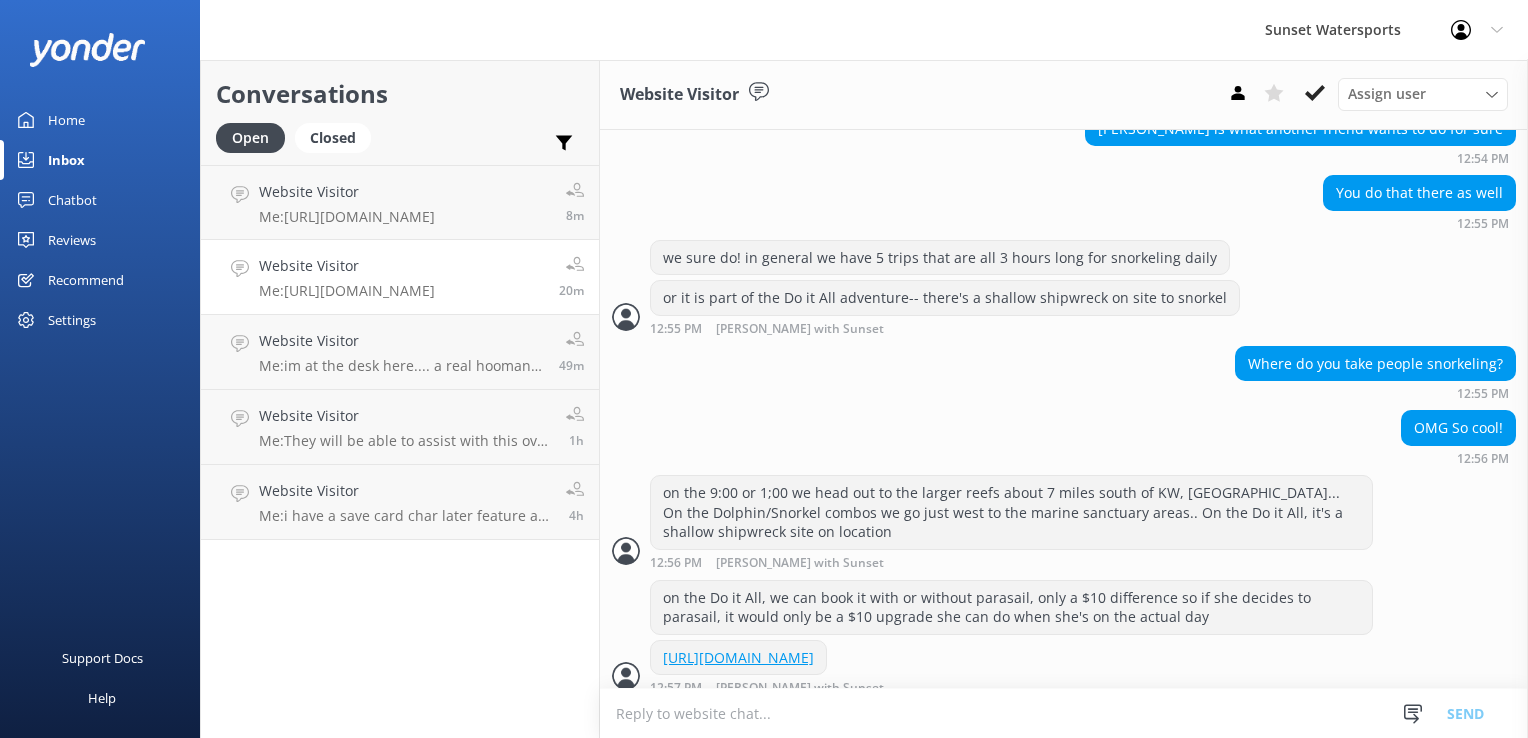 click on "Website Visitor" at bounding box center [347, 266] 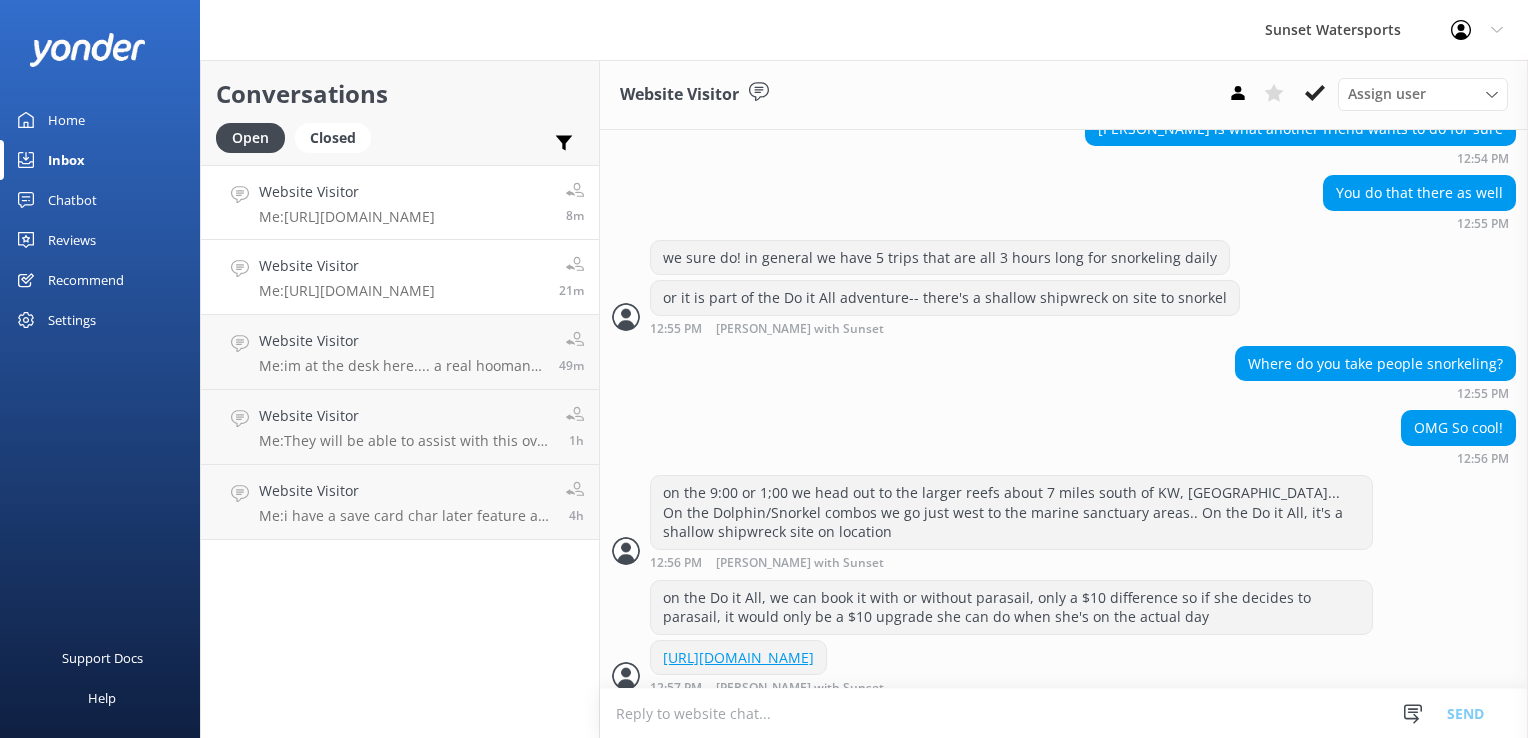 click on "Me:  [URL][DOMAIN_NAME]" at bounding box center (347, 217) 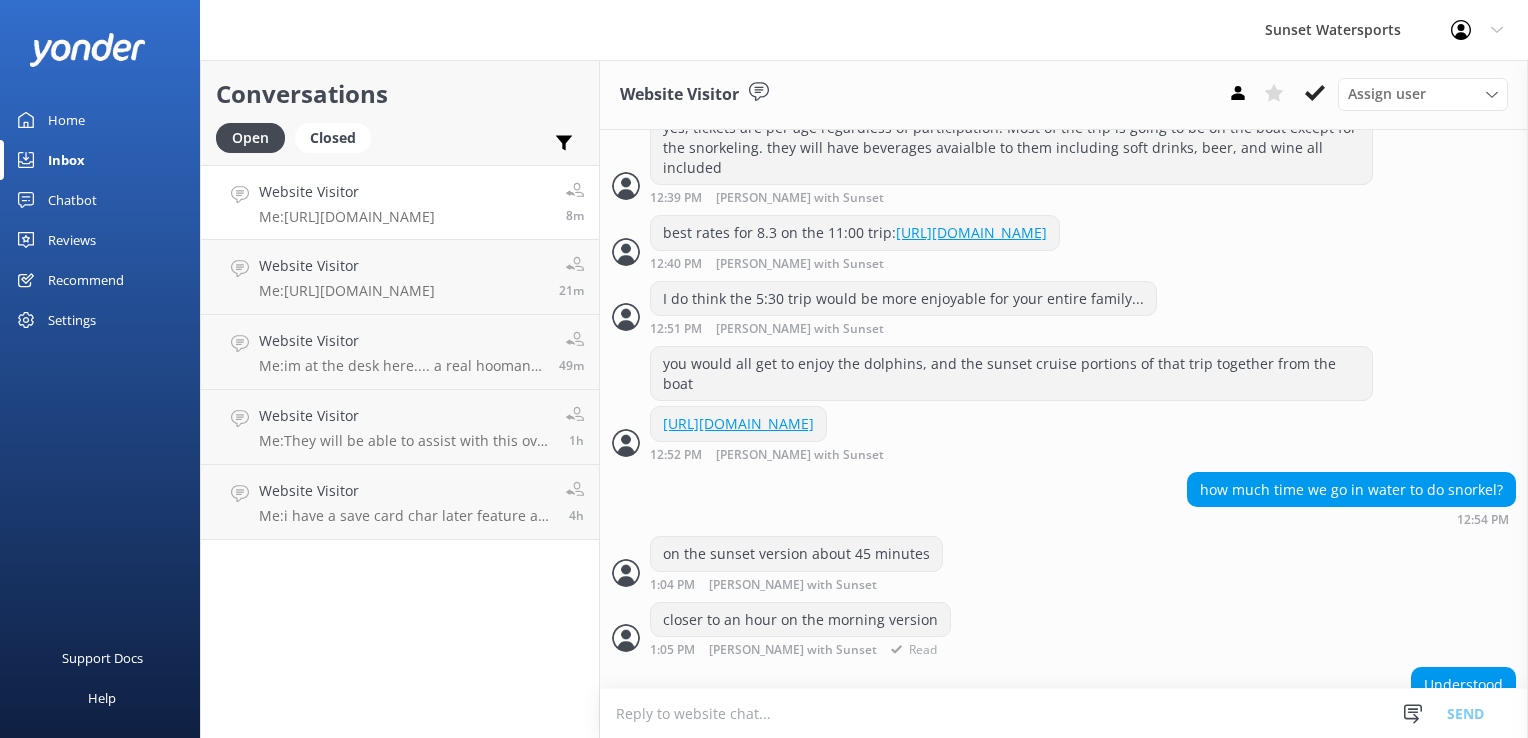 scroll, scrollTop: 2240, scrollLeft: 0, axis: vertical 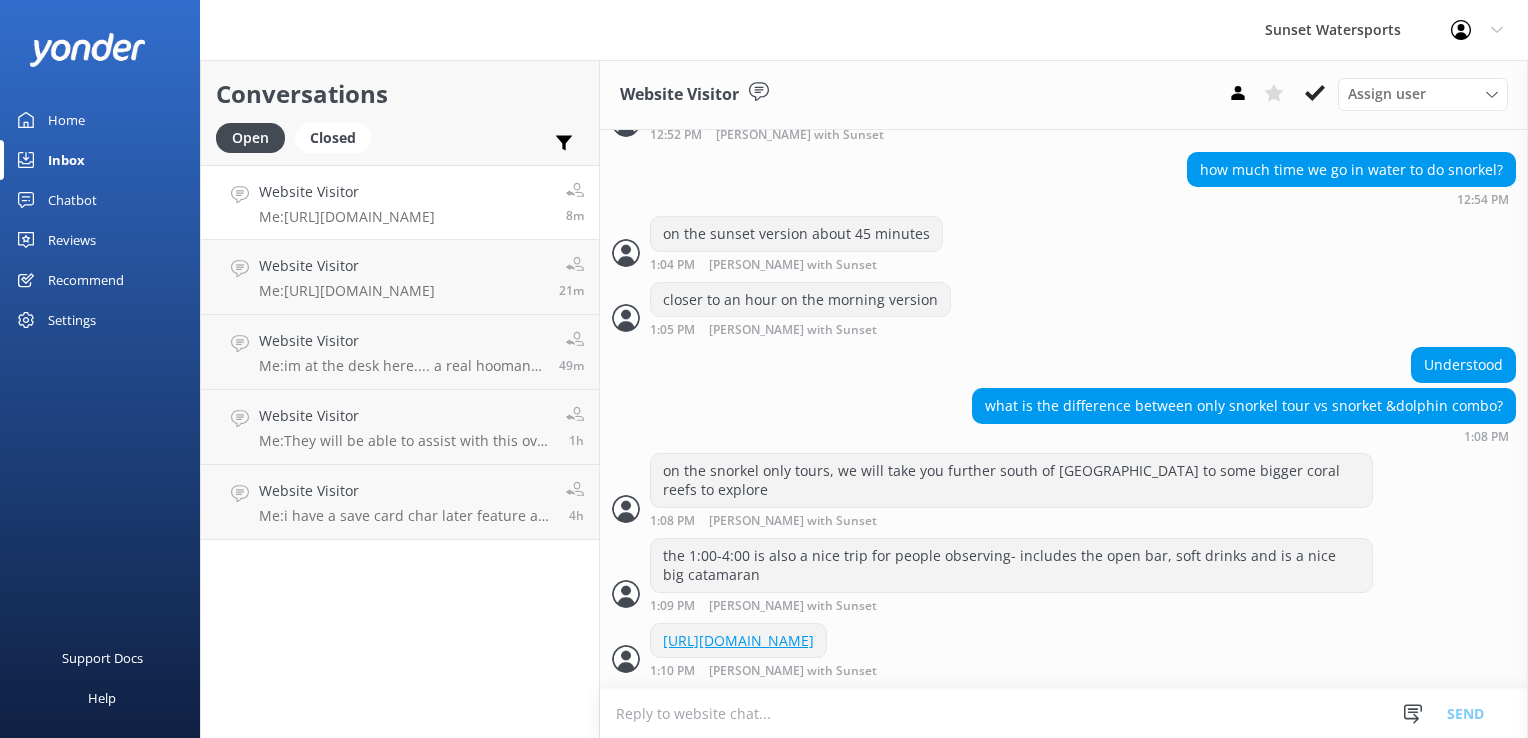 click on "Website Visitor" at bounding box center (347, 192) 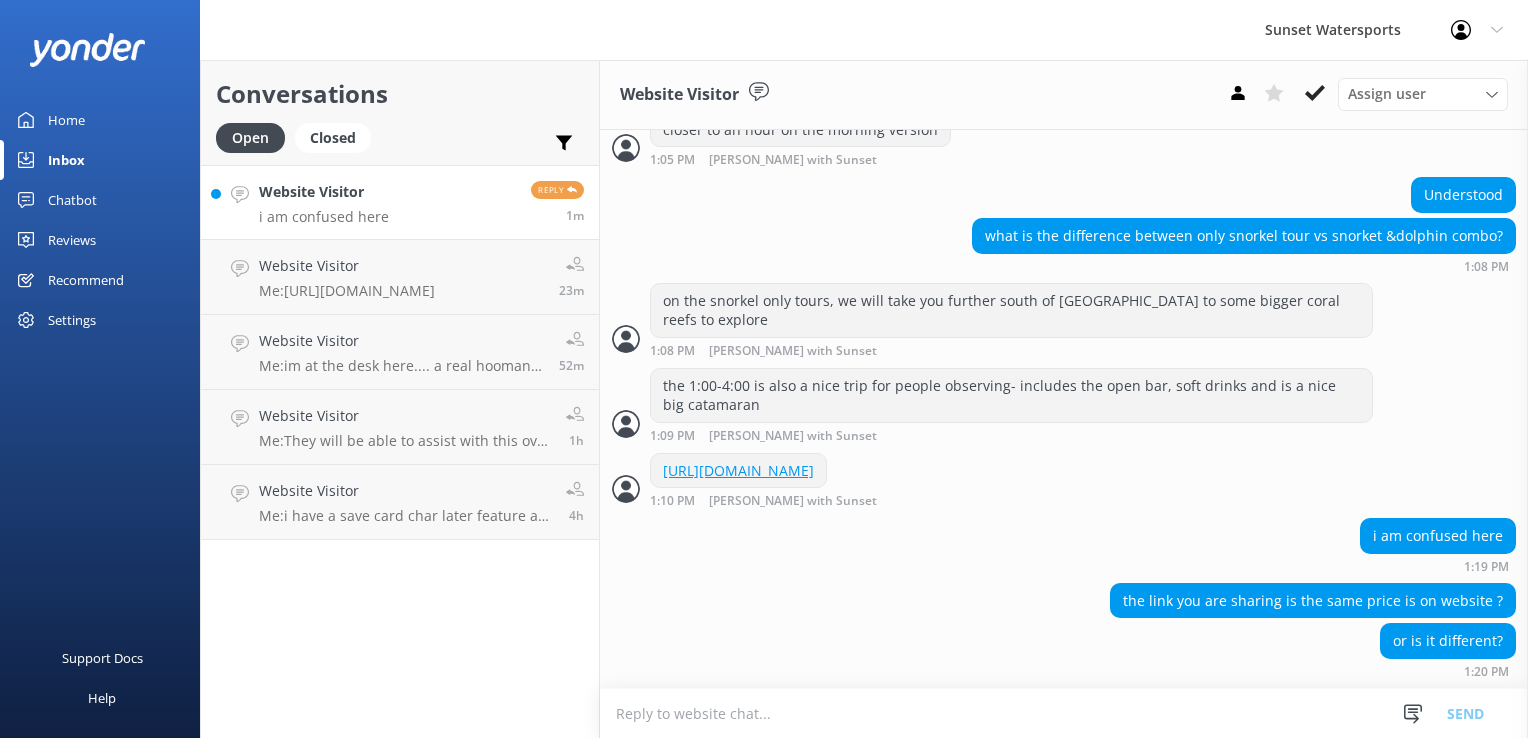scroll, scrollTop: 2409, scrollLeft: 0, axis: vertical 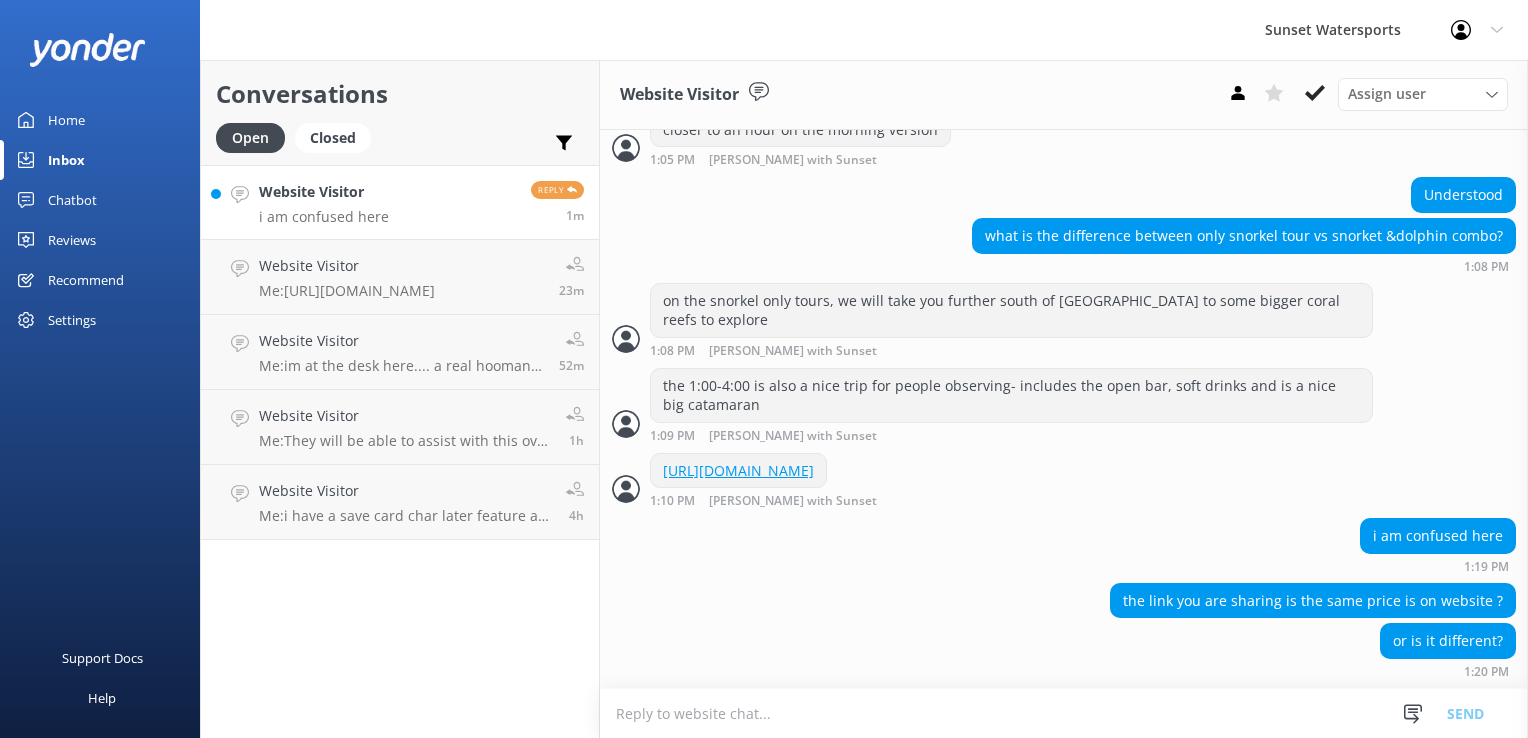 click at bounding box center (1064, 713) 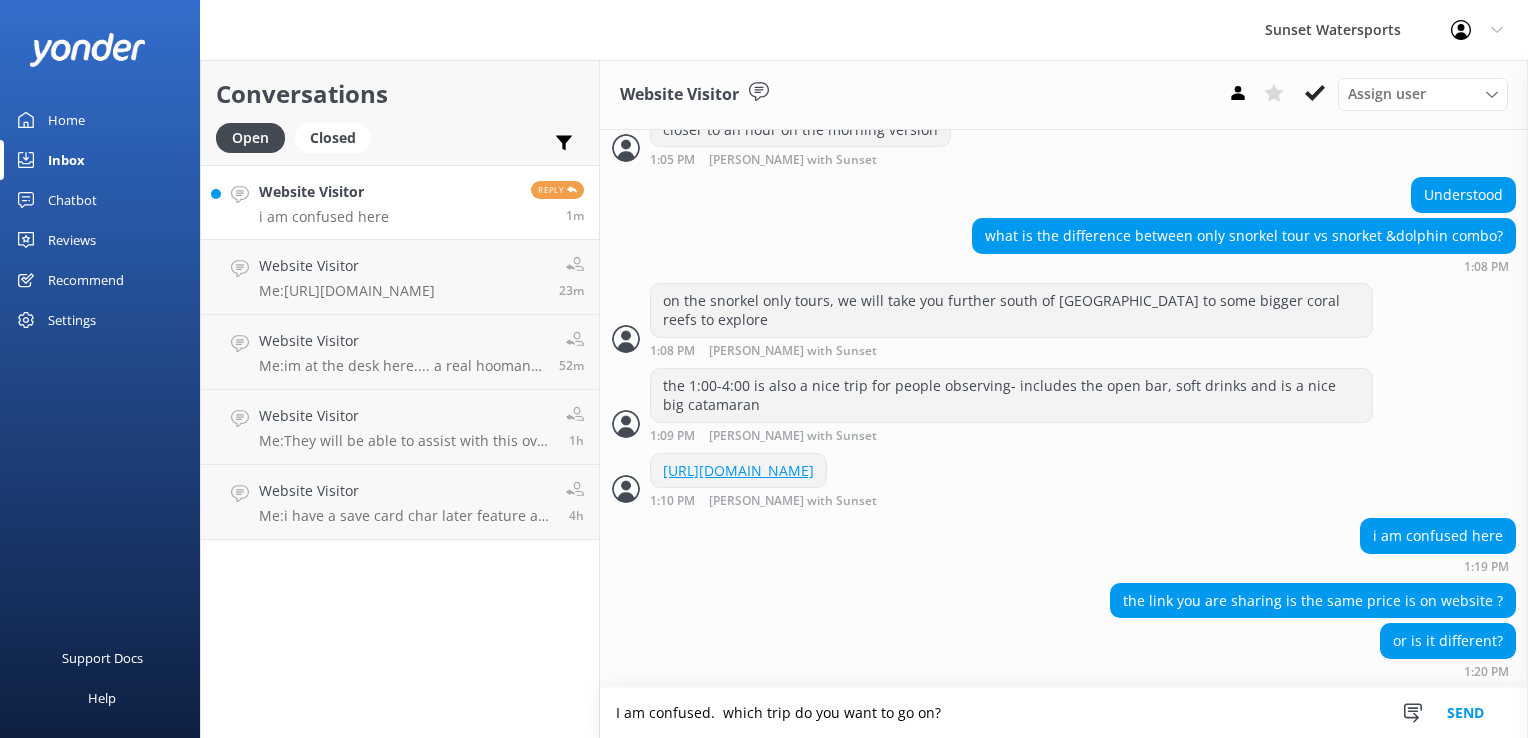type on "I am confused.  which trip do you want to go on?" 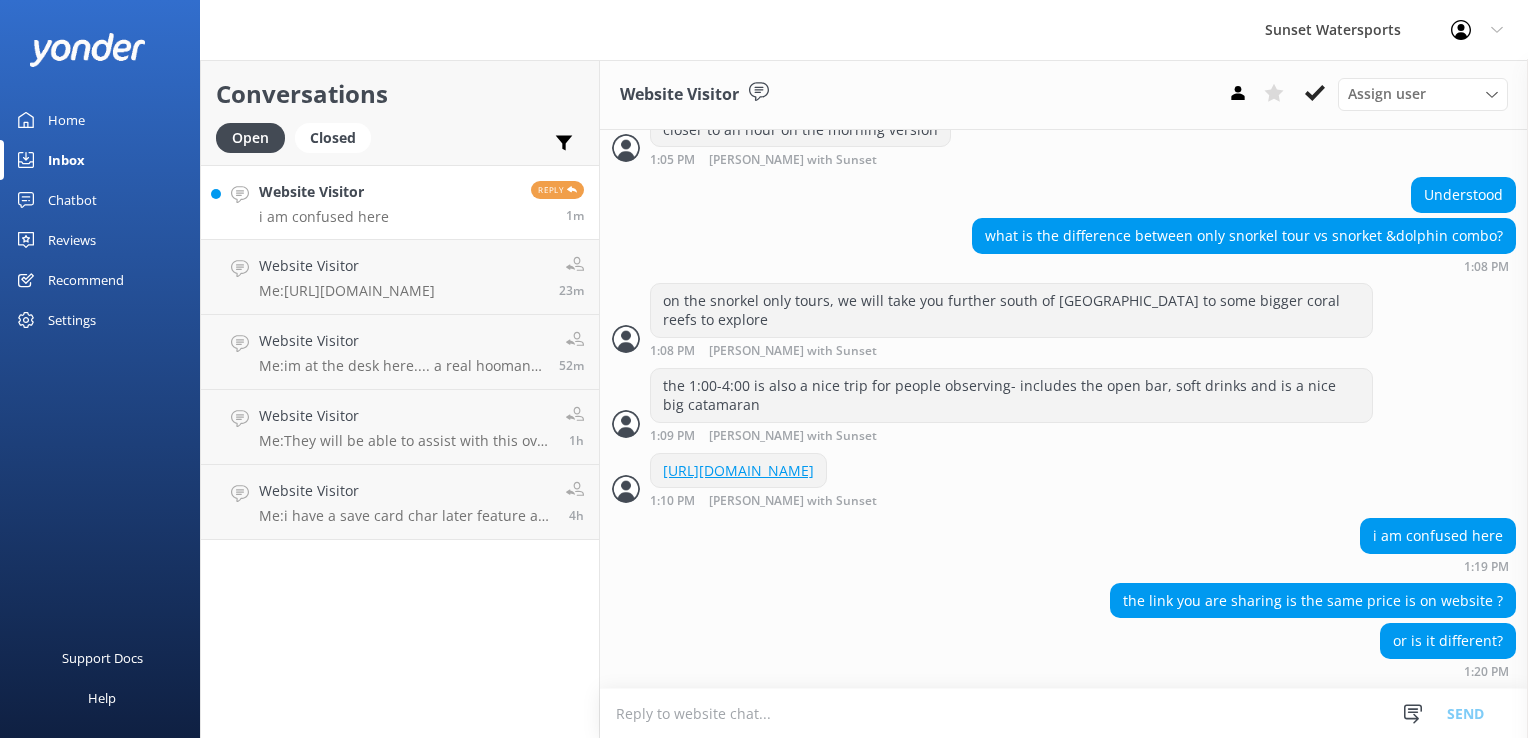 click at bounding box center (1064, 713) 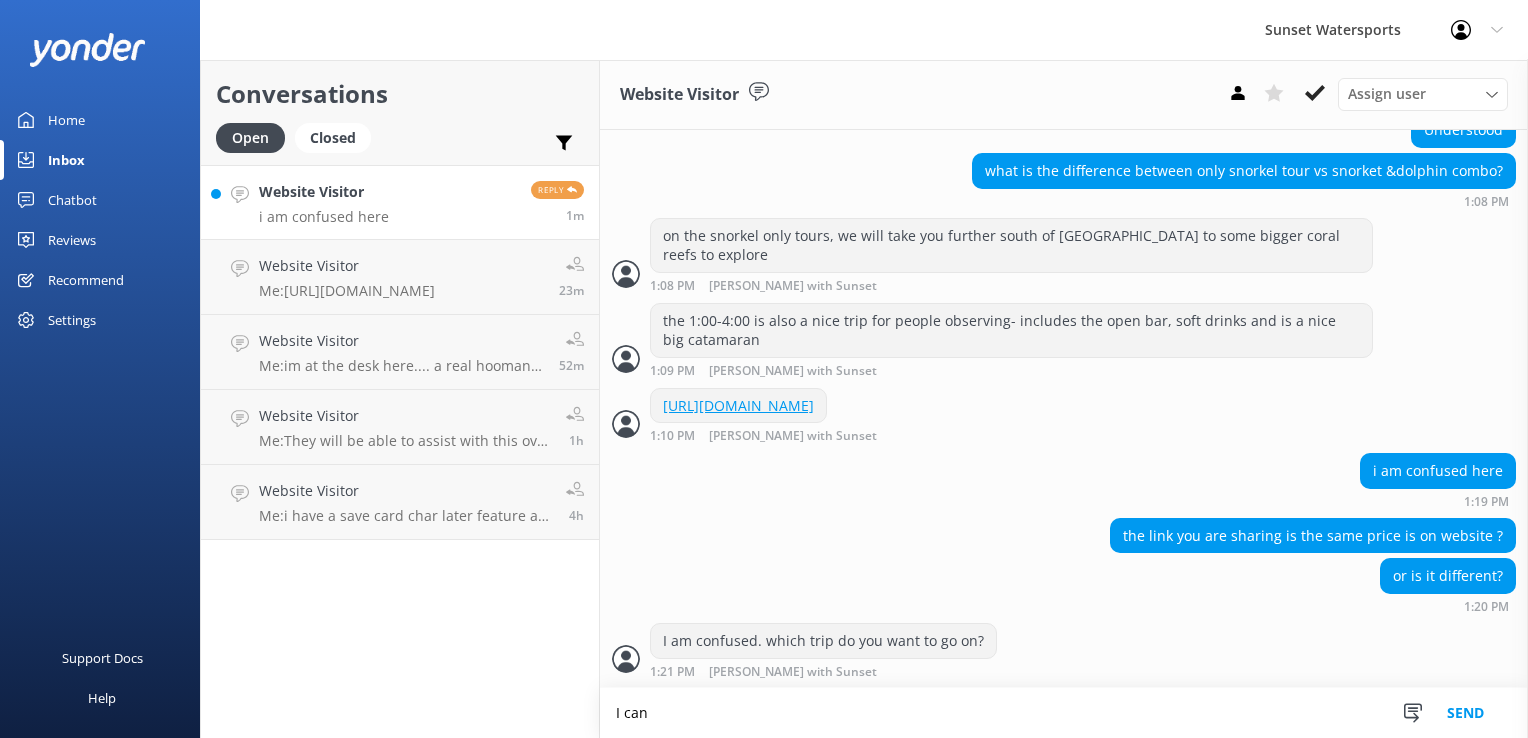 scroll, scrollTop: 2474, scrollLeft: 0, axis: vertical 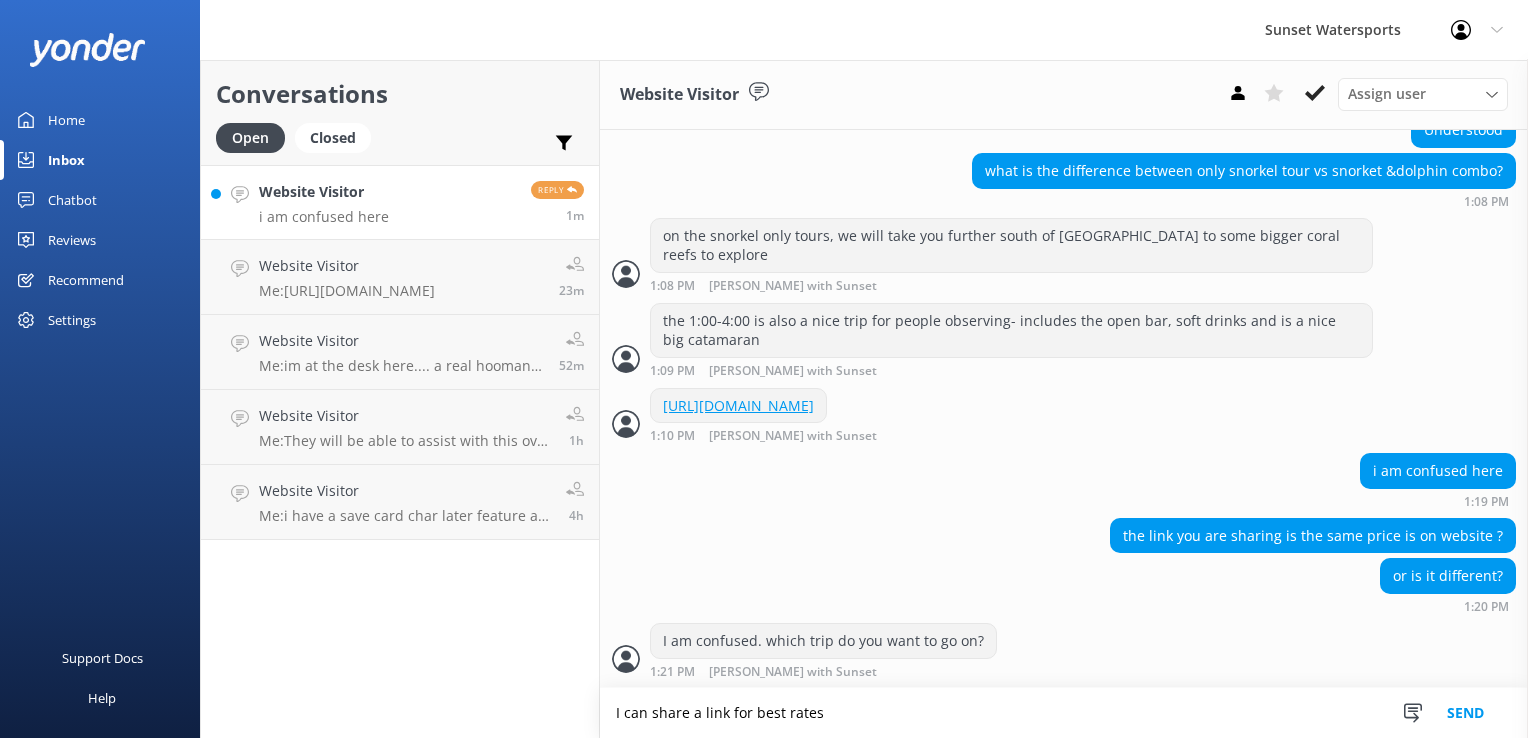 type on "I can share a link for best rates" 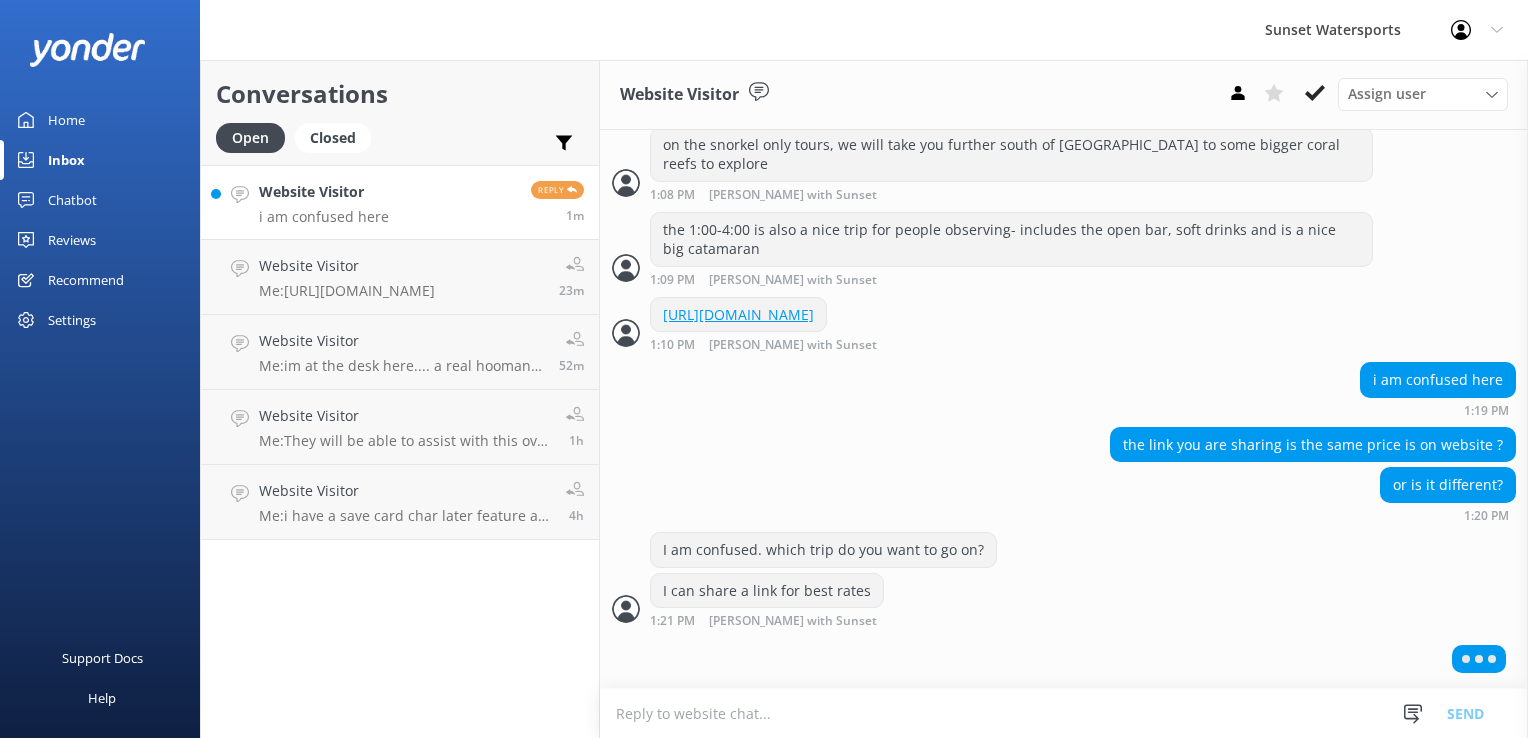 scroll, scrollTop: 2562, scrollLeft: 0, axis: vertical 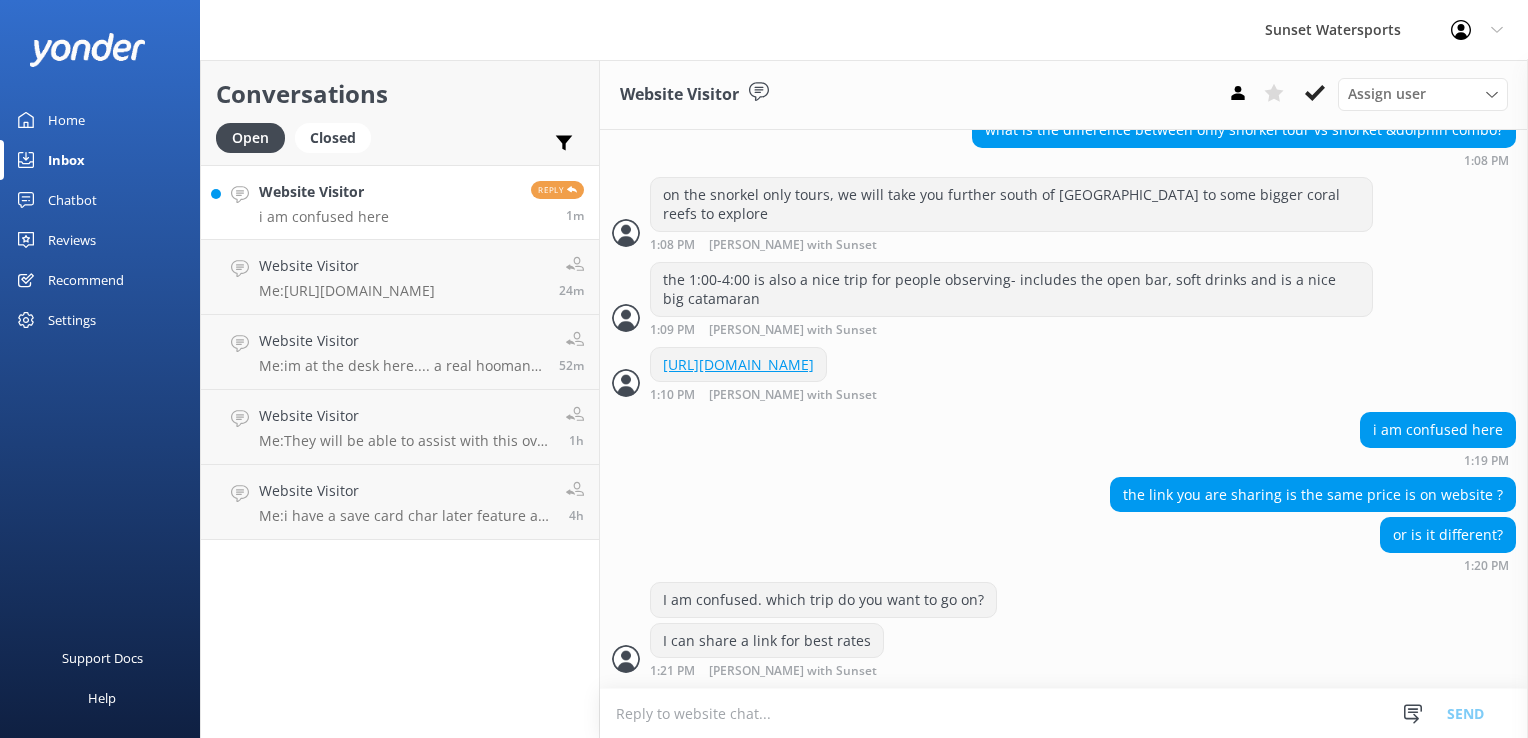 click at bounding box center [1064, 713] 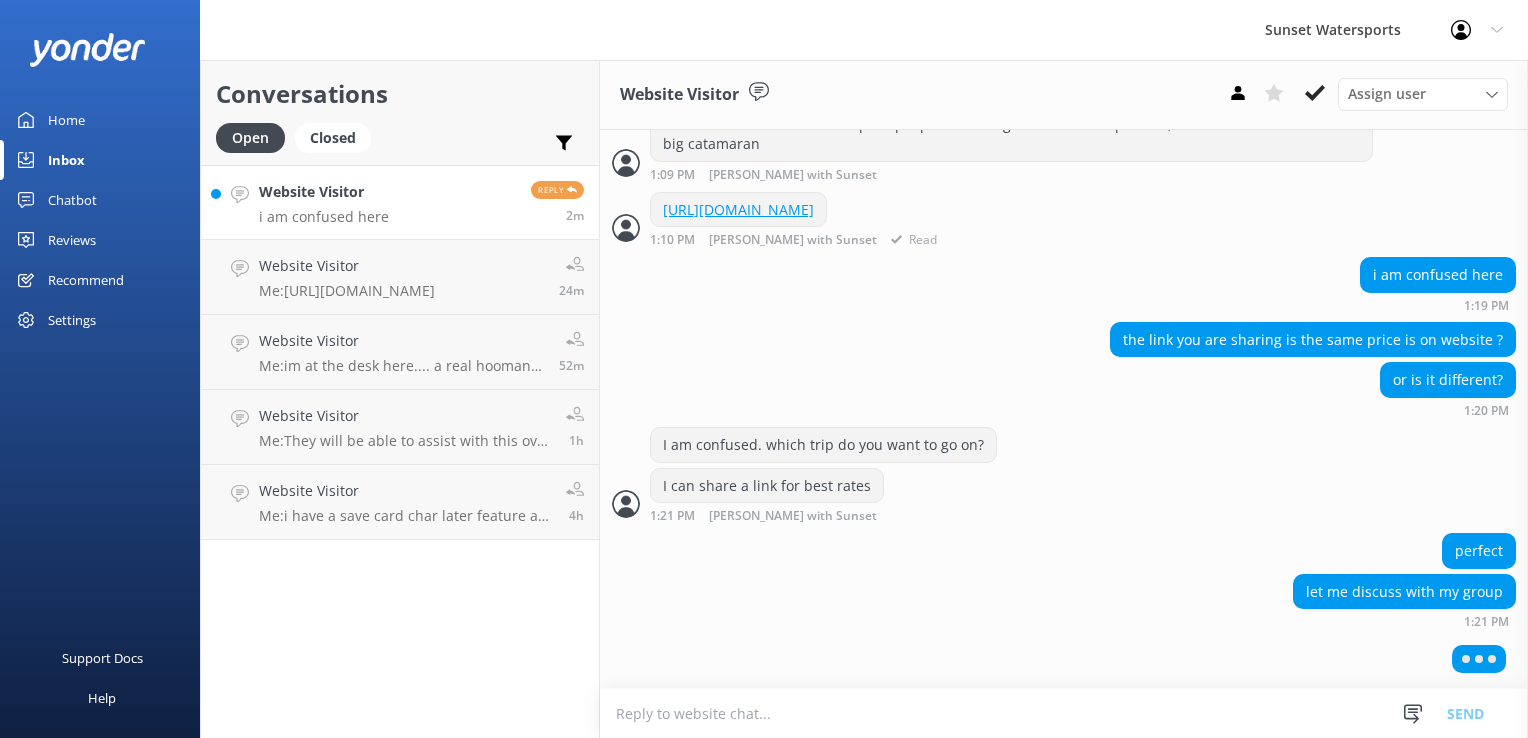 scroll, scrollTop: 2666, scrollLeft: 0, axis: vertical 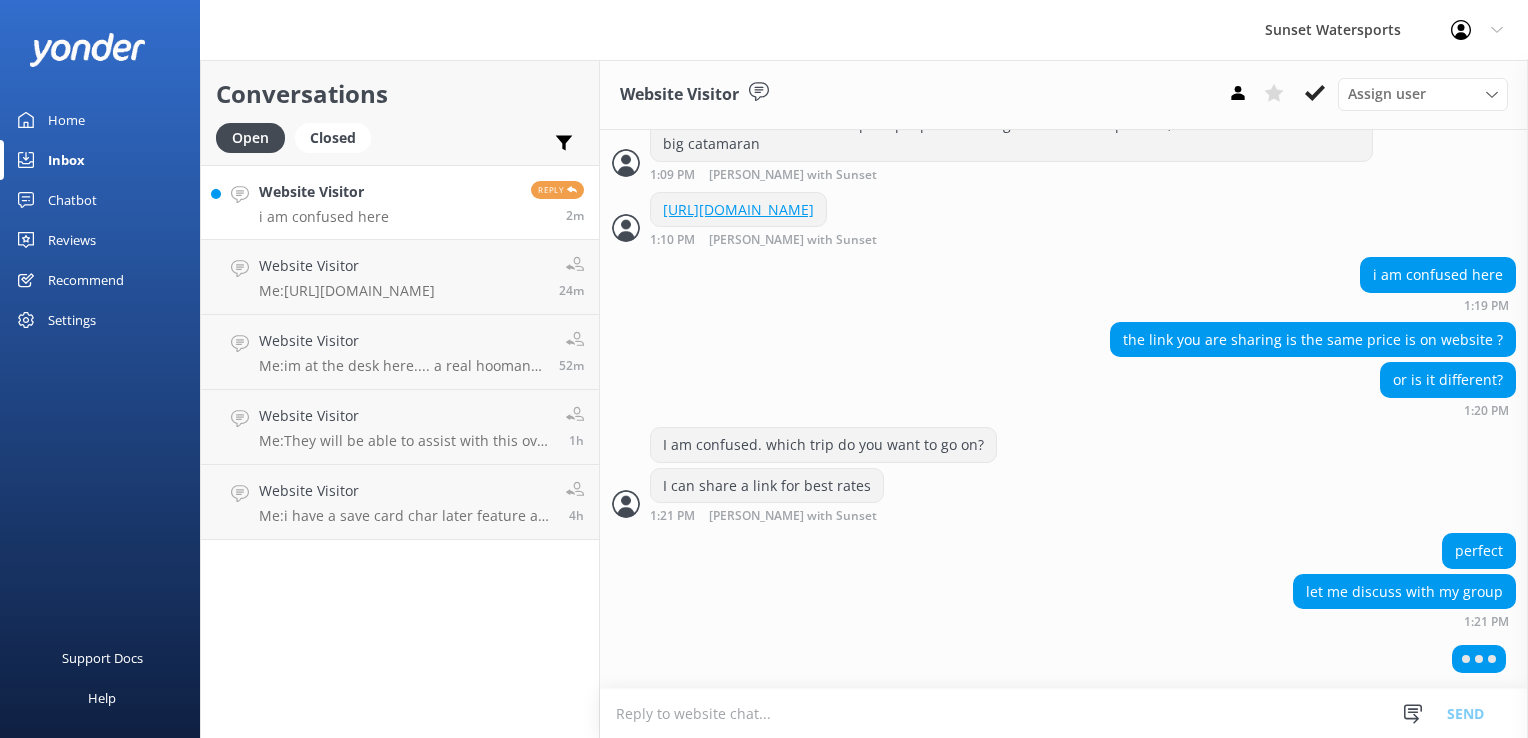 click at bounding box center [1064, 713] 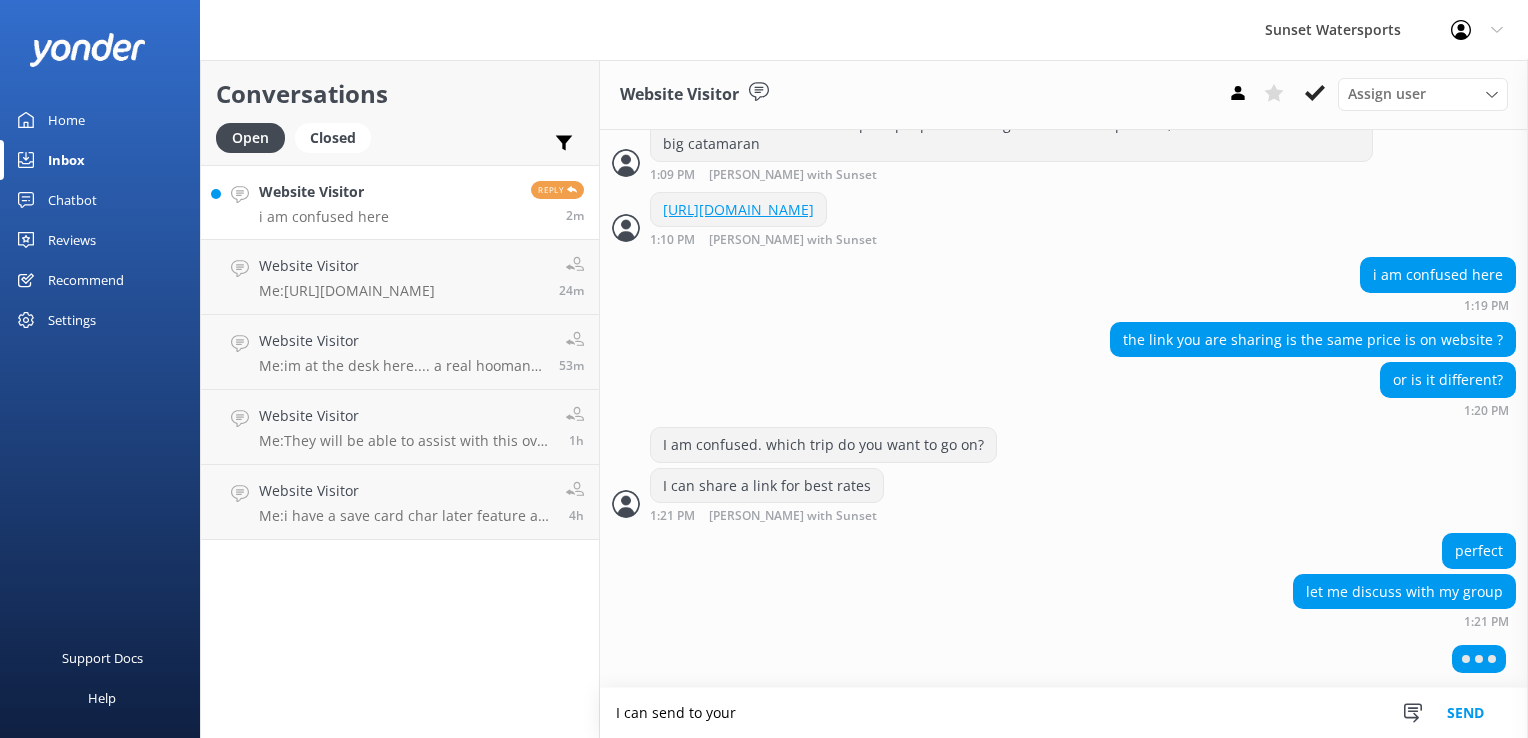 scroll, scrollTop: 2619, scrollLeft: 0, axis: vertical 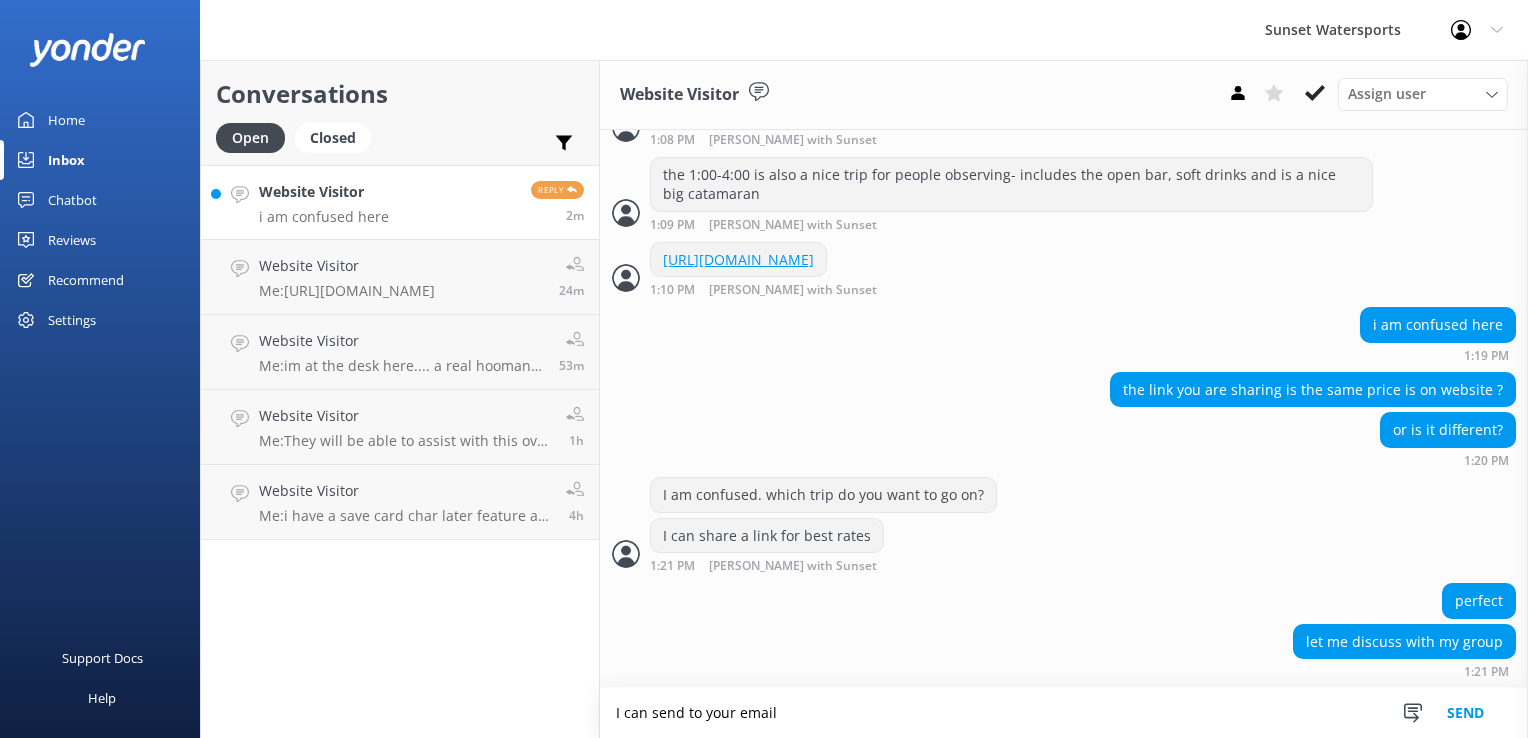 type on "I can send to your email" 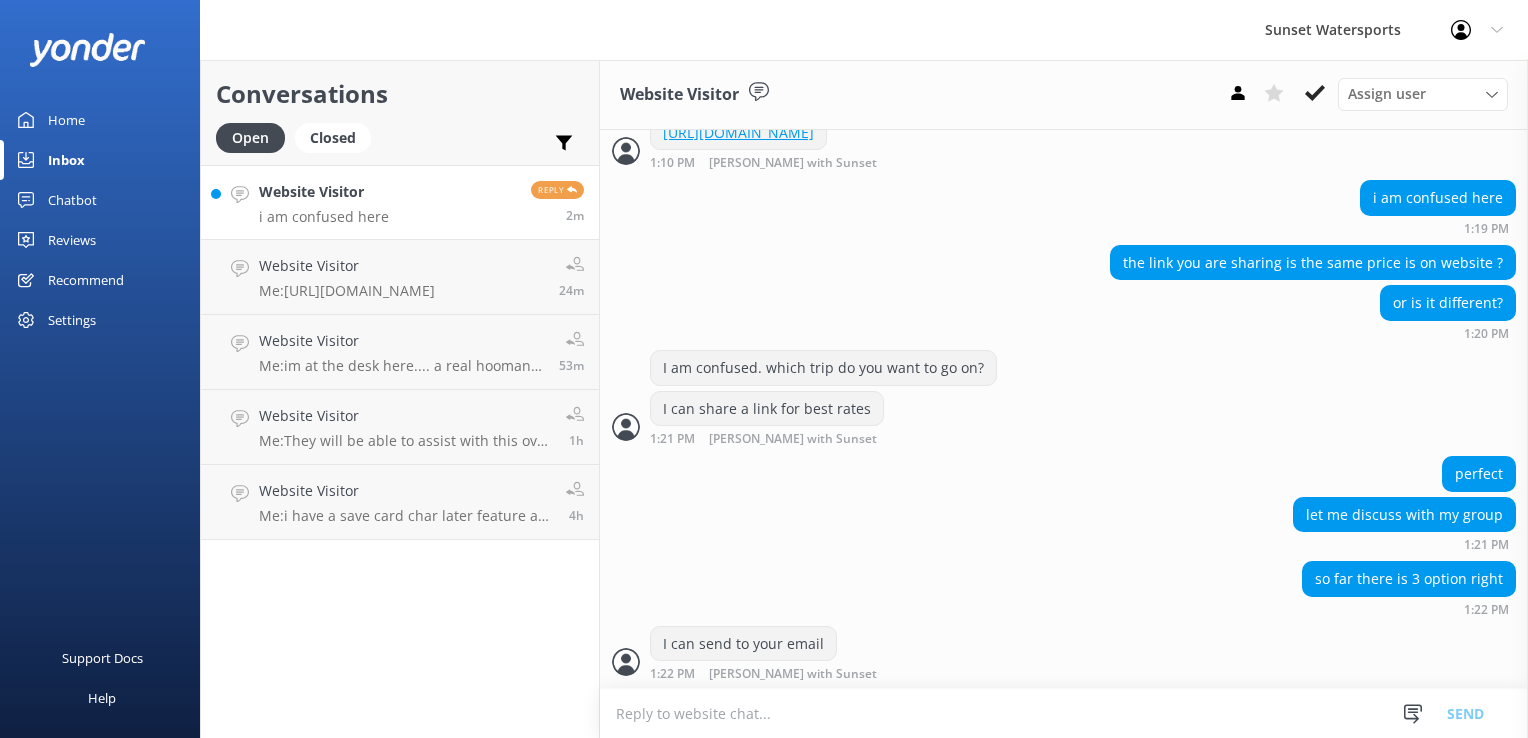 scroll, scrollTop: 2796, scrollLeft: 0, axis: vertical 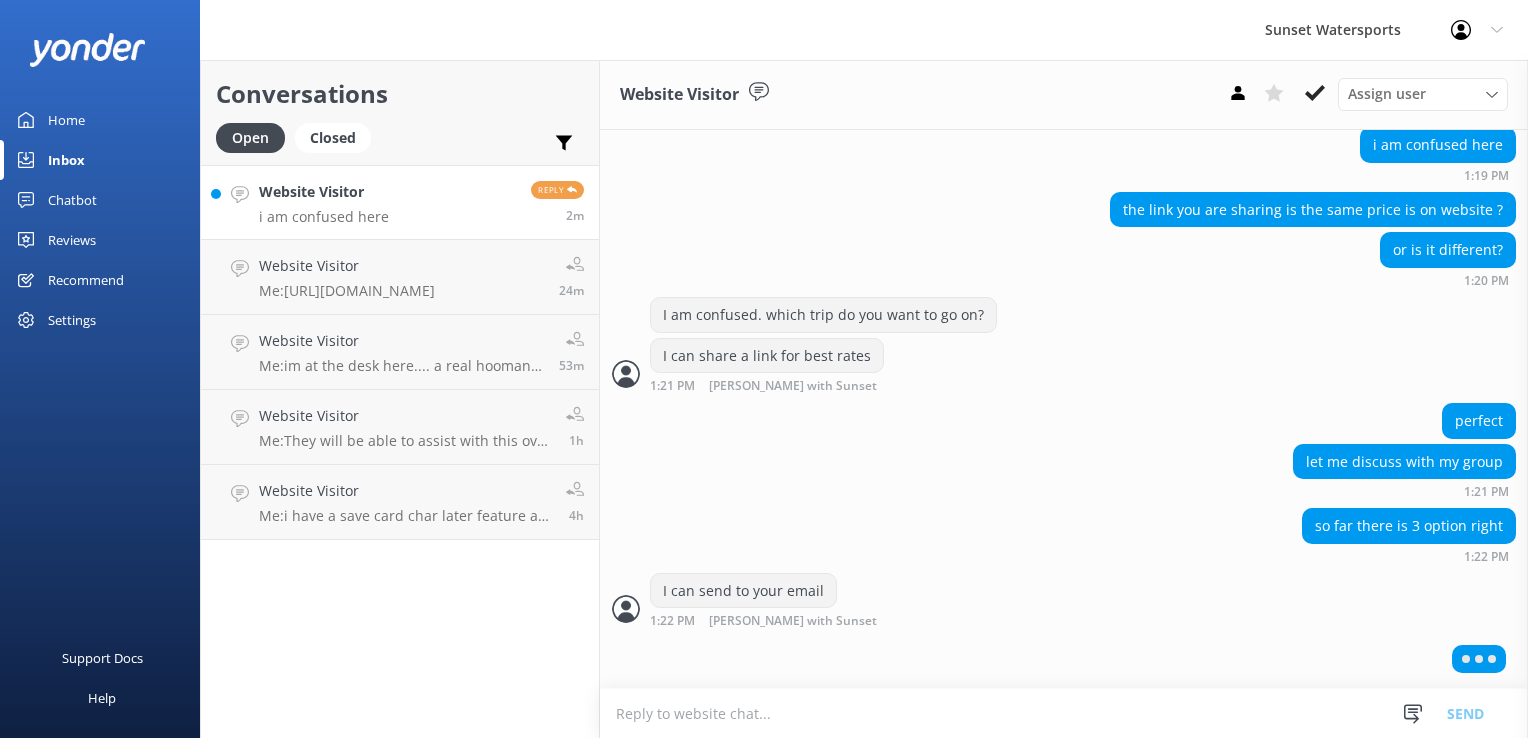 click at bounding box center (1064, 713) 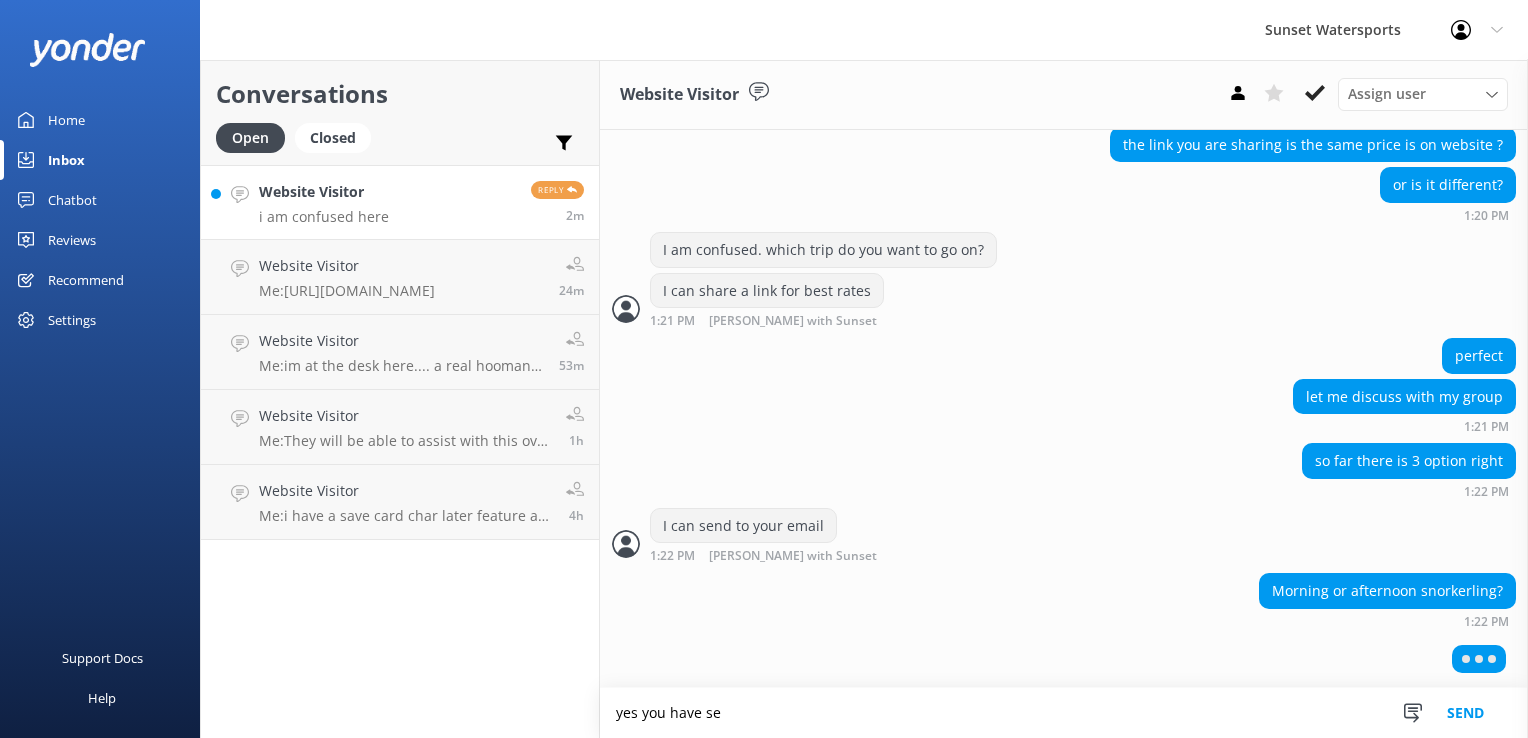 scroll, scrollTop: 2860, scrollLeft: 0, axis: vertical 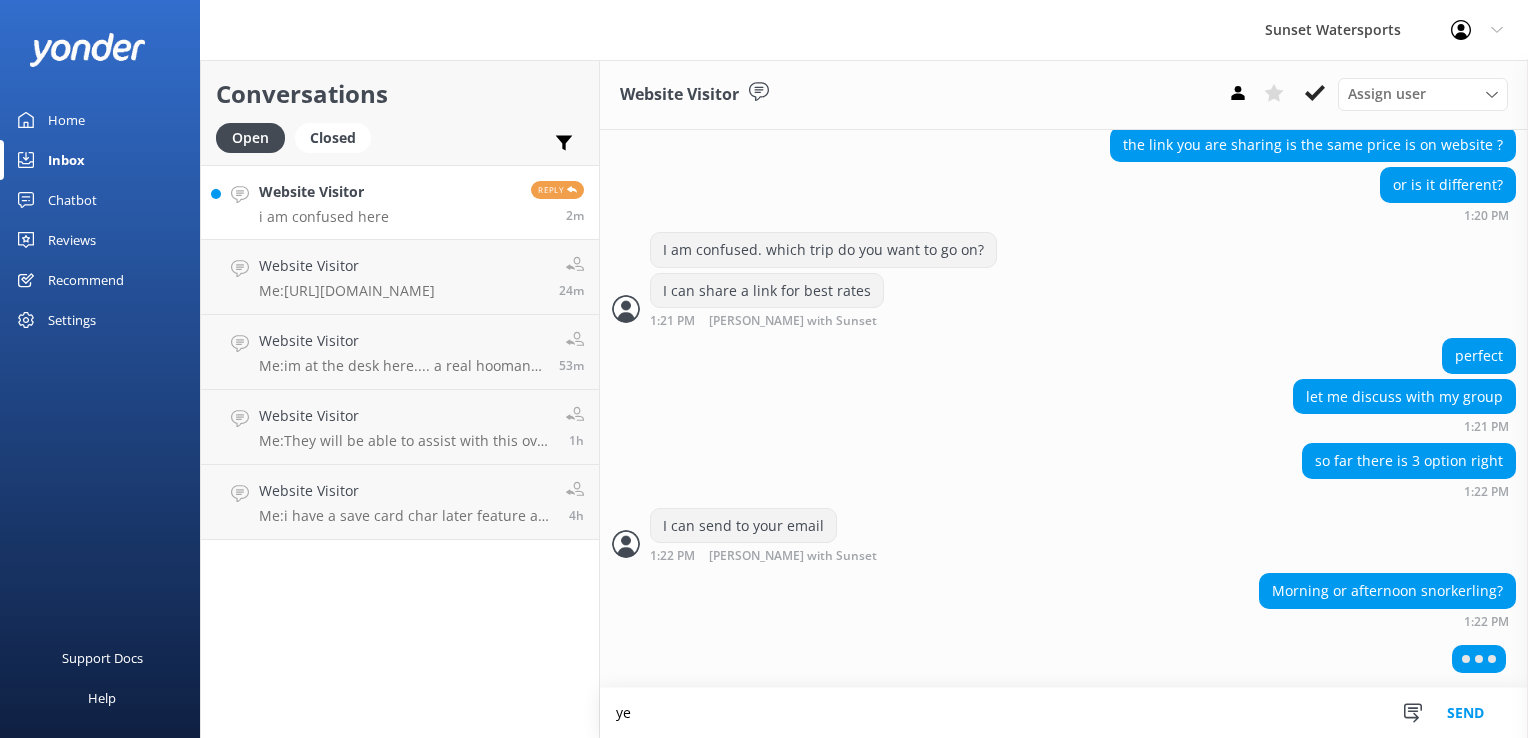 type on "y" 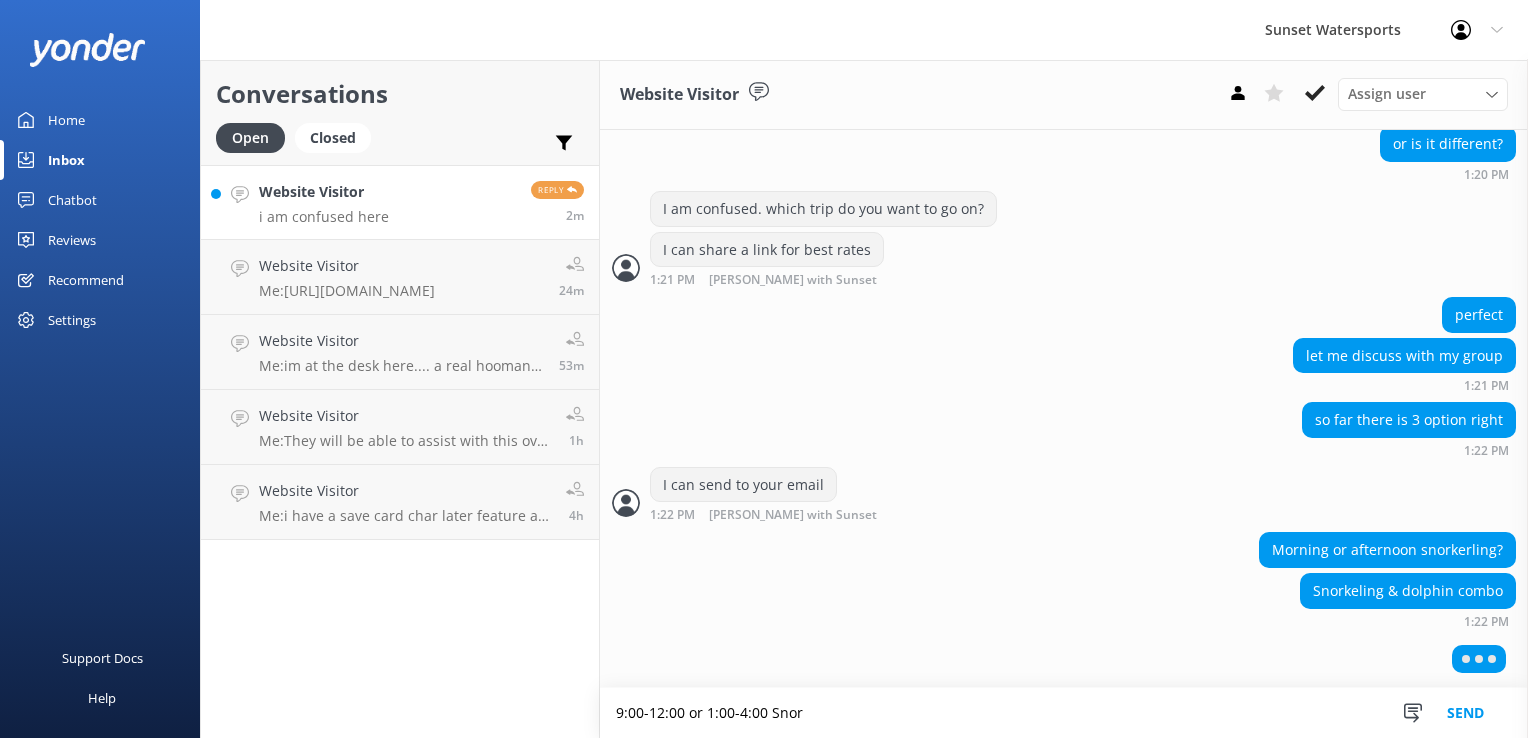 scroll, scrollTop: 2900, scrollLeft: 0, axis: vertical 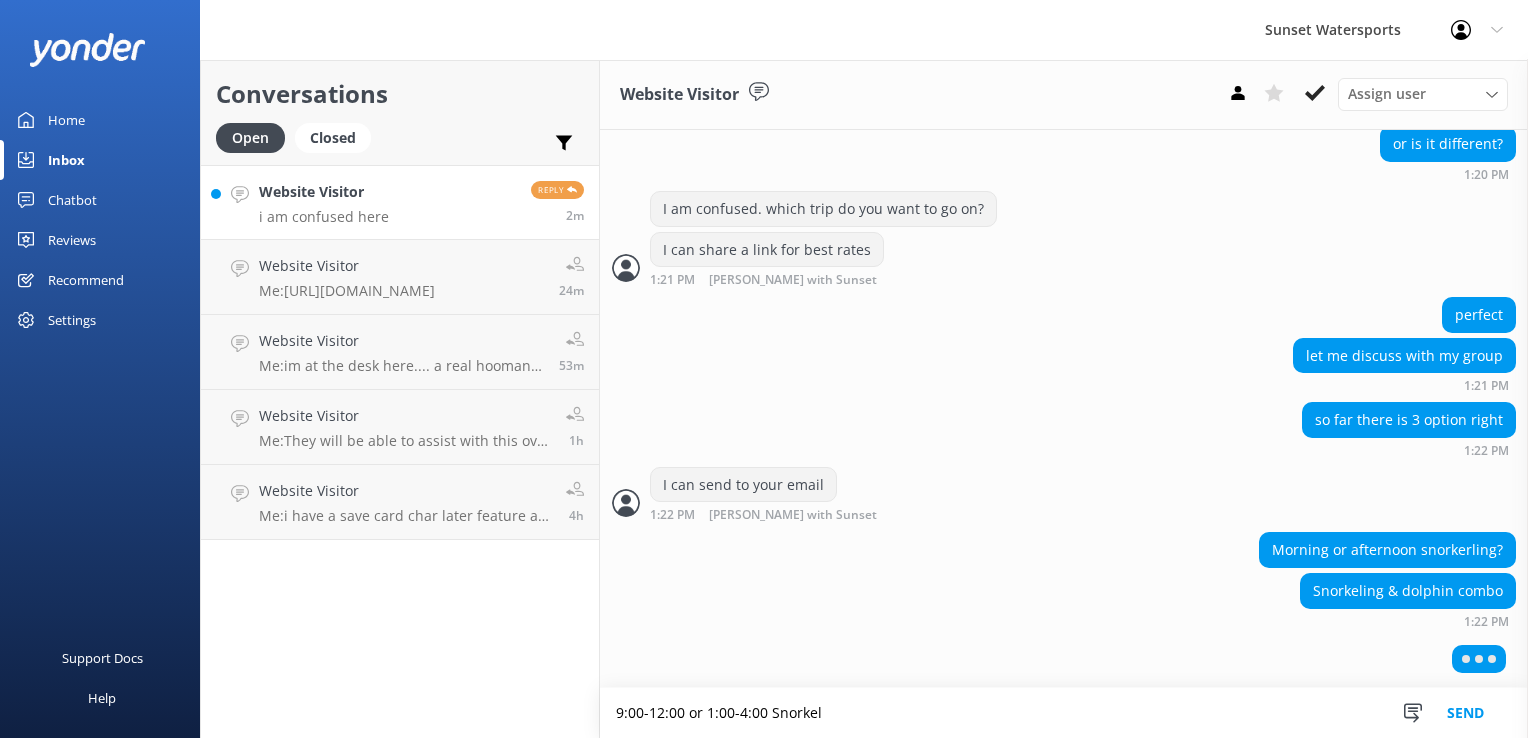 type on "9:00-12:00 or 1:00-4:00 Snorkel" 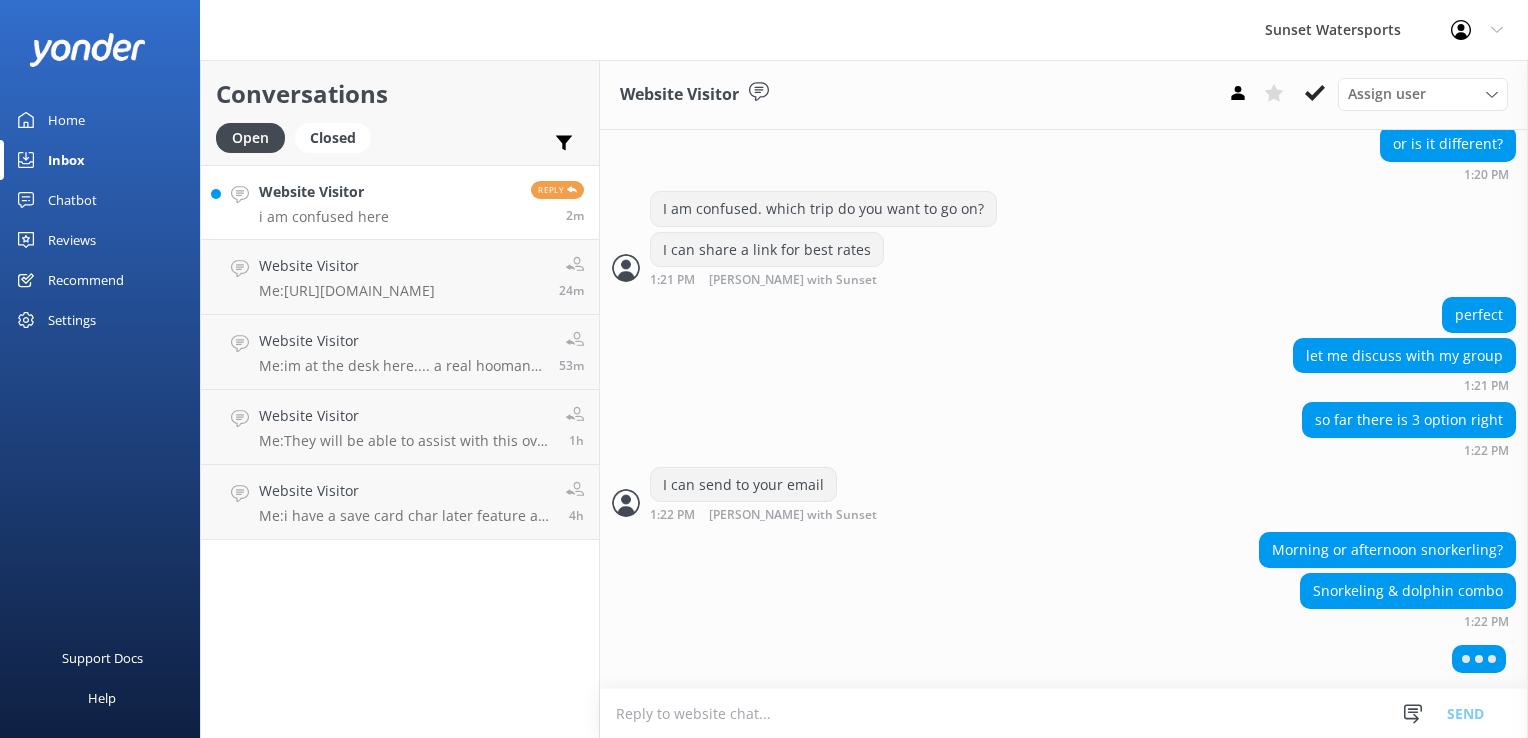 scroll, scrollTop: 2900, scrollLeft: 0, axis: vertical 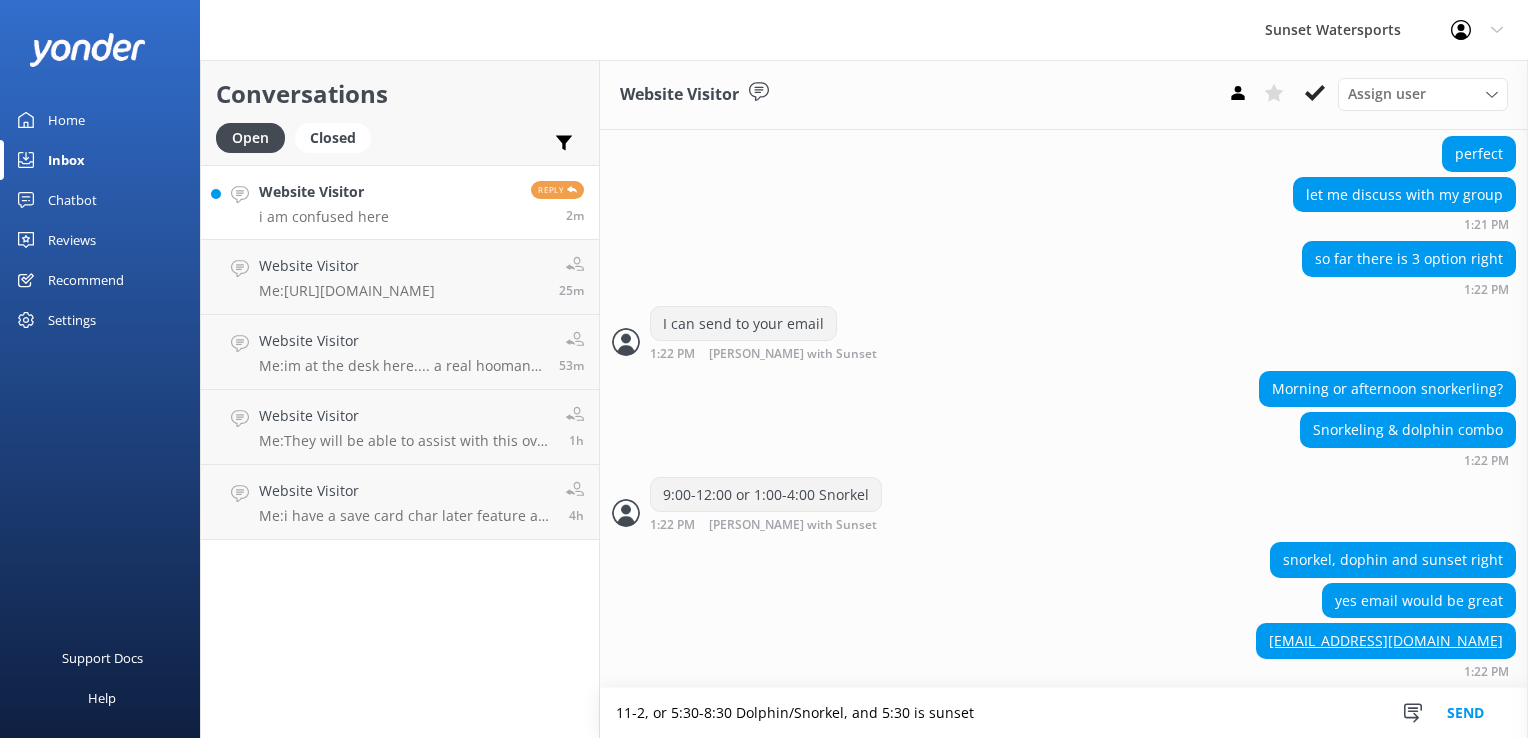 type on "11-2, or 5:30-8:30 Dolphin/Snorkel, and 5:30 is sunset" 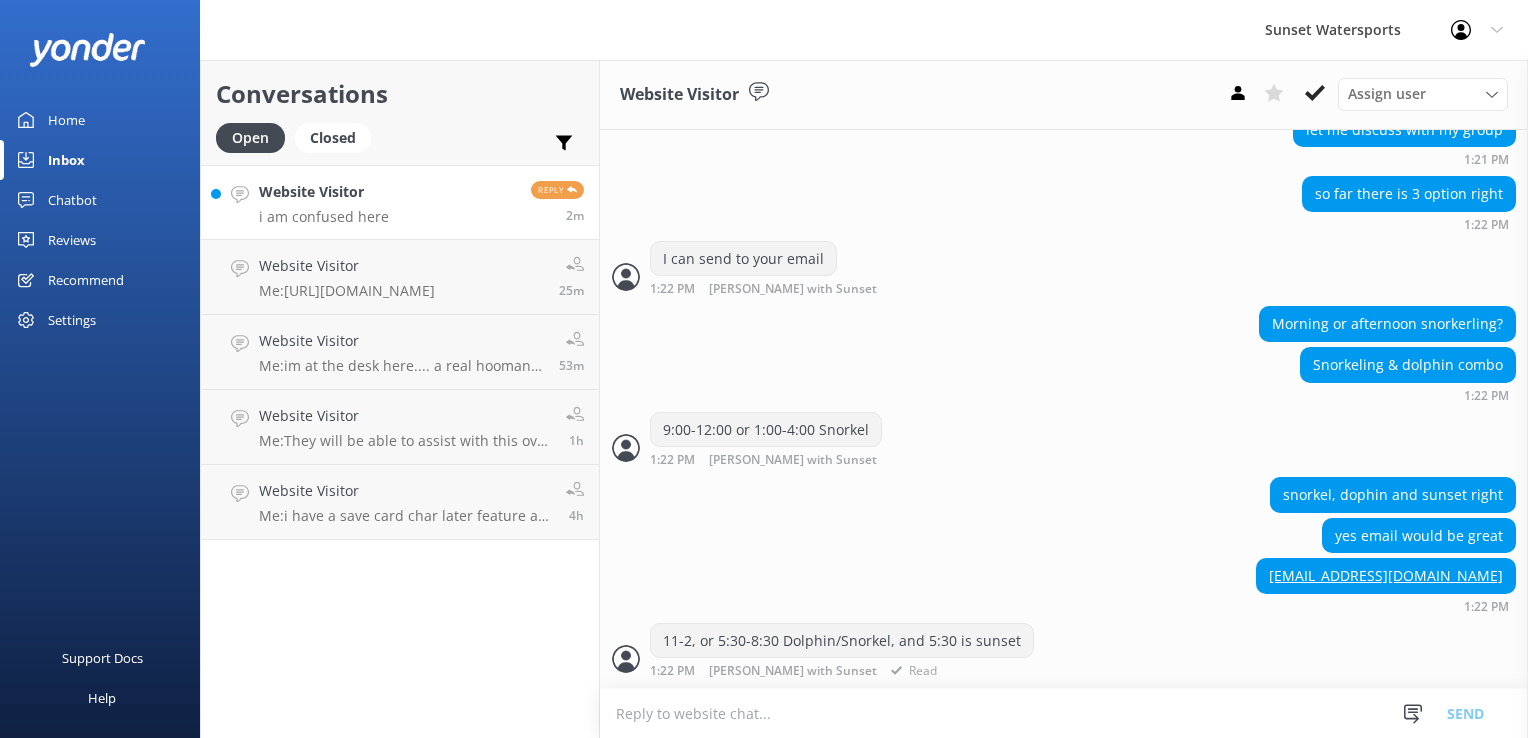 scroll, scrollTop: 3127, scrollLeft: 0, axis: vertical 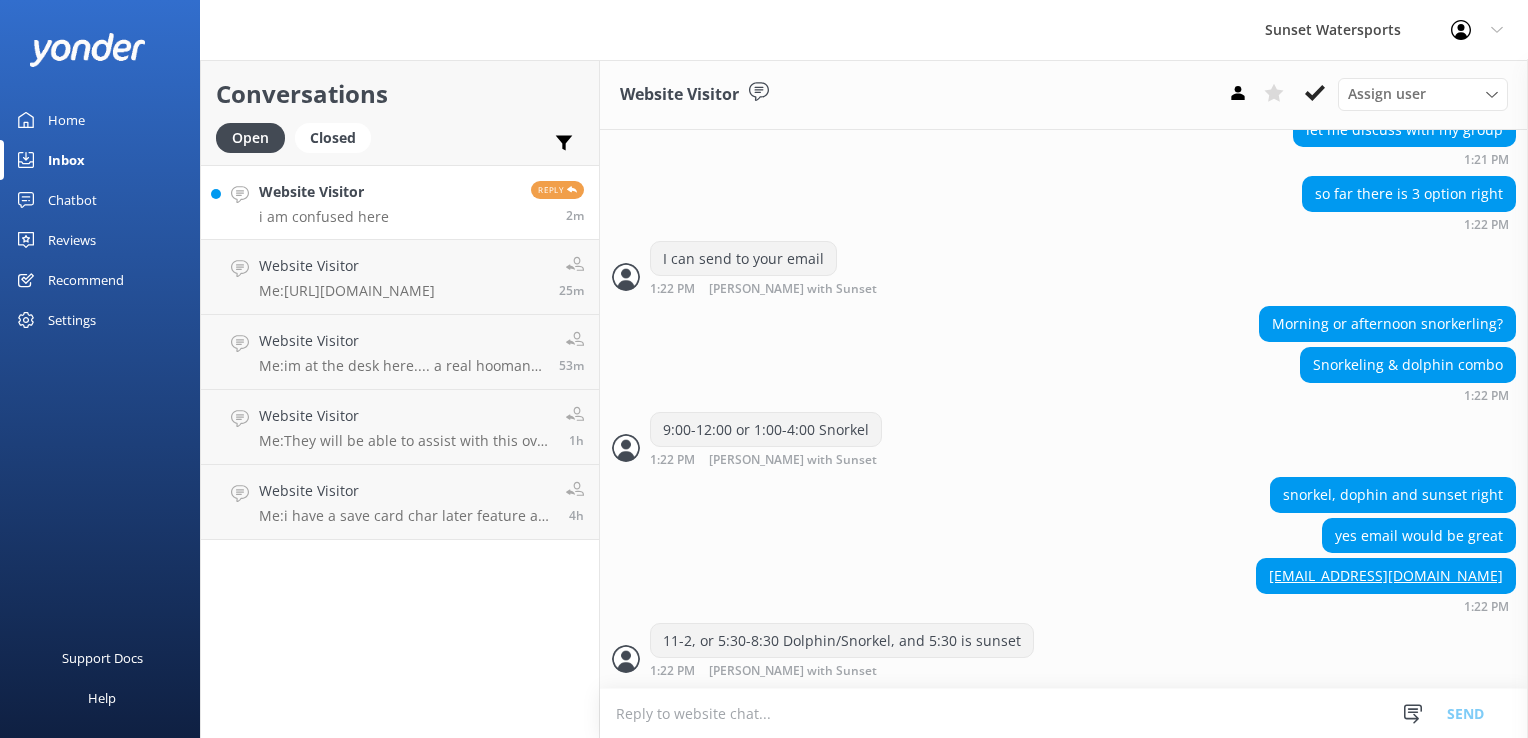 click at bounding box center (1064, 713) 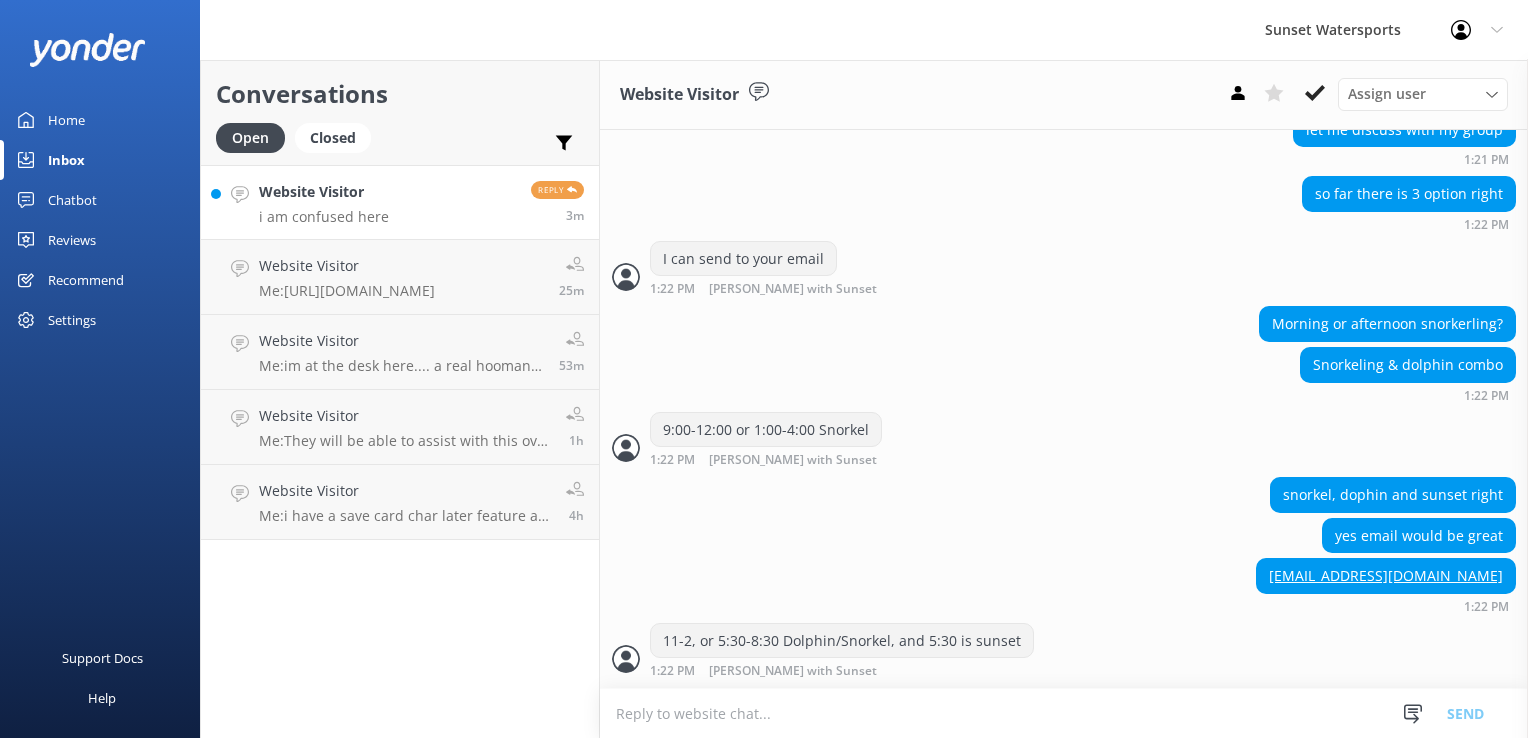 click at bounding box center (1064, 713) 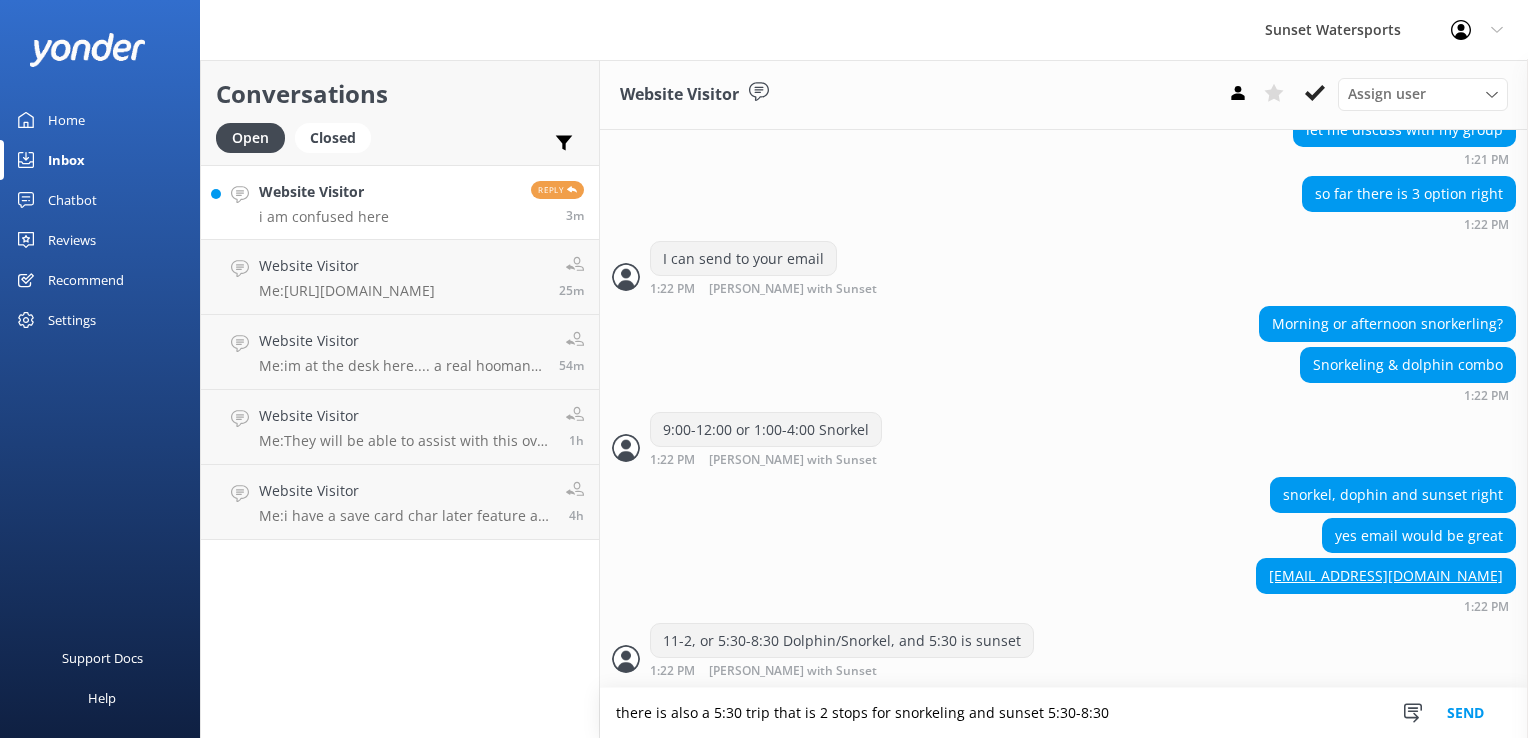type on "there is also a 5:30 trip that is 2 stops for snorkeling and sunset 5:30-8:30" 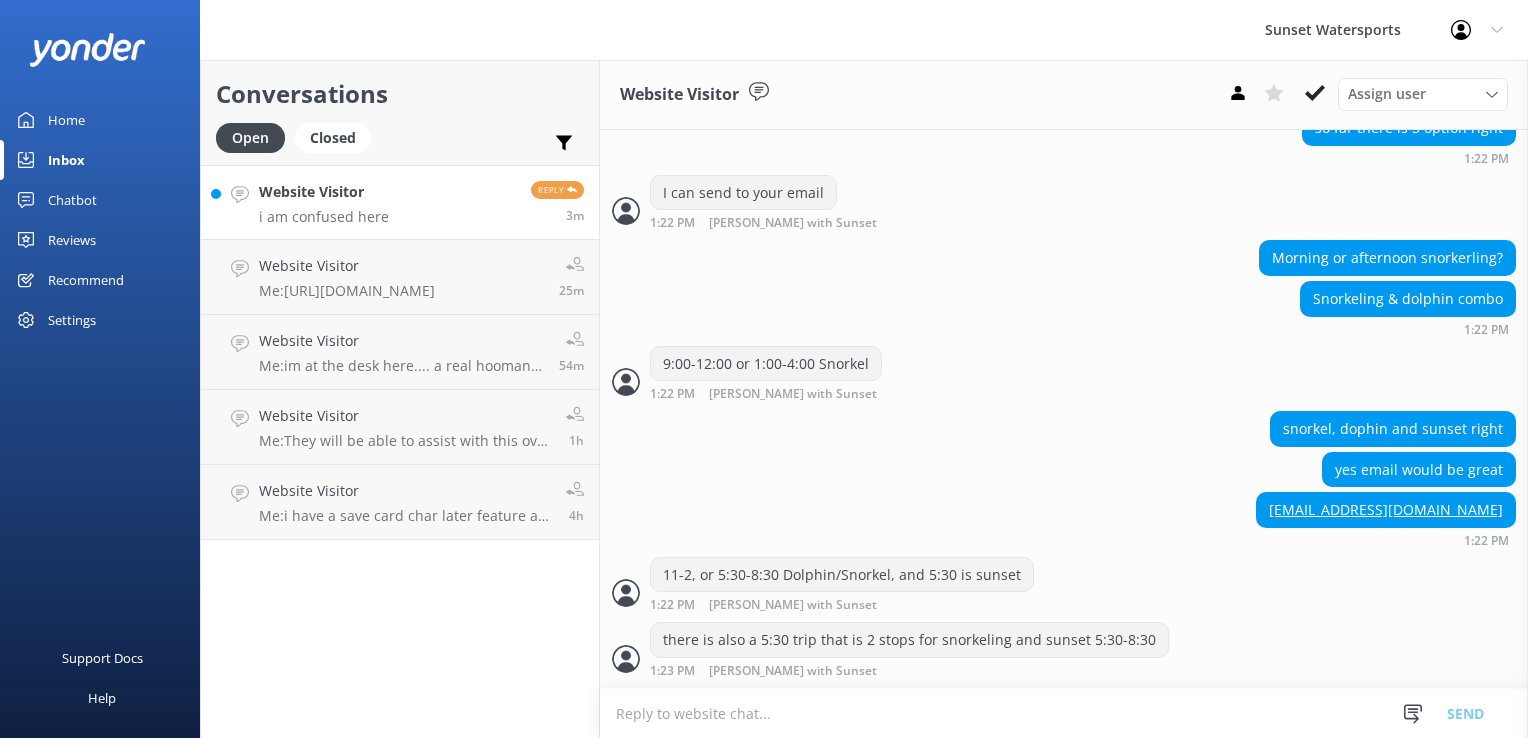 scroll, scrollTop: 3192, scrollLeft: 0, axis: vertical 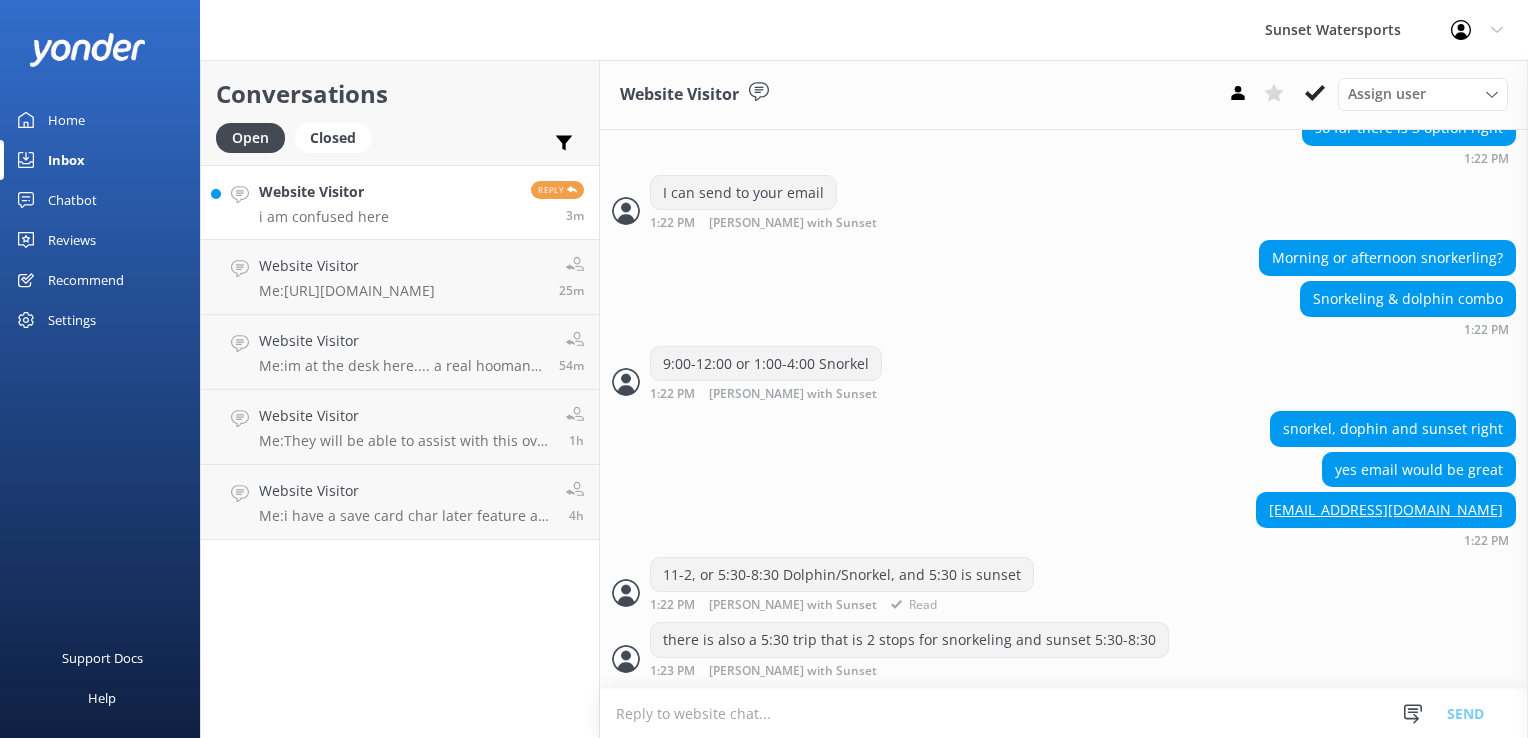 click on "11-2, or 5:30-8:30 Dolphin/Snorkel, and 5:30 is sunset" at bounding box center [842, 575] 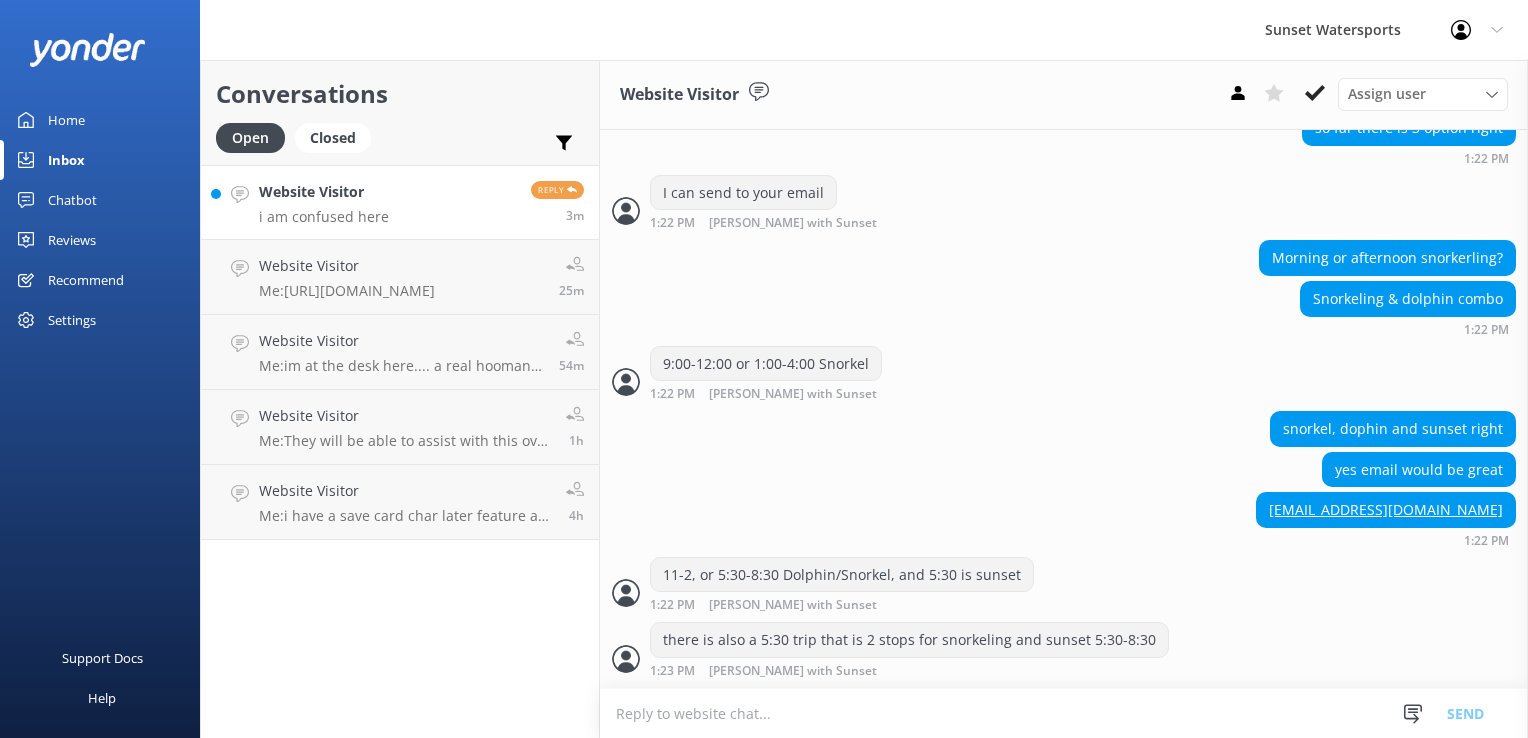 click on "Website Visitor i am confused here Reply 3m" at bounding box center (400, 202) 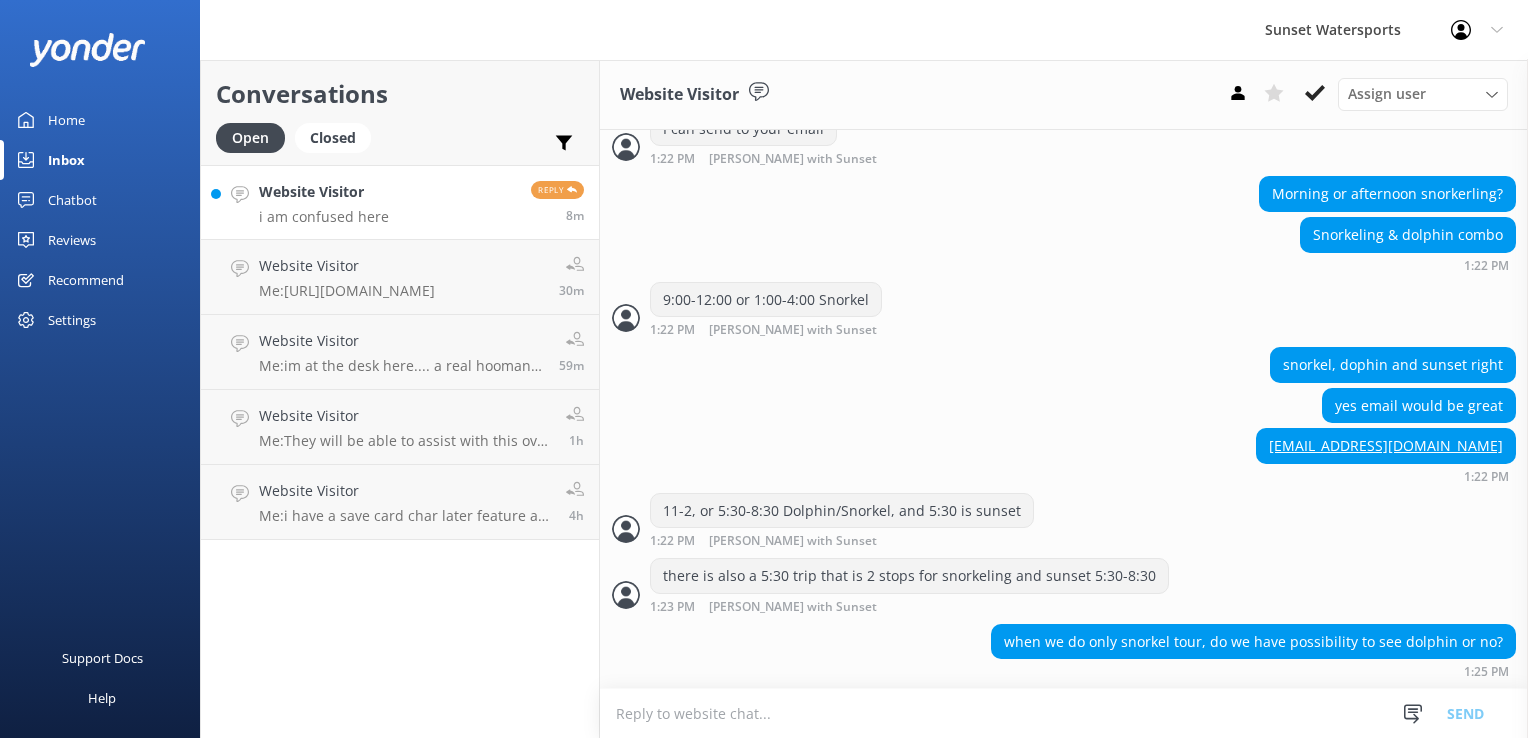 scroll, scrollTop: 3256, scrollLeft: 0, axis: vertical 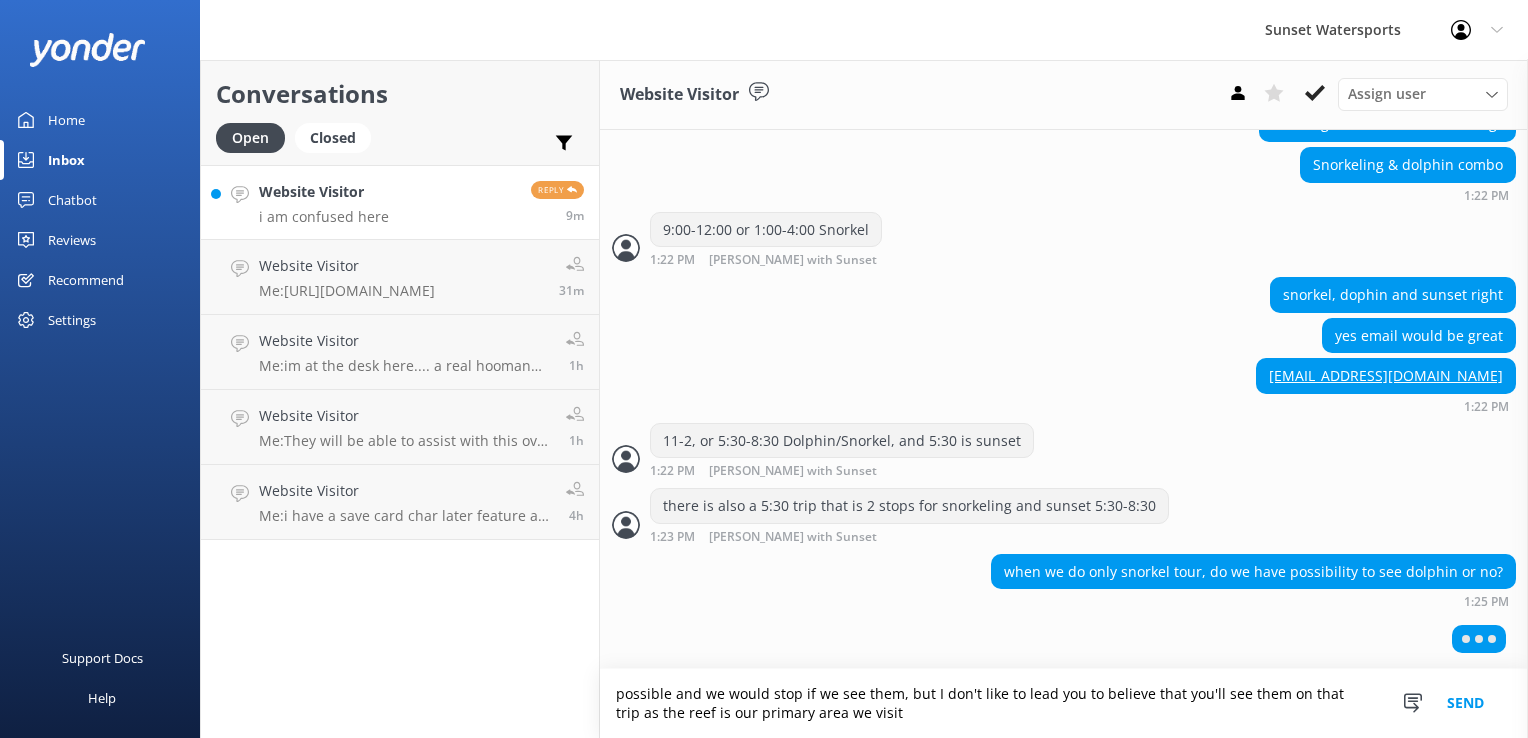 type on "possible and we would stop if we see them, but I don't like to lead you to believe that you'll see them on that trip as the reef is our primary area we visit" 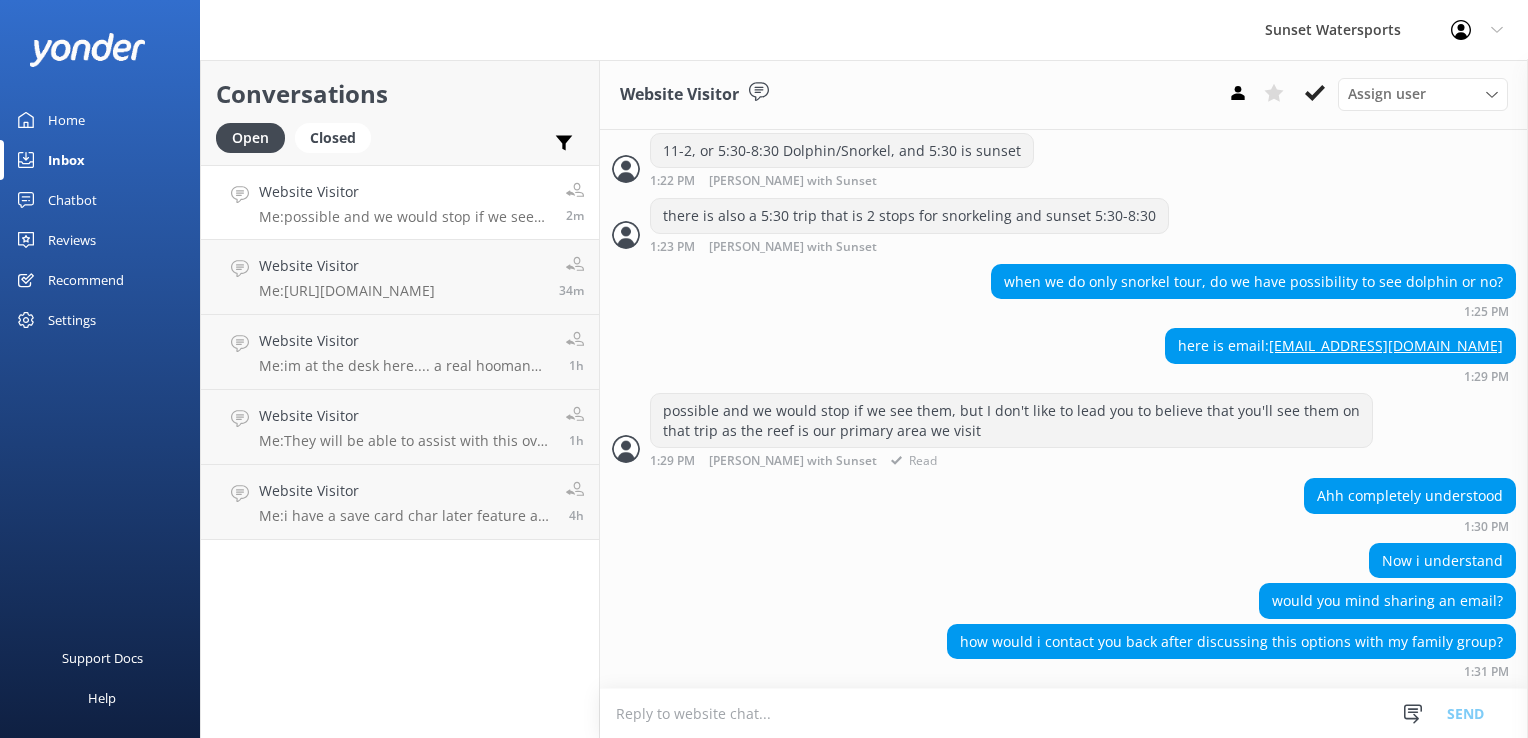 scroll, scrollTop: 3614, scrollLeft: 0, axis: vertical 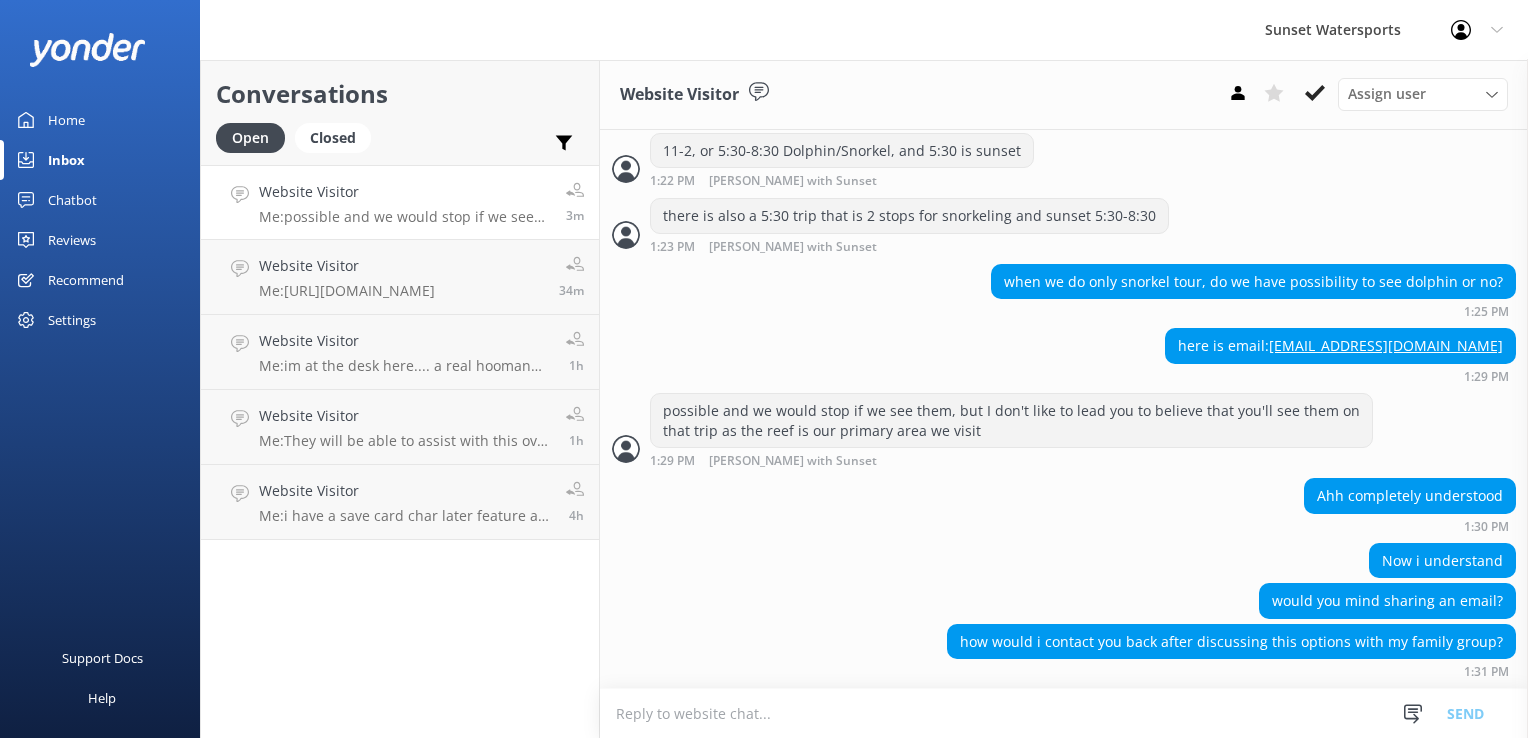 click at bounding box center [1064, 713] 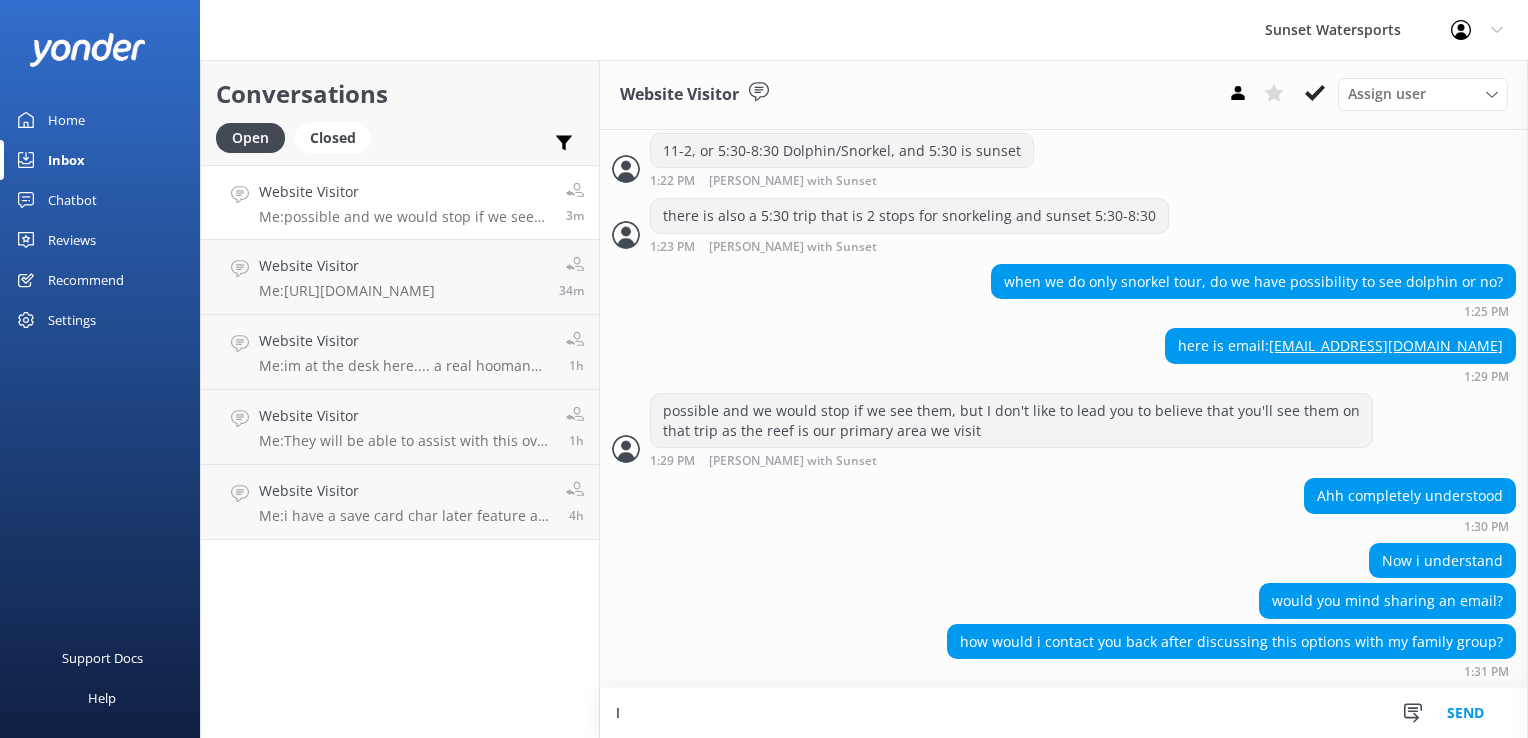 type on "I" 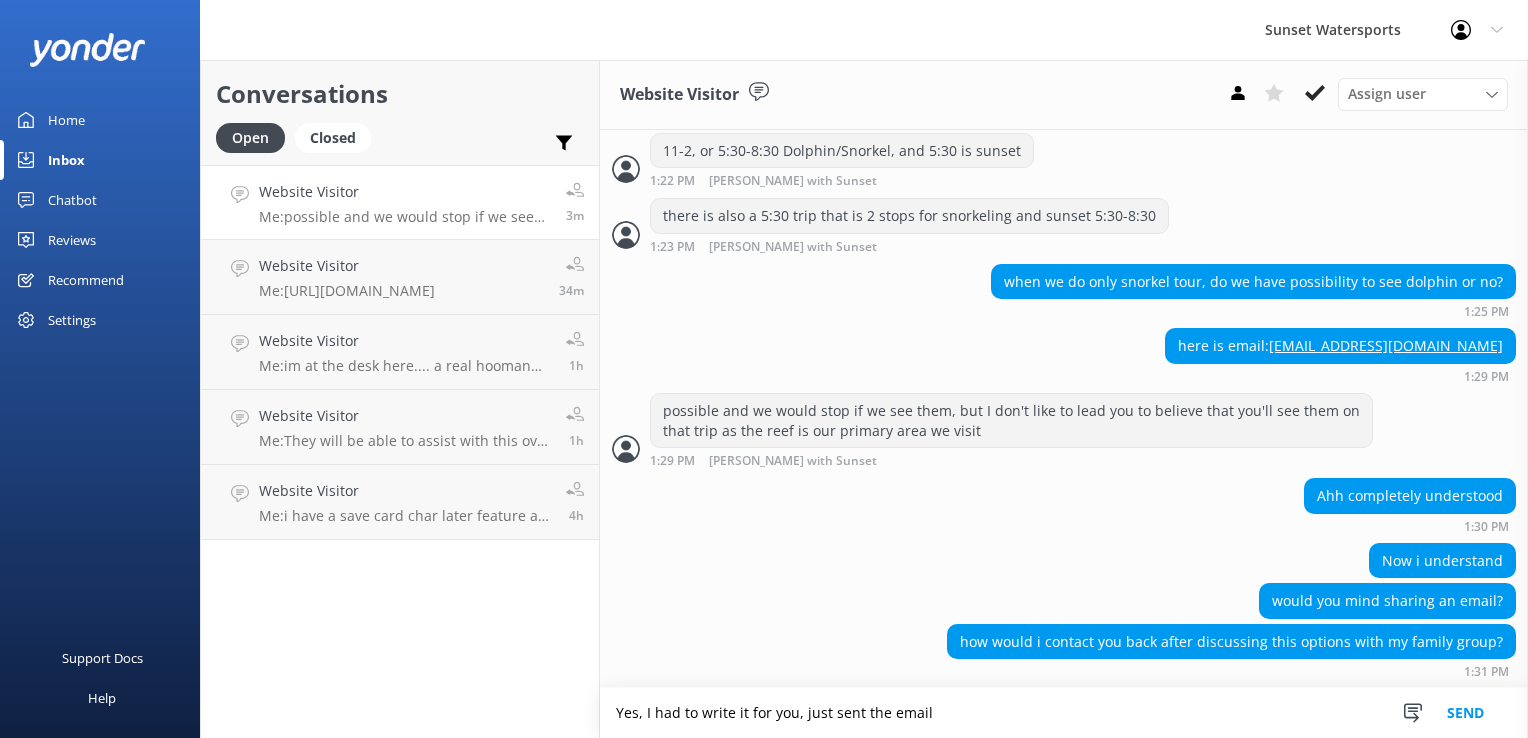 type on "Yes, I had to write it for you, just sent the email" 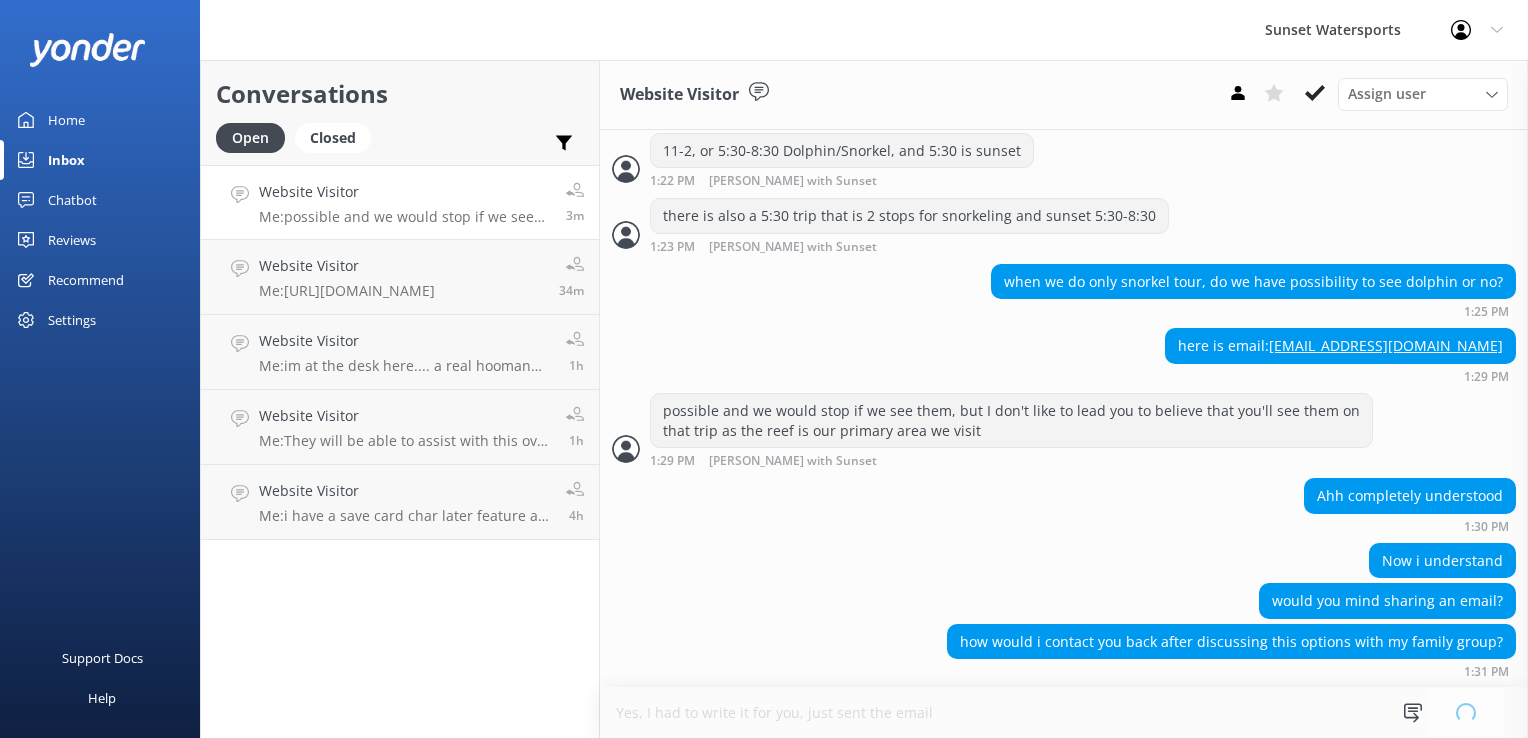type 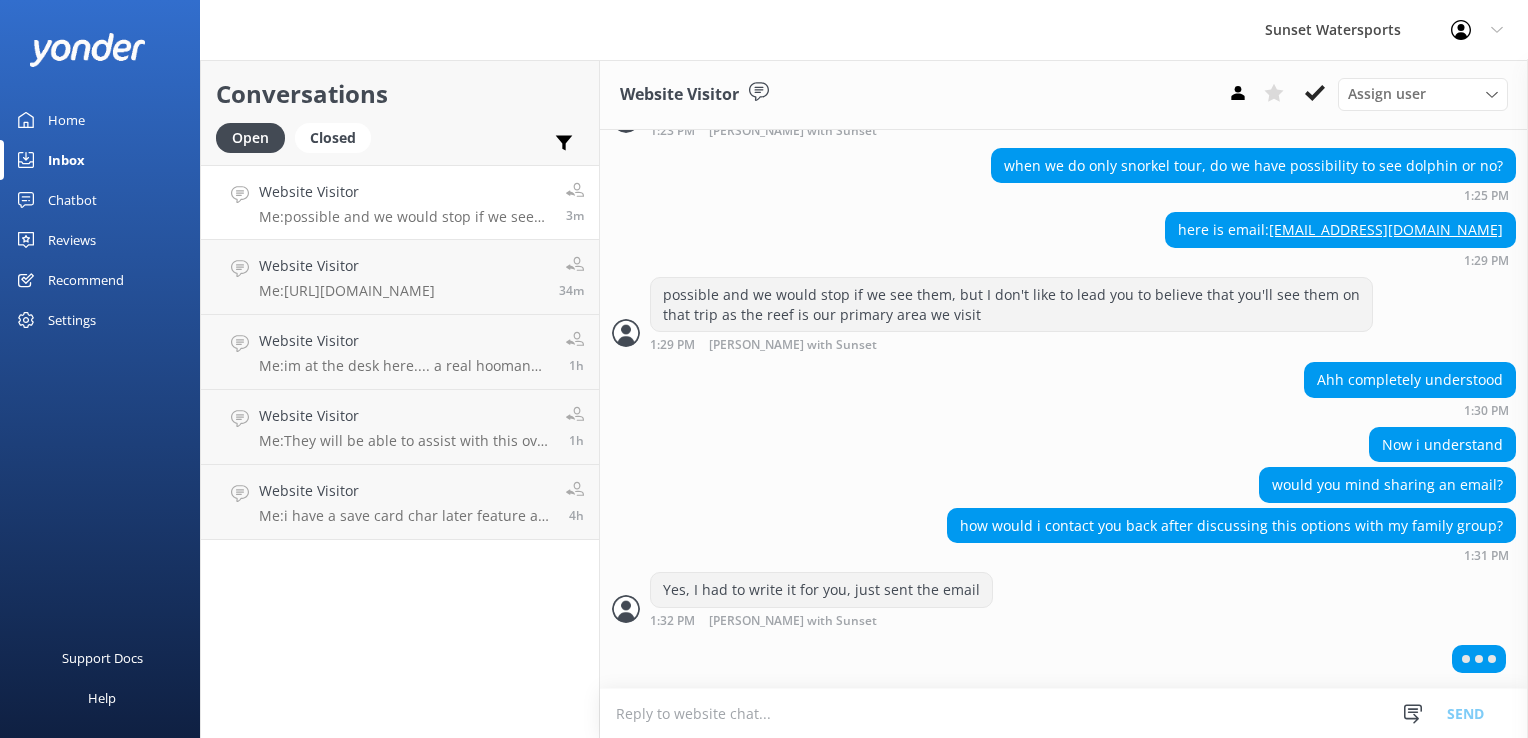 scroll, scrollTop: 3727, scrollLeft: 0, axis: vertical 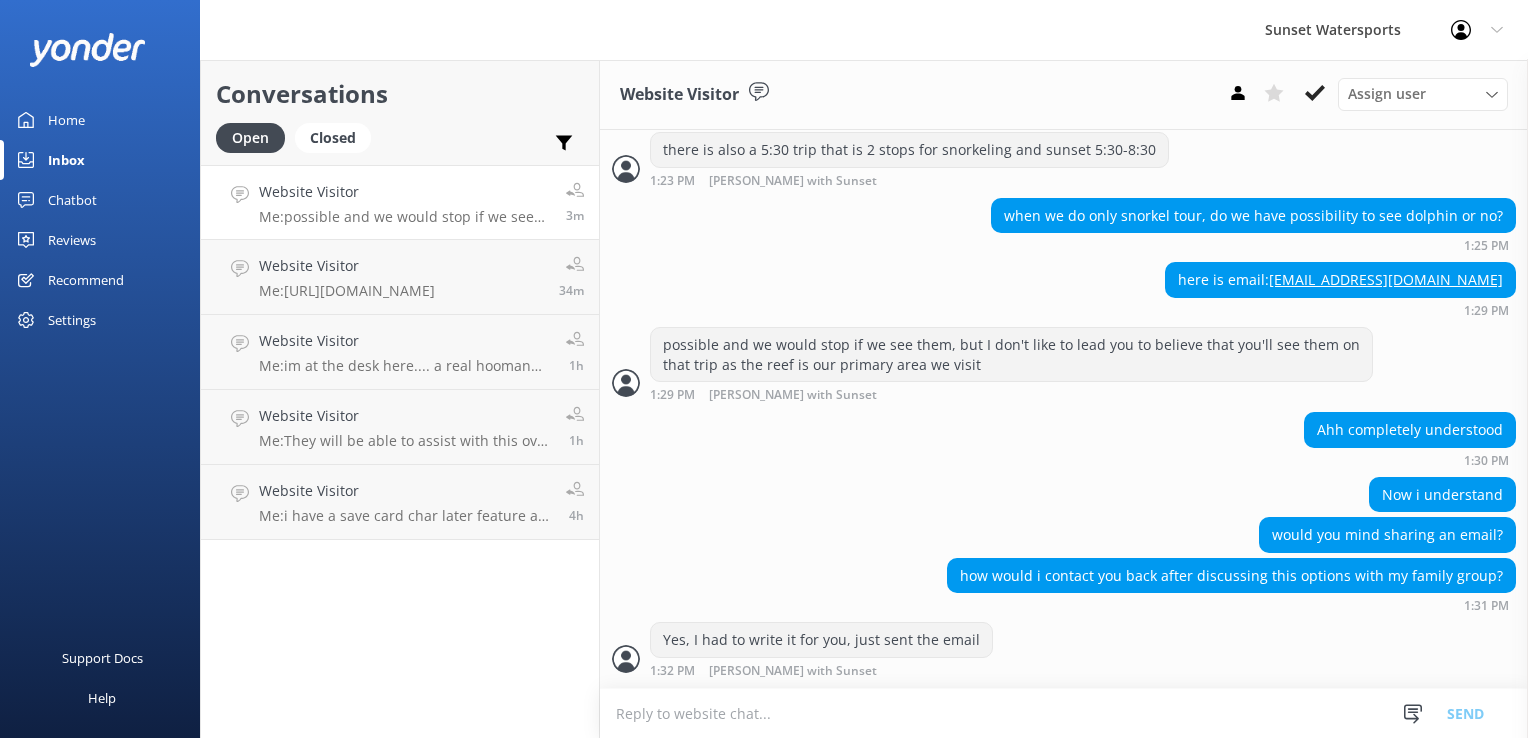drag, startPoint x: 797, startPoint y: 722, endPoint x: 786, endPoint y: 752, distance: 31.95309 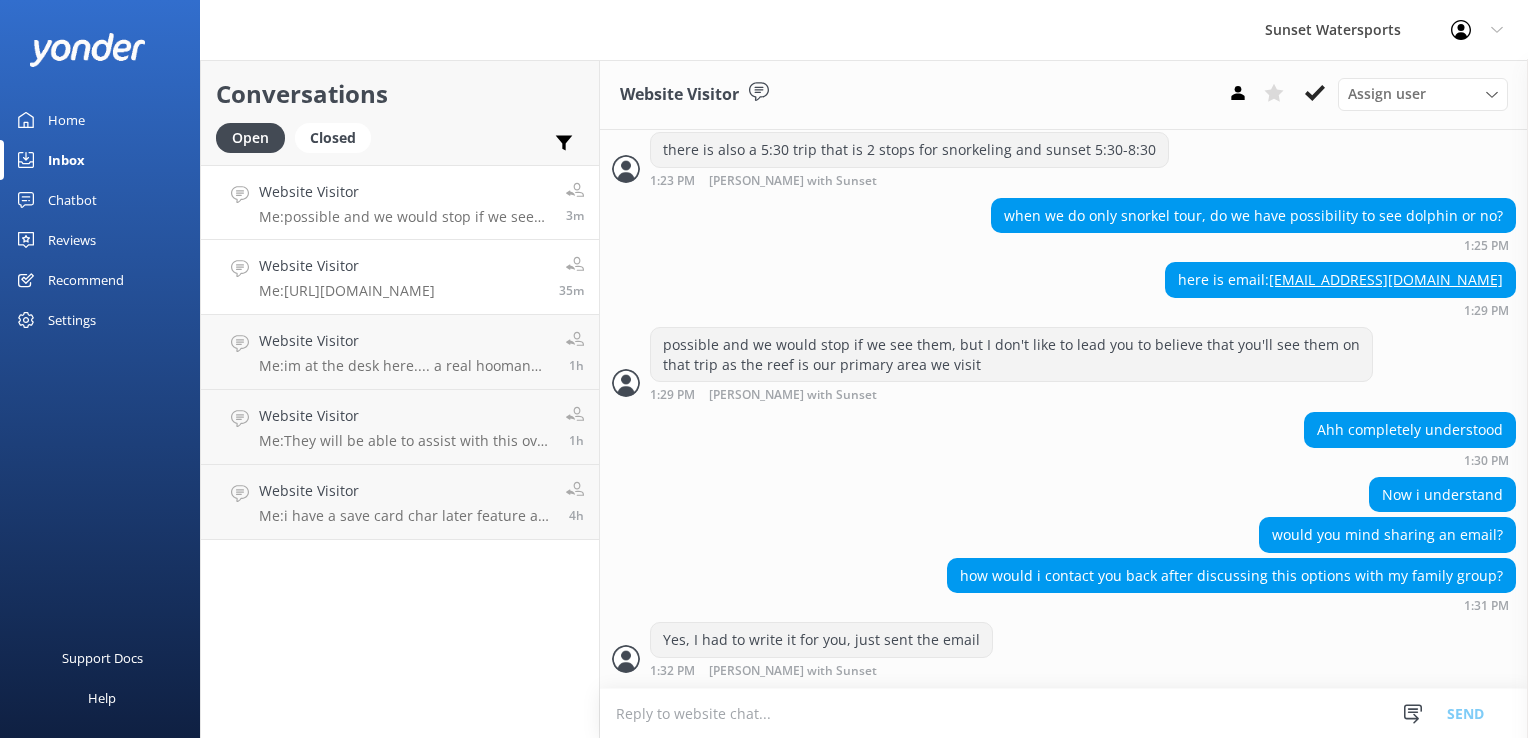 click on "Website Visitor" at bounding box center [347, 266] 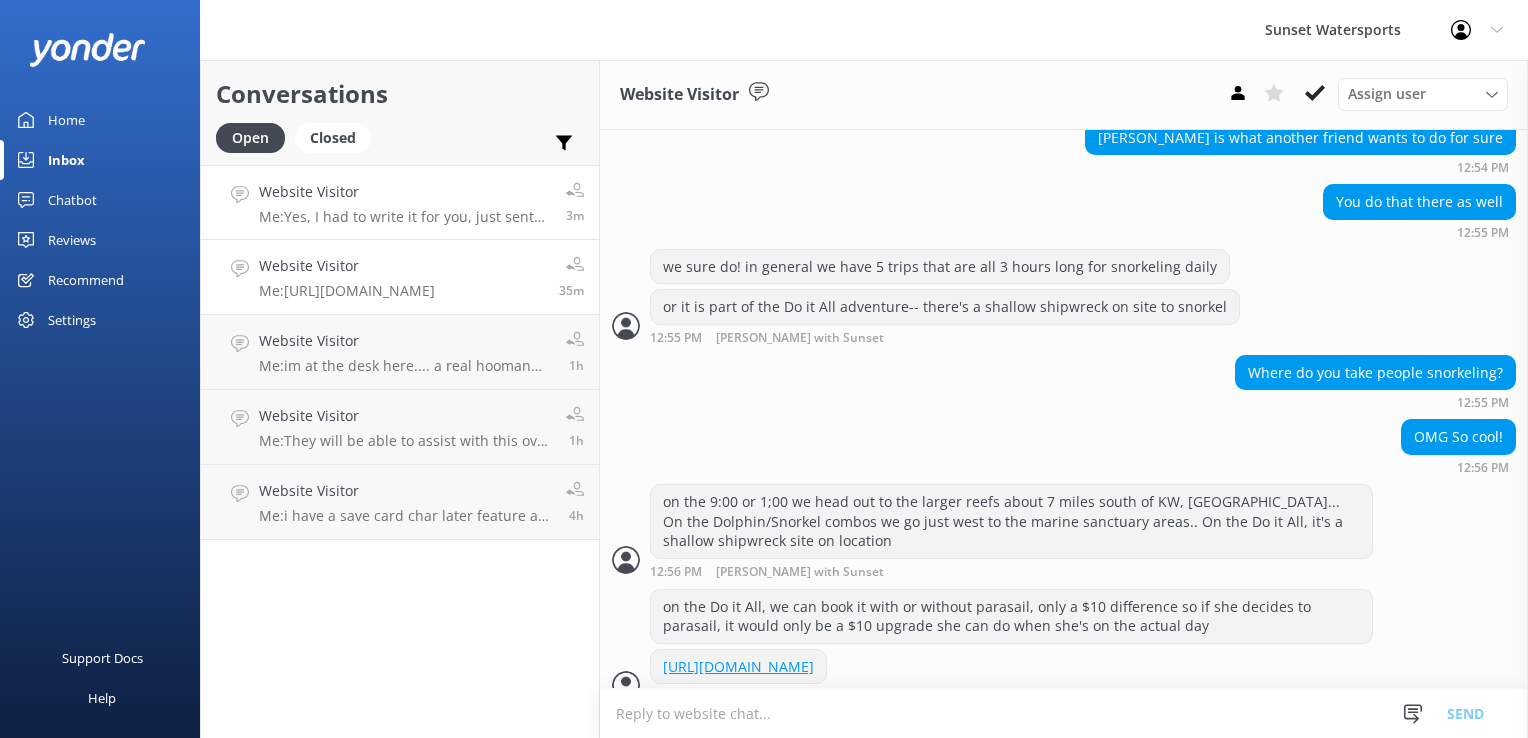 scroll, scrollTop: 2337, scrollLeft: 0, axis: vertical 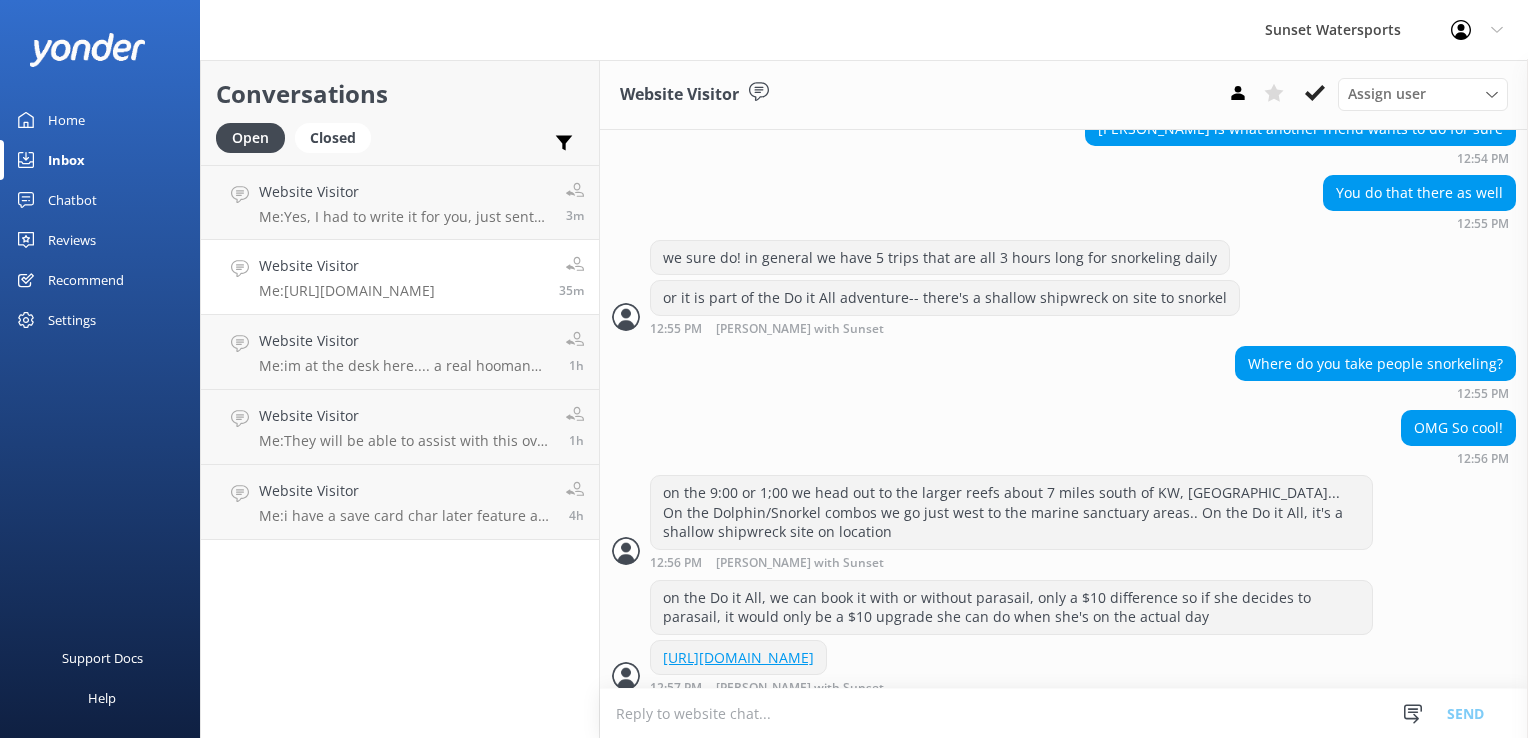 click on "Conversations Open Closed Important Assigned to me Unassigned Website Visitor Me:  Yes, I had to write it for you, just sent the email 3m Website Visitor Me:  [URL][DOMAIN_NAME] 35m Website Visitor Me:  im at the desk here.... a real hooman when you are ready to book or if you have any questions - [PERSON_NAME] 1h Website Visitor Me:  They will be able to assist with this over the phone 1h Website Visitor Me:  i have a save card char later feature as well to save the trip then pay seperate at check in? 4h" at bounding box center [400, 399] 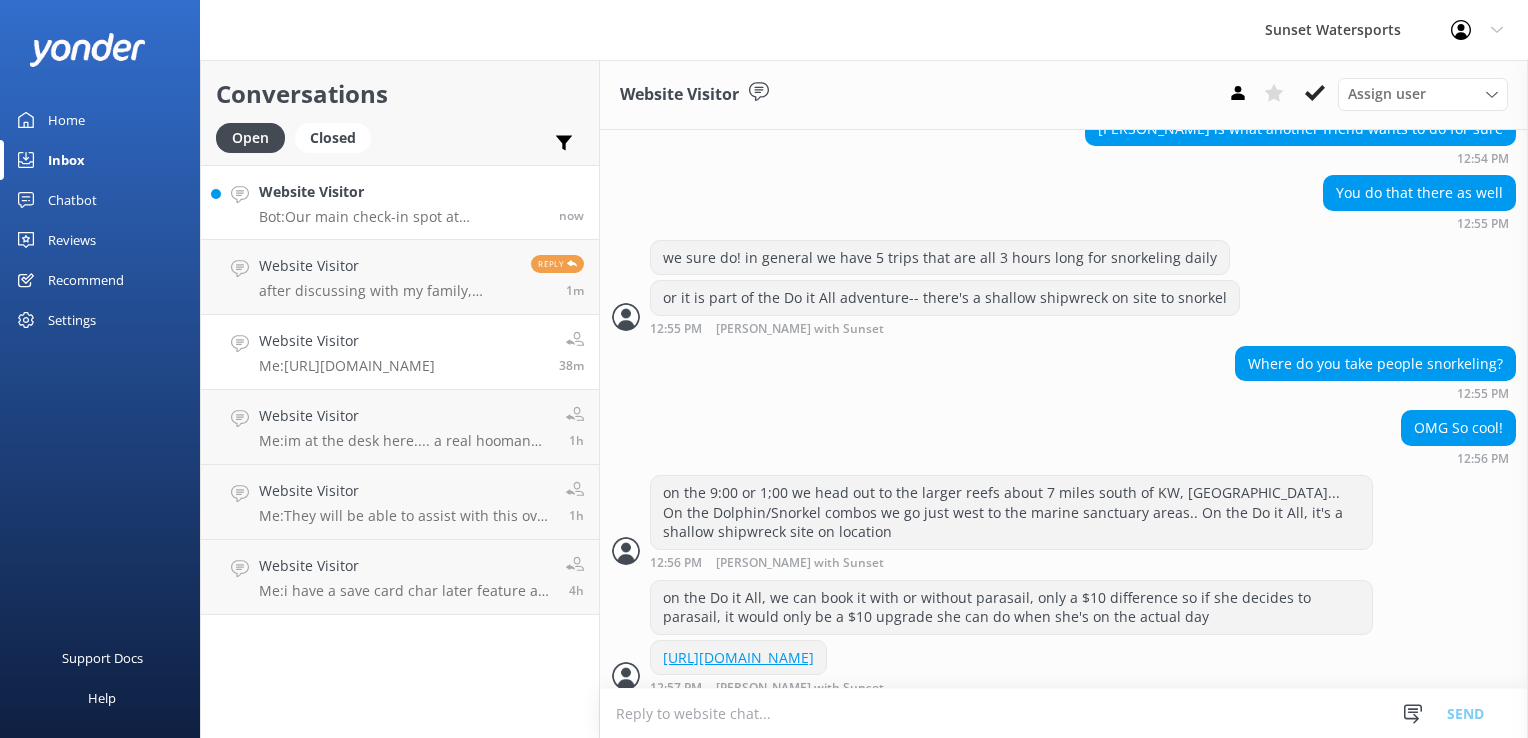 click on "Website Visitor" at bounding box center (401, 192) 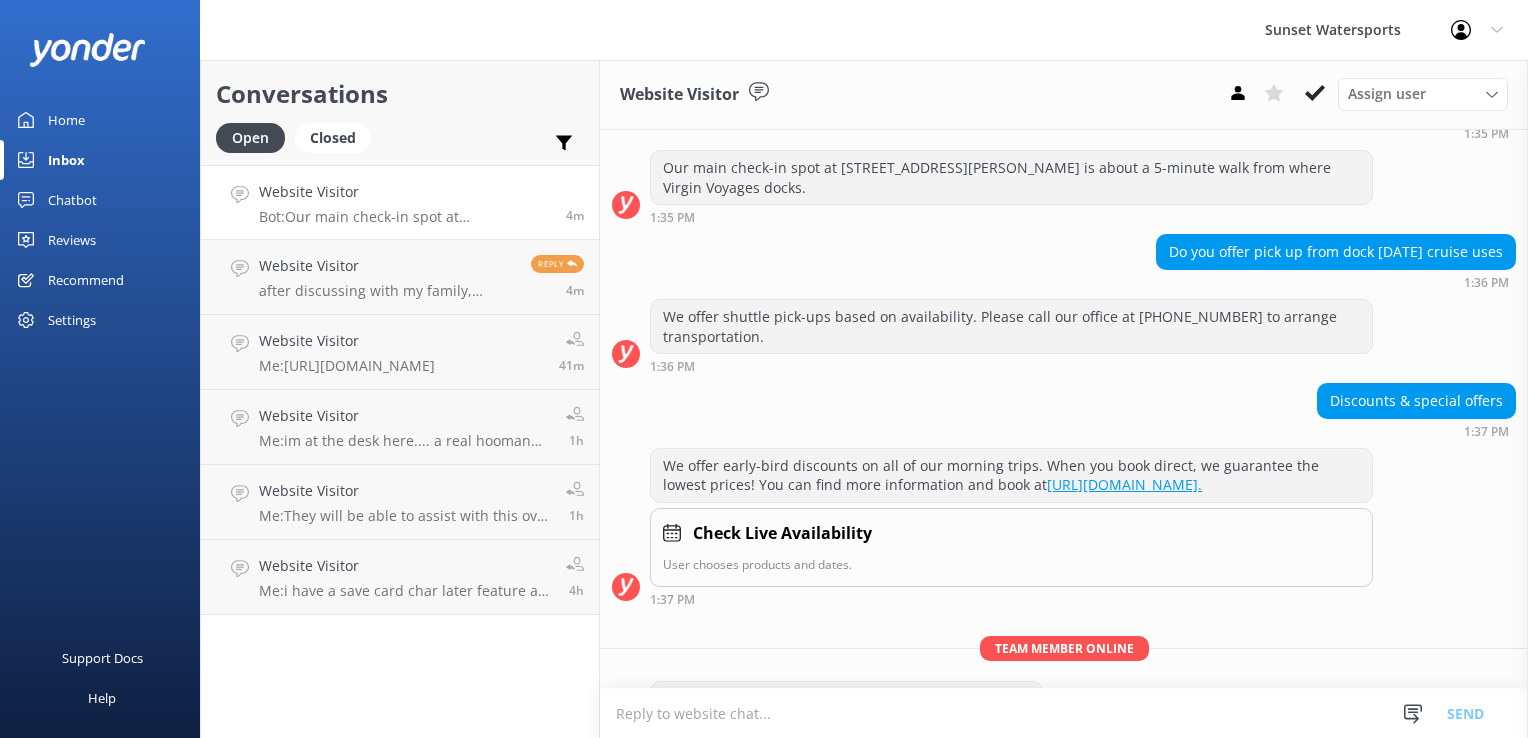scroll, scrollTop: 277, scrollLeft: 0, axis: vertical 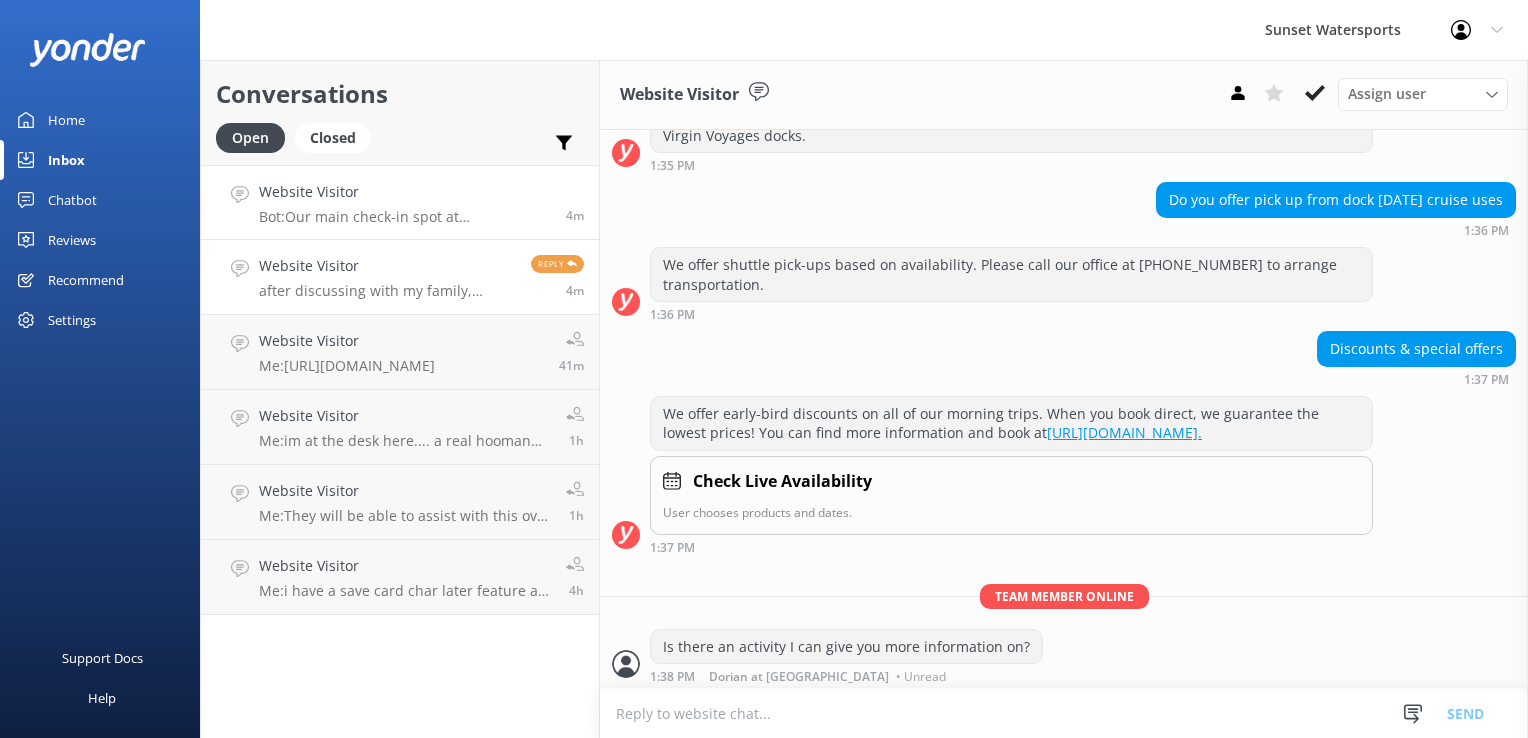 click on "after discussing with my family, should I reply back to you on email if I have question or which way you prefer to be contacted back?" at bounding box center (387, 291) 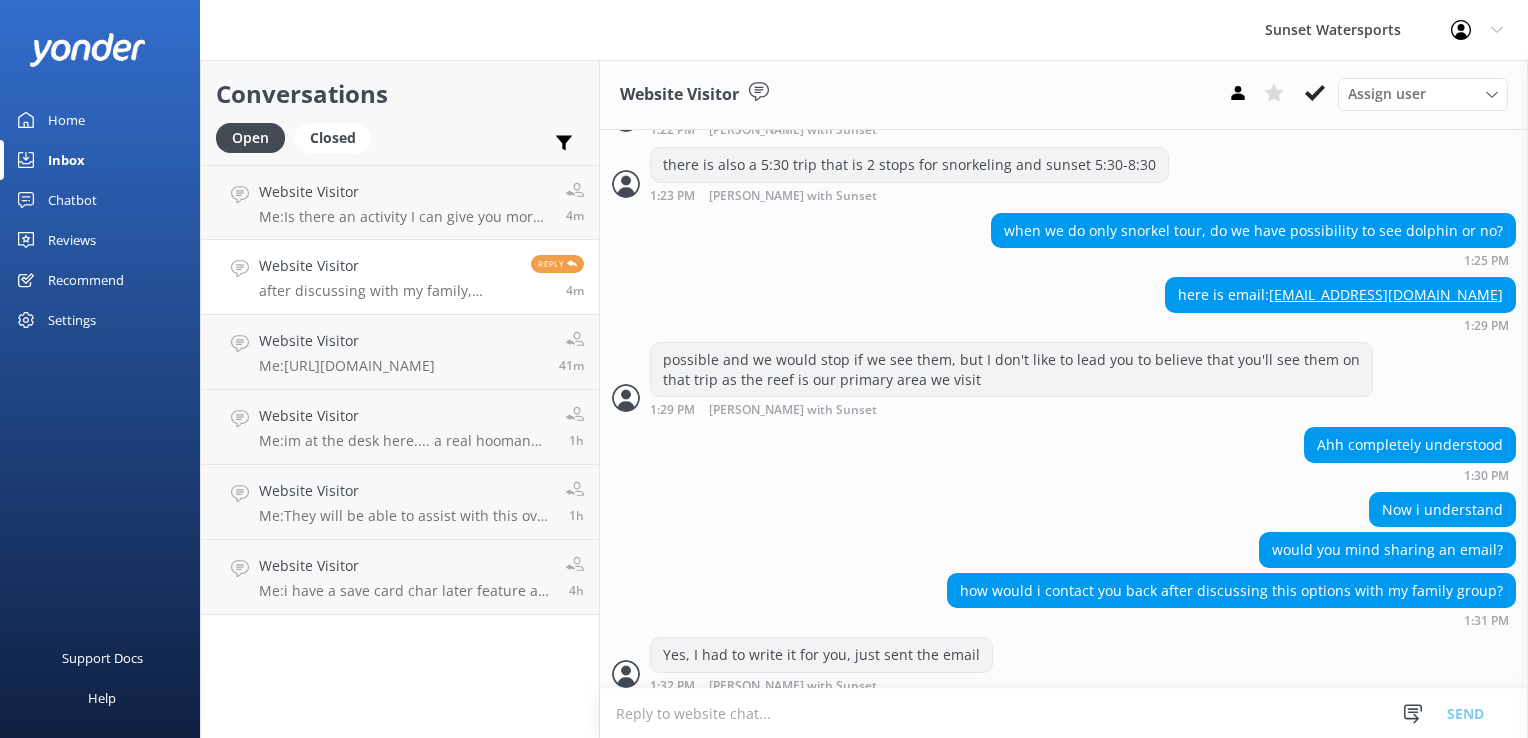 scroll, scrollTop: 3804, scrollLeft: 0, axis: vertical 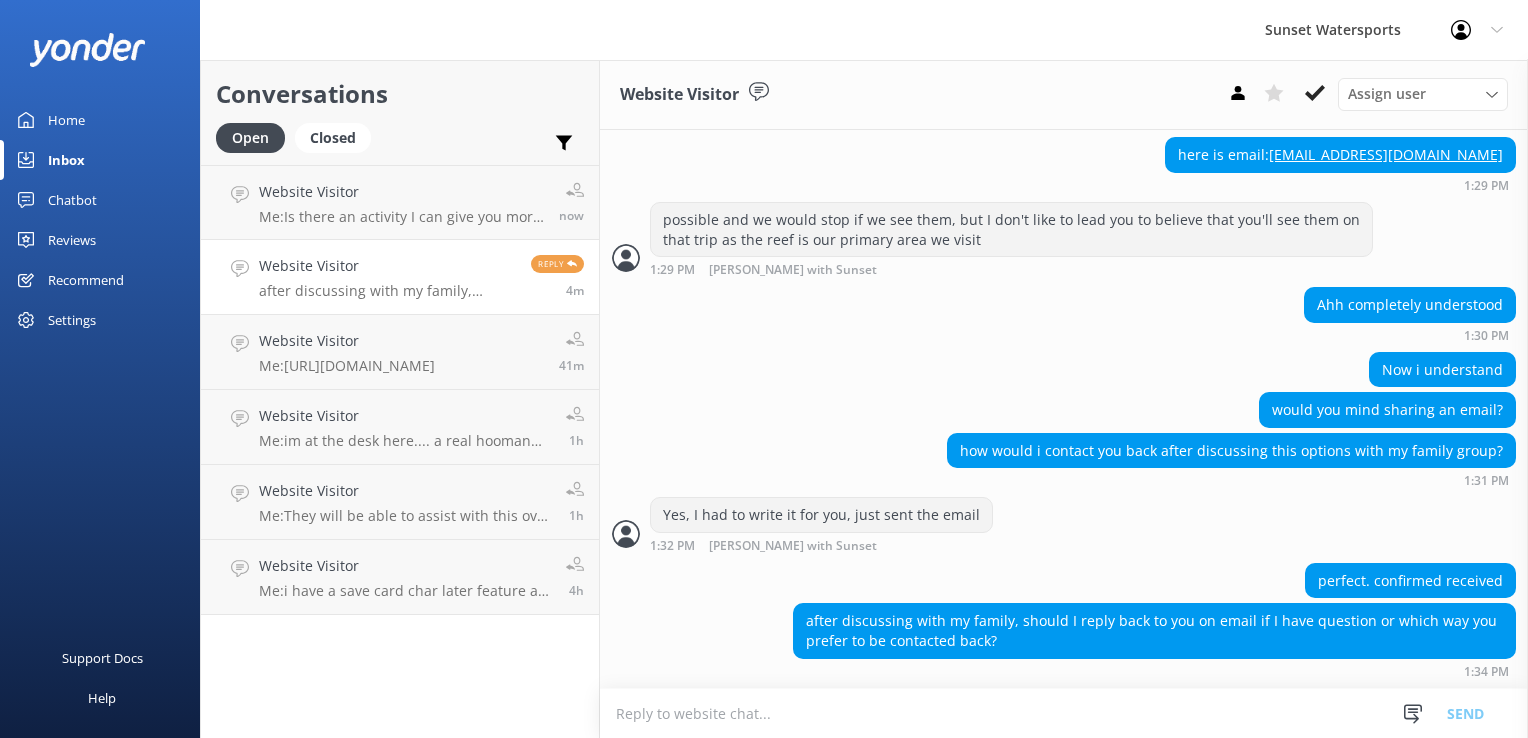 click at bounding box center (1064, 713) 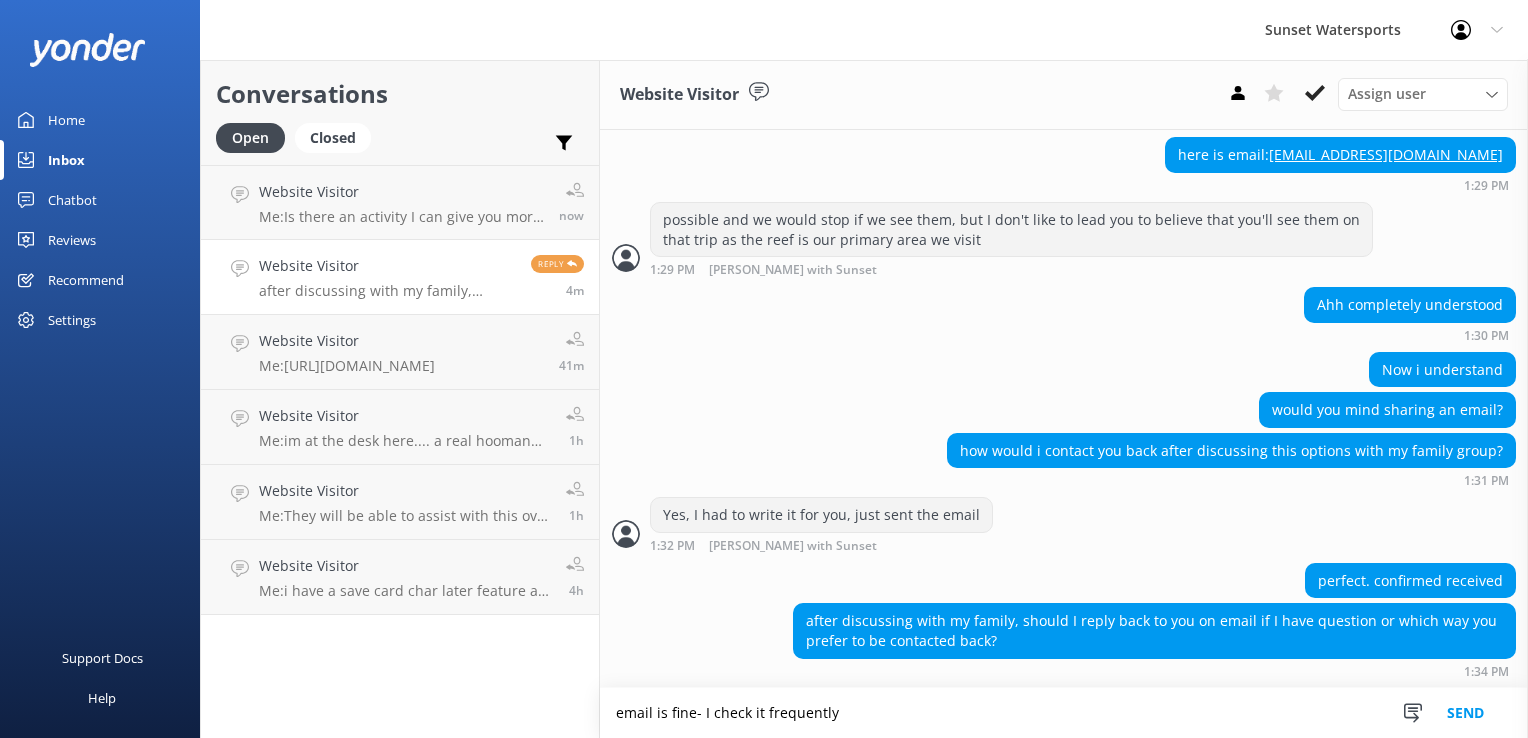 type on "email is fine- I check it frequently" 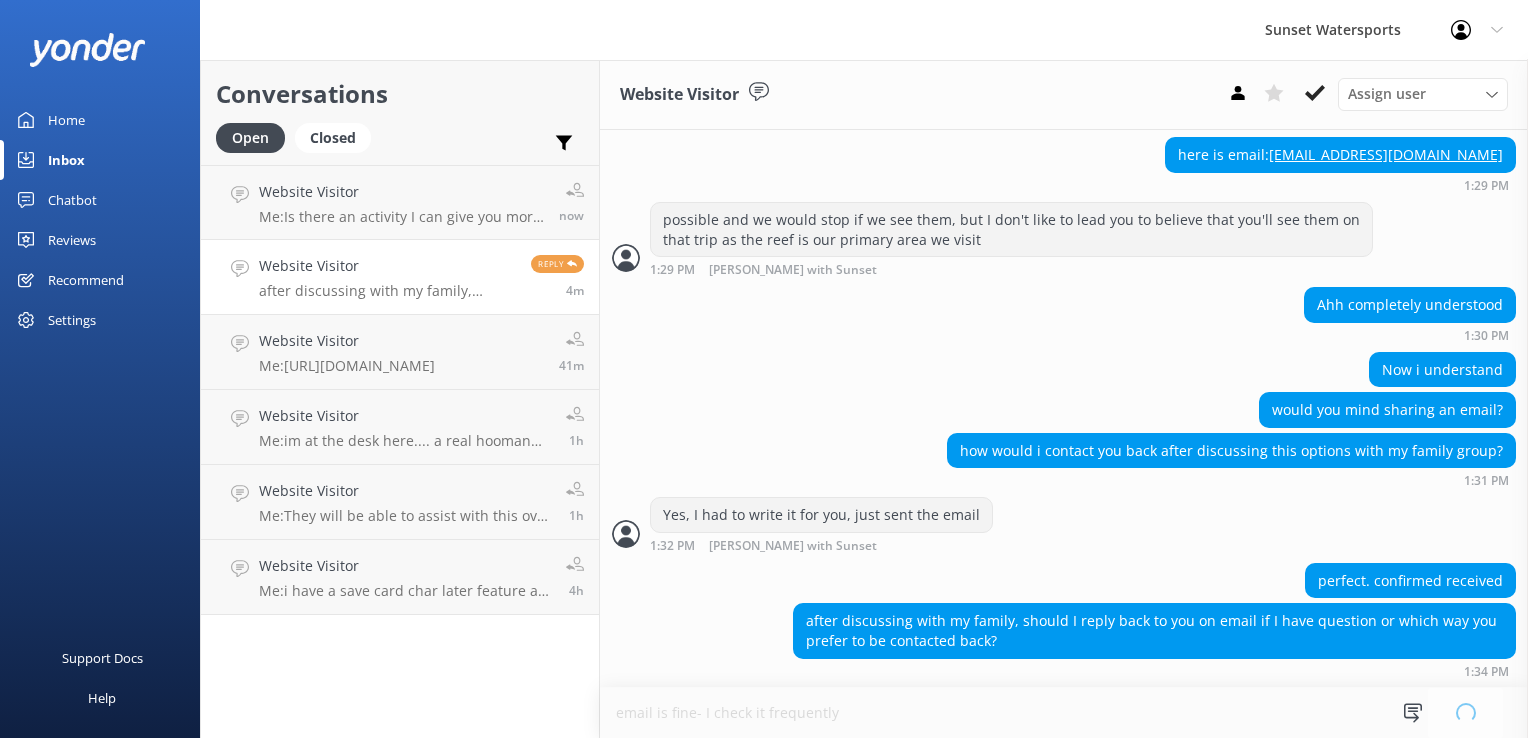 type 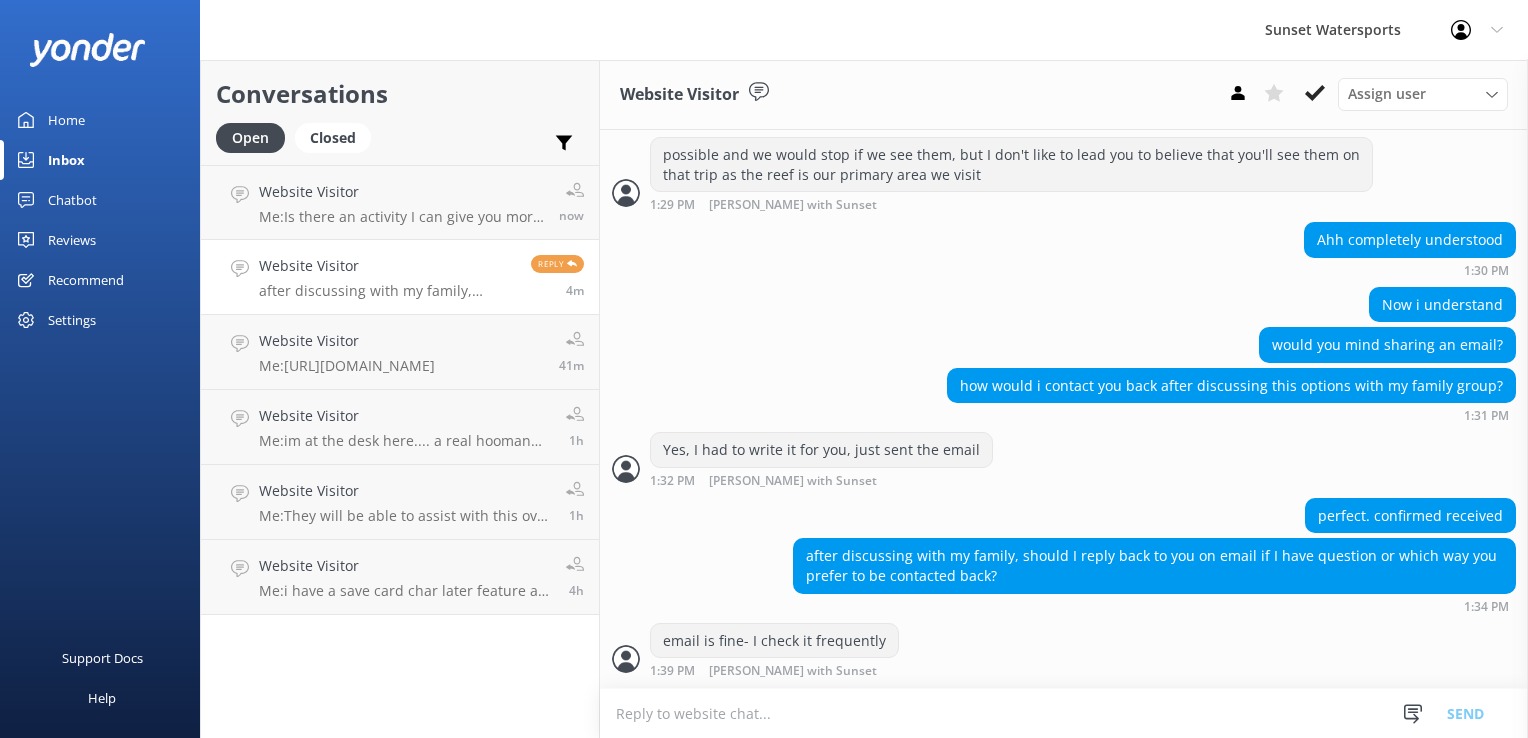 scroll, scrollTop: 3868, scrollLeft: 0, axis: vertical 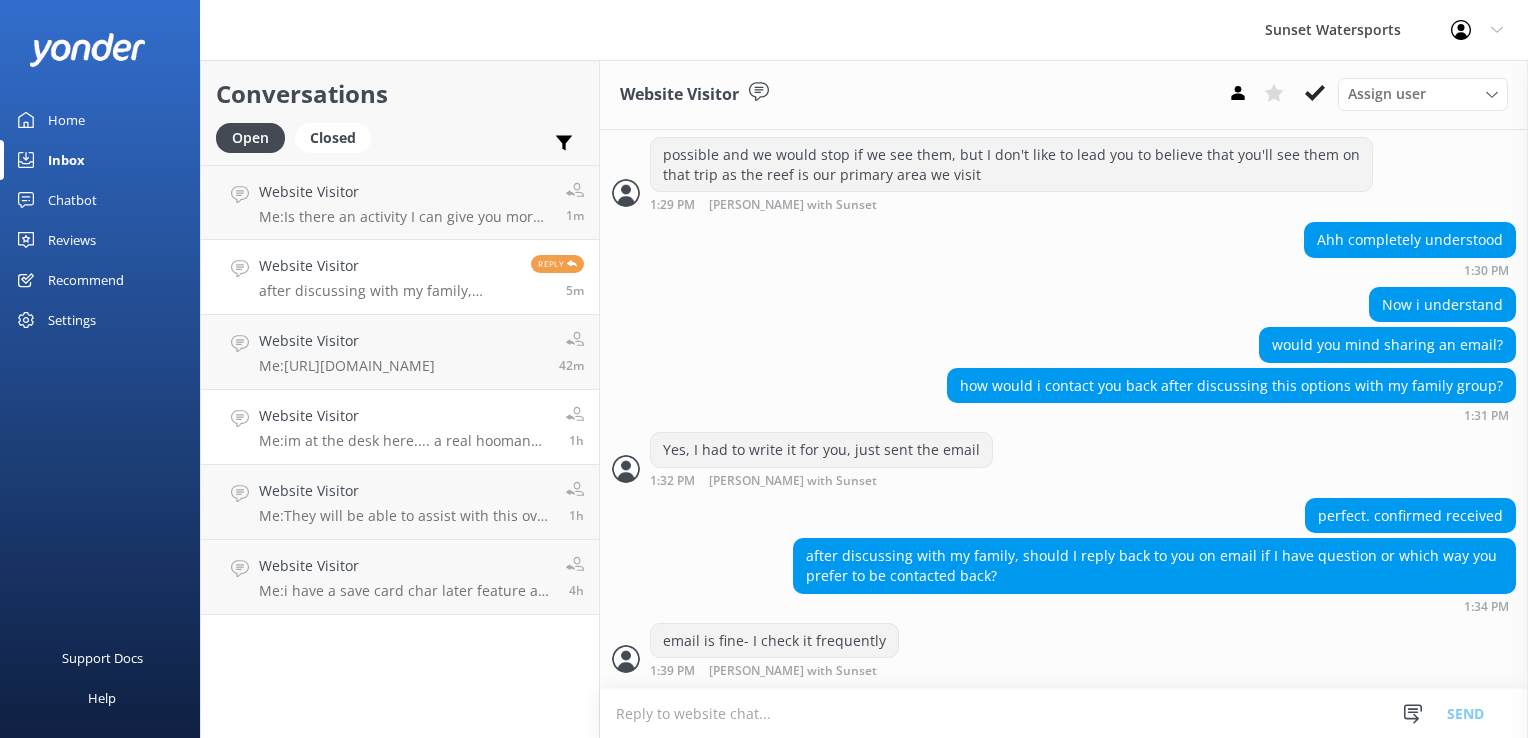 click on "Me:  im at the desk here.... a real hooman when you are ready to book or if you have any questions - [PERSON_NAME]" at bounding box center [405, 441] 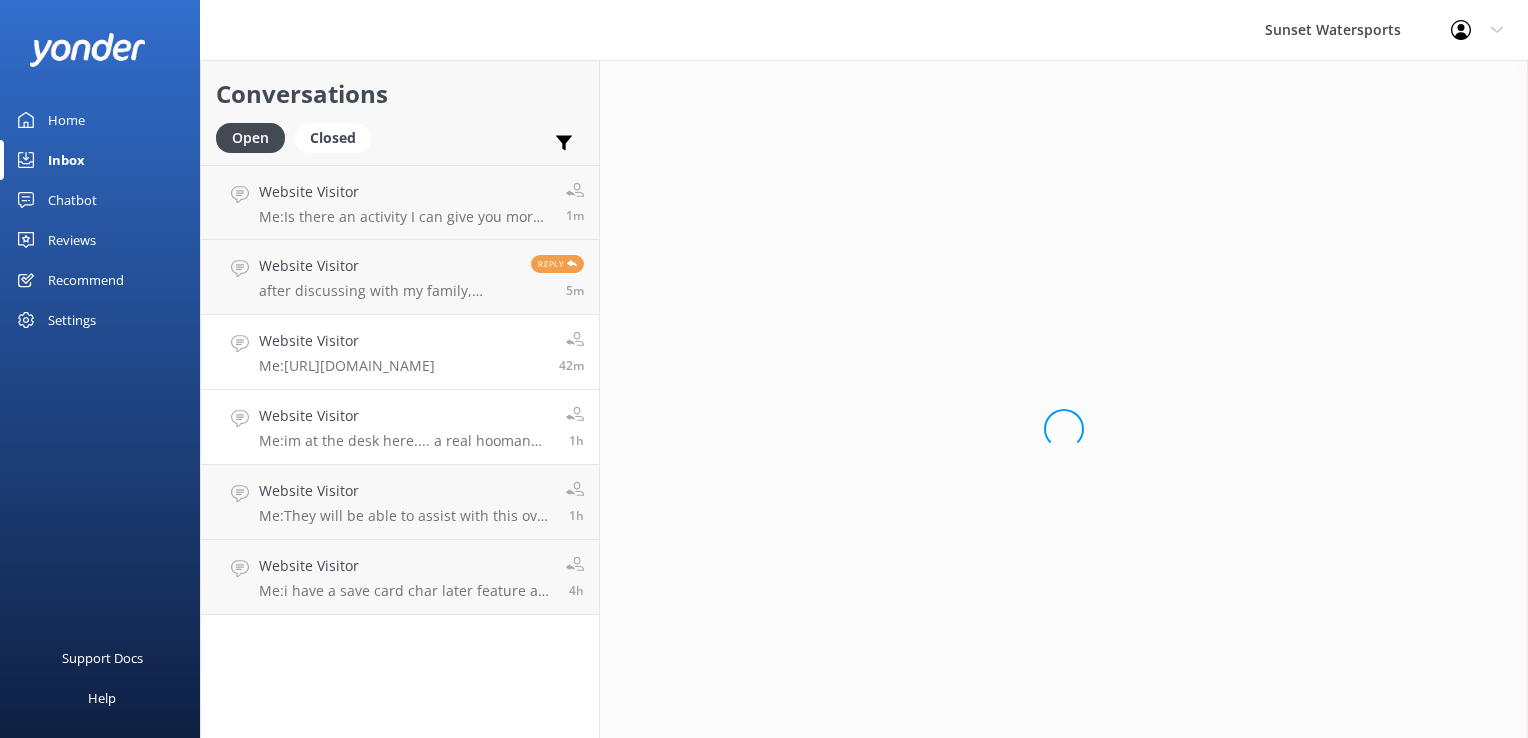 click on "Website Visitor" at bounding box center (347, 341) 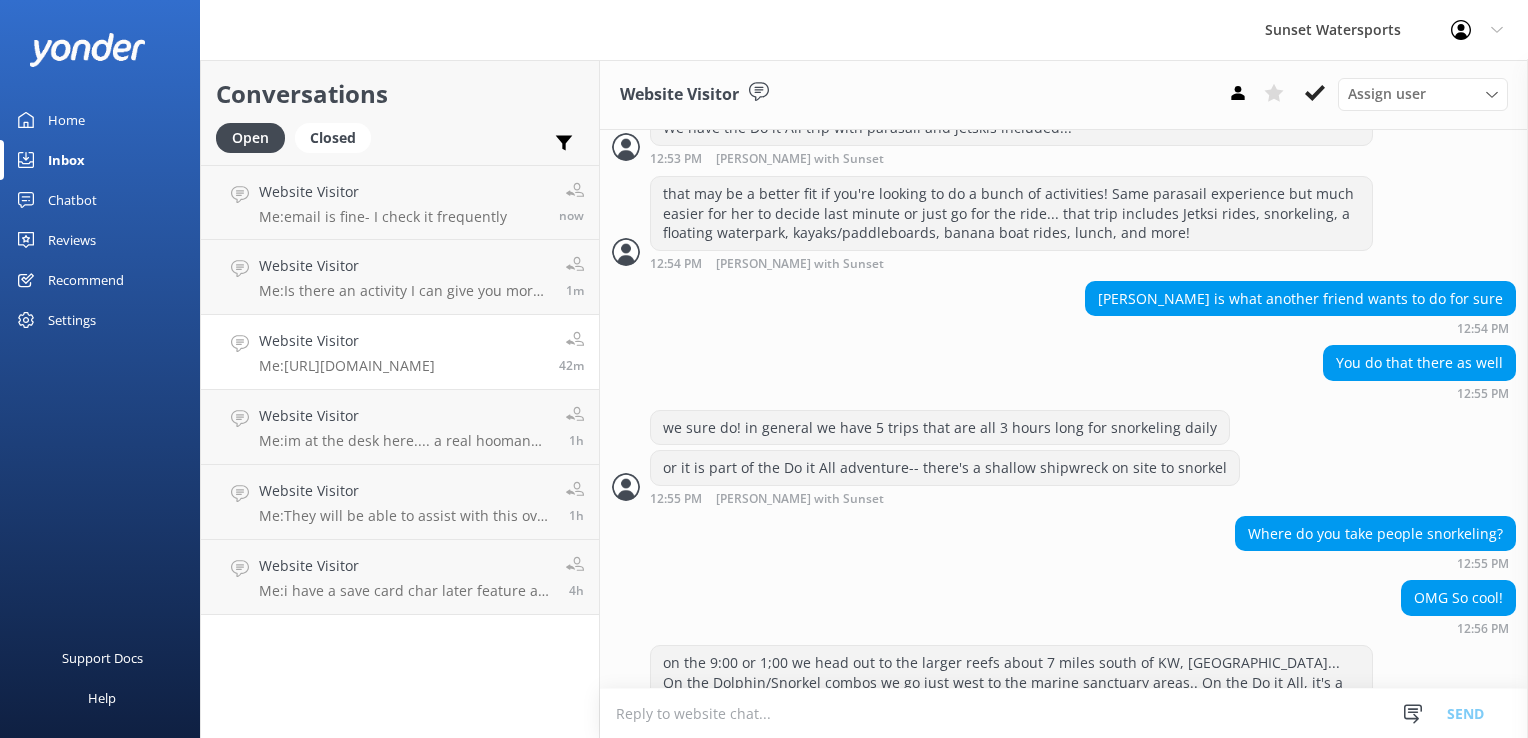 scroll, scrollTop: 2337, scrollLeft: 0, axis: vertical 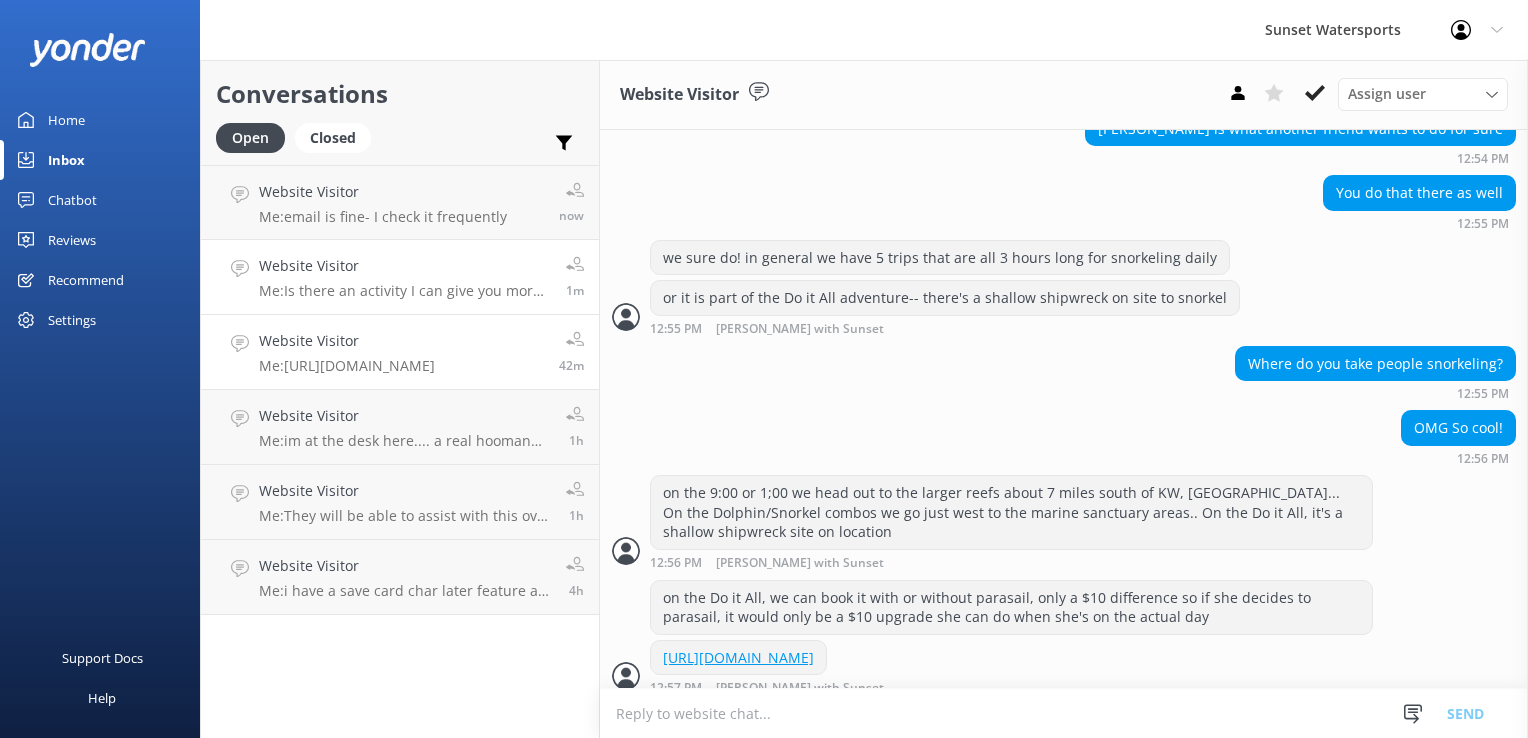 click on "Website Visitor Me:  Is there an activity I can give you more information on?" at bounding box center [405, 277] 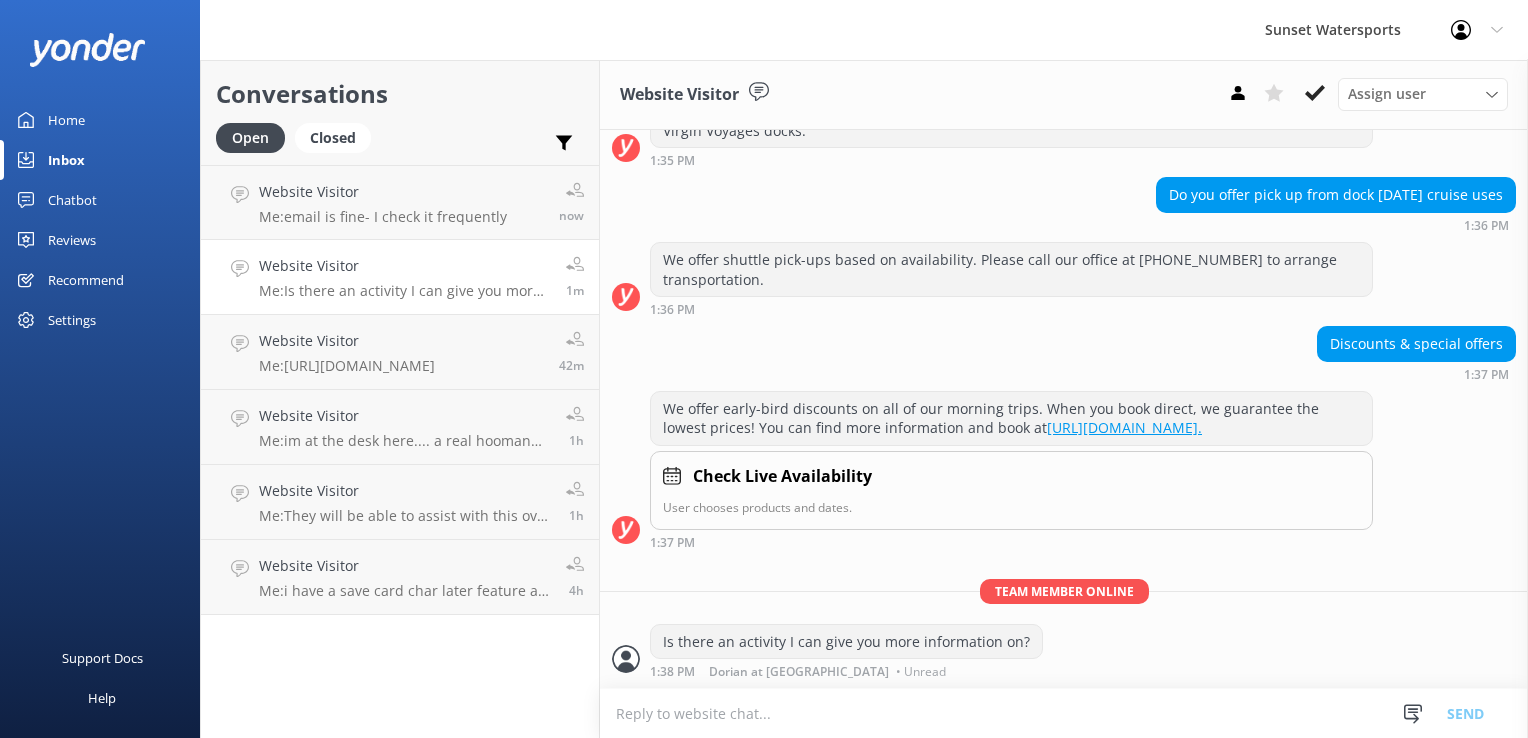 scroll, scrollTop: 278, scrollLeft: 0, axis: vertical 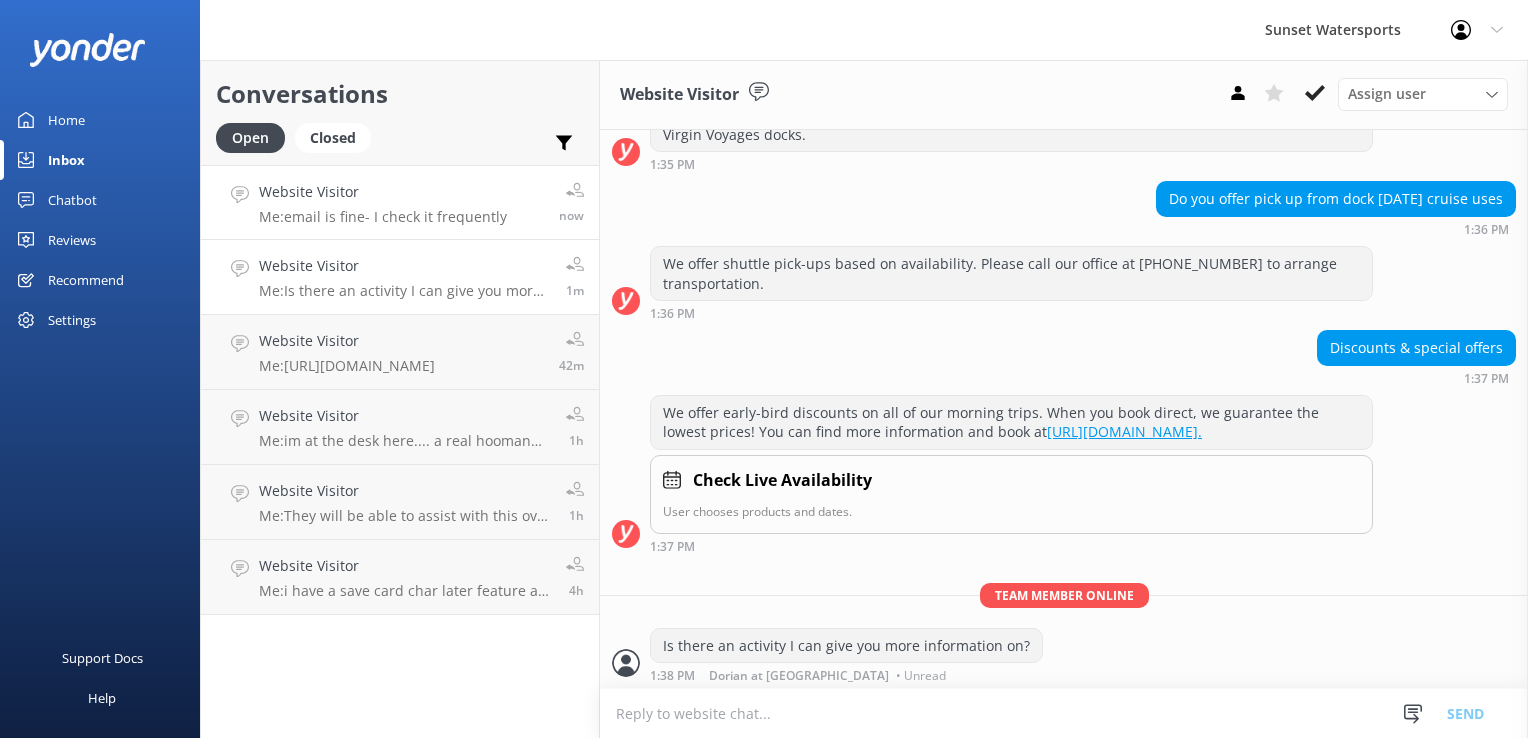 click on "Website Visitor" at bounding box center [383, 192] 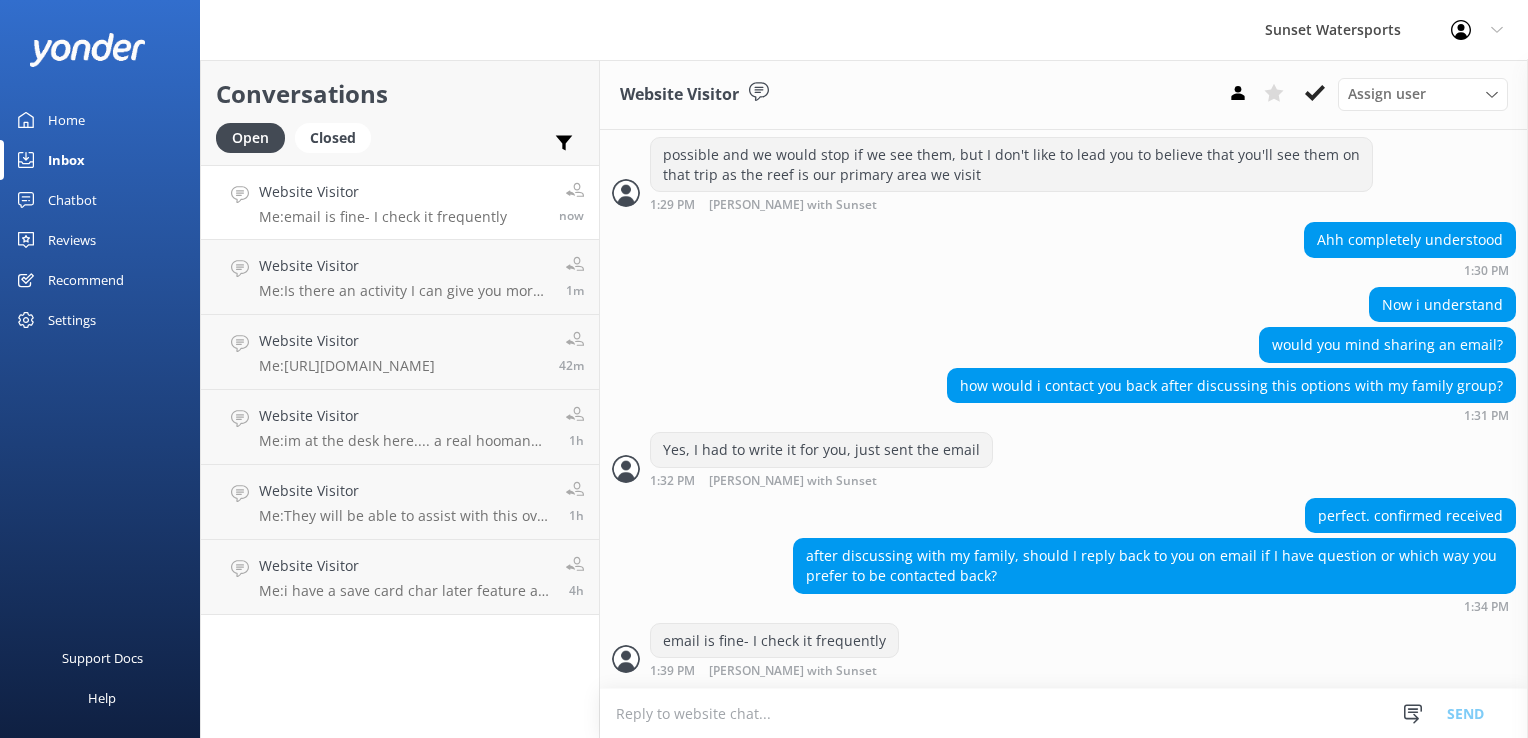 scroll, scrollTop: 3868, scrollLeft: 0, axis: vertical 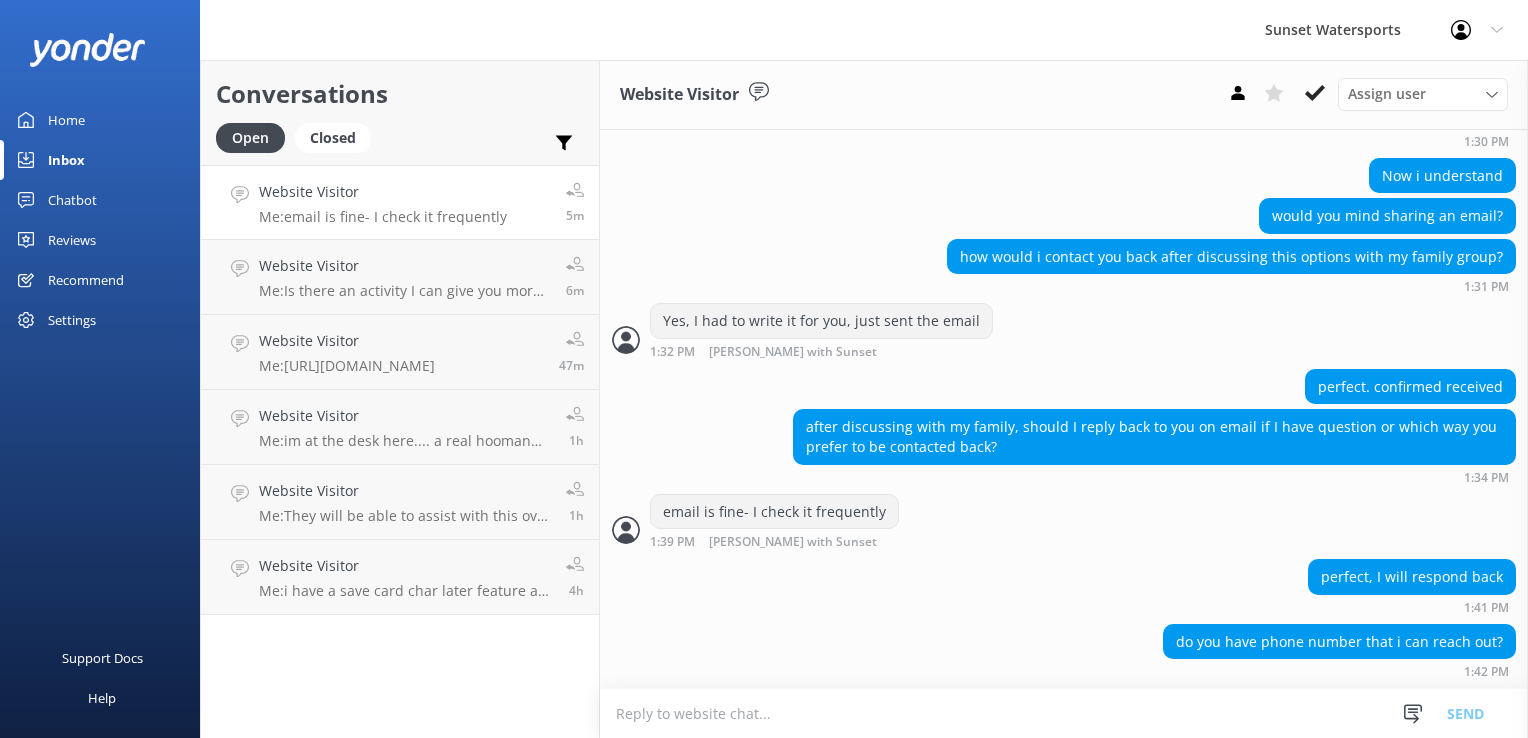 click at bounding box center (1064, 713) 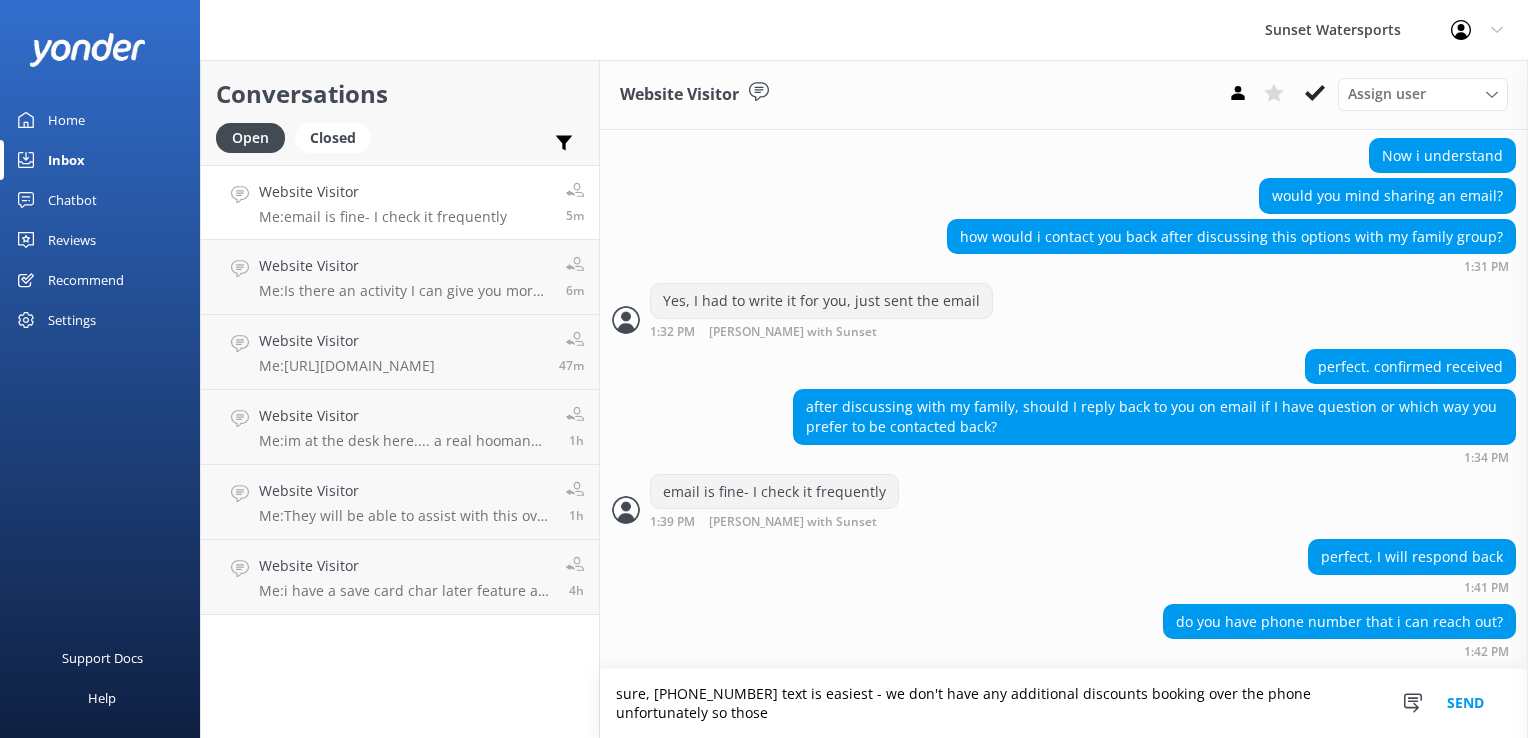 scroll, scrollTop: 4016, scrollLeft: 0, axis: vertical 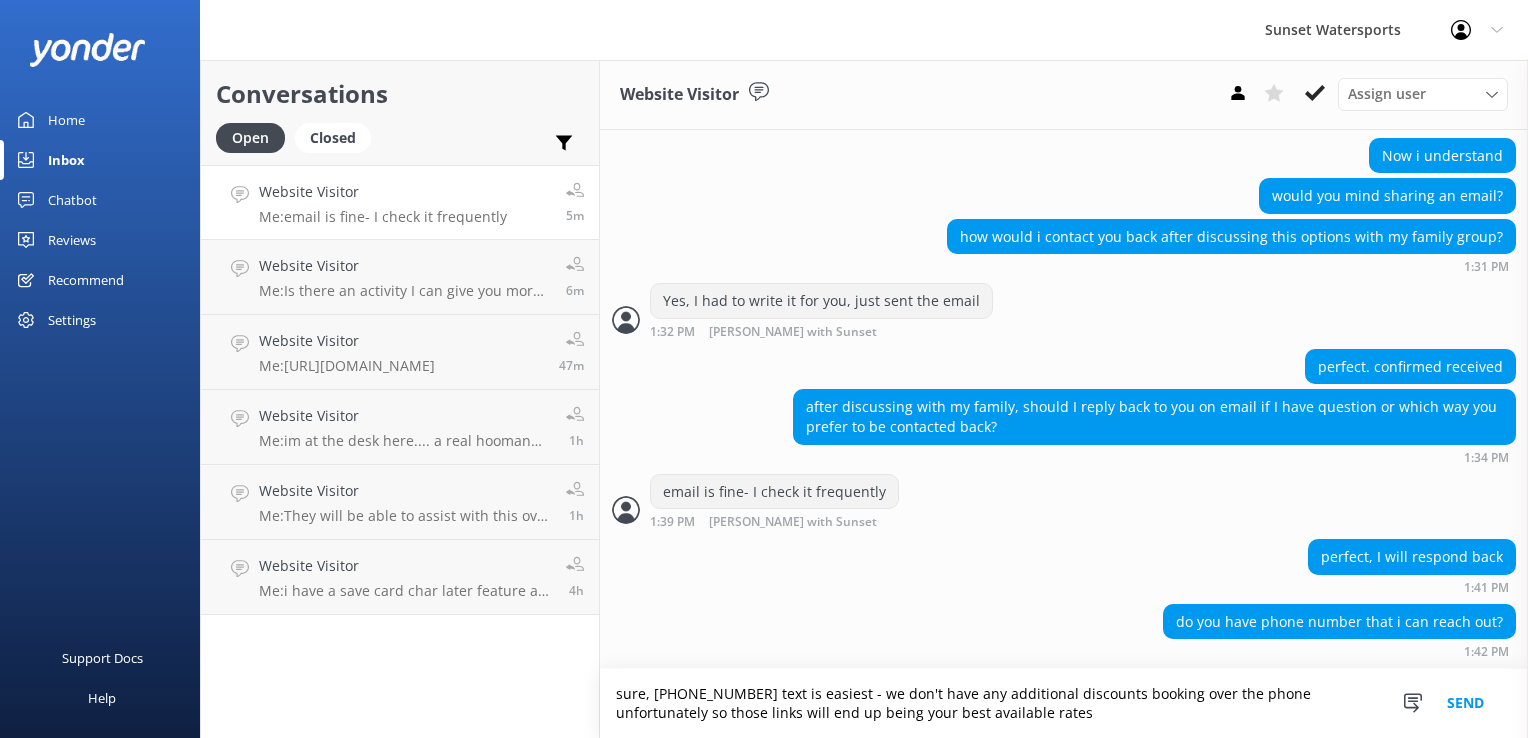 type on "sure, [PHONE_NUMBER] text is easiest - we don't have any additional discounts booking over the phone unfortunately so those links will end up being your best available rates" 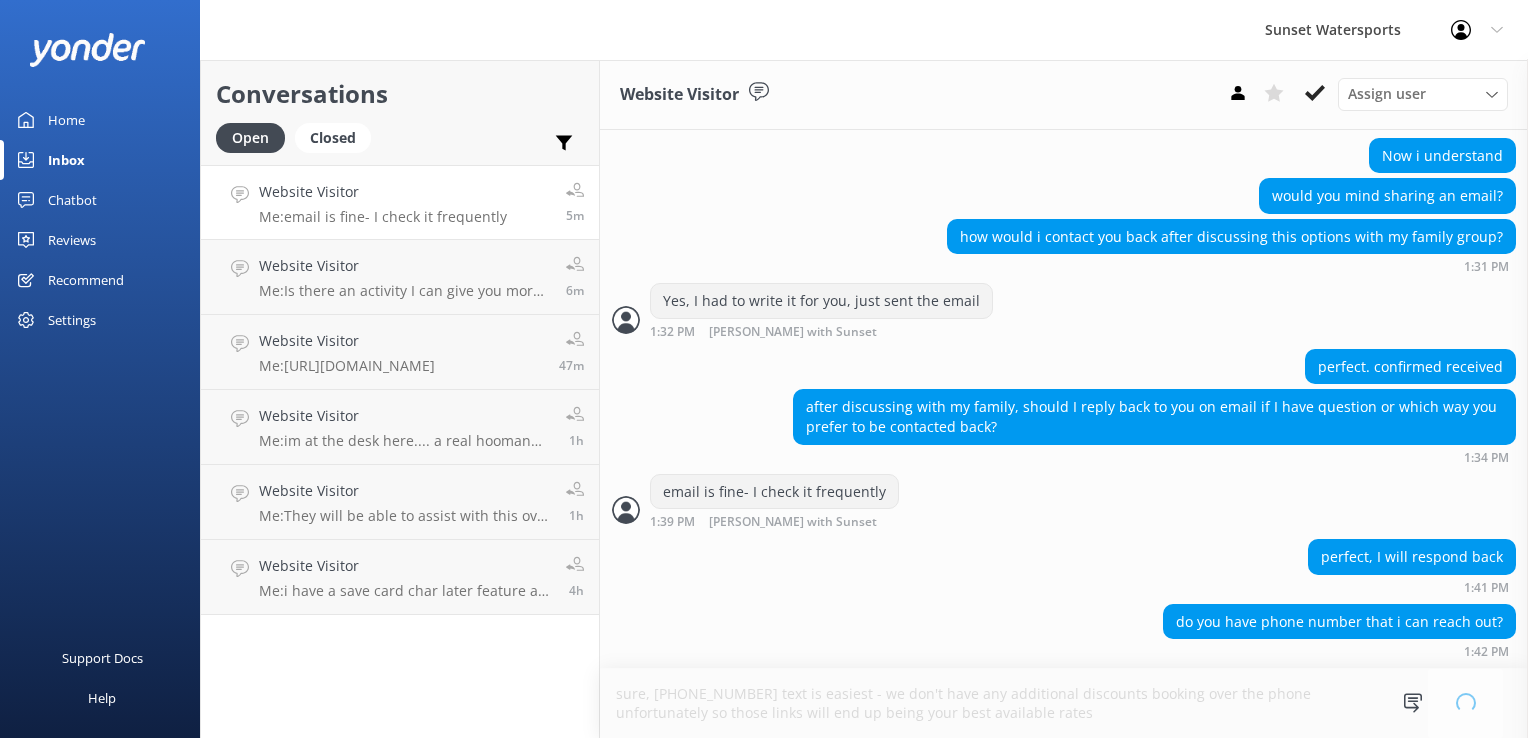 type 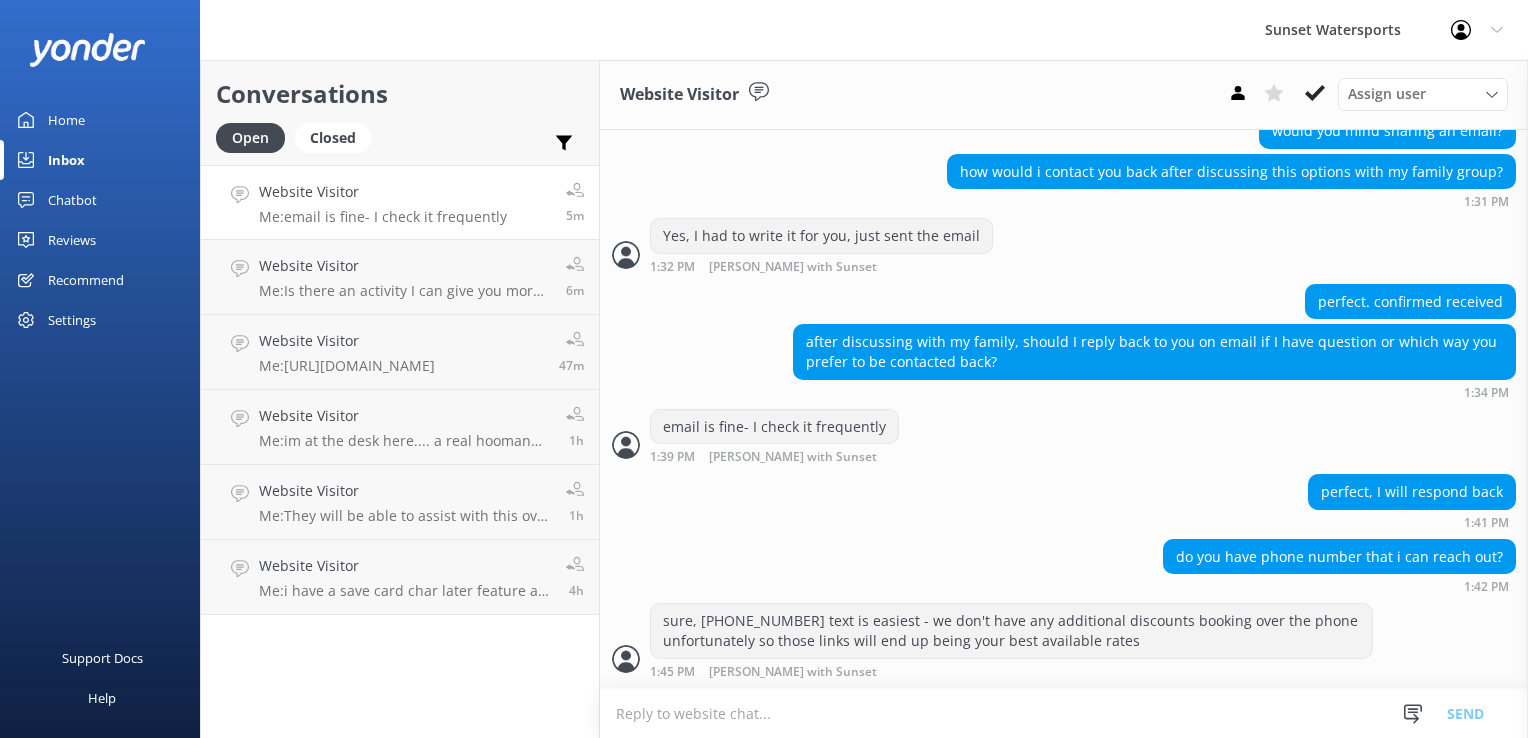 scroll, scrollTop: 4081, scrollLeft: 0, axis: vertical 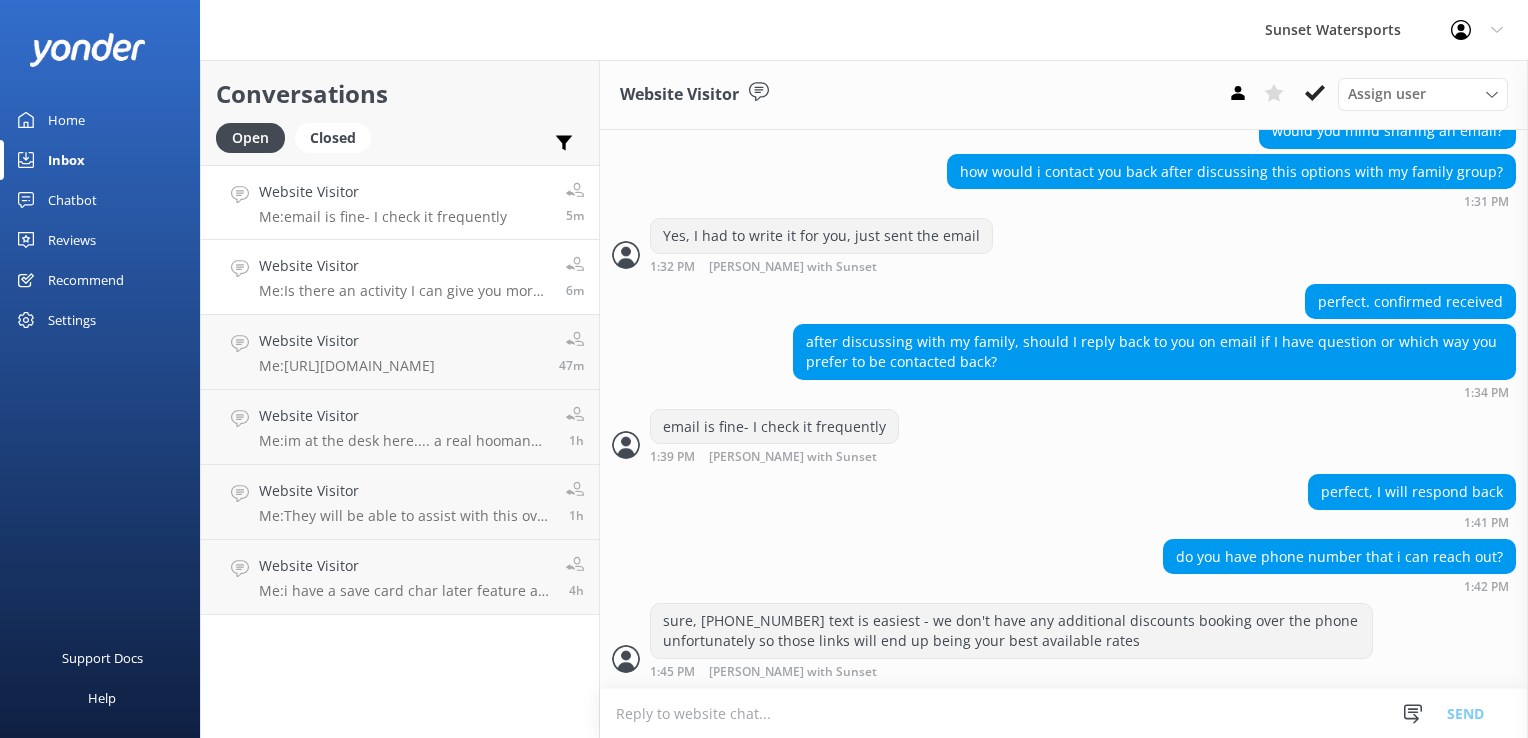 click on "Website Visitor" at bounding box center [405, 266] 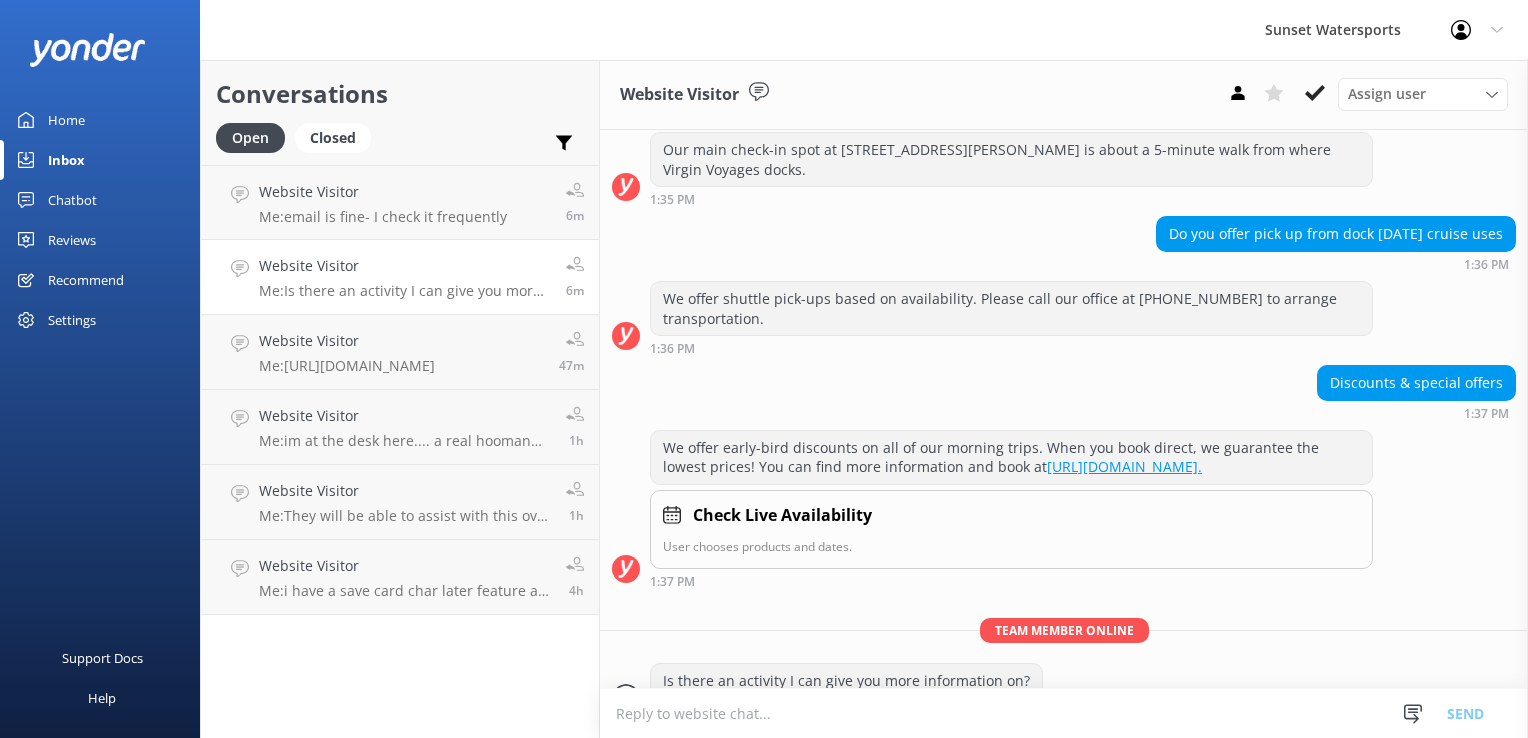 scroll, scrollTop: 277, scrollLeft: 0, axis: vertical 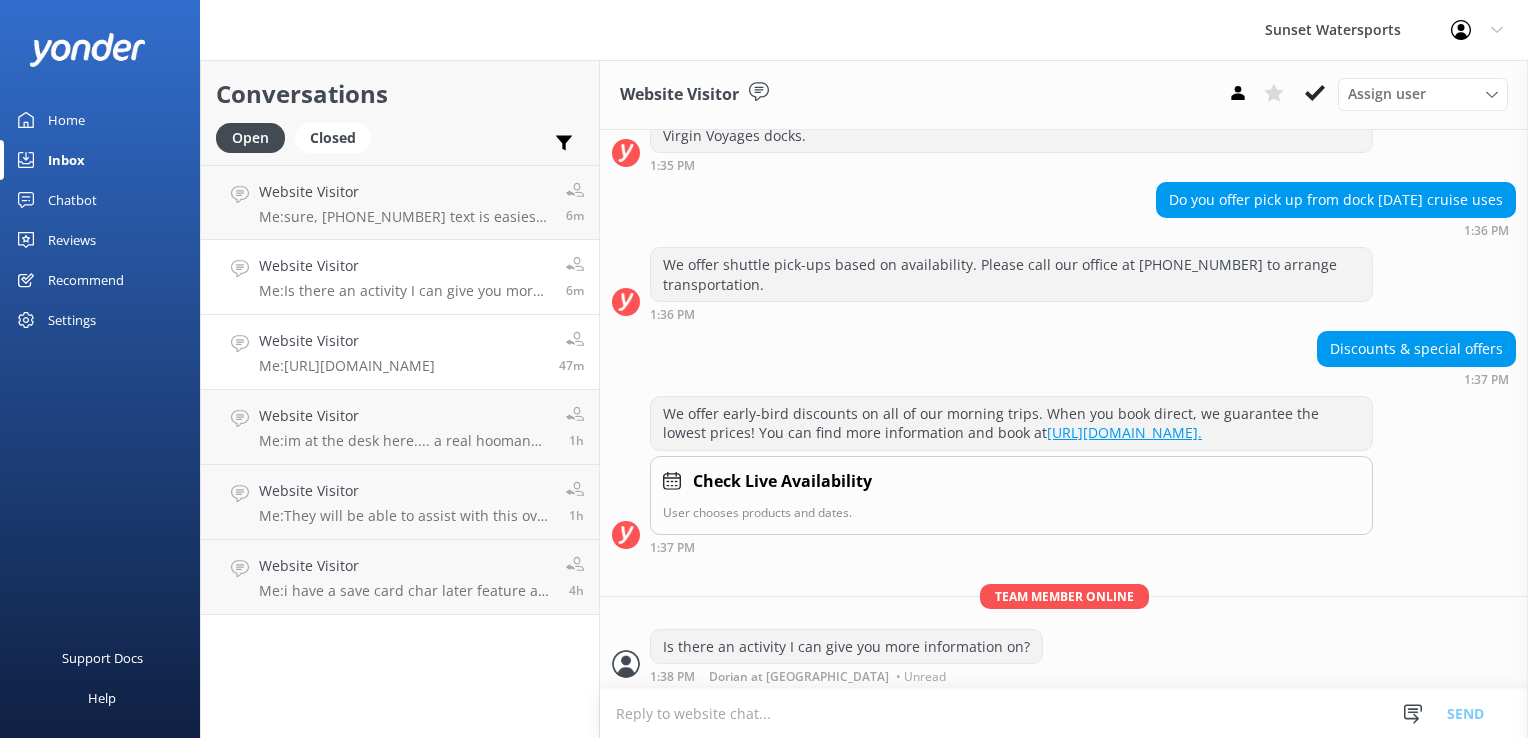 click on "Website Visitor" at bounding box center (347, 341) 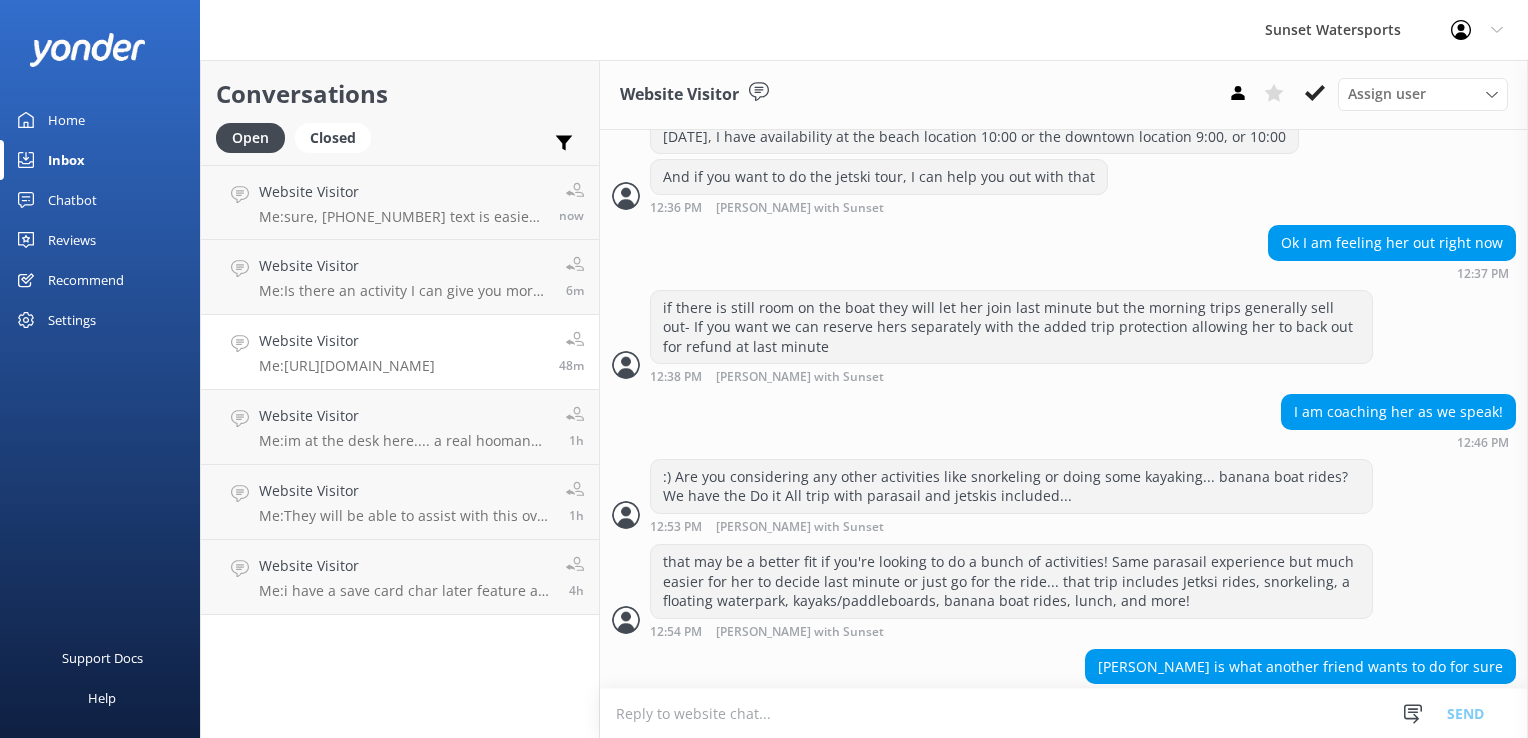 scroll, scrollTop: 2337, scrollLeft: 0, axis: vertical 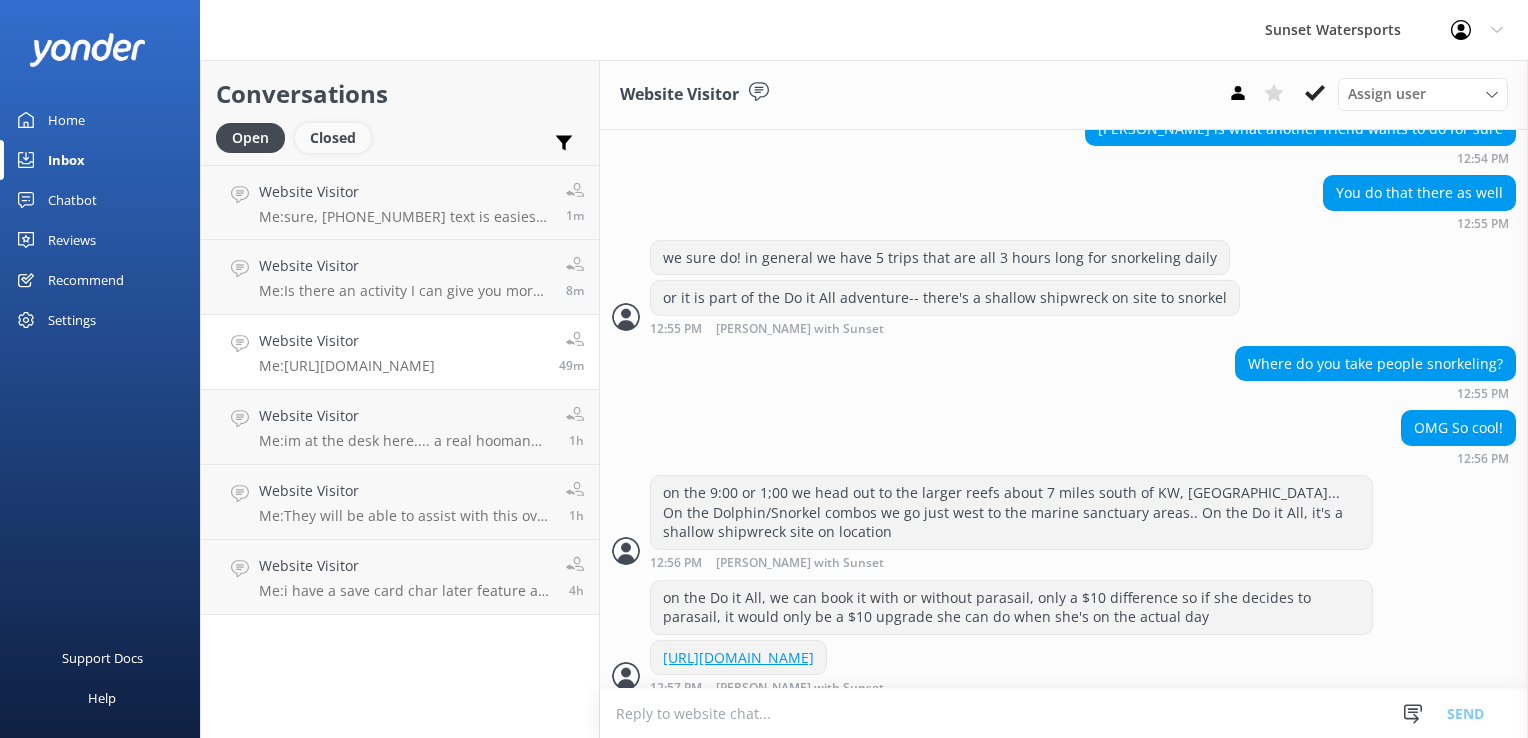 click on "Closed" at bounding box center (333, 138) 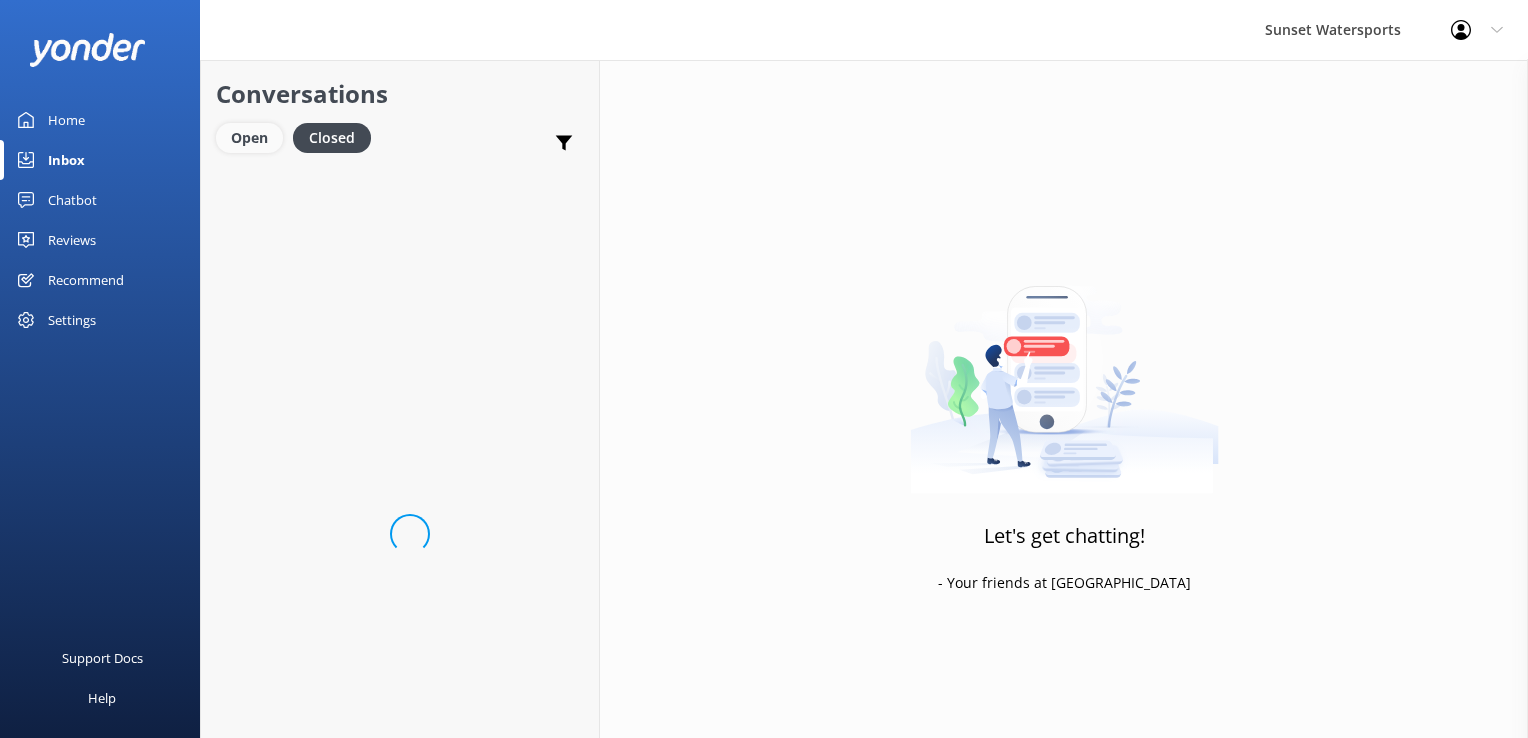 click on "Open" at bounding box center (249, 138) 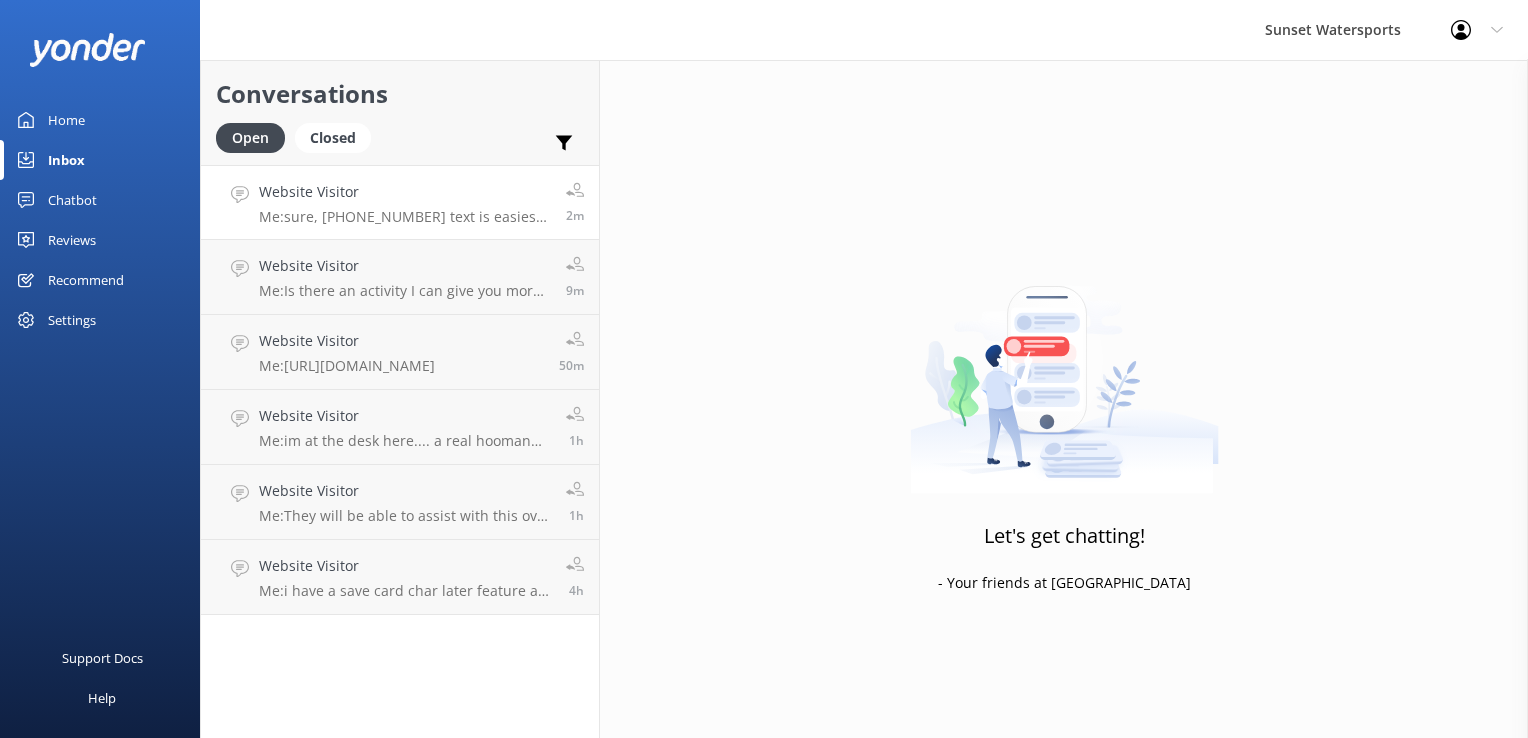 click on "Website Visitor Me:  sure, [PHONE_NUMBER] text is easiest - we don't have any additional discounts booking over the phone unfortunately so those links will end up being your best available rates 2m" at bounding box center [400, 202] 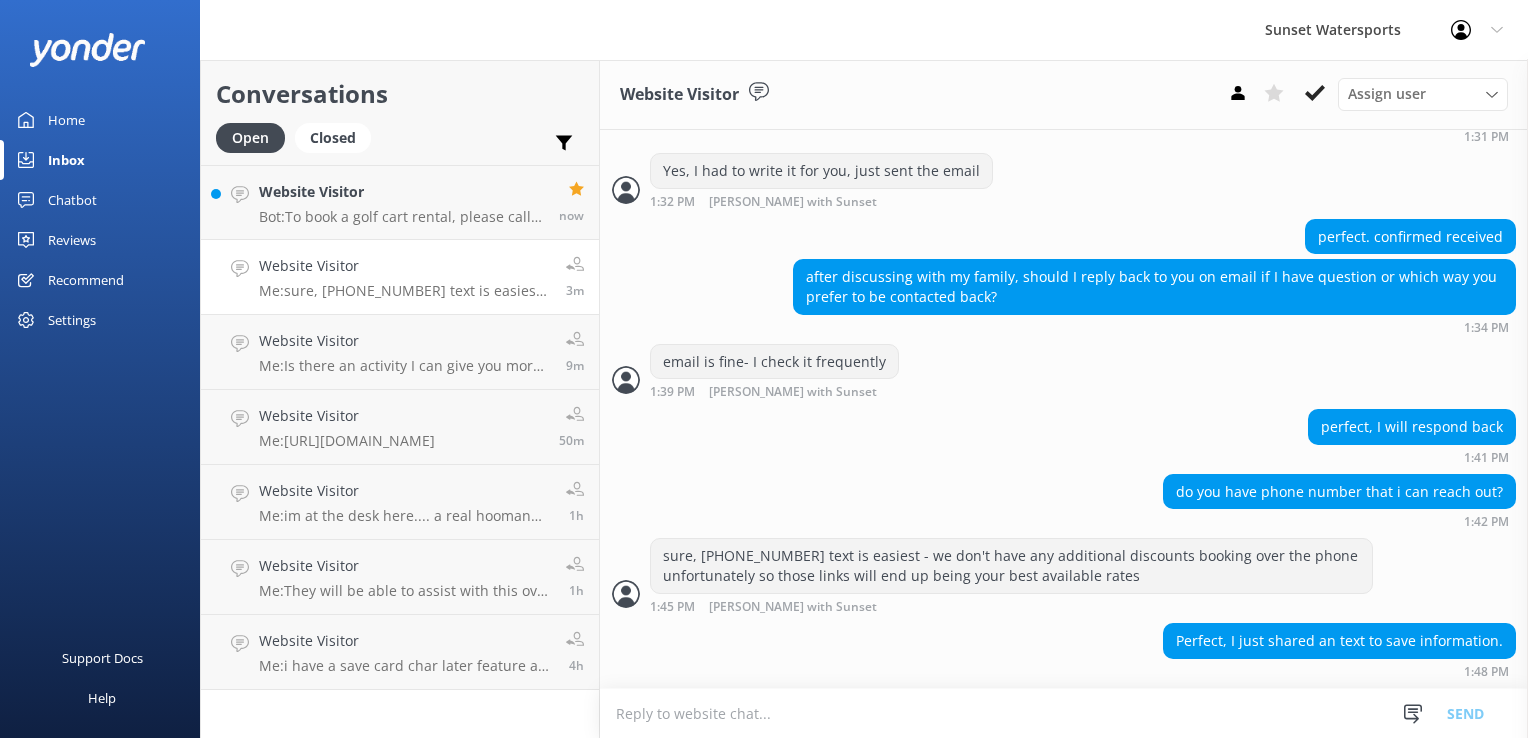 scroll, scrollTop: 4186, scrollLeft: 0, axis: vertical 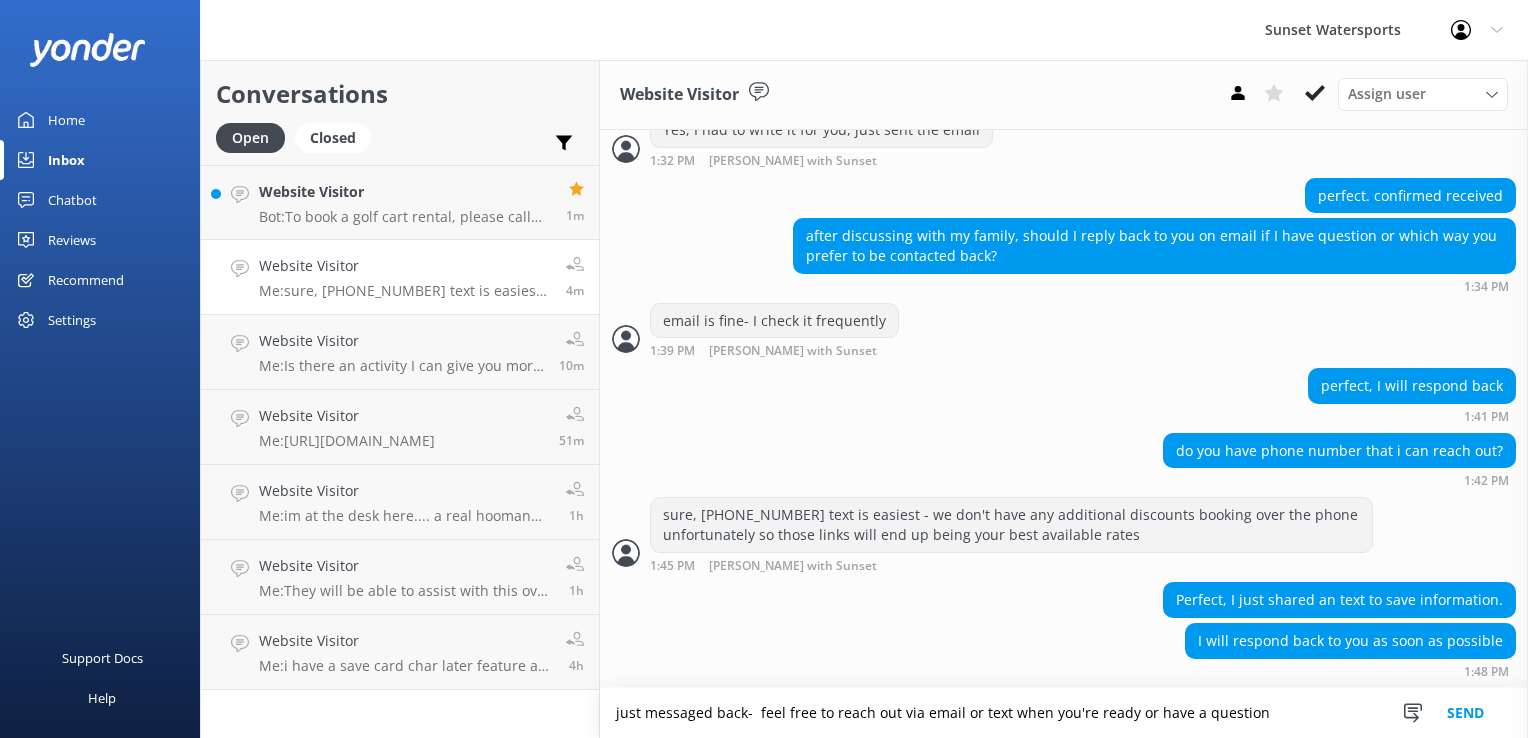 type on "just messaged back-  feel free to reach out via email or text when you're ready or have a question" 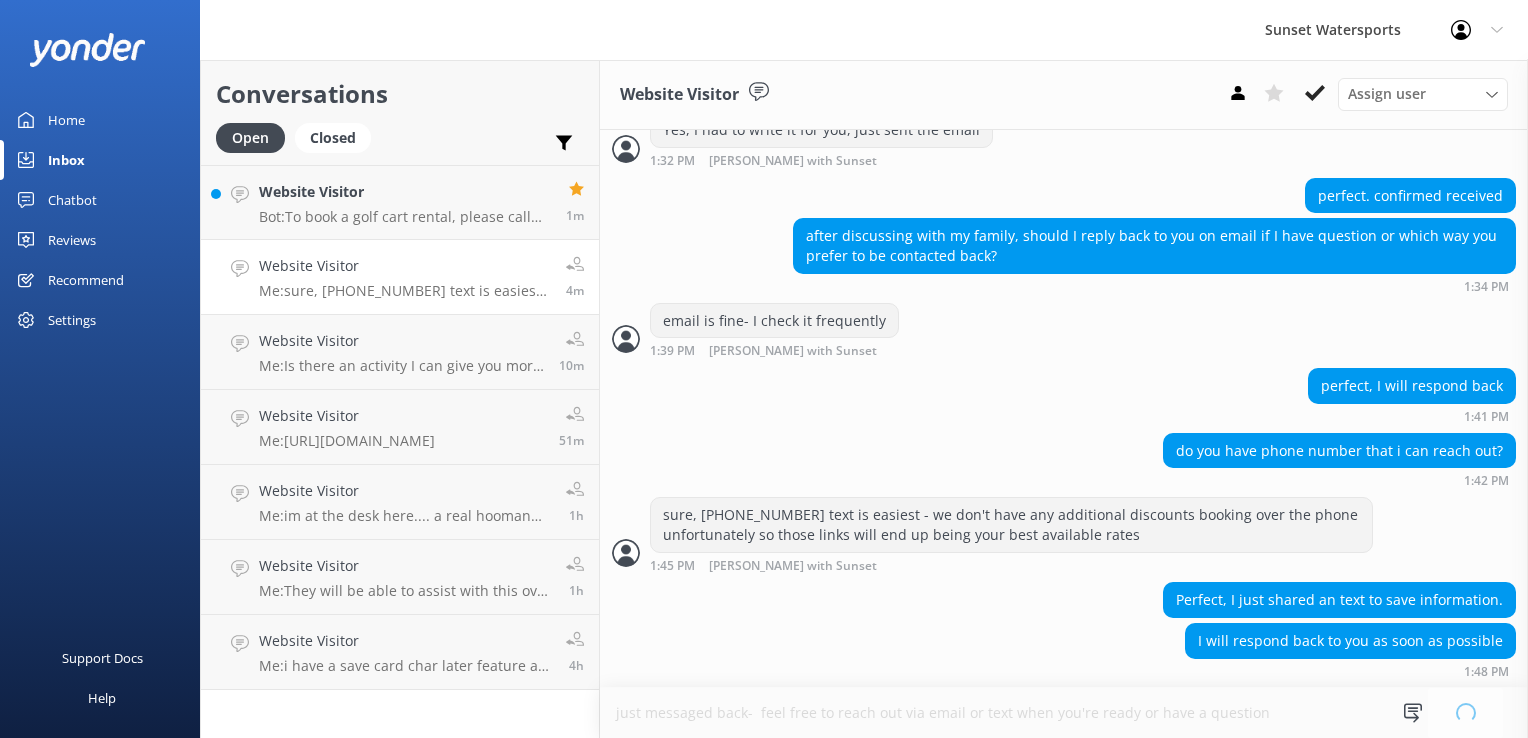 type 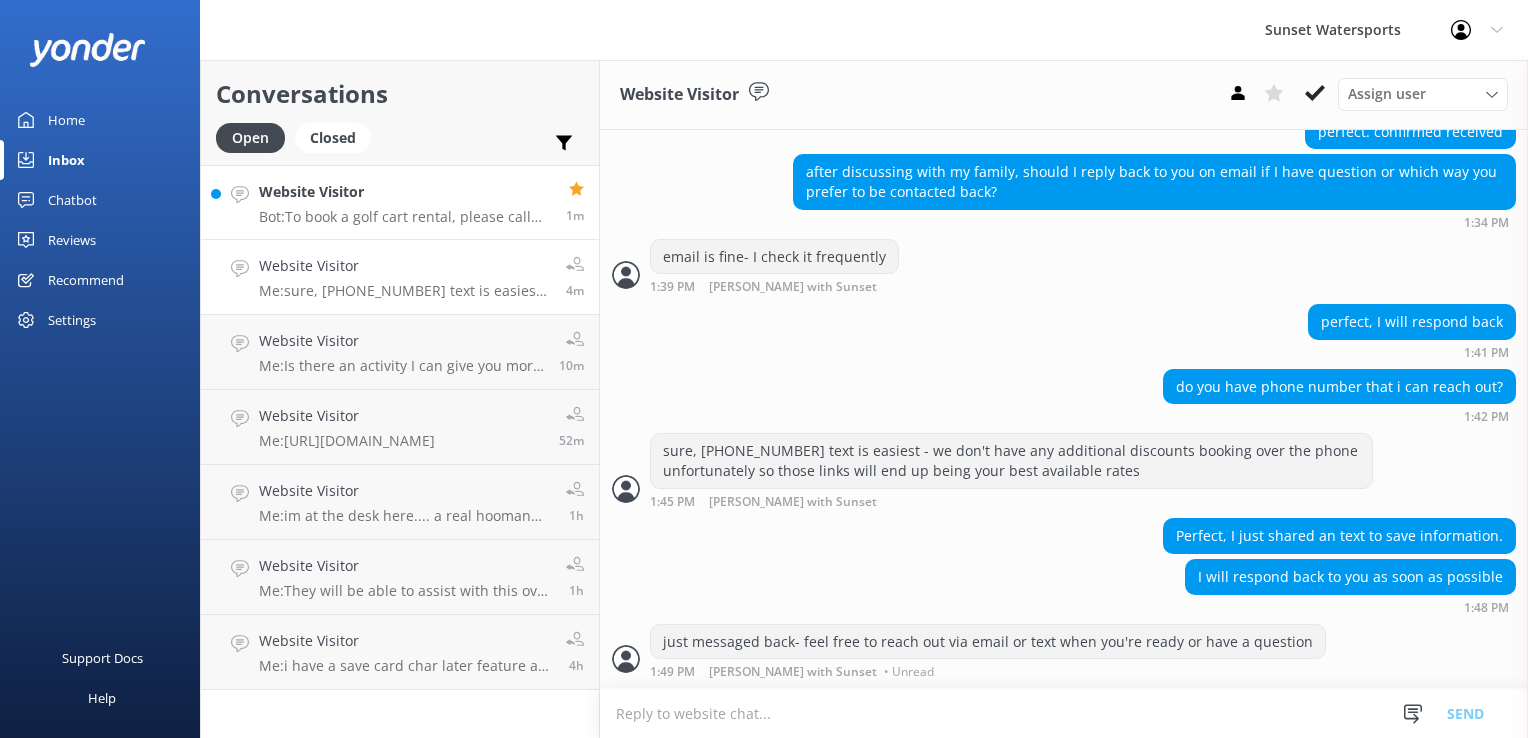 scroll, scrollTop: 4250, scrollLeft: 0, axis: vertical 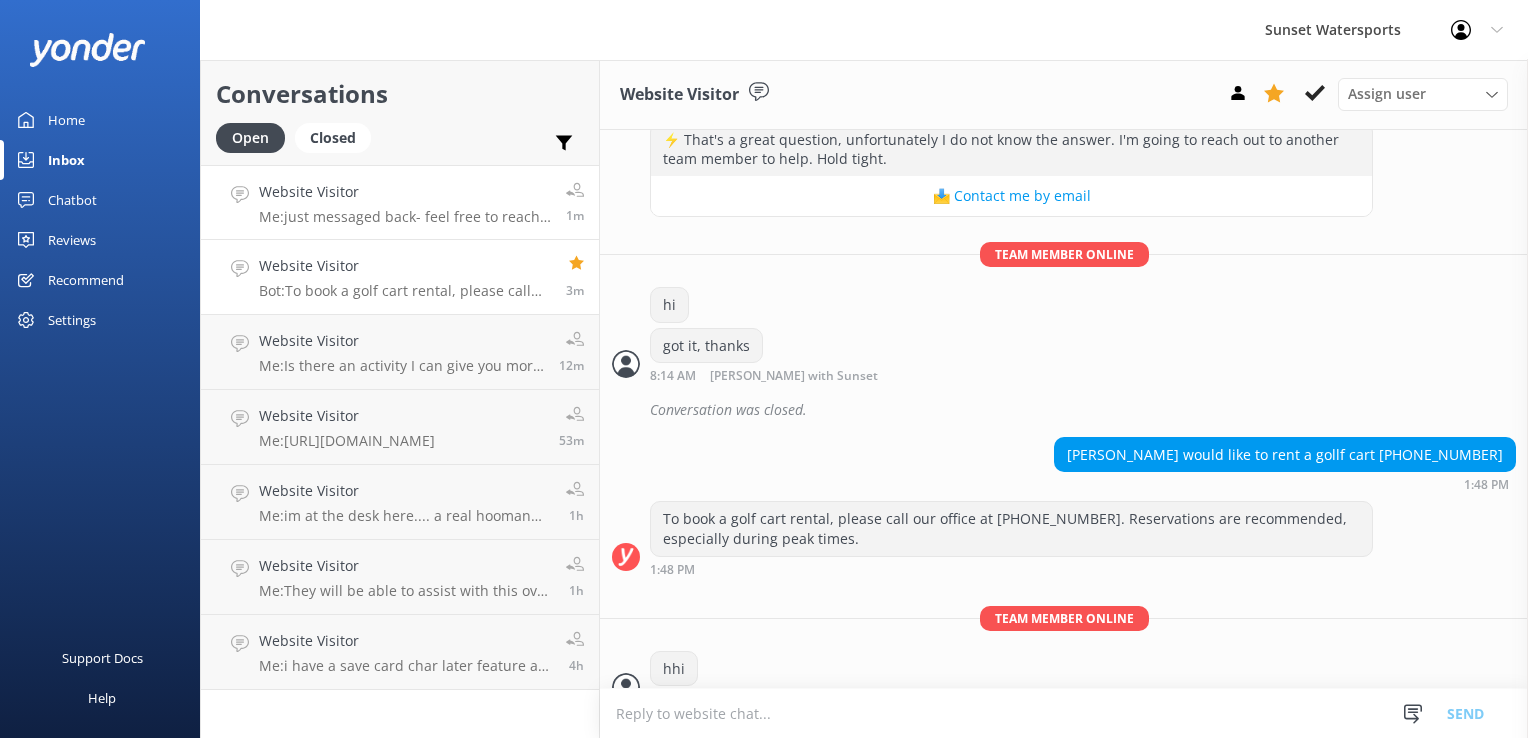 click on "Website Visitor" at bounding box center (405, 192) 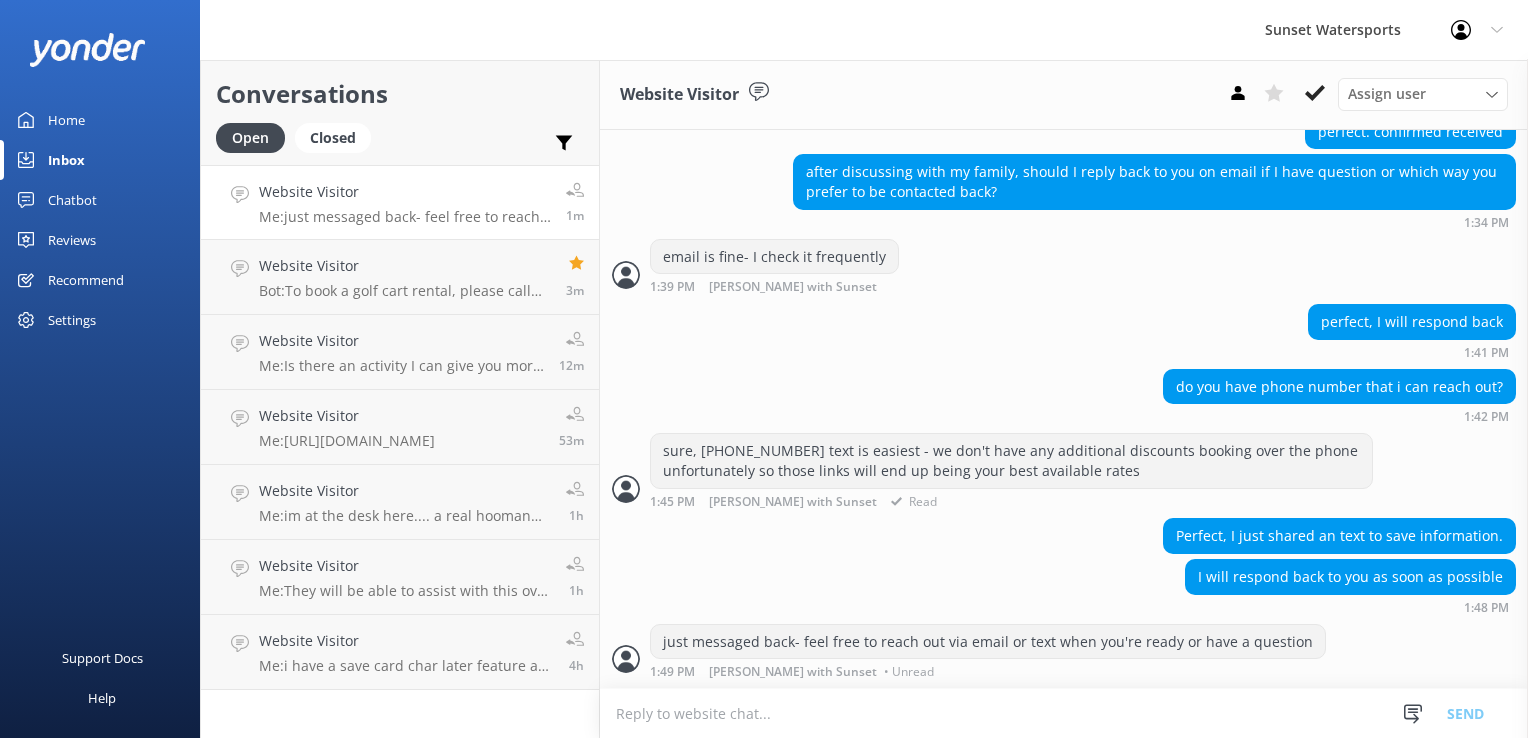 scroll, scrollTop: 4250, scrollLeft: 0, axis: vertical 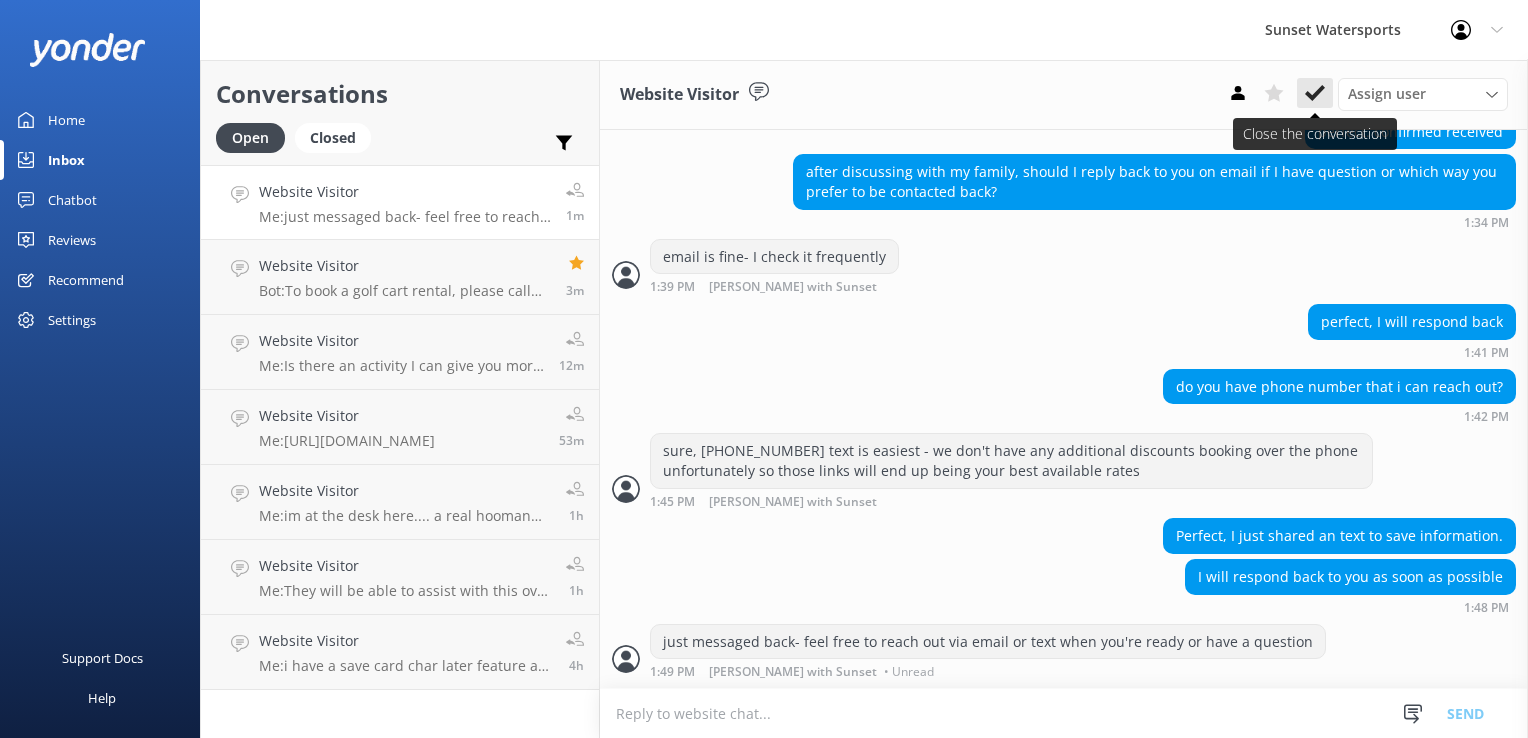 click 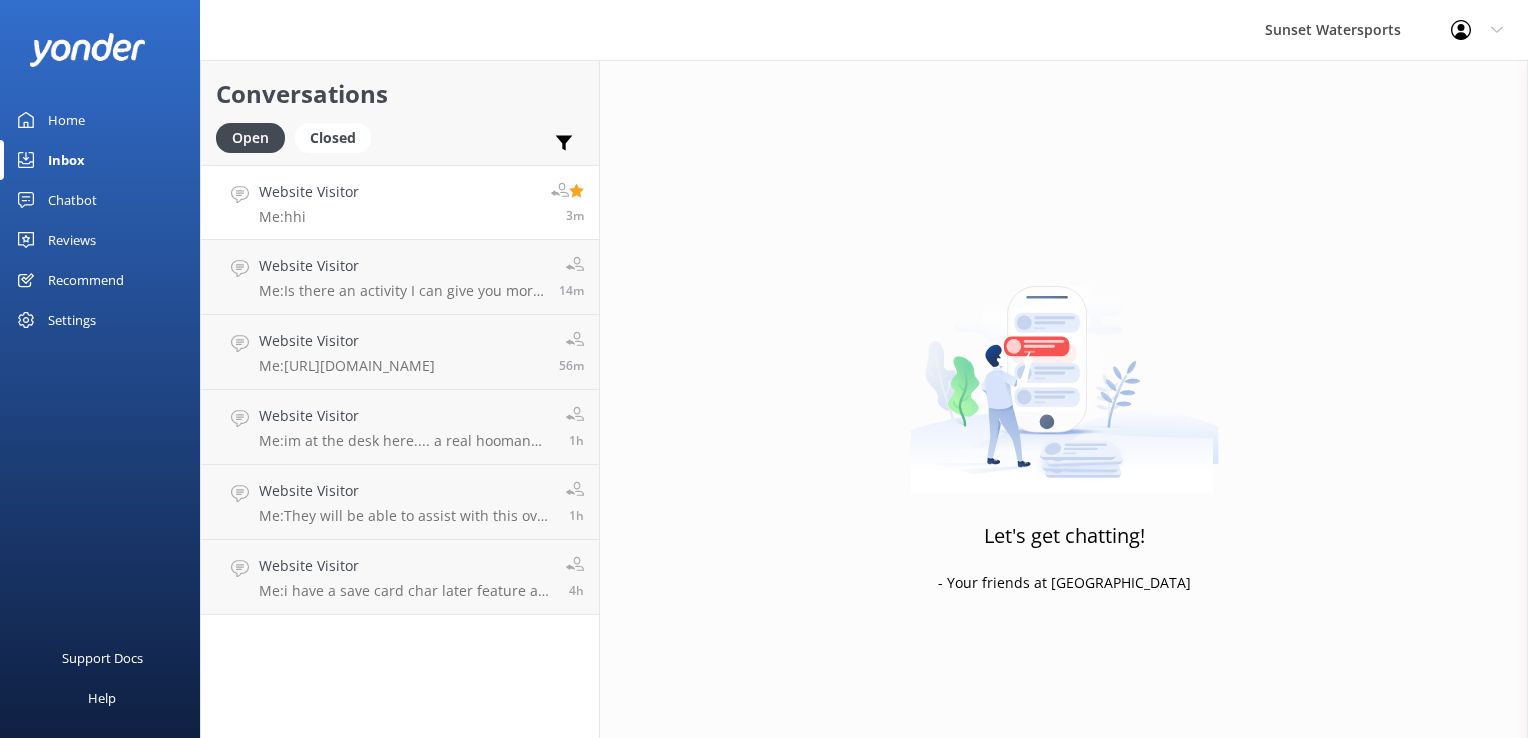 click on "Website Visitor Me:  hhi 3m" at bounding box center [400, 202] 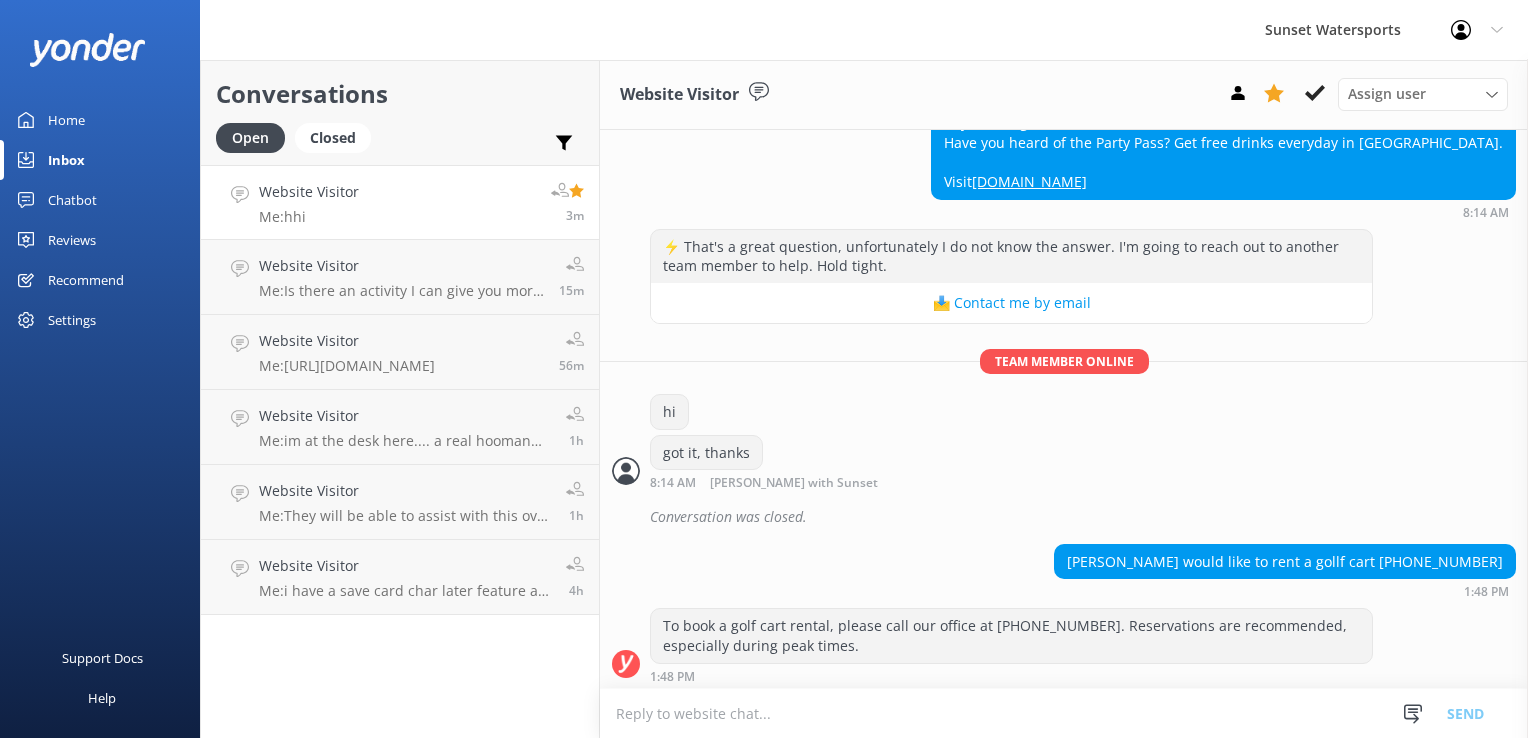 scroll, scrollTop: 11190, scrollLeft: 0, axis: vertical 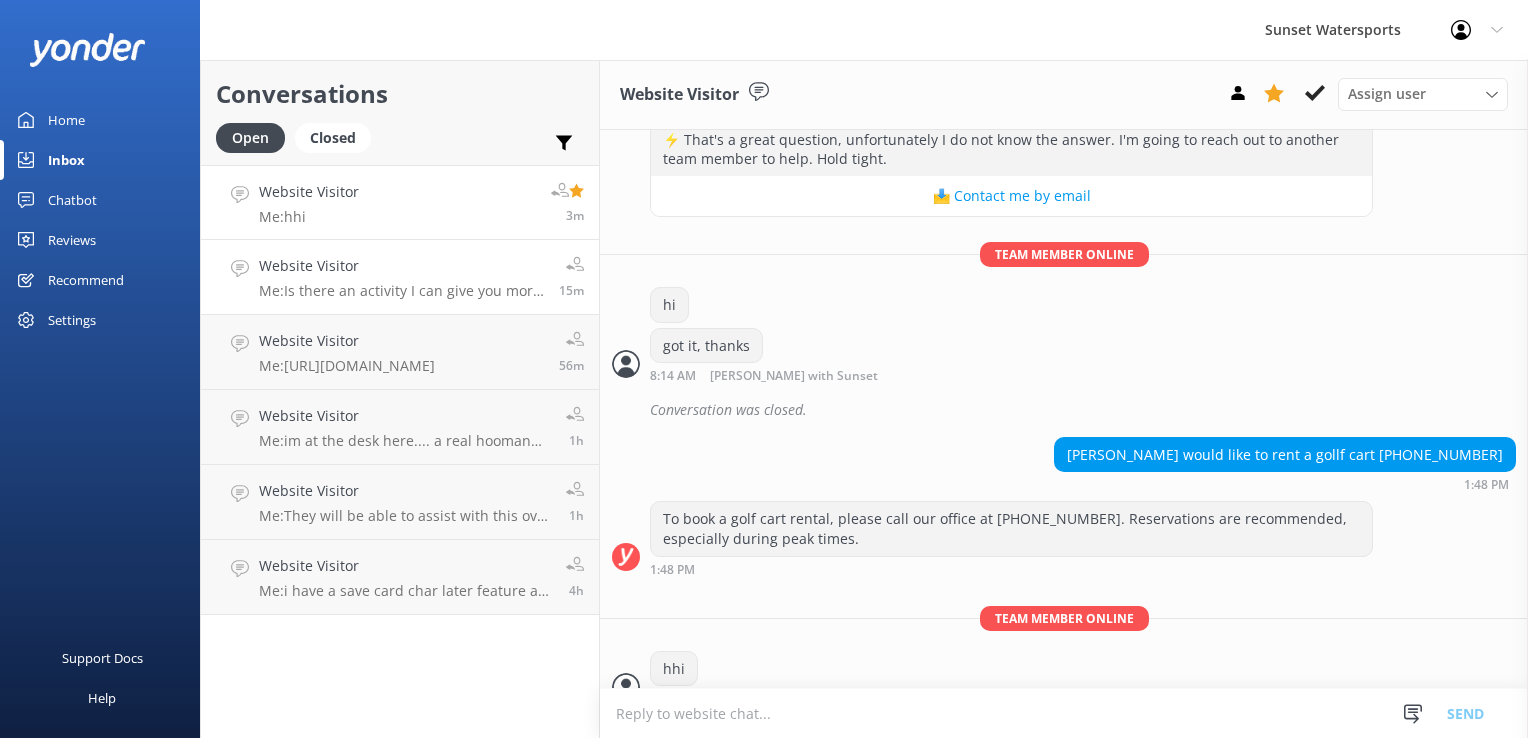 click on "Website Visitor" at bounding box center (401, 266) 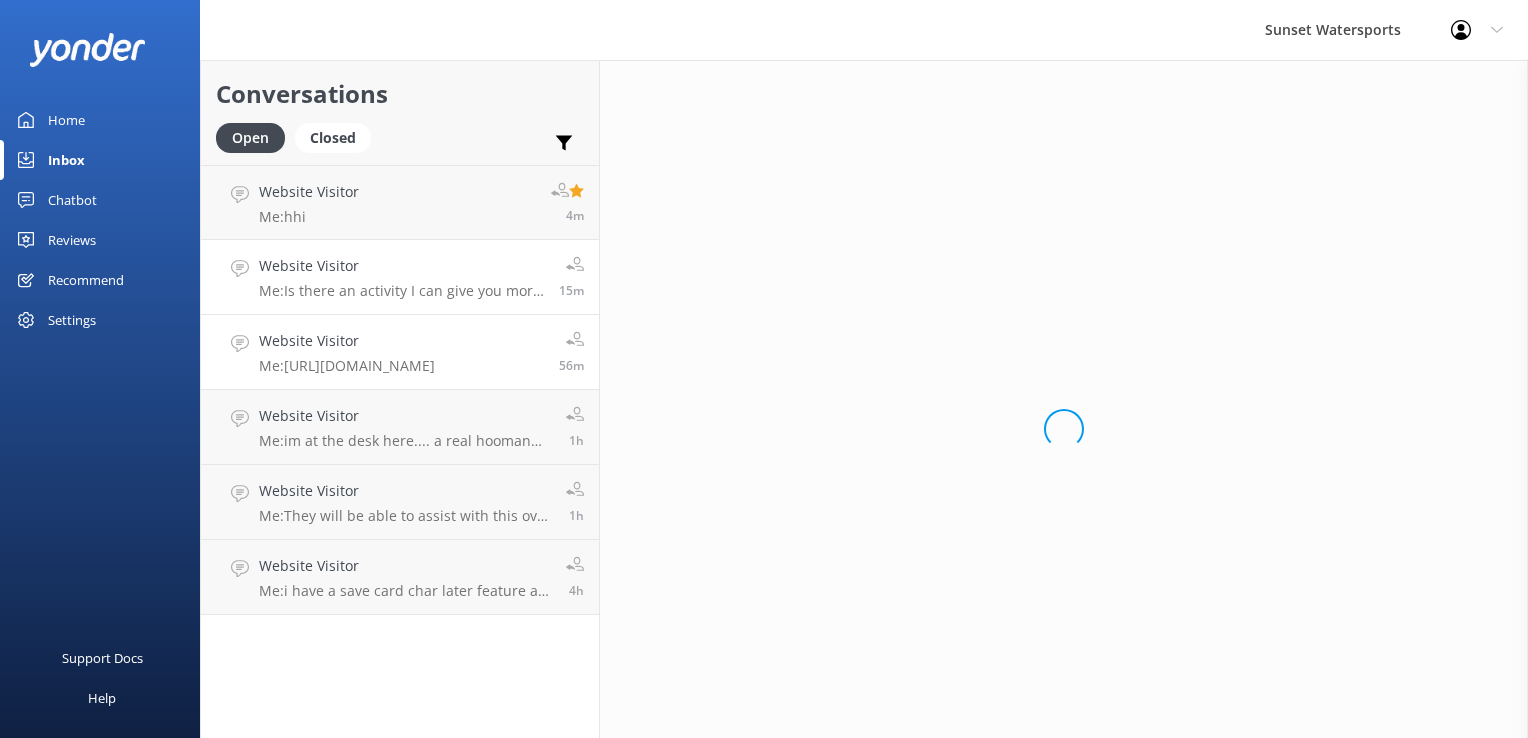 click on "Website Visitor Me:  [URL][DOMAIN_NAME]" at bounding box center [347, 352] 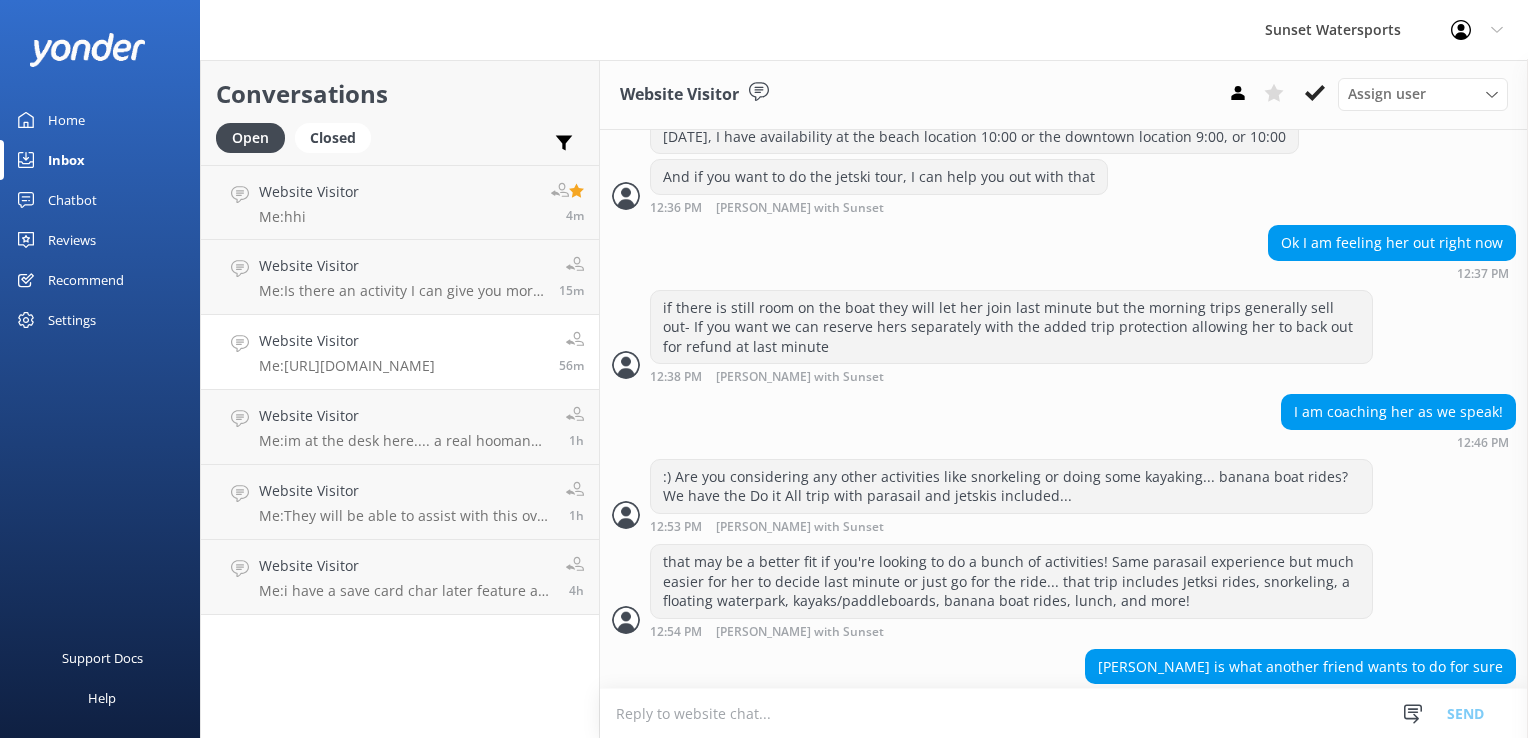 scroll, scrollTop: 2337, scrollLeft: 0, axis: vertical 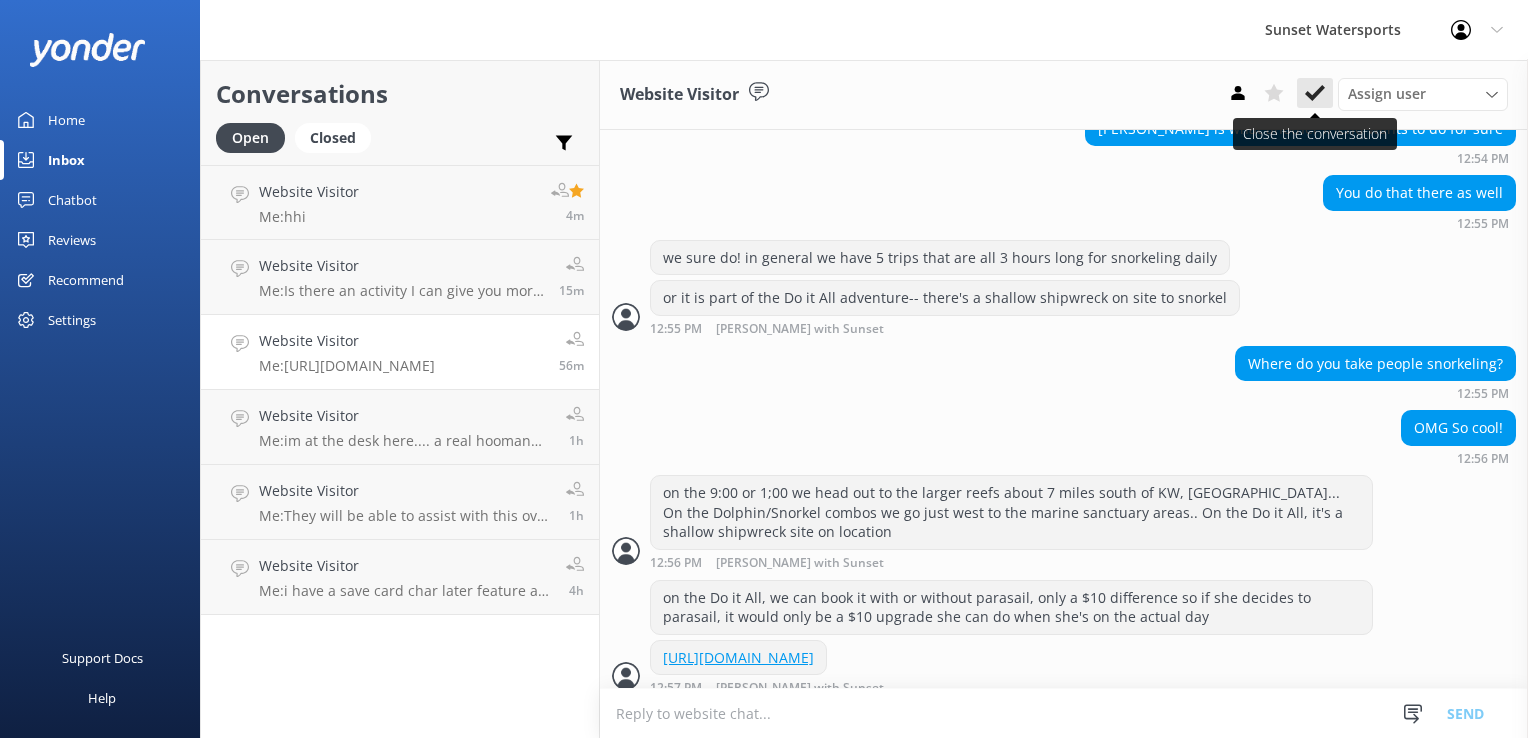 click 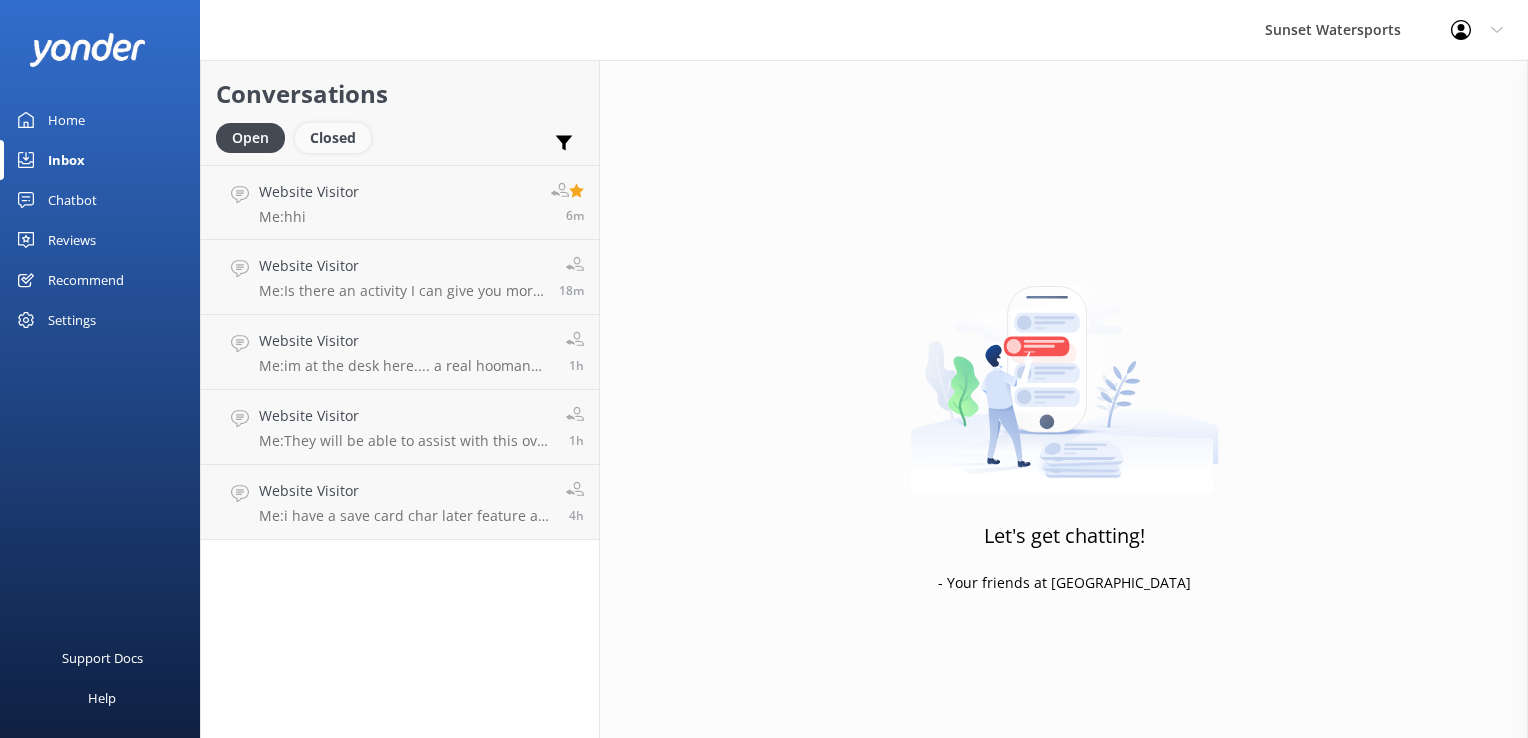 click on "Closed" at bounding box center [333, 138] 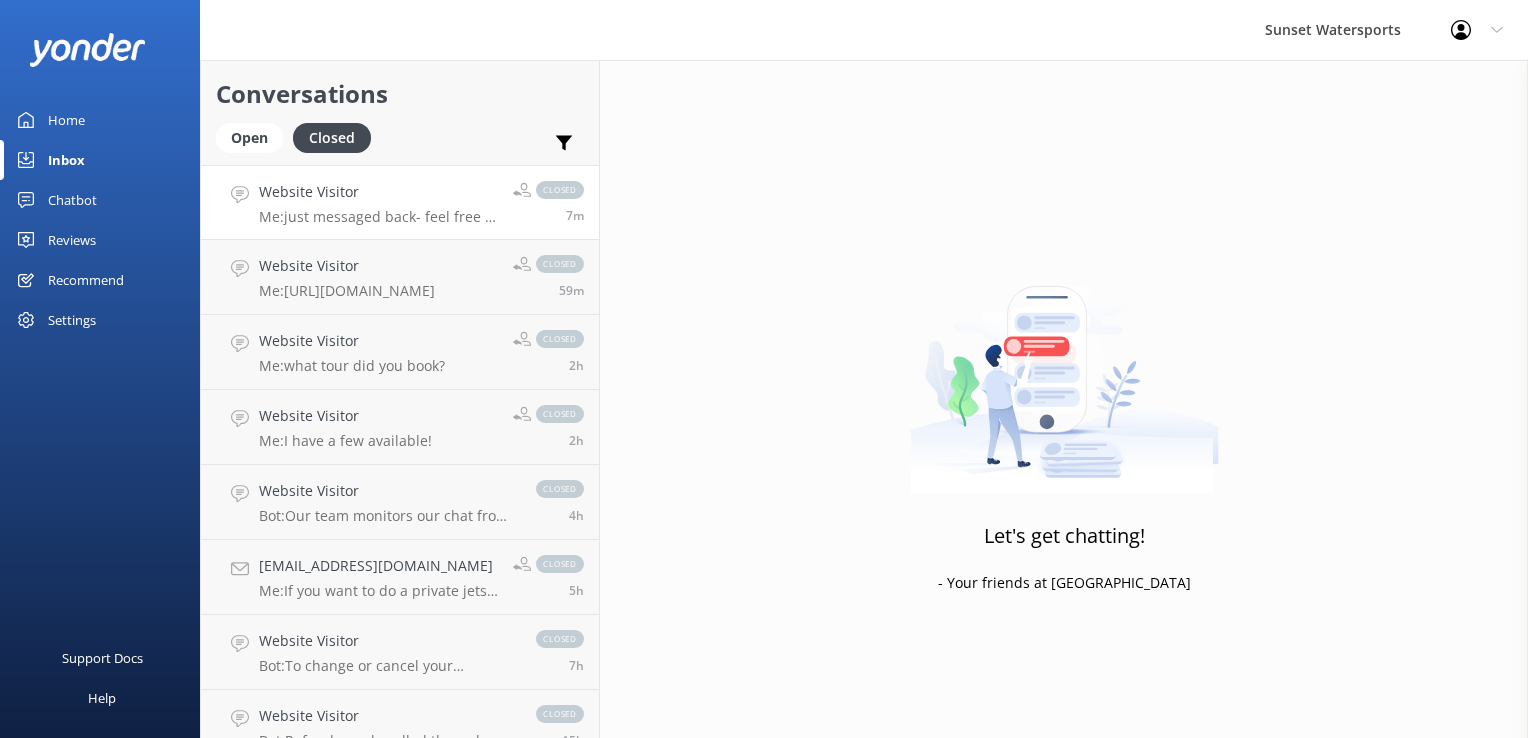 click on "Me:  just messaged back-  feel free to reach out via email or text when you're ready or have a question" at bounding box center (378, 217) 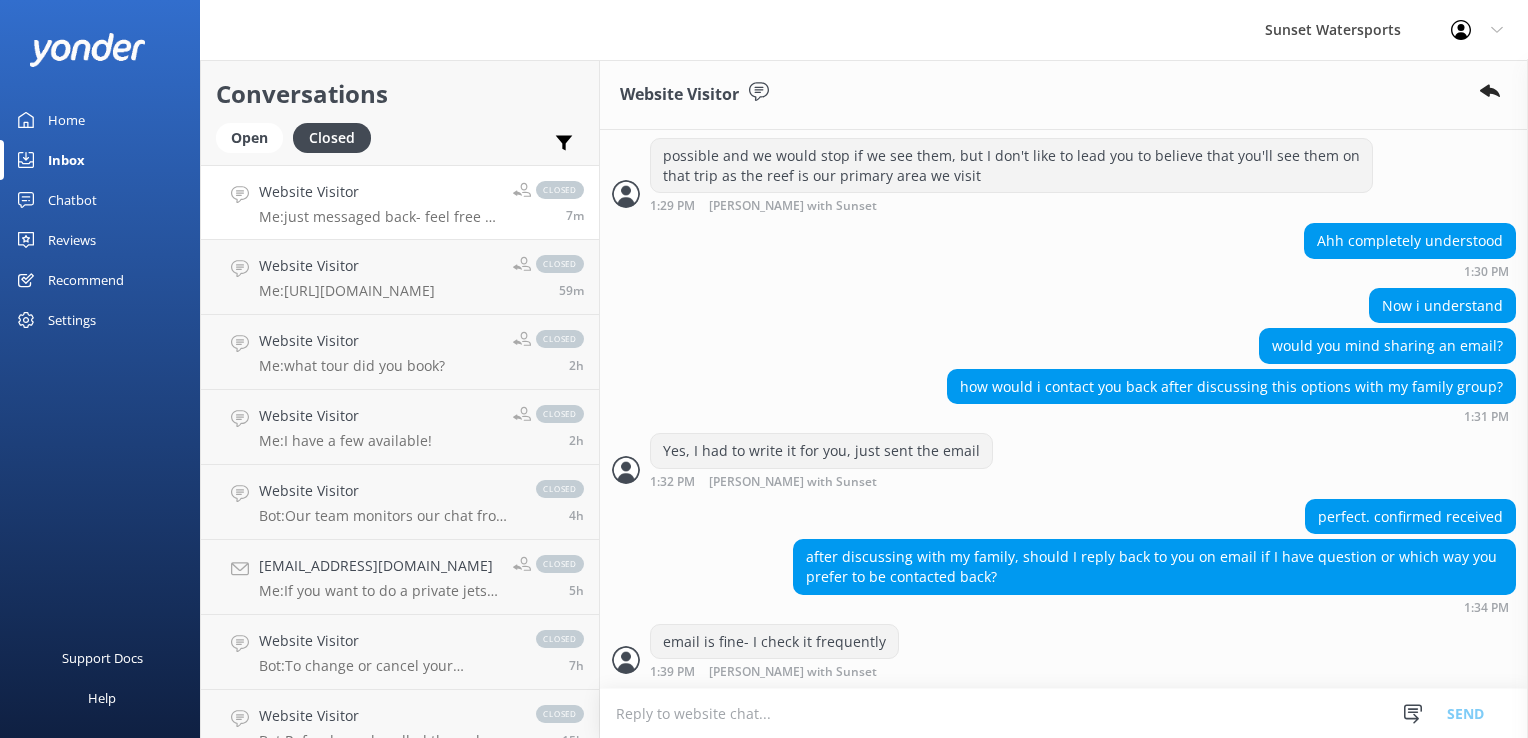 scroll, scrollTop: 4294, scrollLeft: 0, axis: vertical 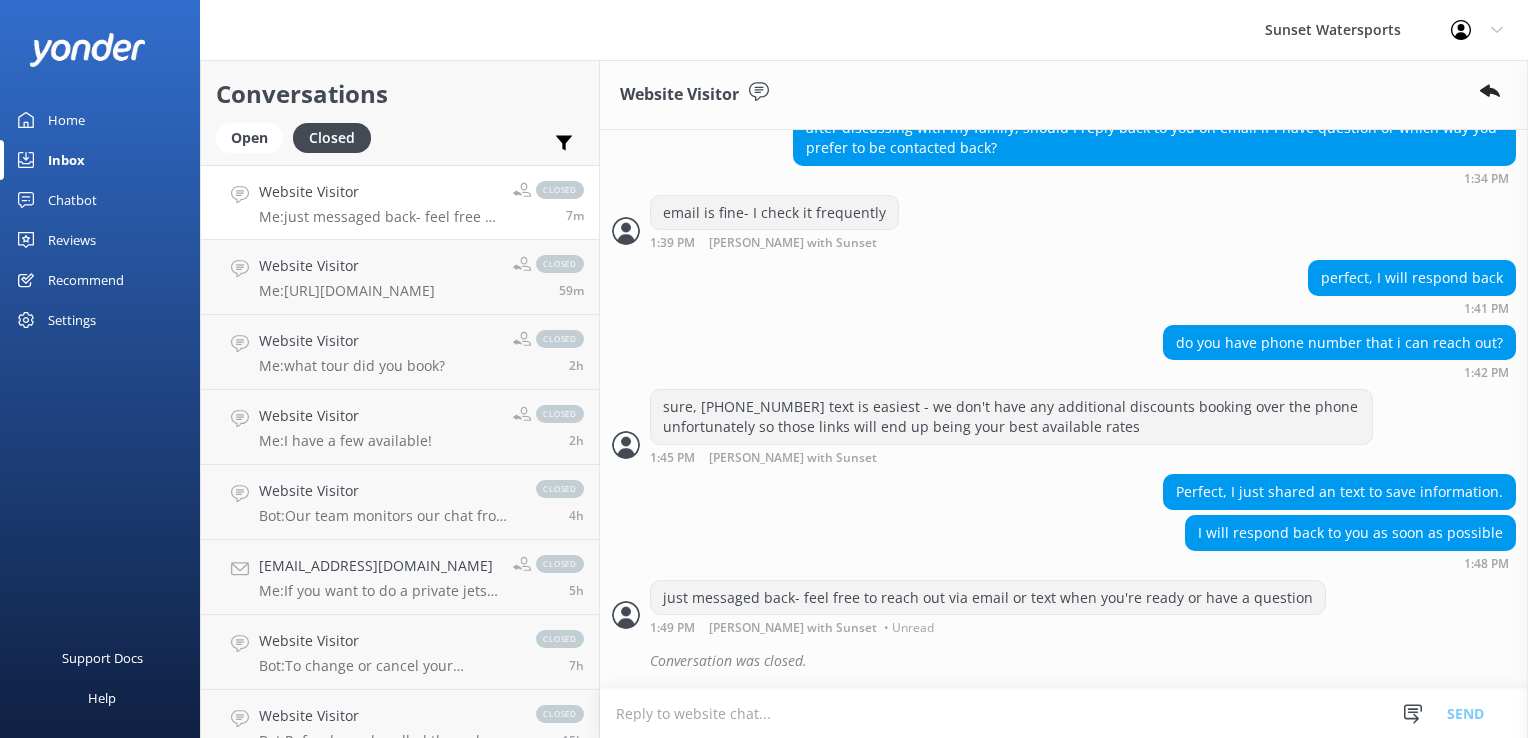 click 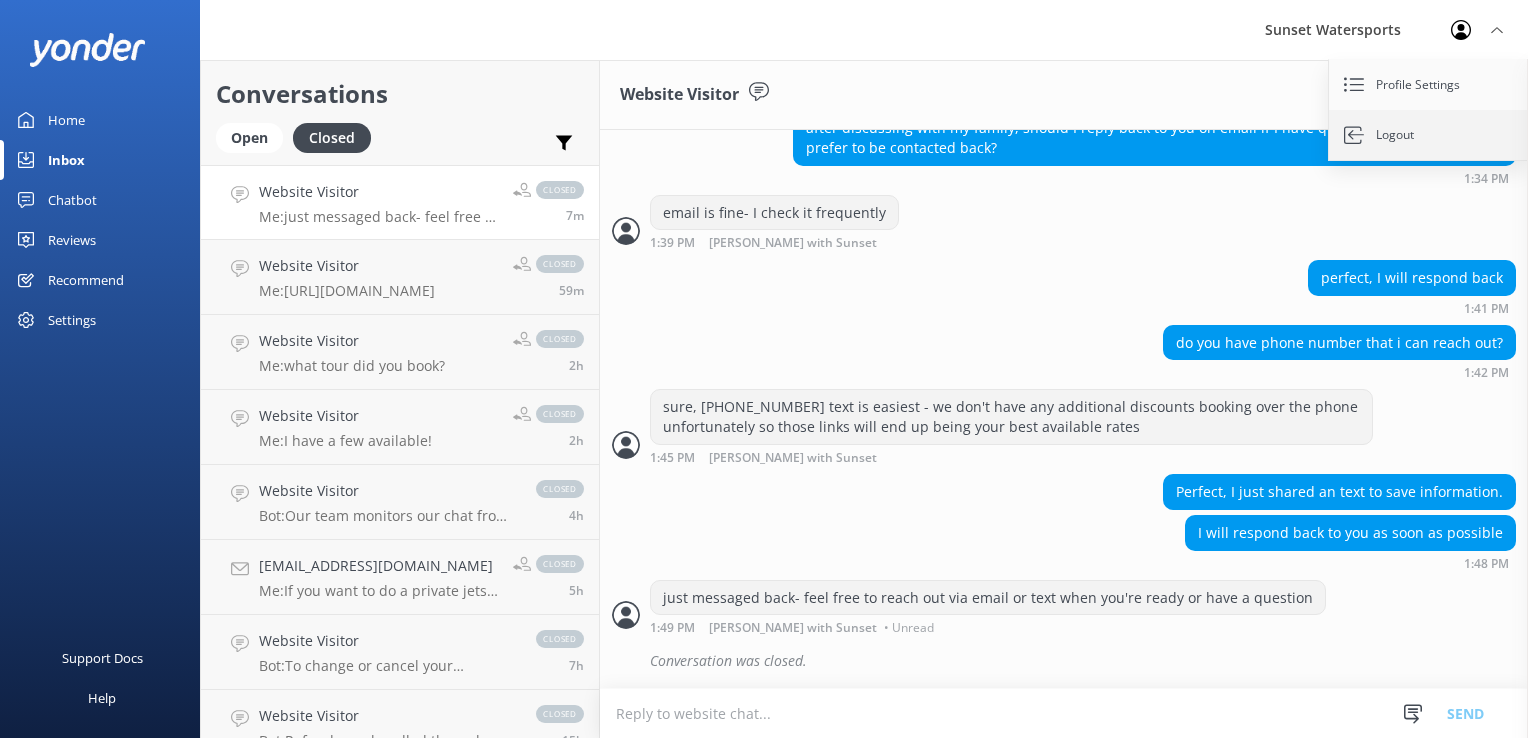 click on "Logout" at bounding box center [1429, 135] 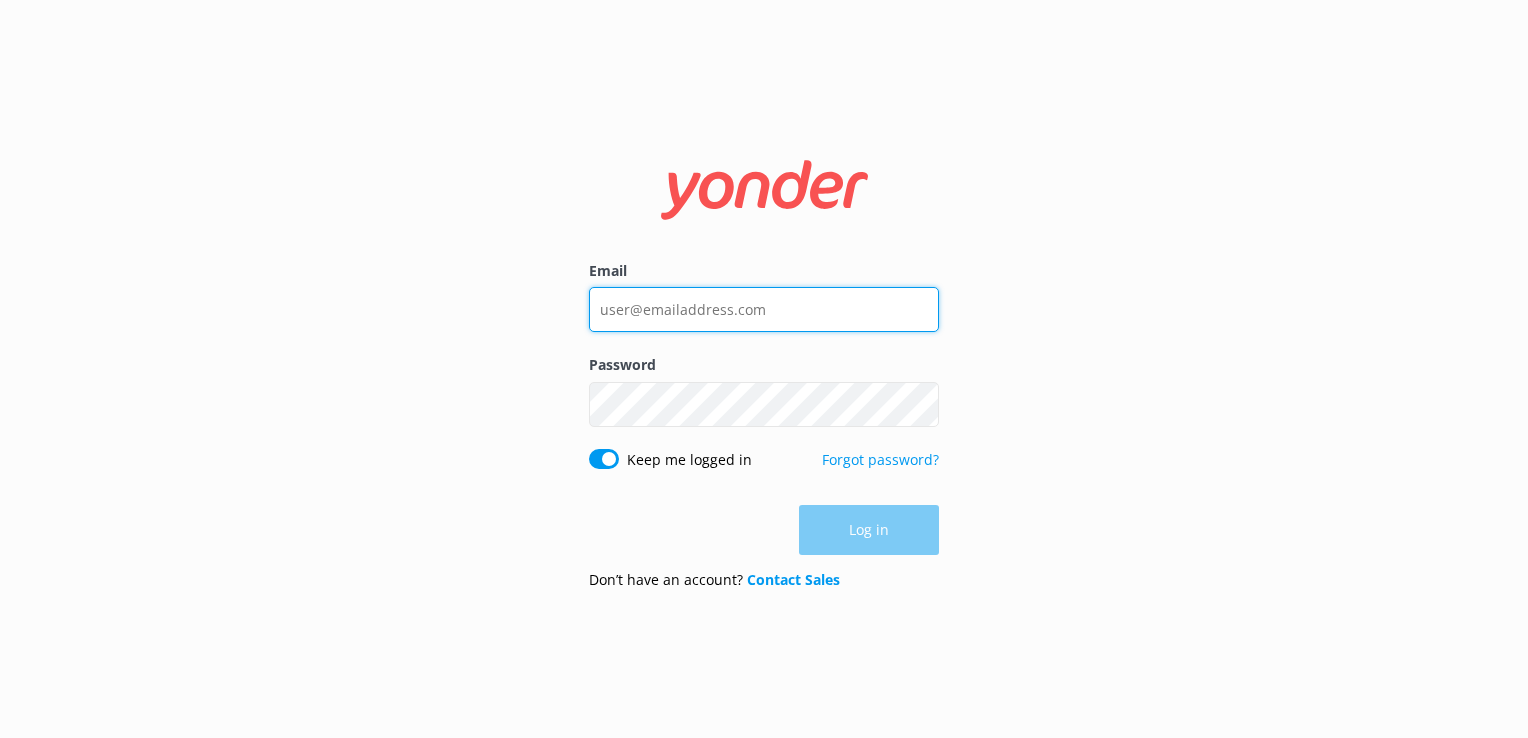 type on "[PERSON_NAME][EMAIL_ADDRESS][DOMAIN_NAME]" 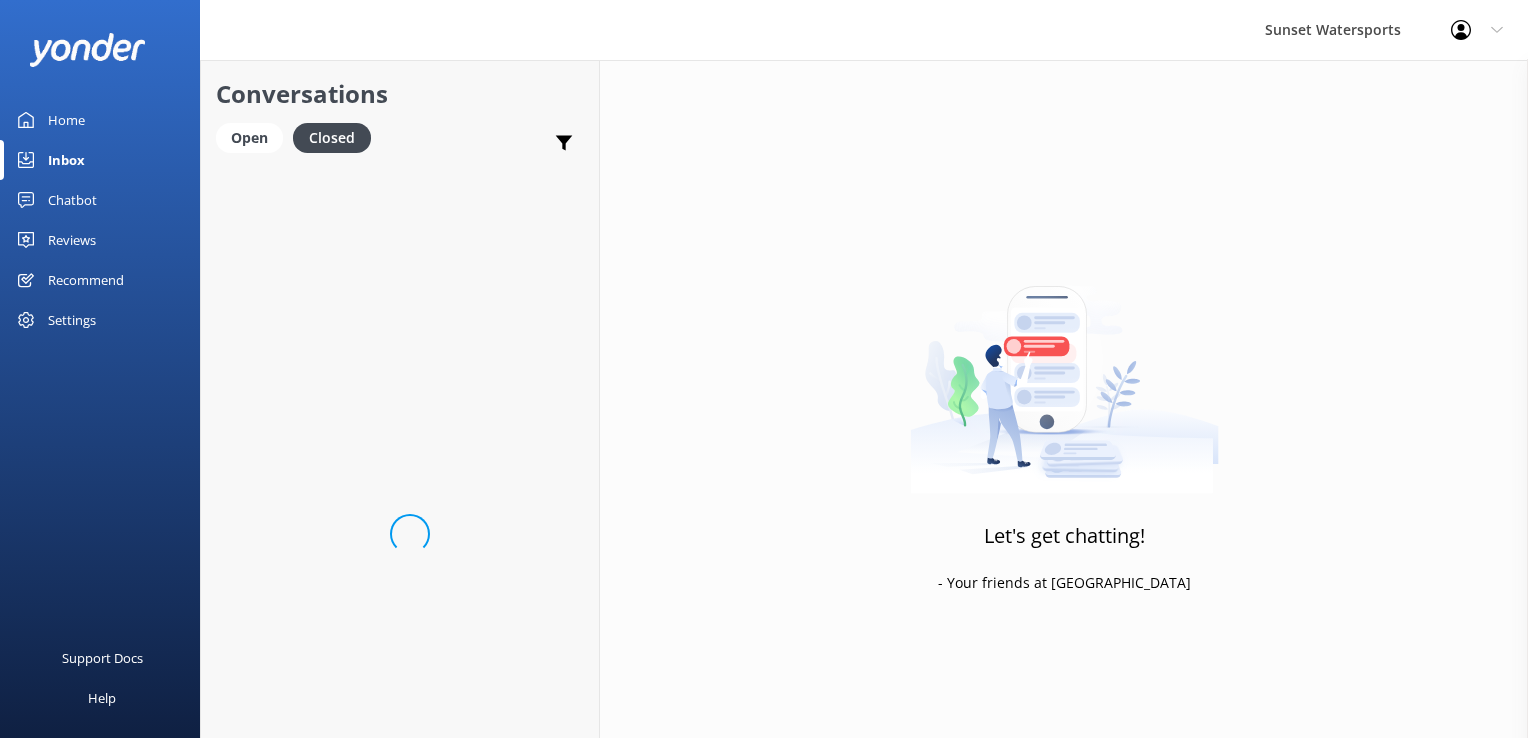 scroll, scrollTop: 0, scrollLeft: 0, axis: both 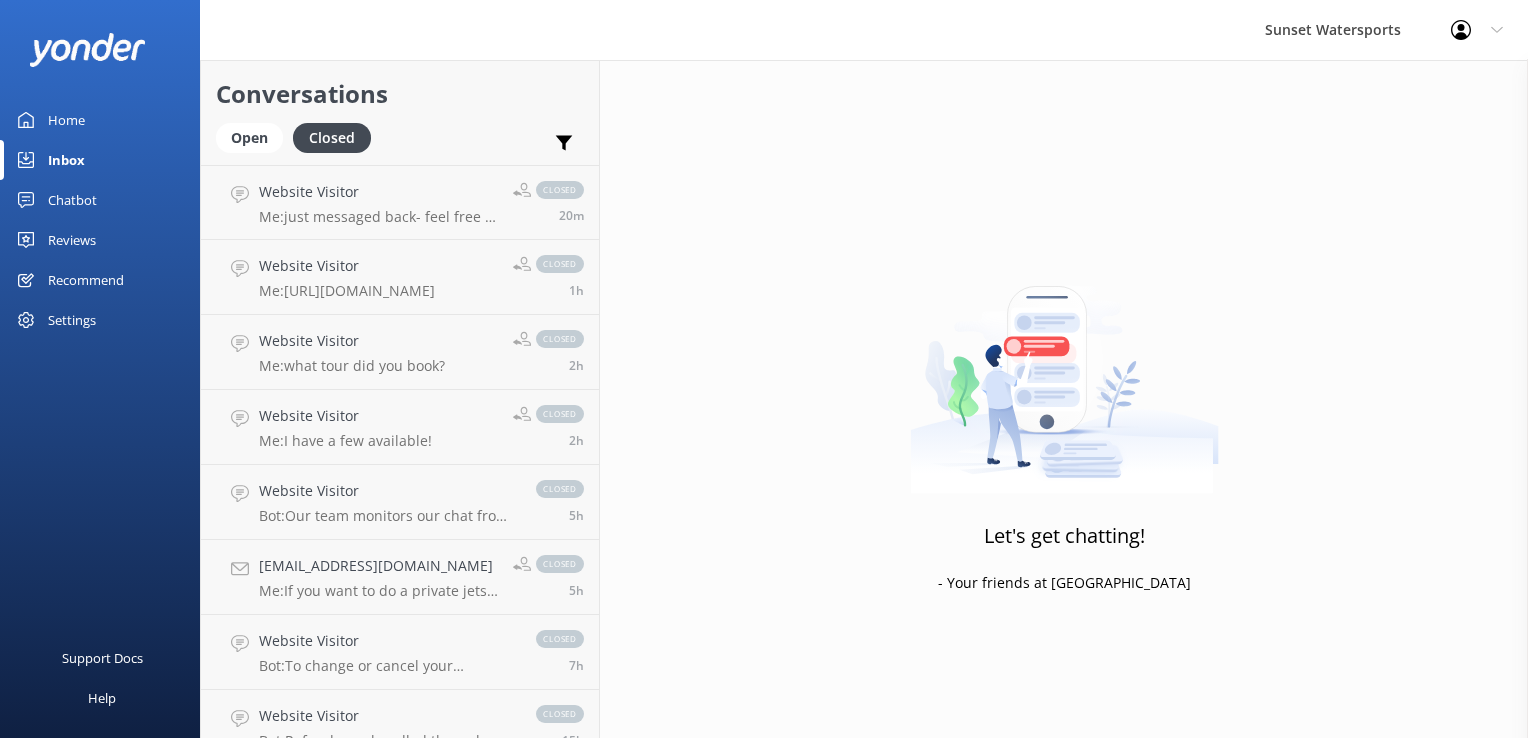 click on "Profile Settings Logout" at bounding box center (1477, 30) 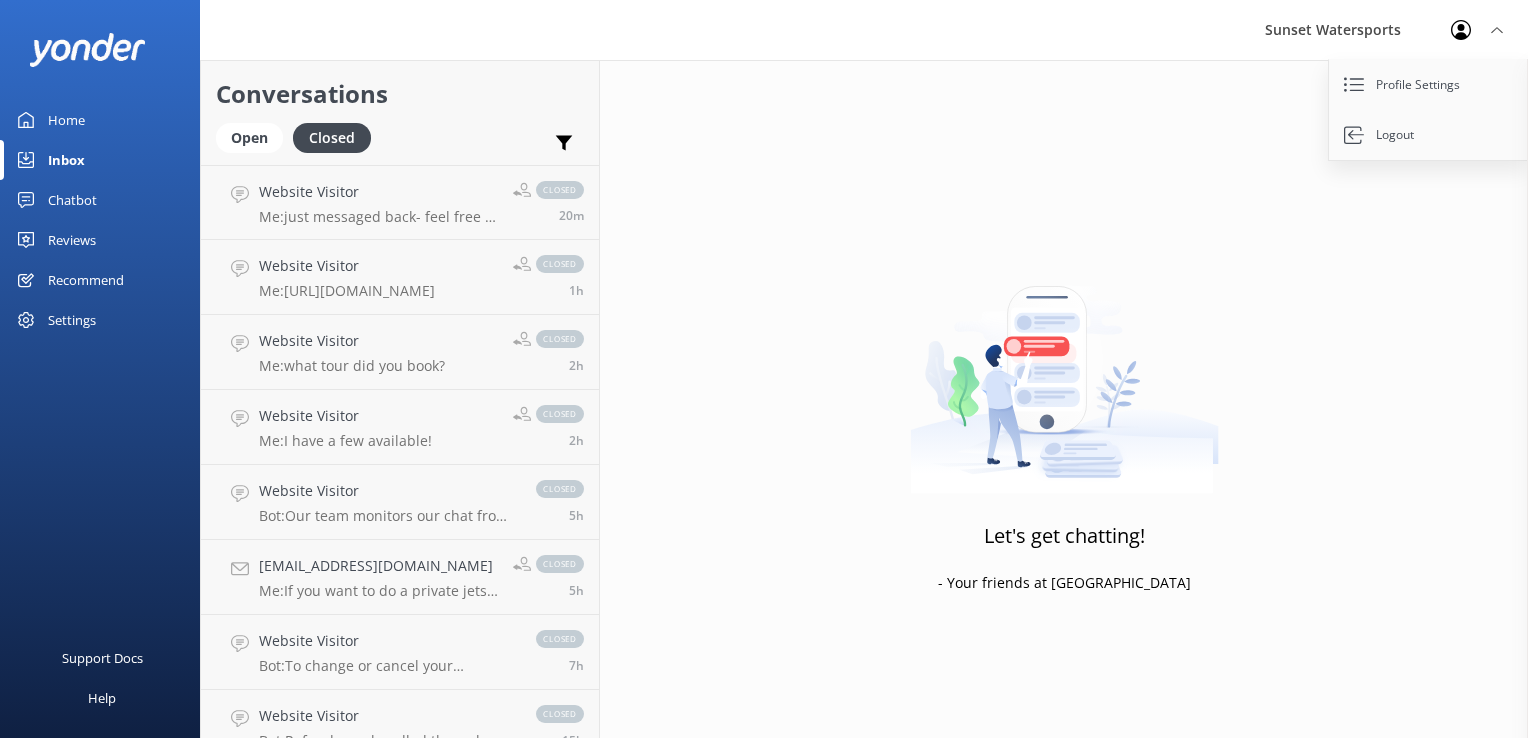 click 